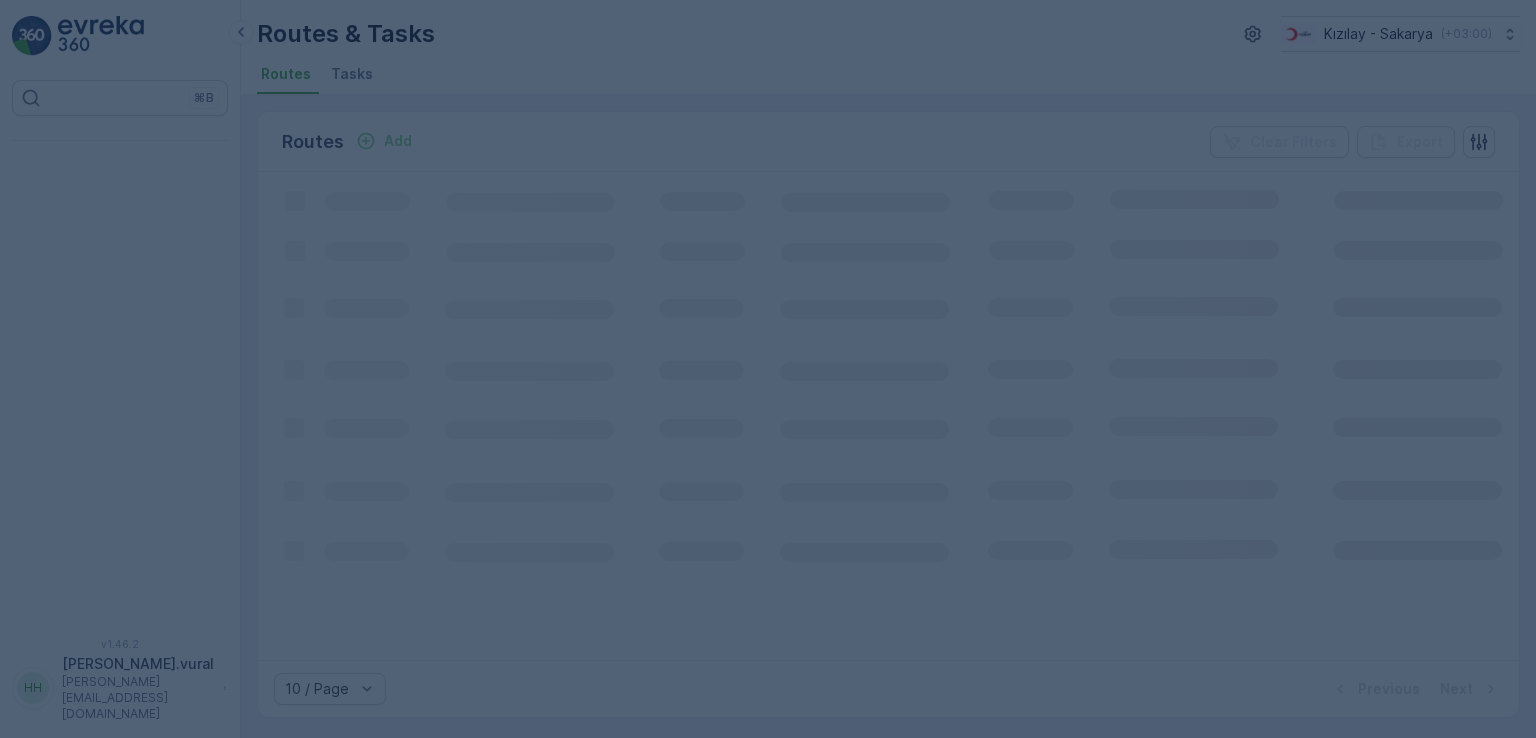 scroll, scrollTop: 0, scrollLeft: 0, axis: both 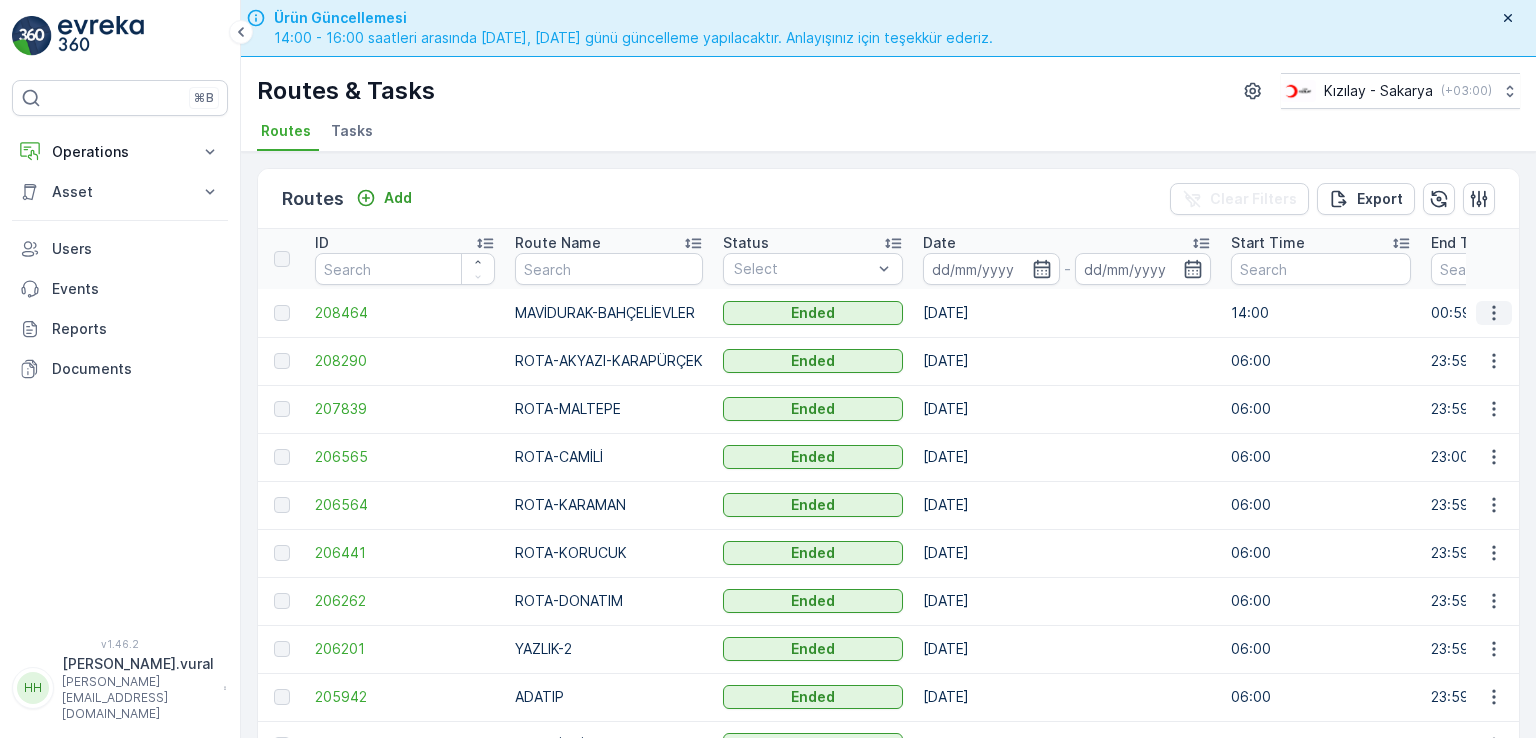click 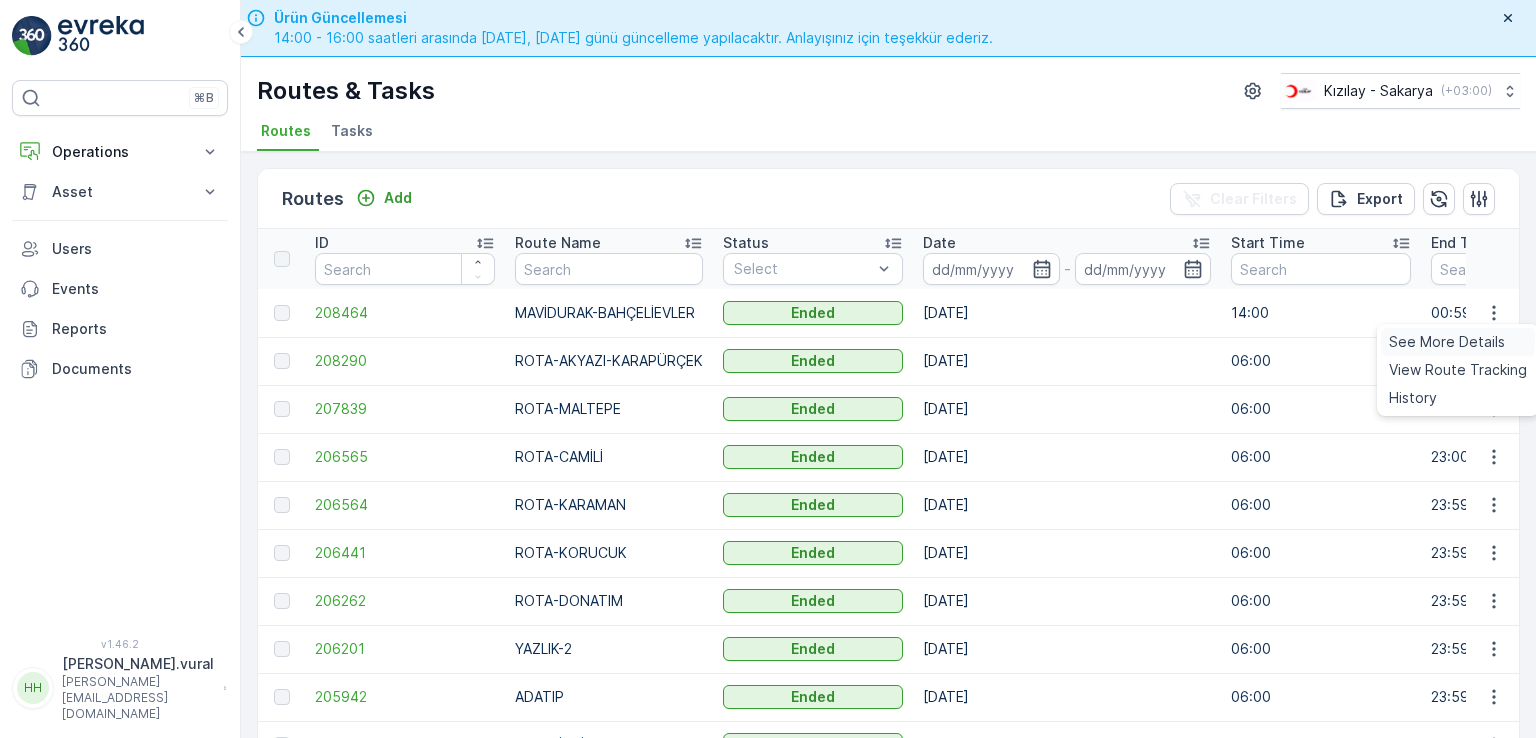 click on "See More Details" at bounding box center [1447, 342] 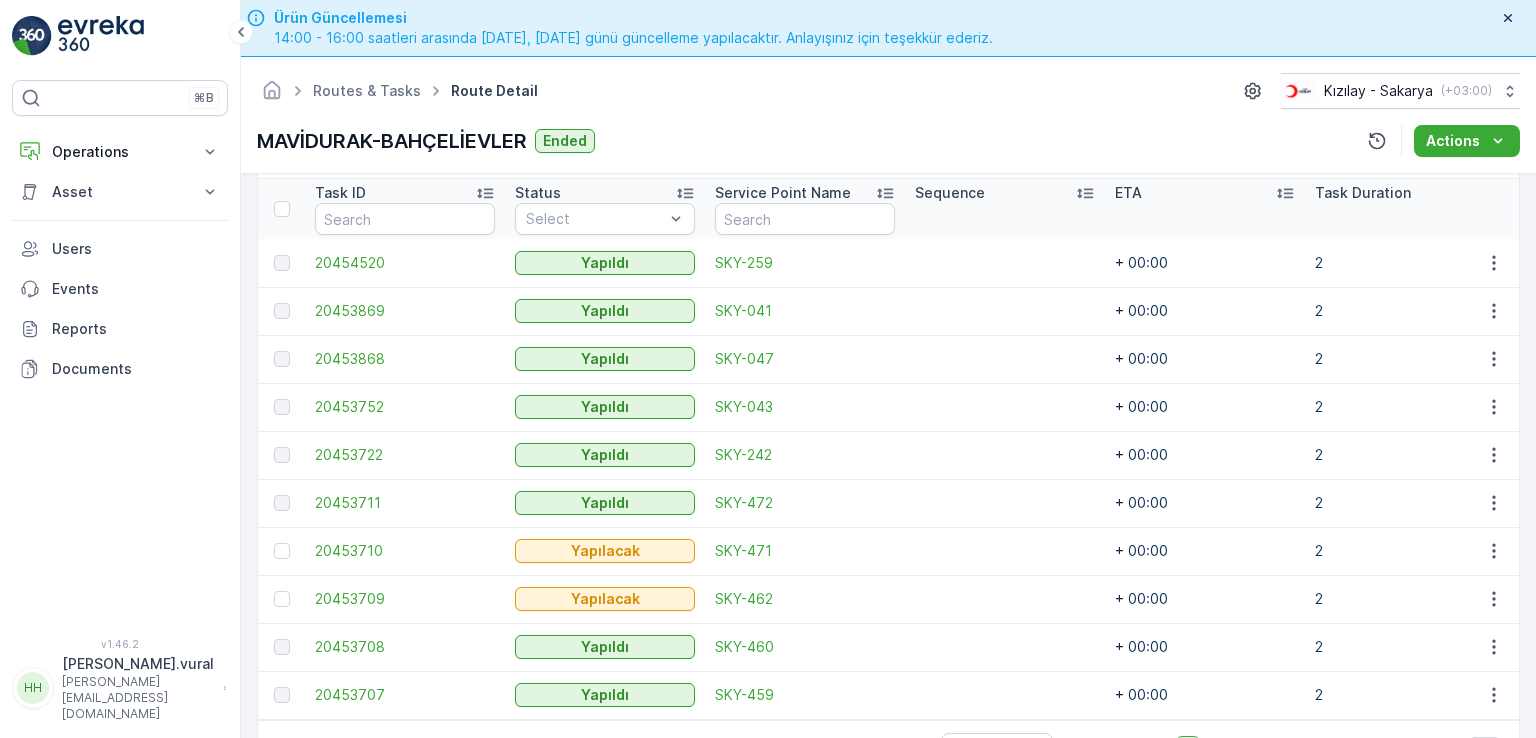 scroll, scrollTop: 556, scrollLeft: 0, axis: vertical 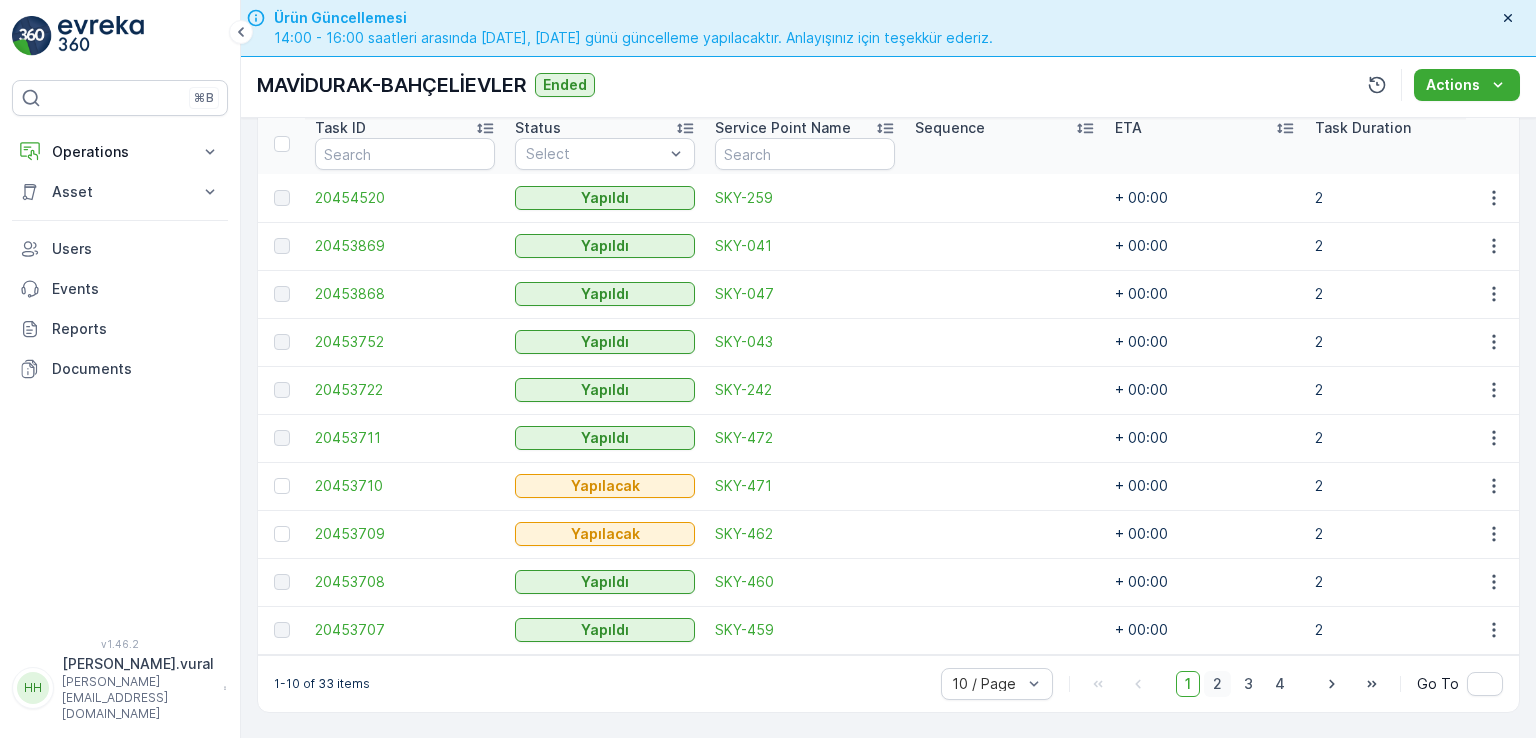 click on "2" at bounding box center [1217, 684] 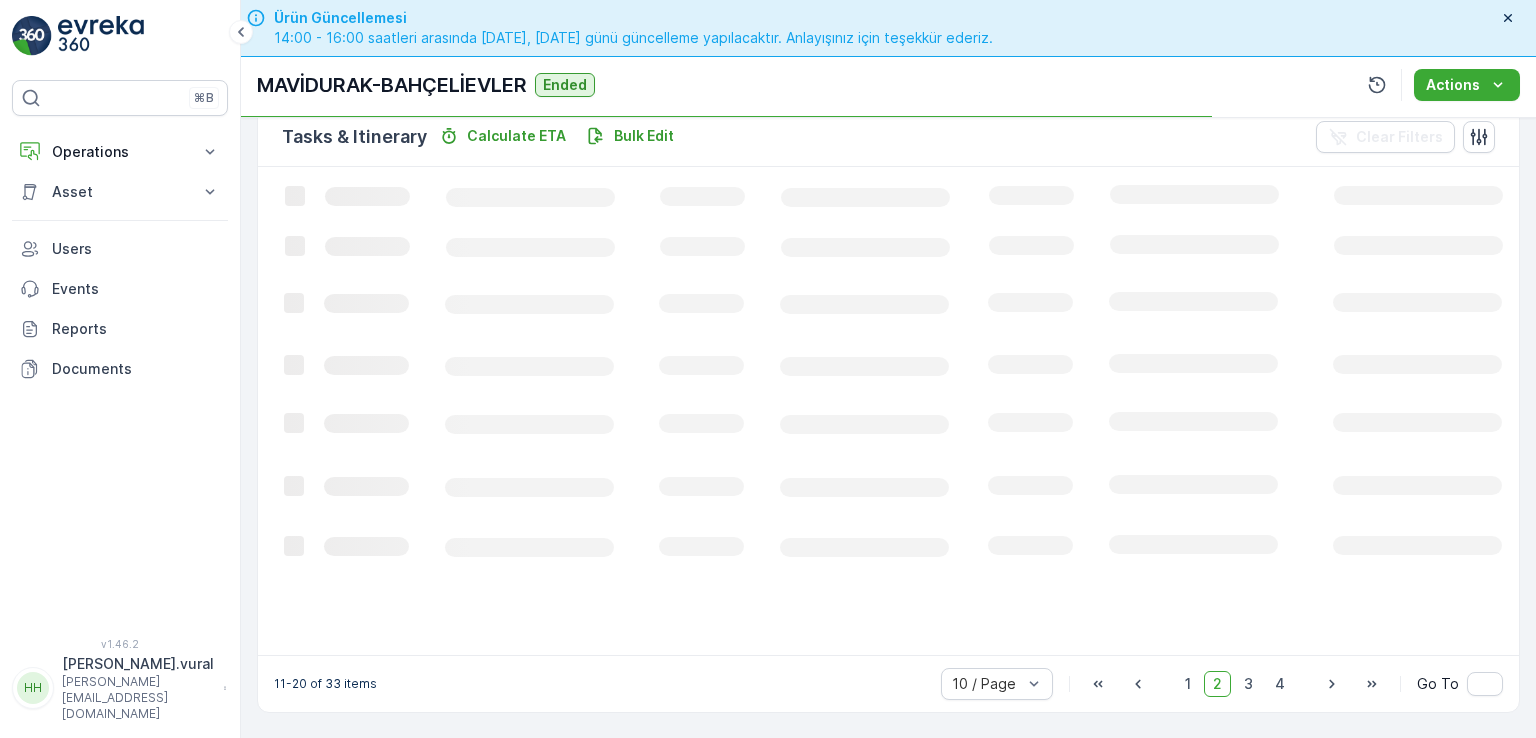 scroll, scrollTop: 495, scrollLeft: 0, axis: vertical 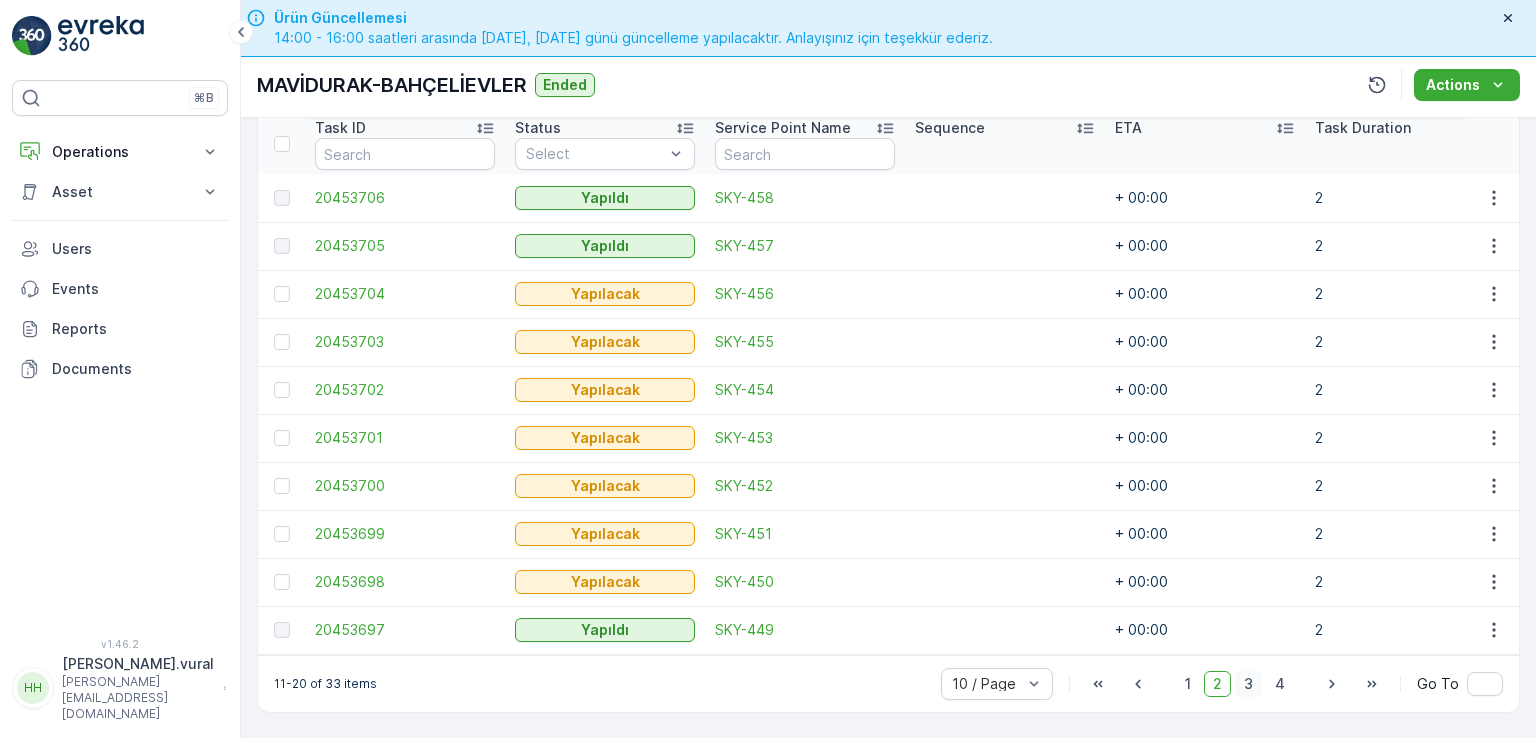 click on "3" at bounding box center (1248, 684) 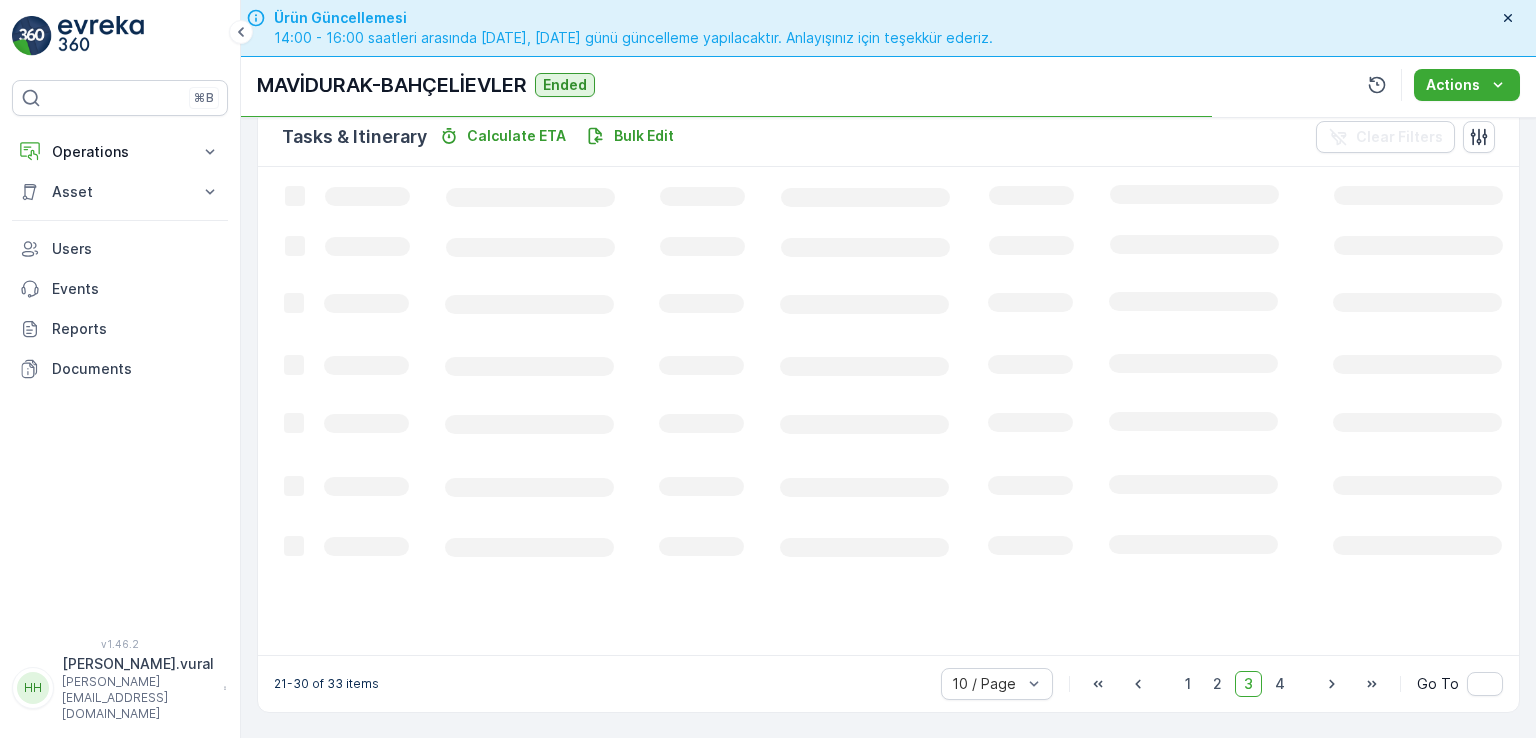 scroll, scrollTop: 495, scrollLeft: 0, axis: vertical 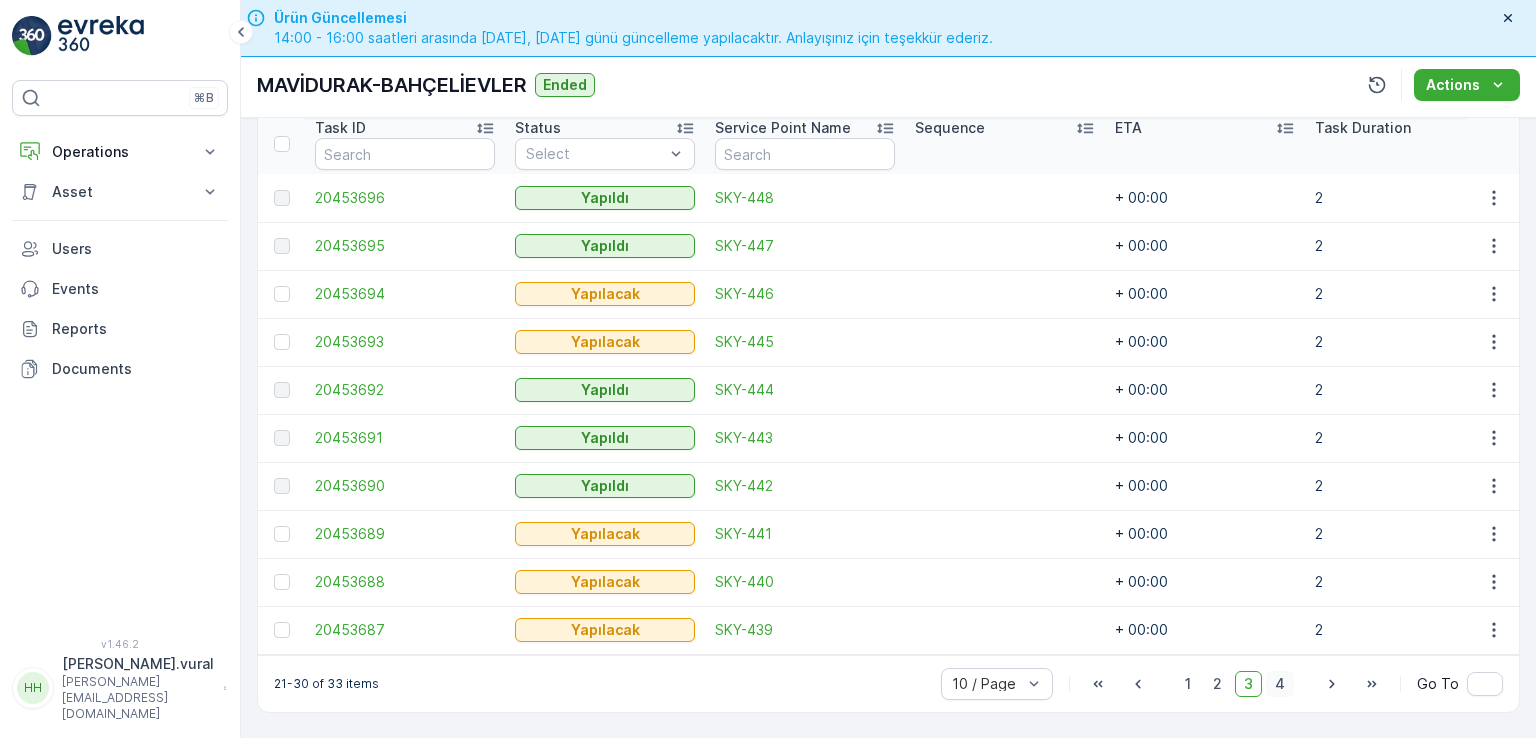 click on "4" at bounding box center (1280, 684) 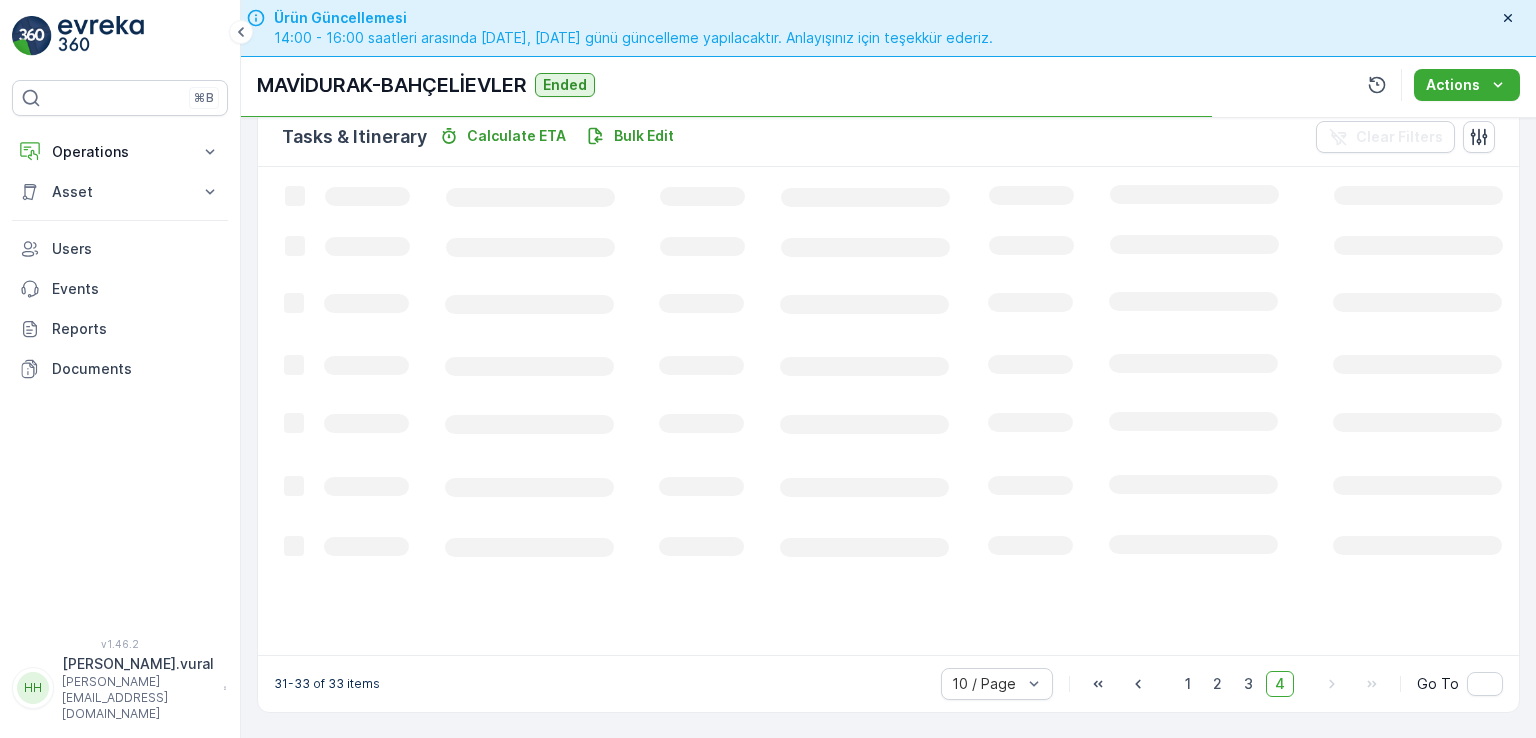 scroll, scrollTop: 495, scrollLeft: 0, axis: vertical 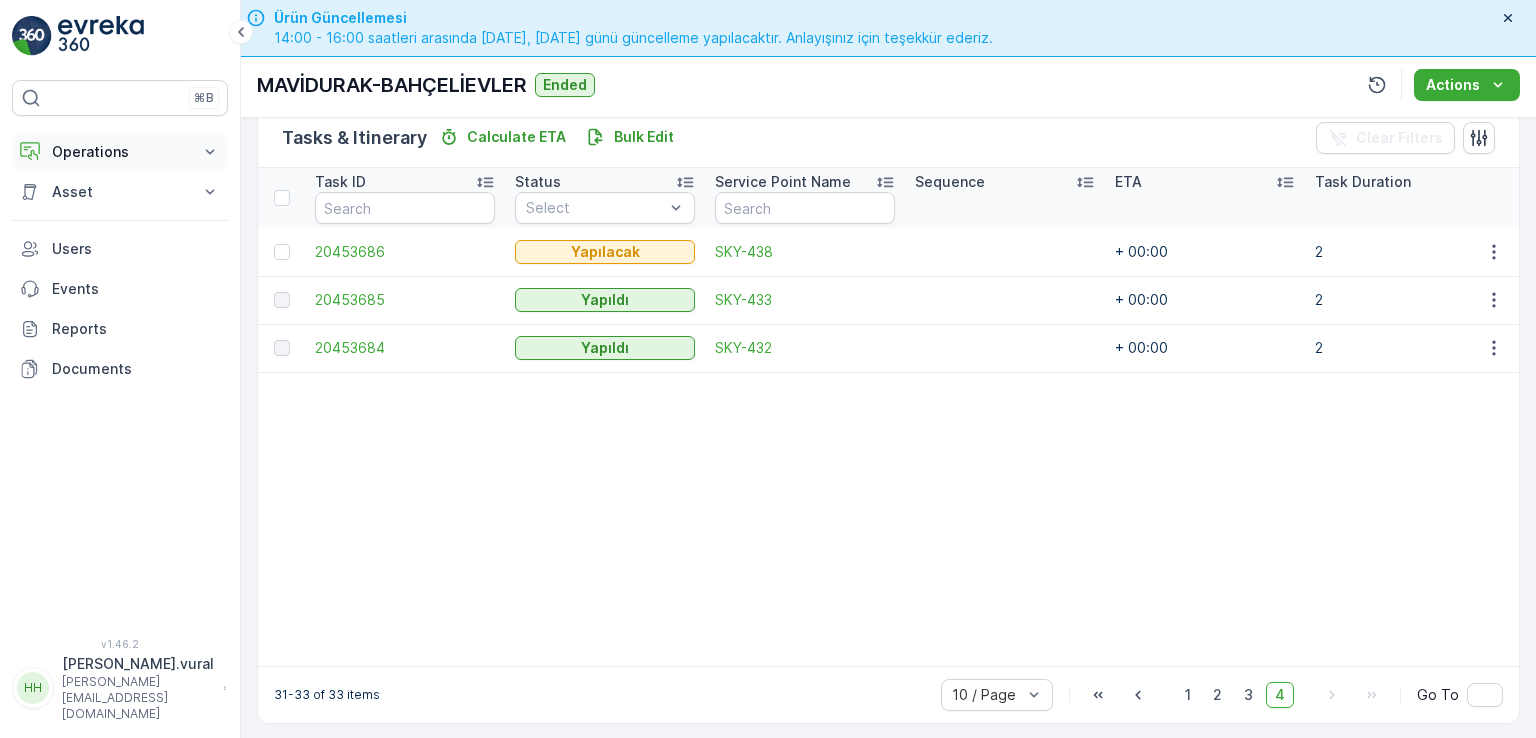 click on "Operations" at bounding box center [120, 152] 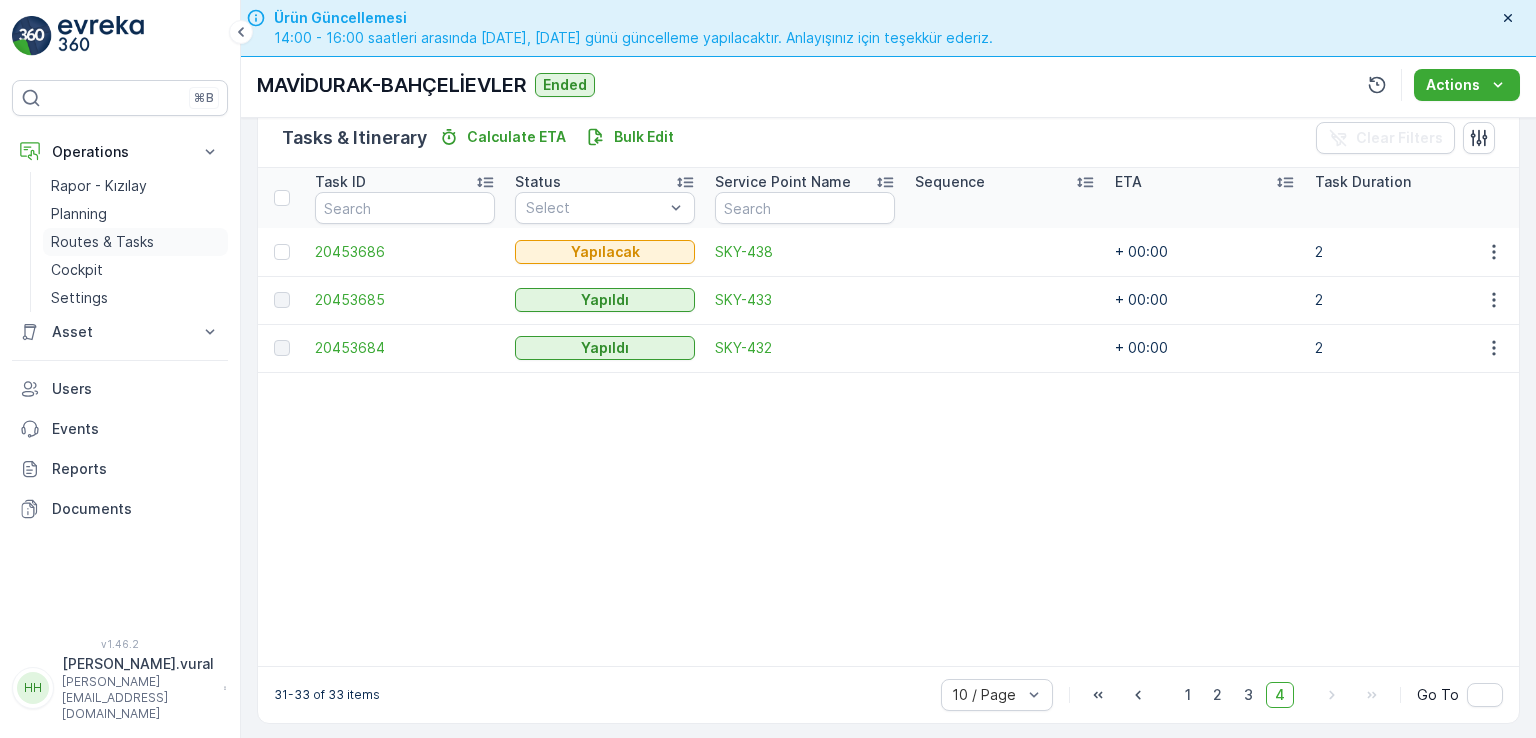 click on "Routes & Tasks" at bounding box center [102, 242] 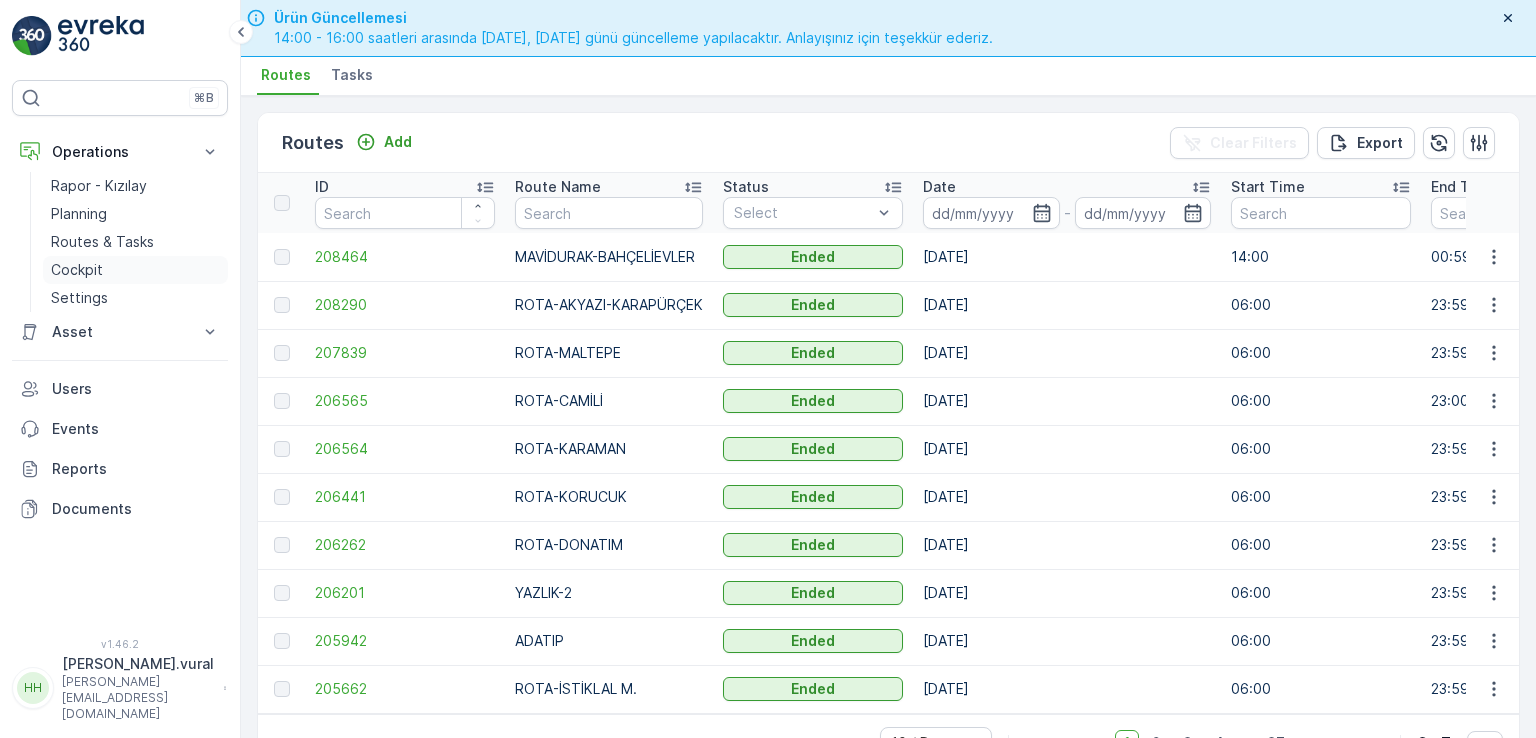 click on "Cockpit" at bounding box center [135, 270] 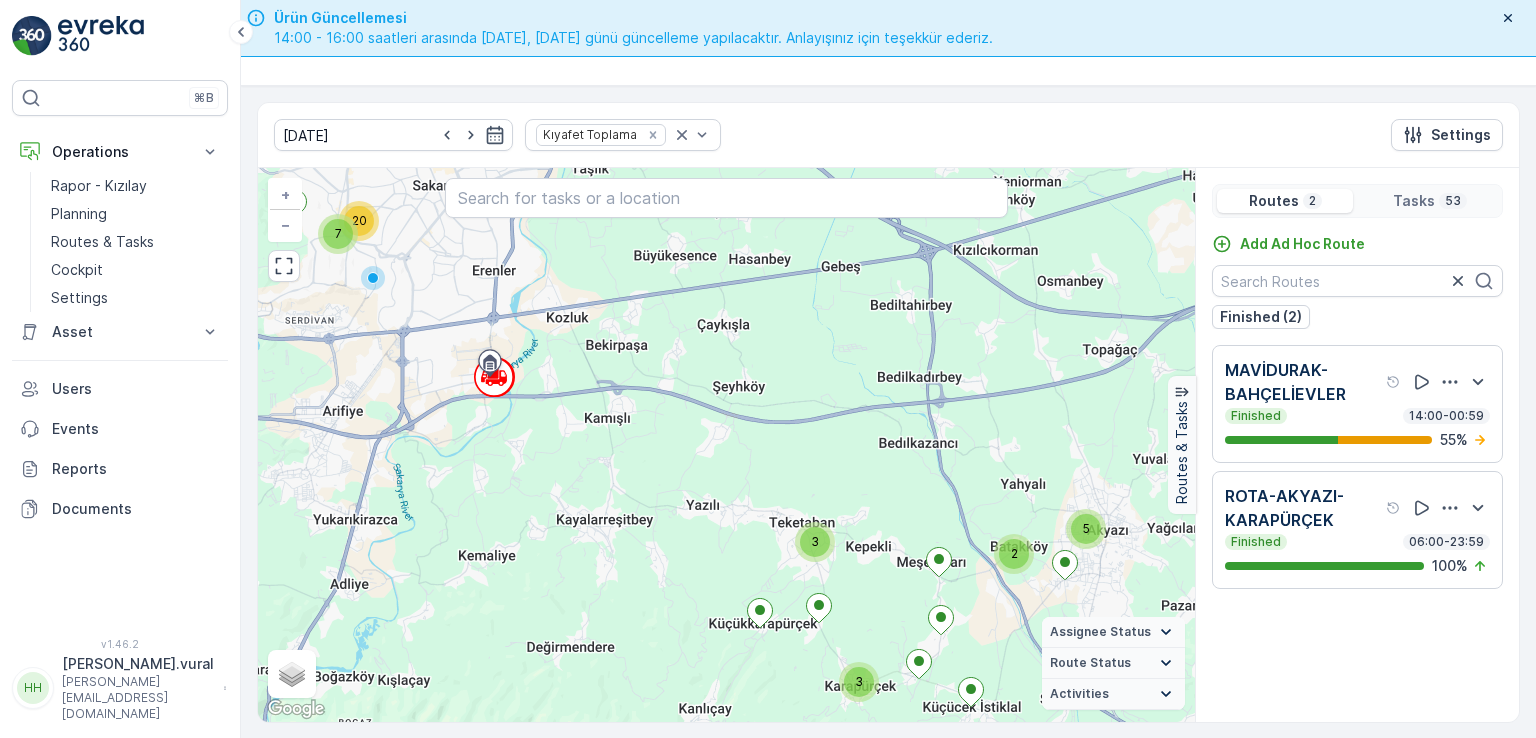 drag, startPoint x: 458, startPoint y: 338, endPoint x: 542, endPoint y: 405, distance: 107.44766 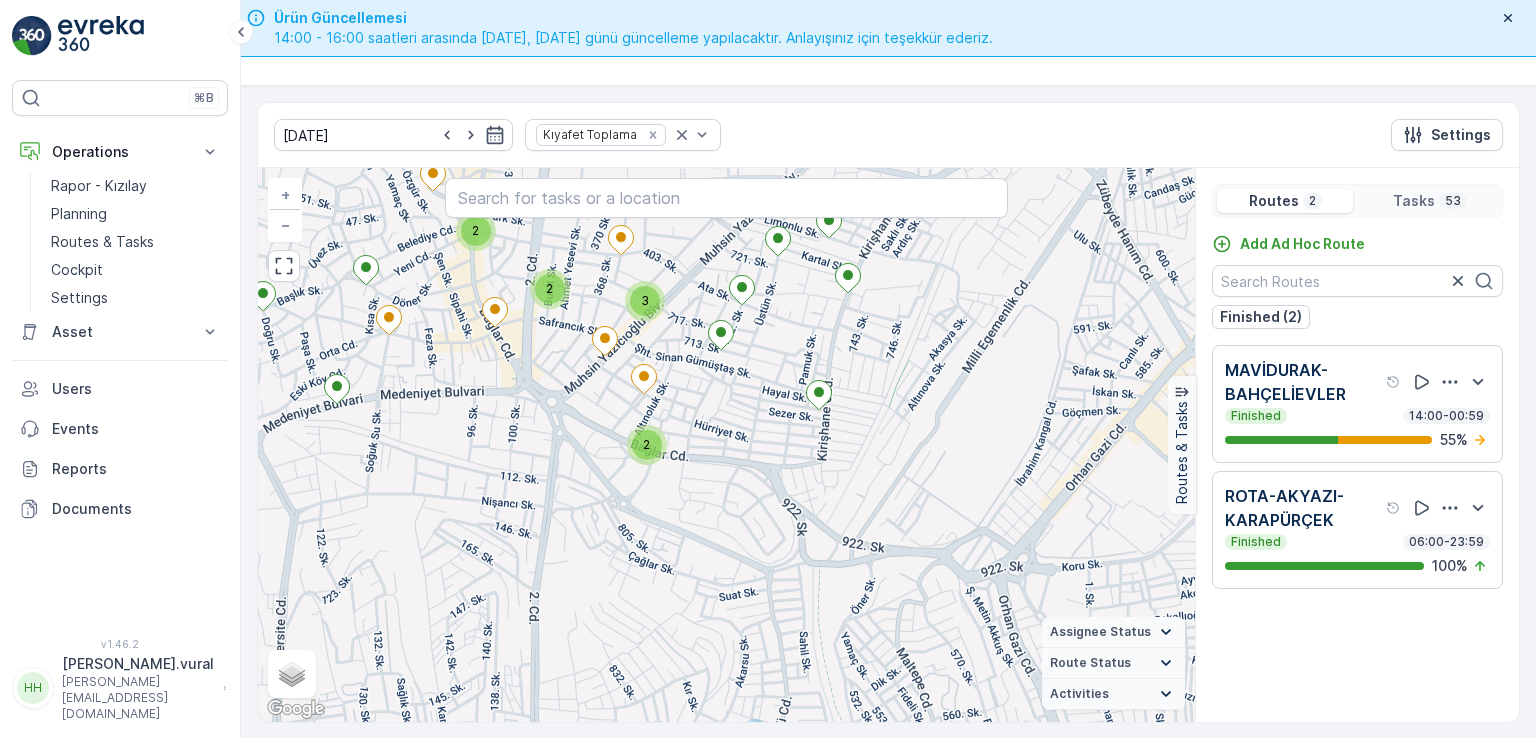 drag, startPoint x: 488, startPoint y: 398, endPoint x: 536, endPoint y: 461, distance: 79.20227 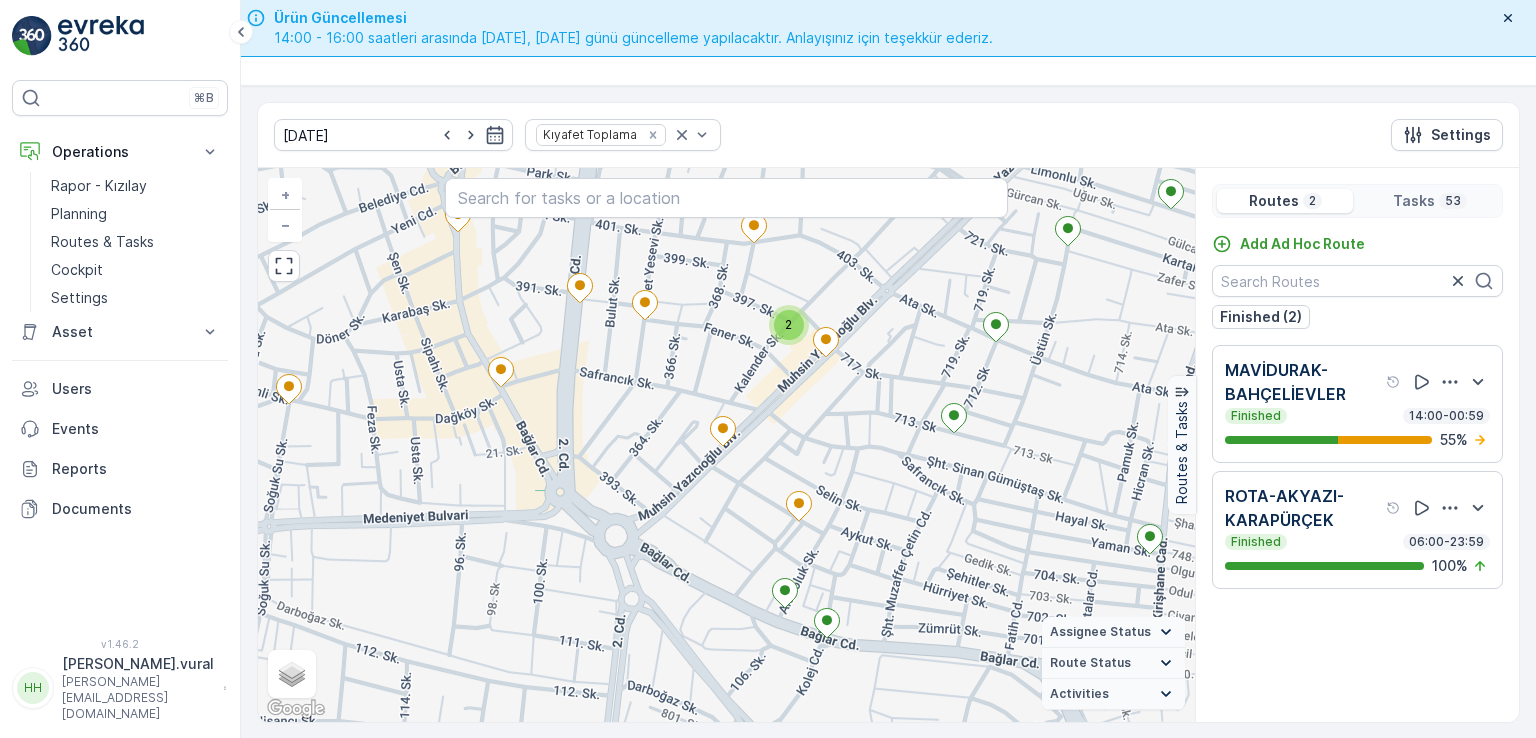 drag, startPoint x: 648, startPoint y: 465, endPoint x: 598, endPoint y: 503, distance: 62.801273 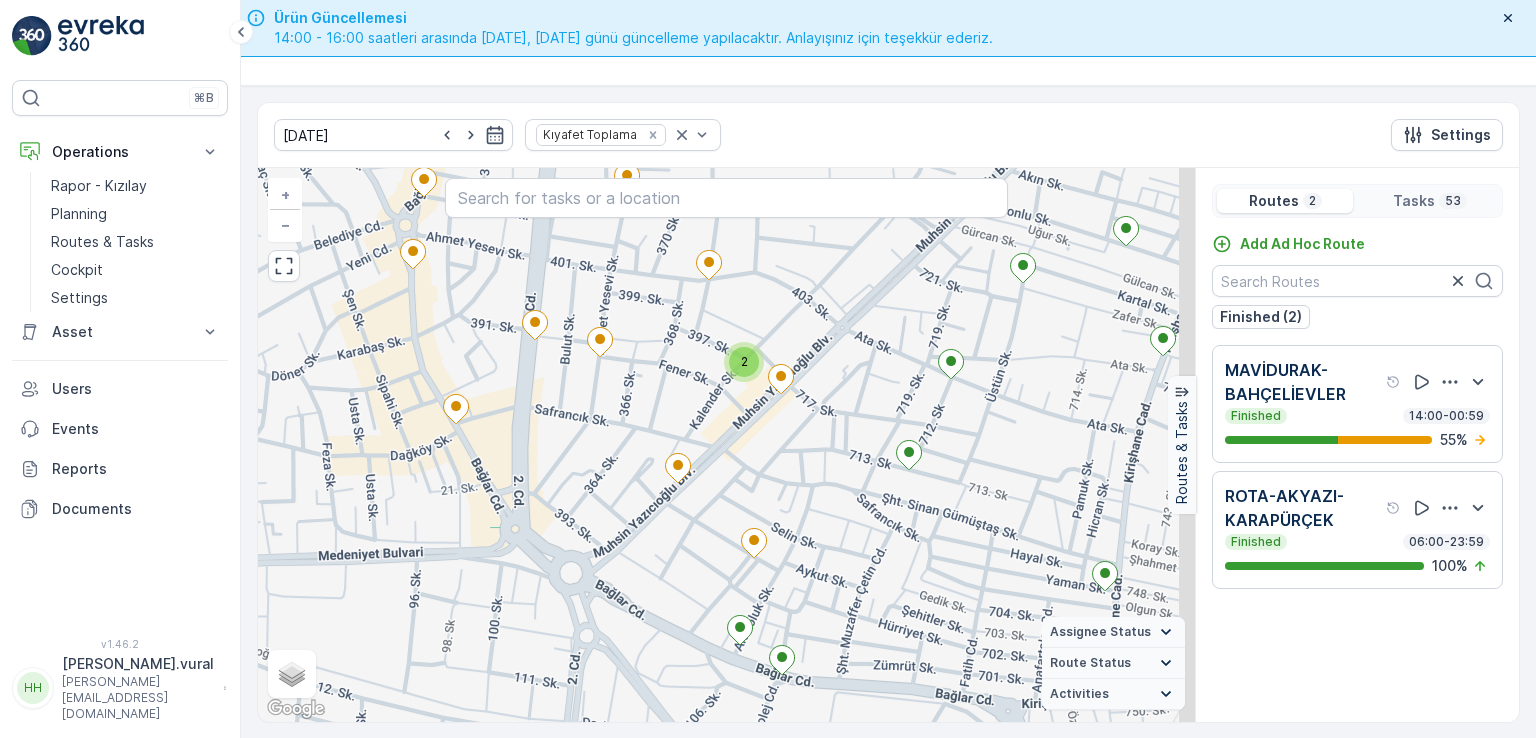 click on "2 + −  Satellite  Roadmap  Terrain  Hybrid  Leaflet Keyboard shortcuts Map Data Map data ©2025 Map data ©2025 100 m  Click to toggle between metric and imperial units Terms Report a map error Assignee Status On The Move Steady Route Status Upcoming Dispatched Finished Checkin VCR Fail Offline Undispatched Expired Cancelled Activities Start Point End Point Fuel Disposal Break Speed Limit" at bounding box center (726, 445) 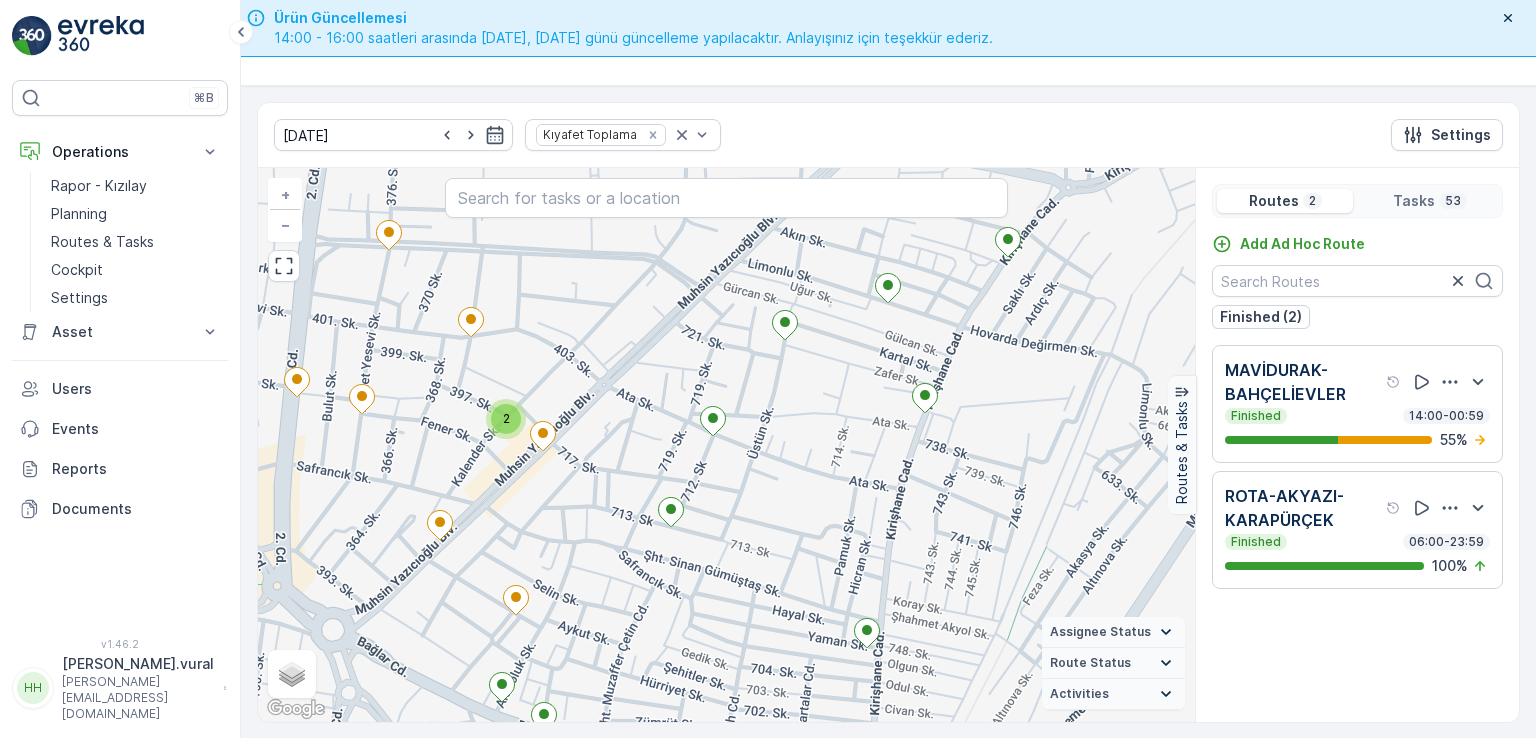 click on "2 + −  Satellite  Roadmap  Terrain  Hybrid  Leaflet Keyboard shortcuts Map Data Map data ©2025 Map data ©2025 100 m  Click to toggle between metric and imperial units Terms Report a map error Assignee Status On The Move Steady Route Status Upcoming Dispatched Finished Checkin VCR Fail Offline Undispatched Expired Cancelled Activities Start Point End Point Fuel Disposal Break Speed Limit" at bounding box center [726, 445] 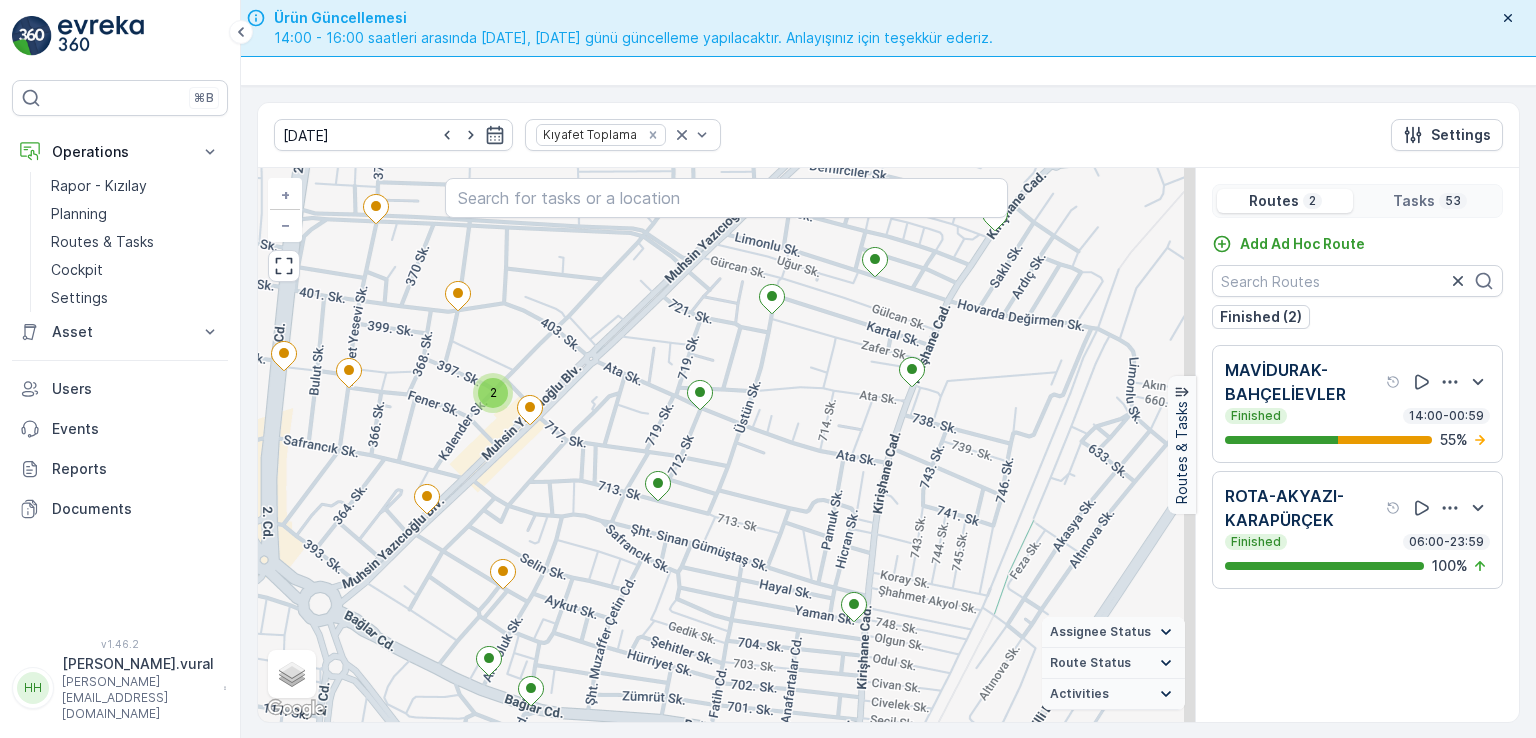 click on "2 + −  Satellite  Roadmap  Terrain  Hybrid  Leaflet Keyboard shortcuts Map Data Map data ©2025 Map data ©2025 100 m  Click to toggle between metric and imperial units Terms Report a map error Assignee Status On The Move Steady Route Status Upcoming Dispatched Finished Checkin VCR Fail Offline Undispatched Expired Cancelled Activities Start Point End Point Fuel Disposal Break Speed Limit" at bounding box center (726, 445) 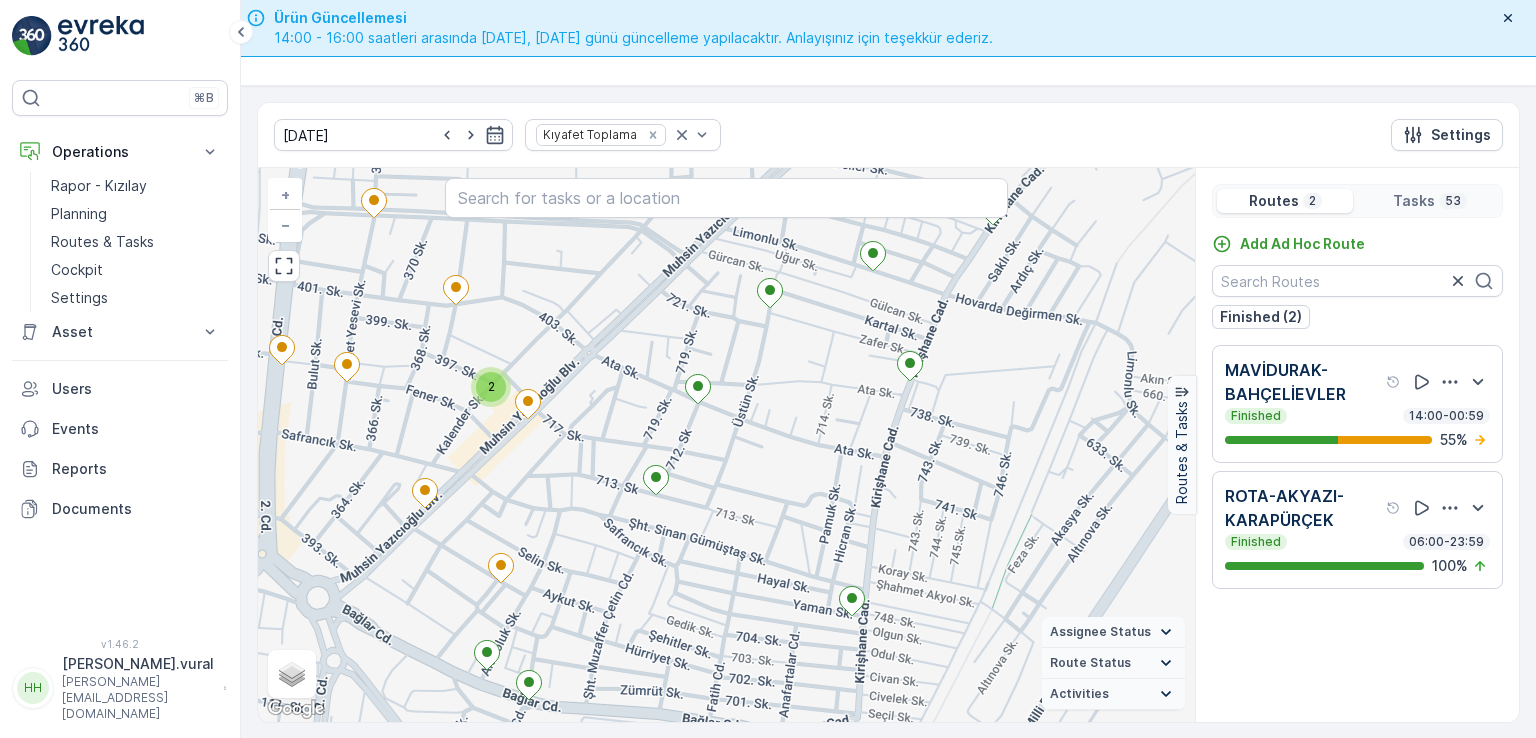 drag, startPoint x: 587, startPoint y: 393, endPoint x: 587, endPoint y: 351, distance: 42 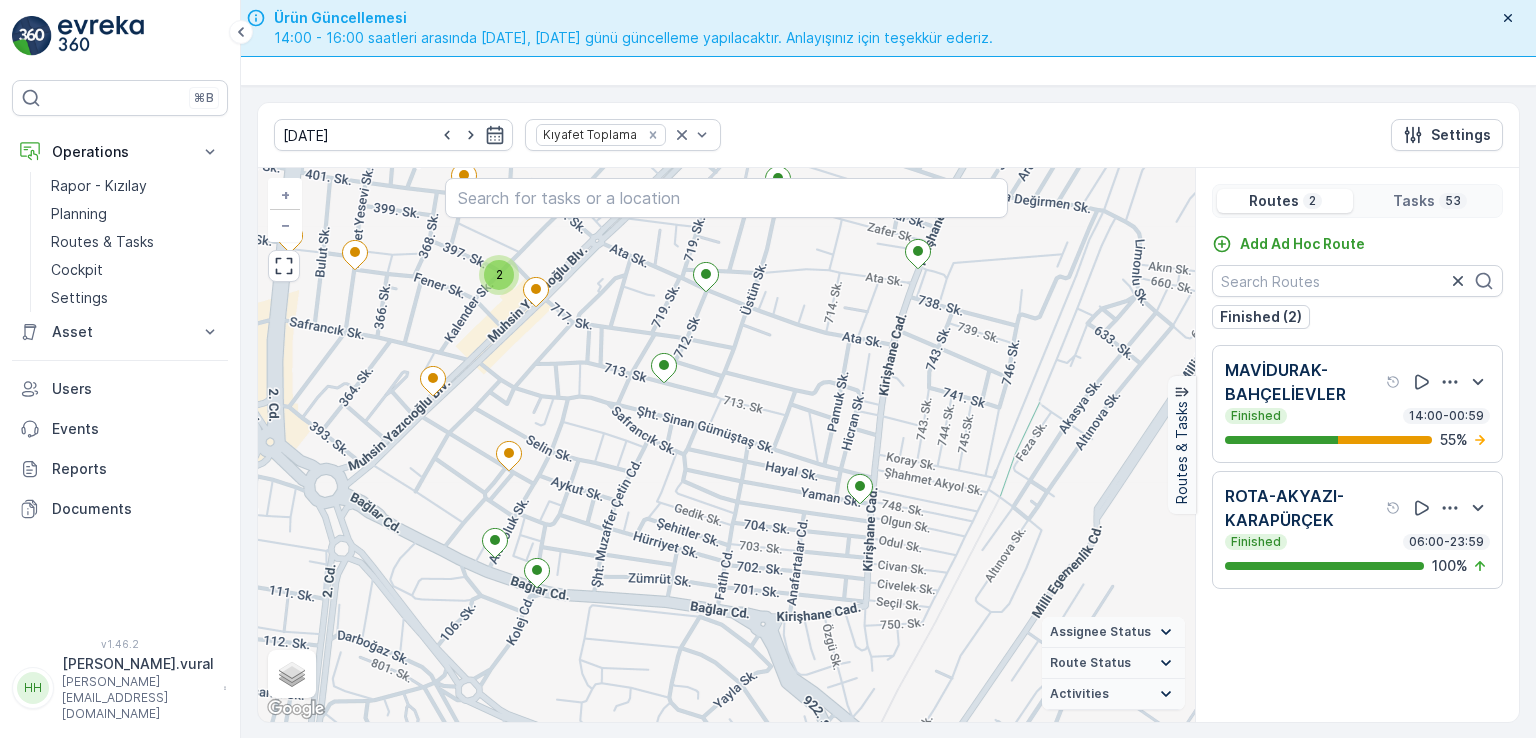 click on "2 + −  Satellite  Roadmap  Terrain  Hybrid  Leaflet Keyboard shortcuts Map Data Map data ©2025 Map data ©2025 100 m  Click to toggle between metric and imperial units Terms Report a map error Assignee Status On The Move Steady Route Status Upcoming Dispatched Finished Checkin VCR Fail Offline Undispatched Expired Cancelled Activities Start Point End Point Fuel Disposal Break Speed Limit" at bounding box center [726, 445] 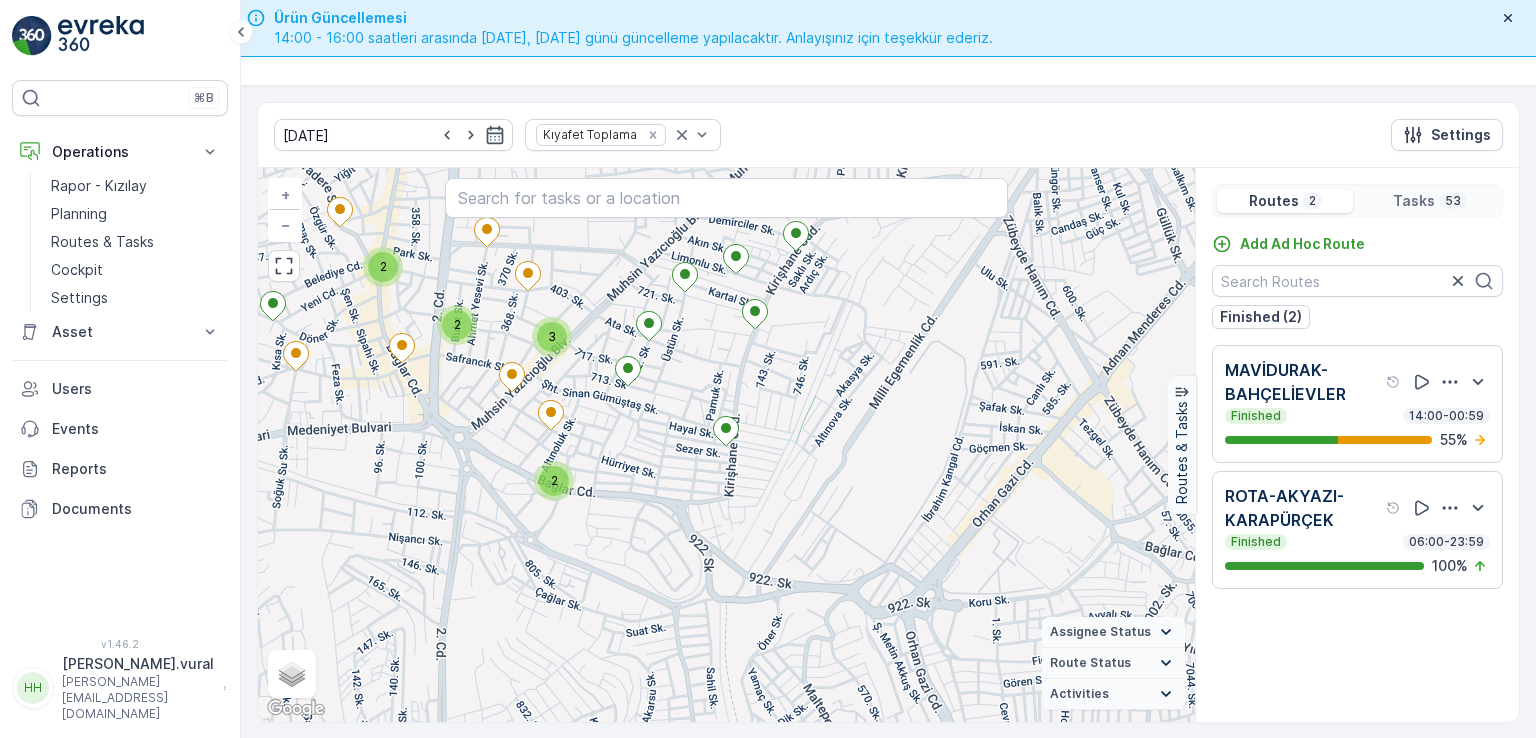 drag, startPoint x: 414, startPoint y: 446, endPoint x: 633, endPoint y: 465, distance: 219.82266 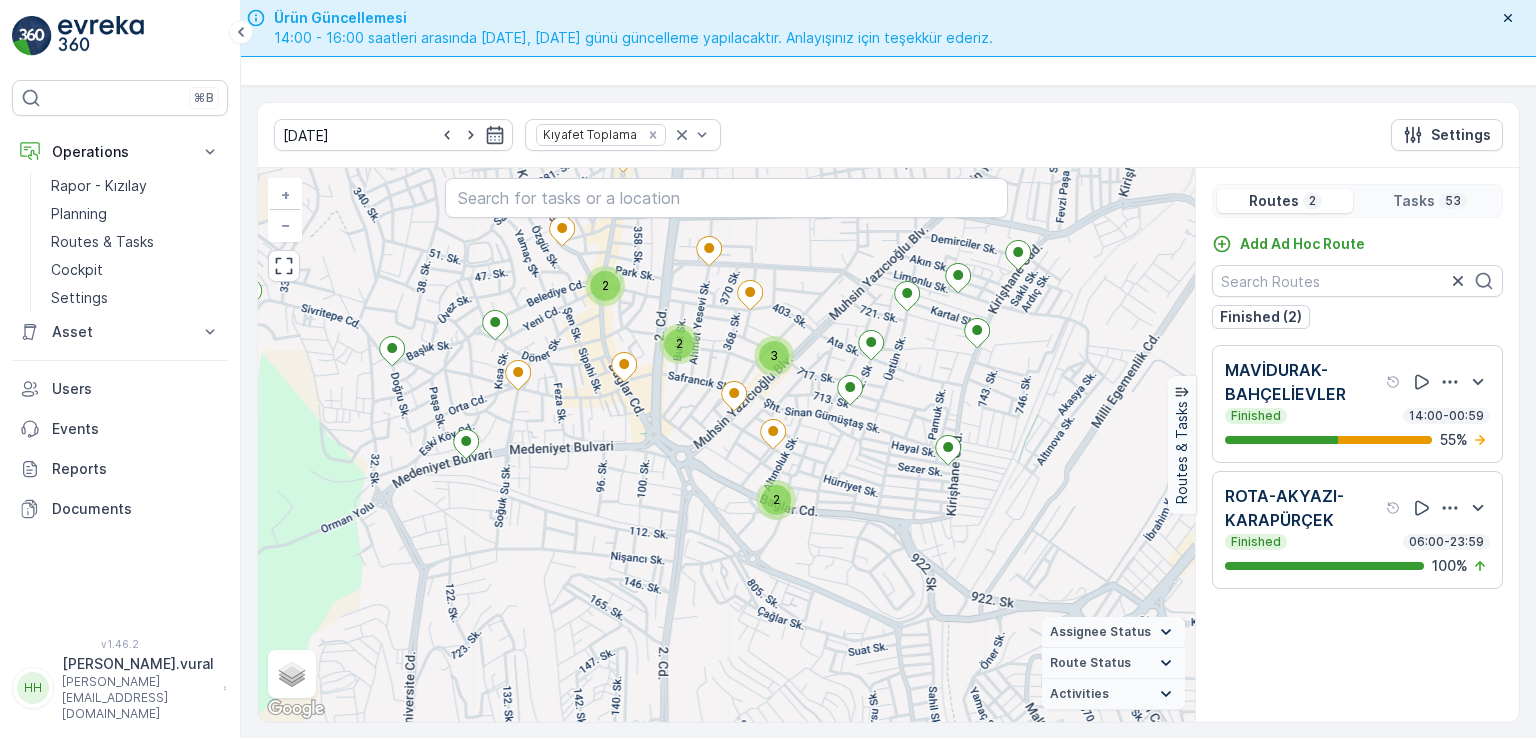 drag, startPoint x: 633, startPoint y: 465, endPoint x: 642, endPoint y: 457, distance: 12.0415945 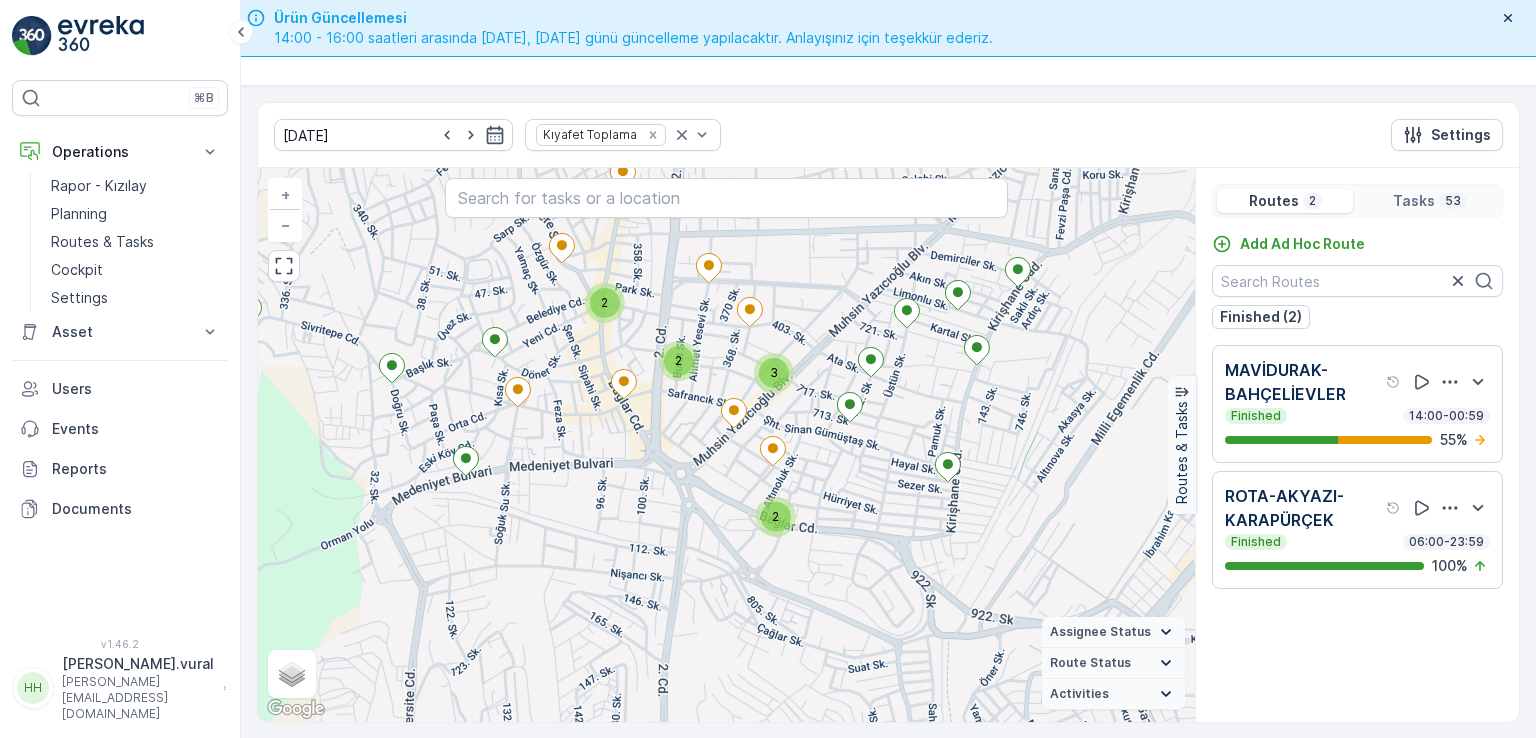 drag, startPoint x: 568, startPoint y: 454, endPoint x: 568, endPoint y: 482, distance: 28 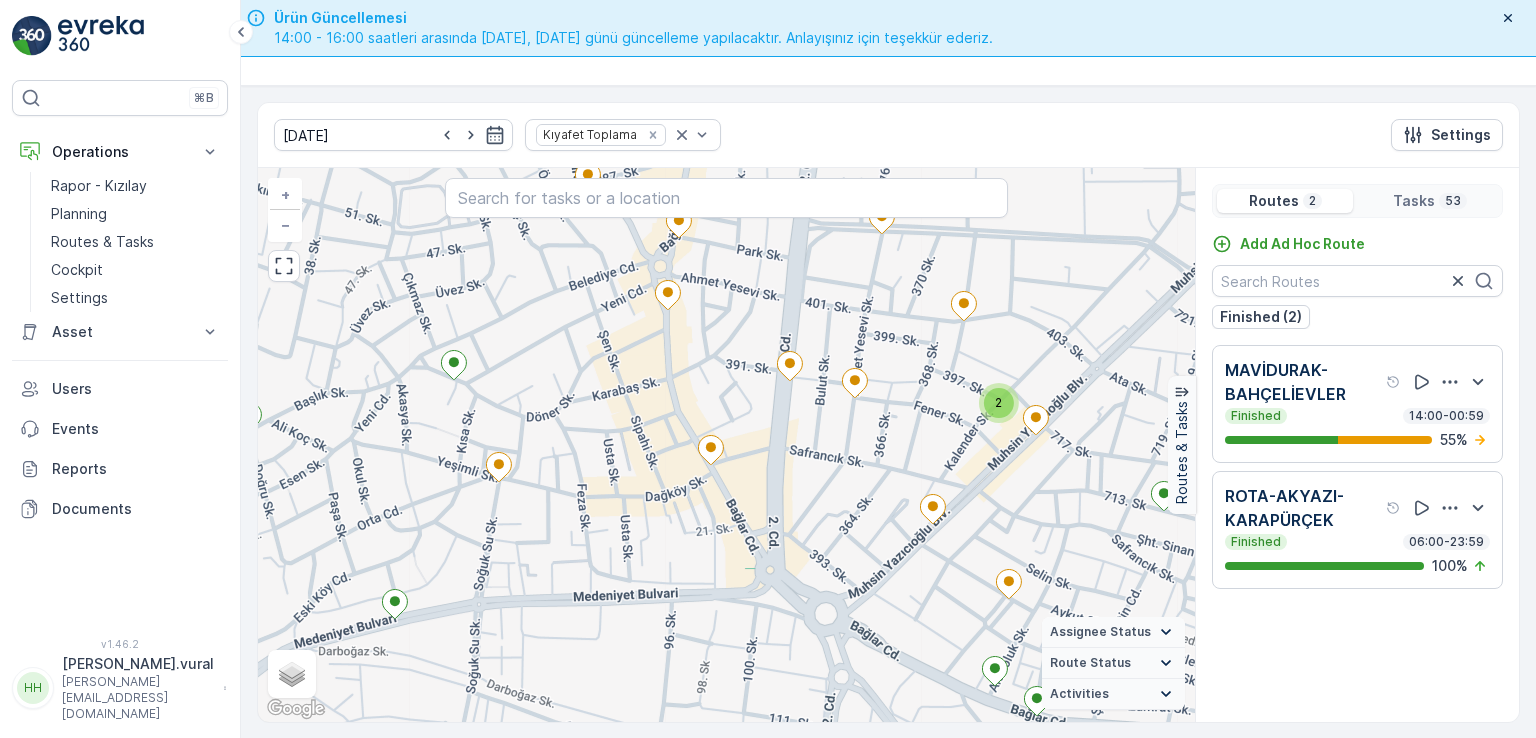 drag, startPoint x: 632, startPoint y: 392, endPoint x: 623, endPoint y: 438, distance: 46.872166 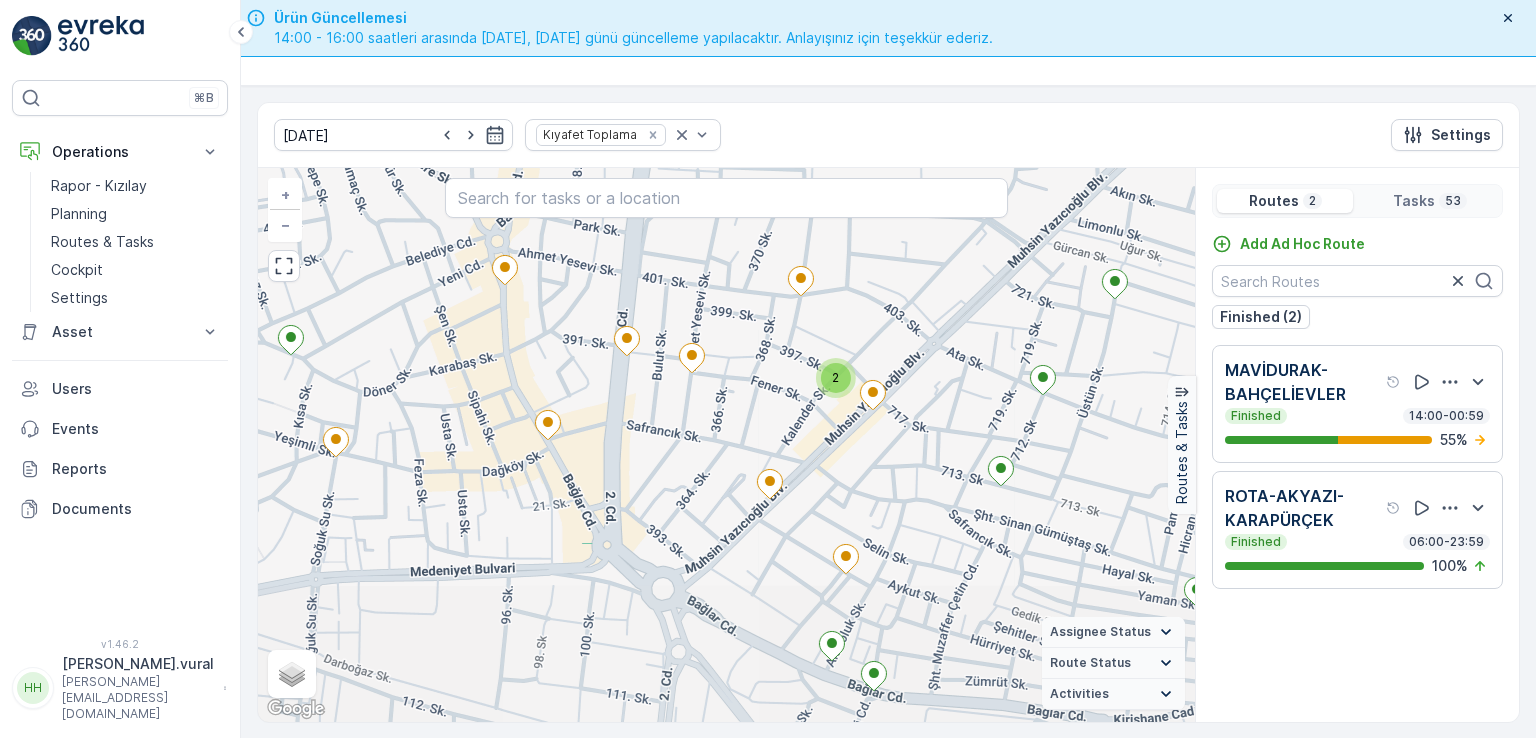drag, startPoint x: 669, startPoint y: 599, endPoint x: 658, endPoint y: 436, distance: 163.37074 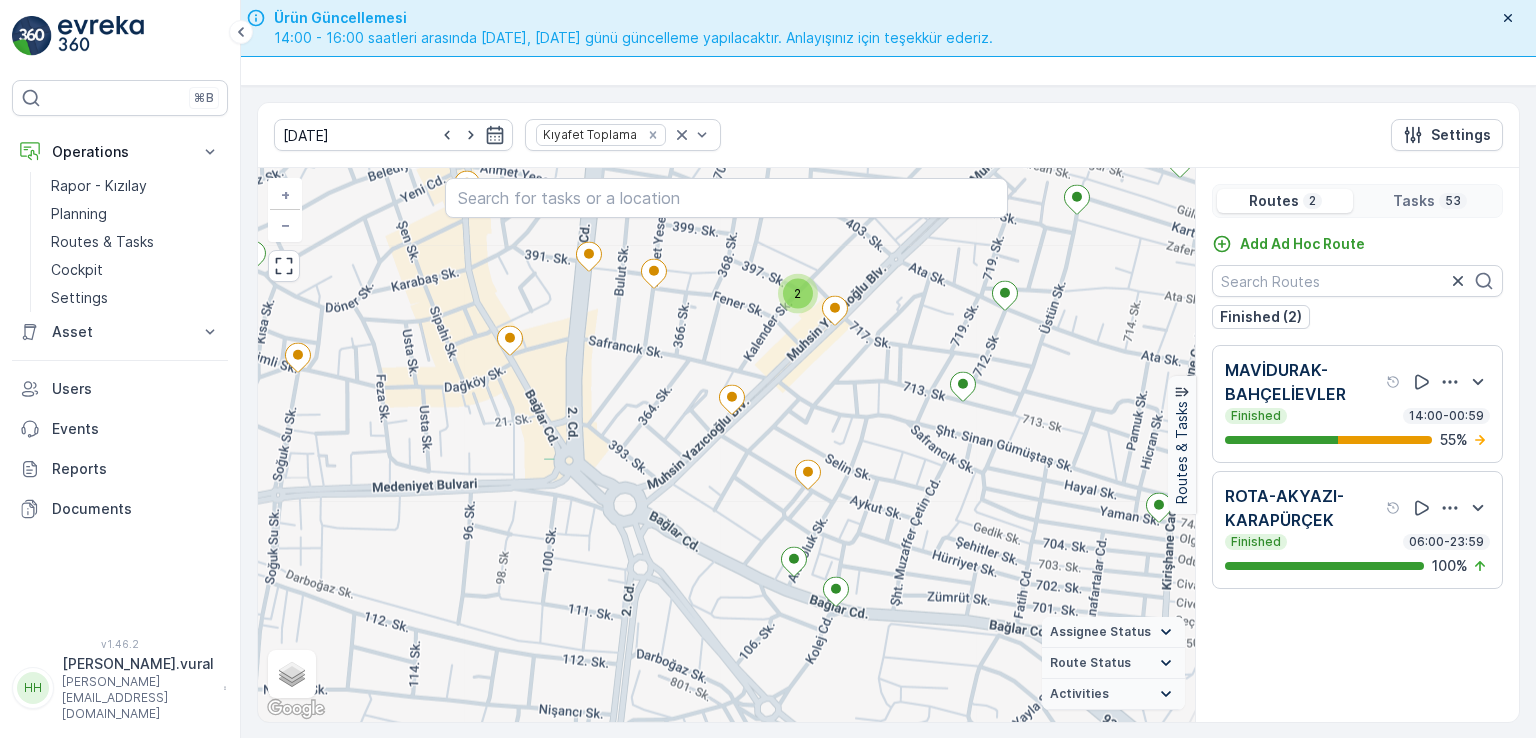 drag, startPoint x: 971, startPoint y: 542, endPoint x: 822, endPoint y: 510, distance: 152.3975 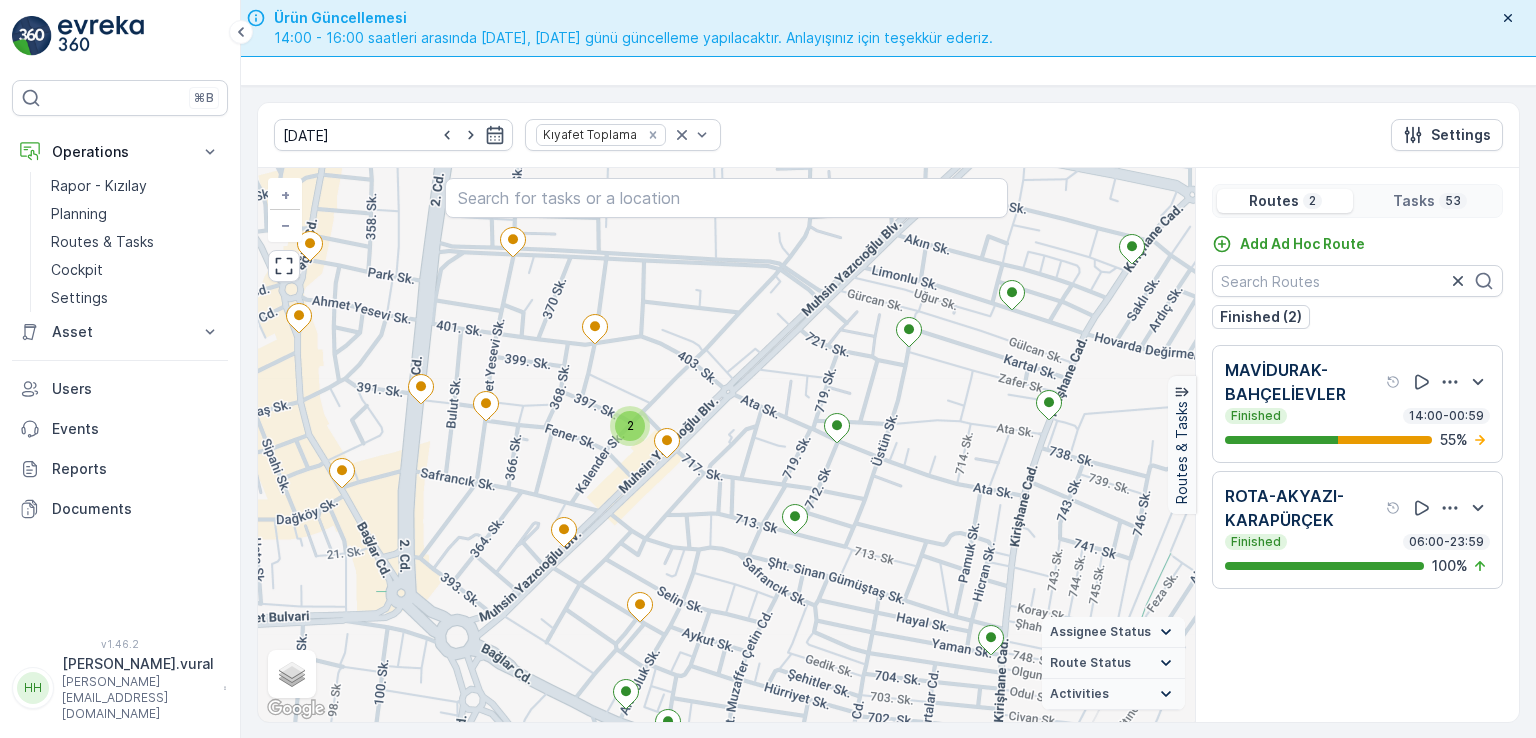 drag, startPoint x: 902, startPoint y: 360, endPoint x: 881, endPoint y: 516, distance: 157.40712 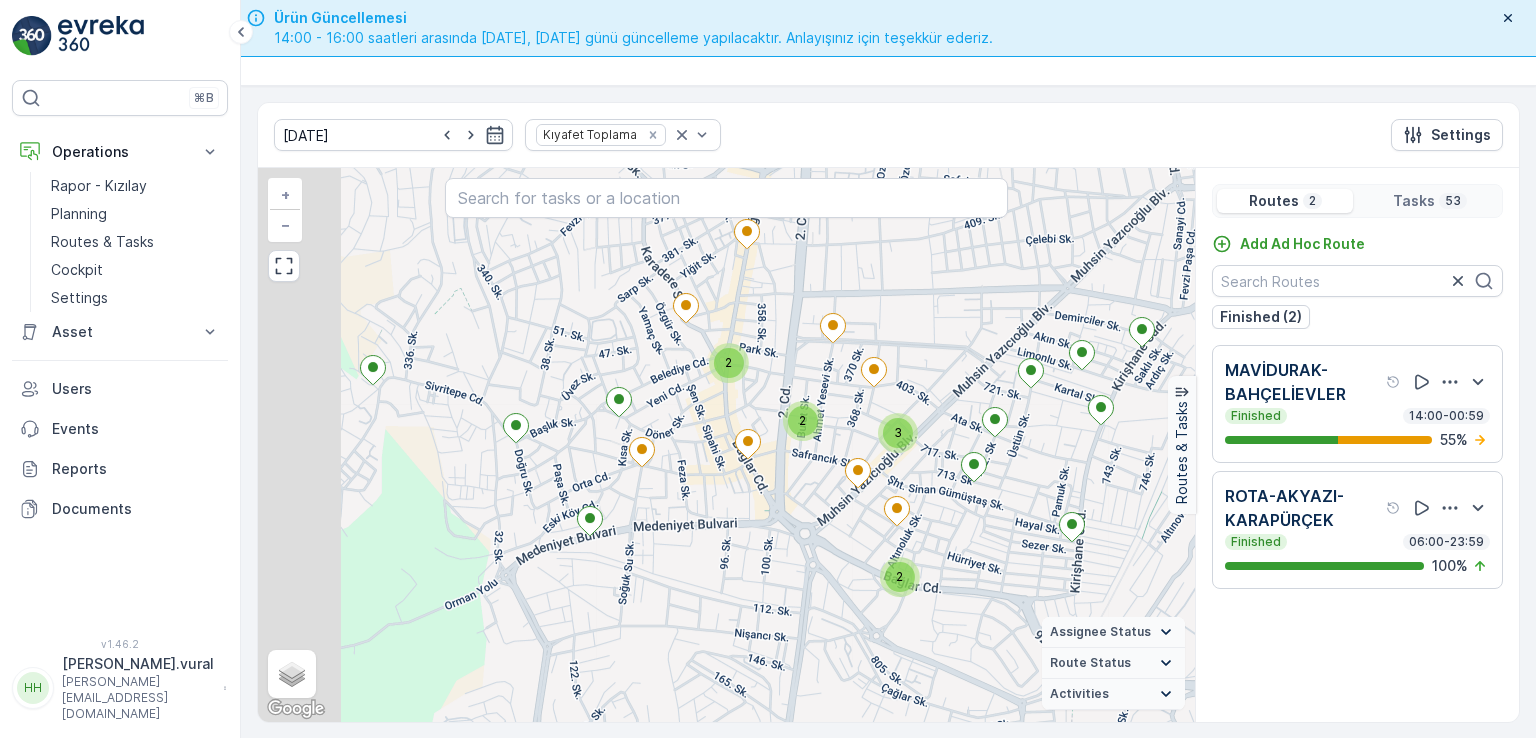 drag, startPoint x: 550, startPoint y: 521, endPoint x: 807, endPoint y: 498, distance: 258.02713 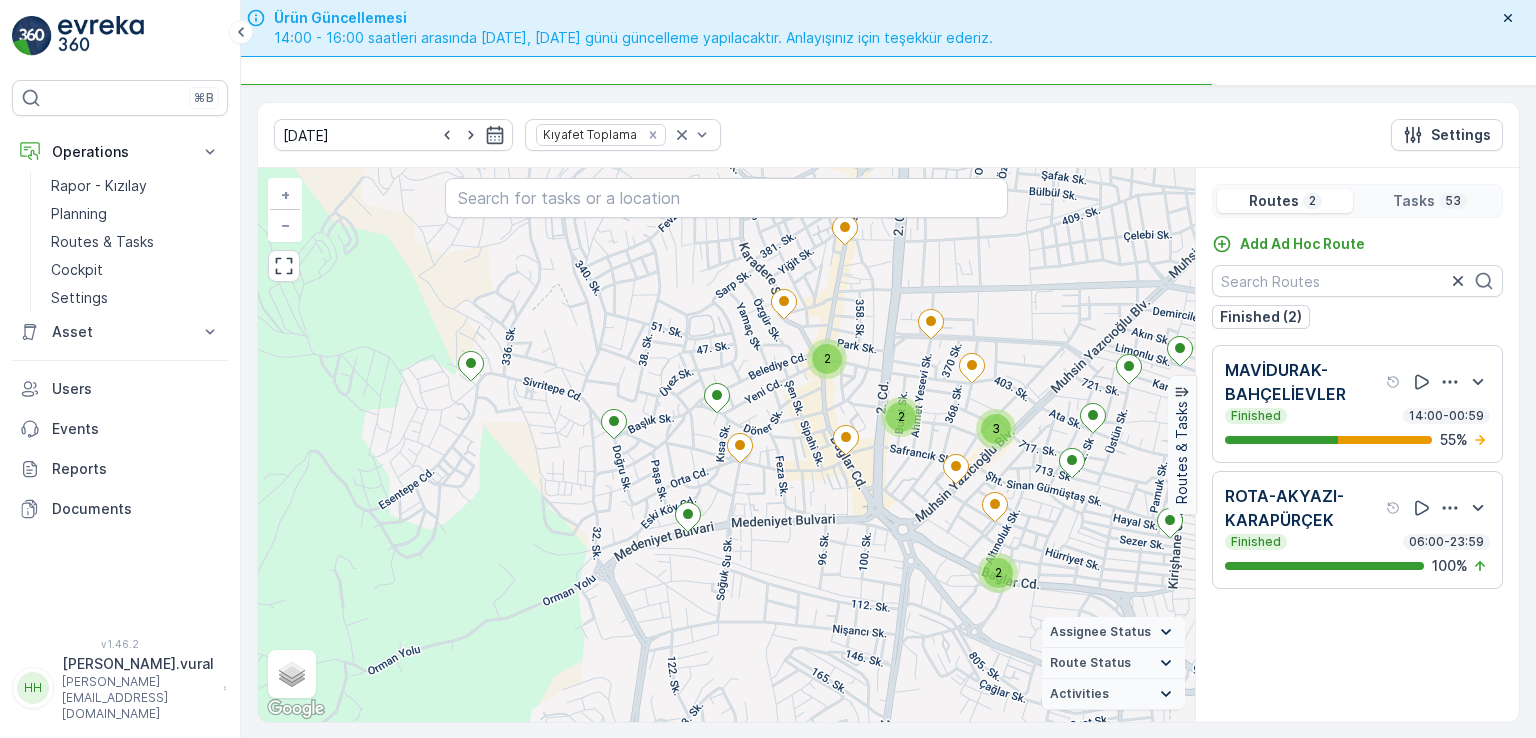 click on "2 2 2 3 + −  Satellite  Roadmap  Terrain  Hybrid  Leaflet Keyboard shortcuts Map Data Map data ©2025 Map data ©2025 200 m  Click to toggle between metric and imperial units Terms Report a map error Assignee Status On The Move Steady Route Status Upcoming Dispatched Finished Checkin VCR Fail Offline Undispatched Expired Cancelled Activities Start Point End Point Fuel Disposal Break Speed Limit" at bounding box center [726, 445] 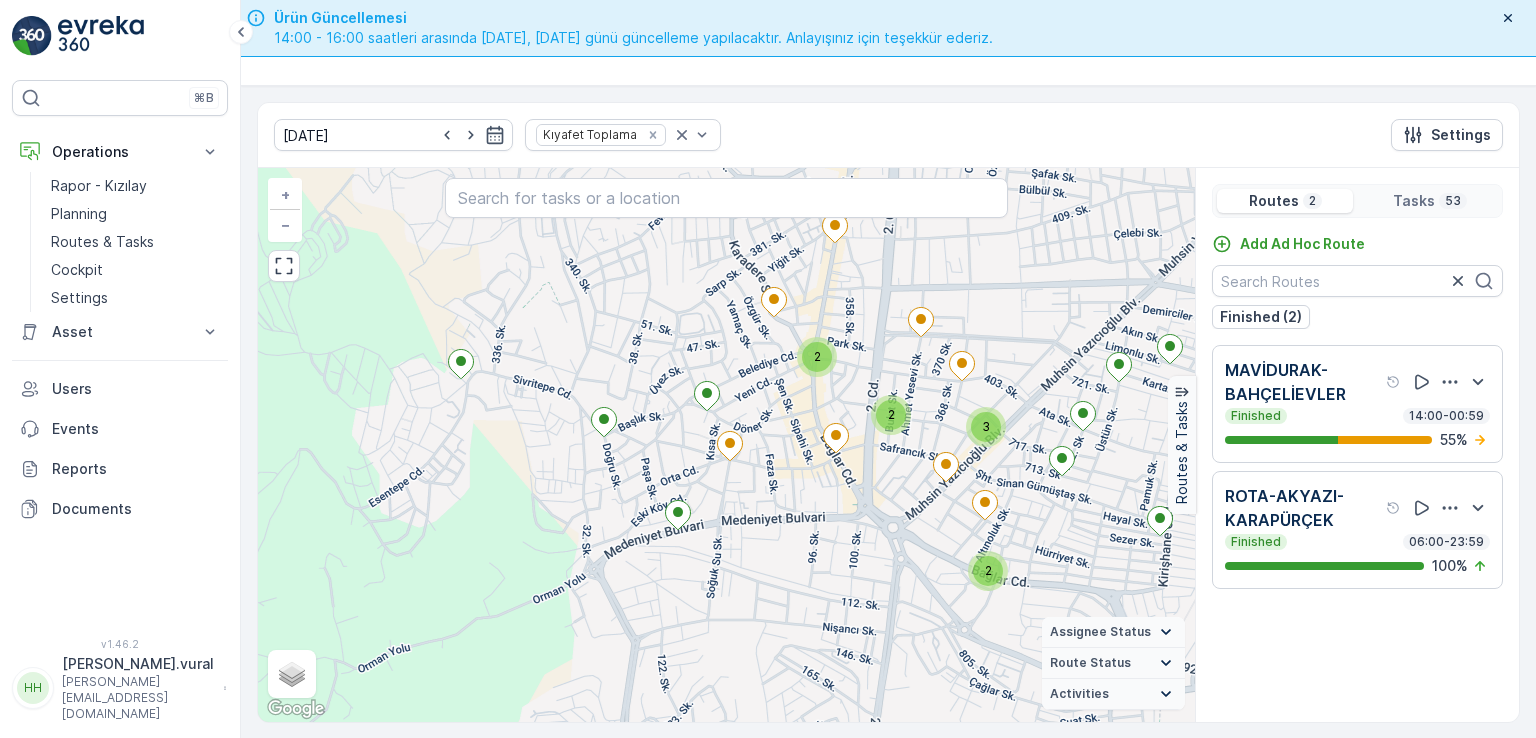 click on "2 2 2 3 + −  Satellite  Roadmap  Terrain  Hybrid  Leaflet Keyboard shortcuts Map Data Map data ©2025 Map data ©2025 200 m  Click to toggle between metric and imperial units Terms Report a map error Assignee Status On The Move Steady Route Status Upcoming Dispatched Finished Checkin VCR Fail Offline Undispatched Expired Cancelled Activities Start Point End Point Fuel Disposal Break Speed Limit" at bounding box center (726, 445) 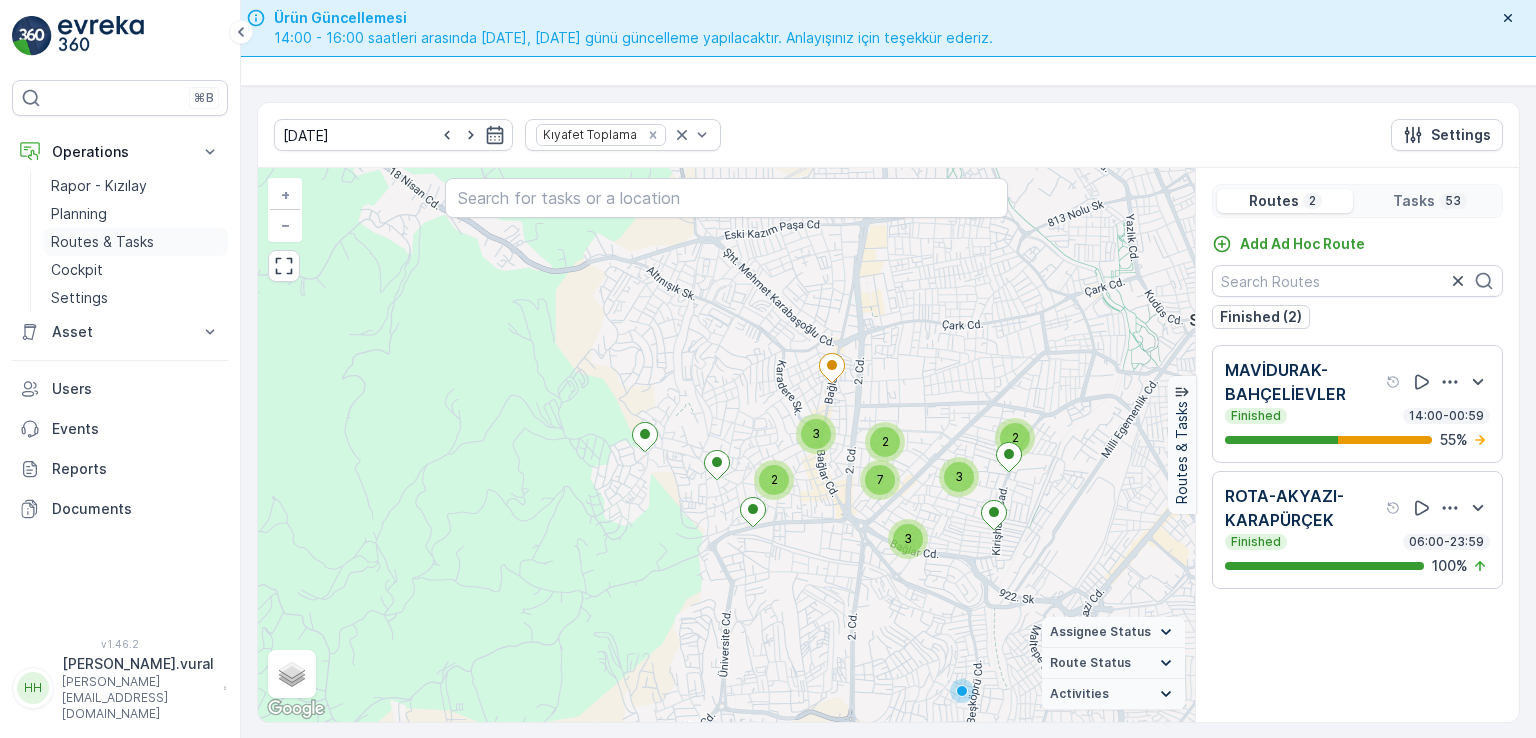 click on "Routes & Tasks" at bounding box center [102, 242] 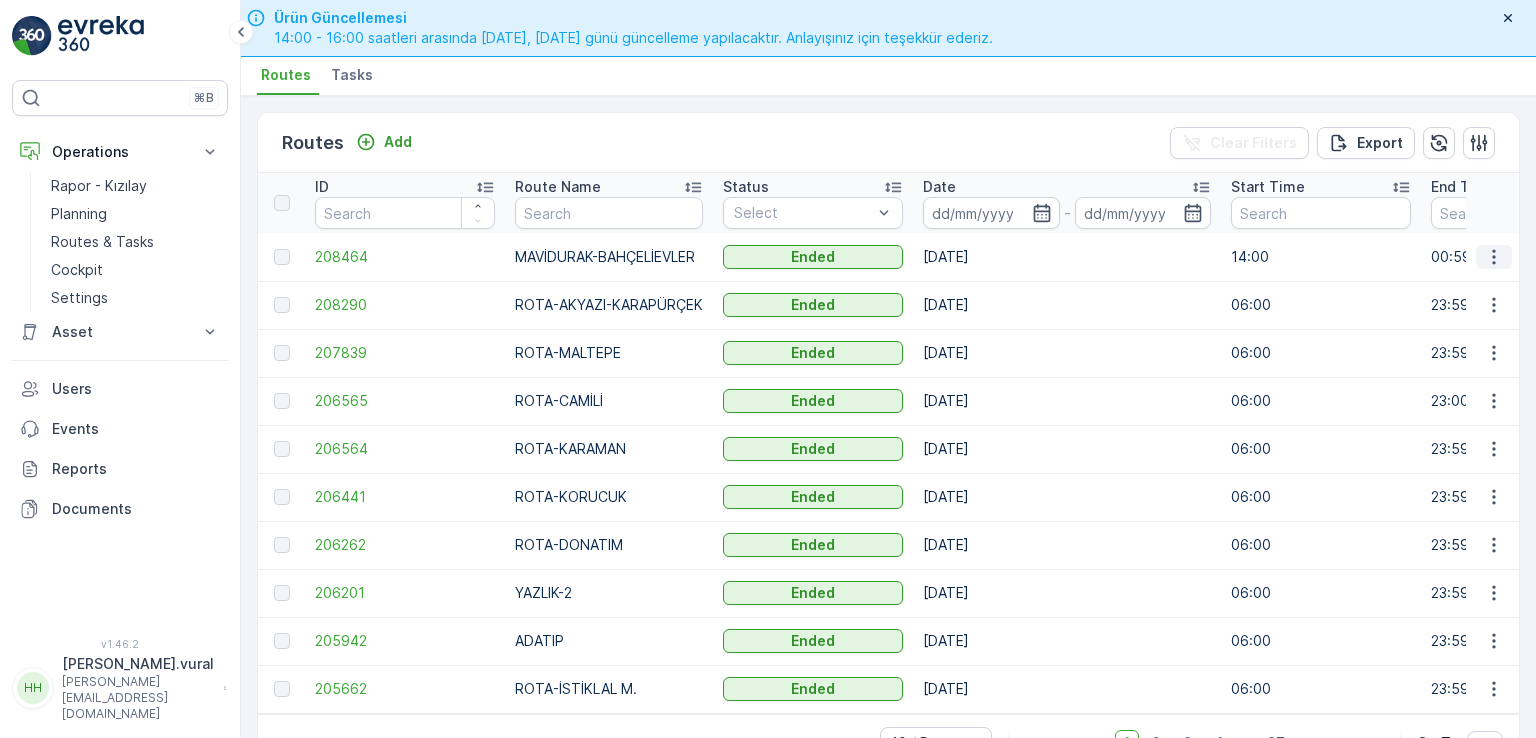 click 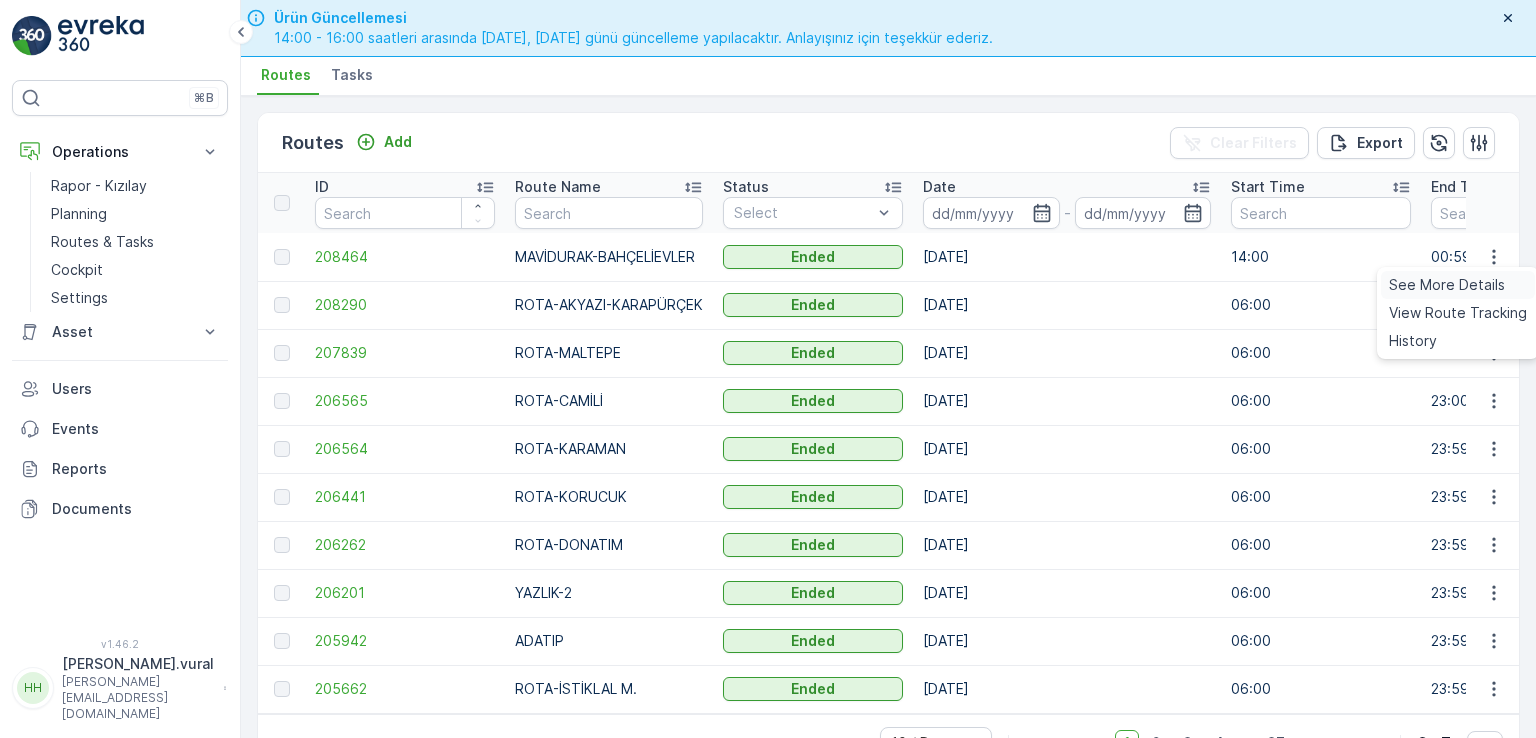 click on "See More Details" at bounding box center [1447, 285] 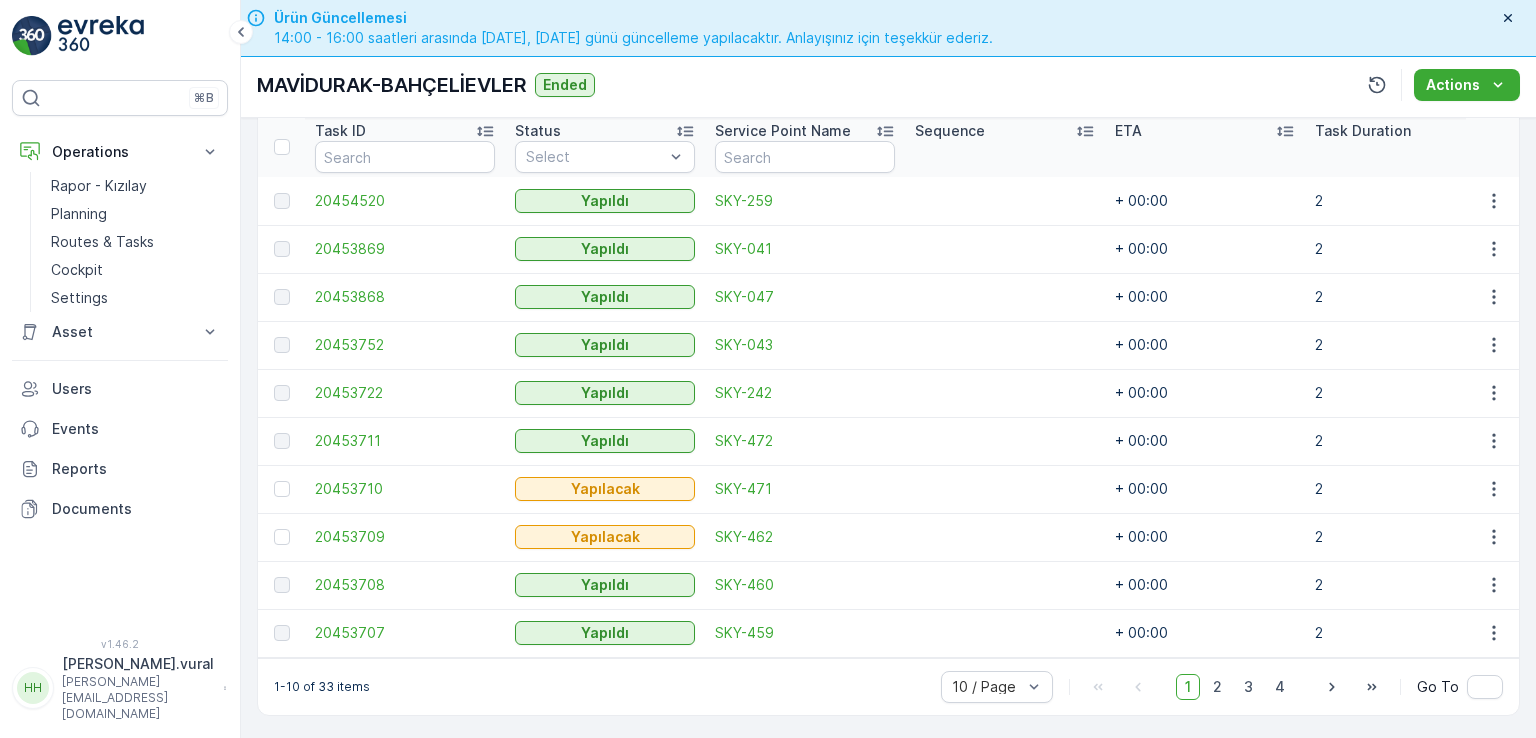 scroll, scrollTop: 556, scrollLeft: 0, axis: vertical 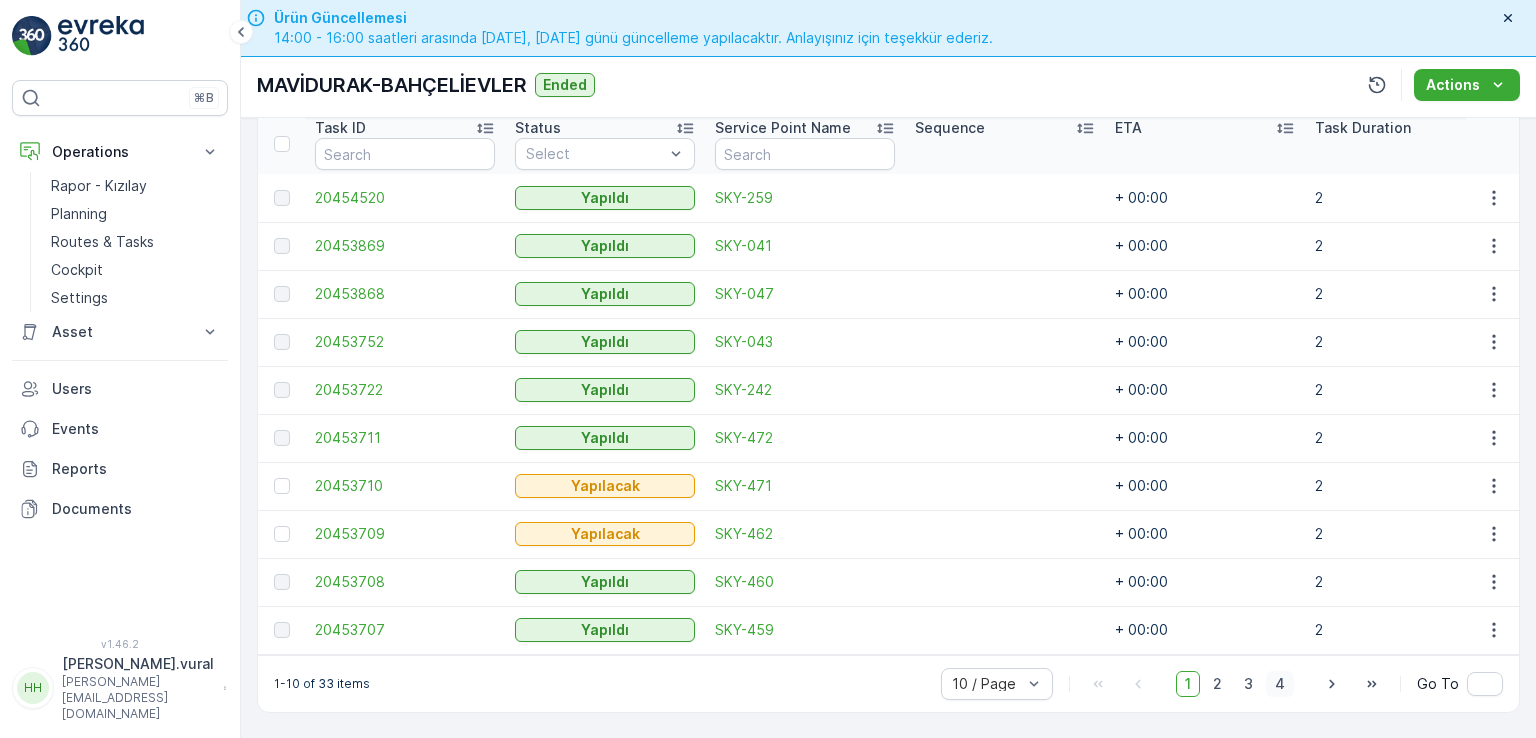 click on "4" at bounding box center (1280, 684) 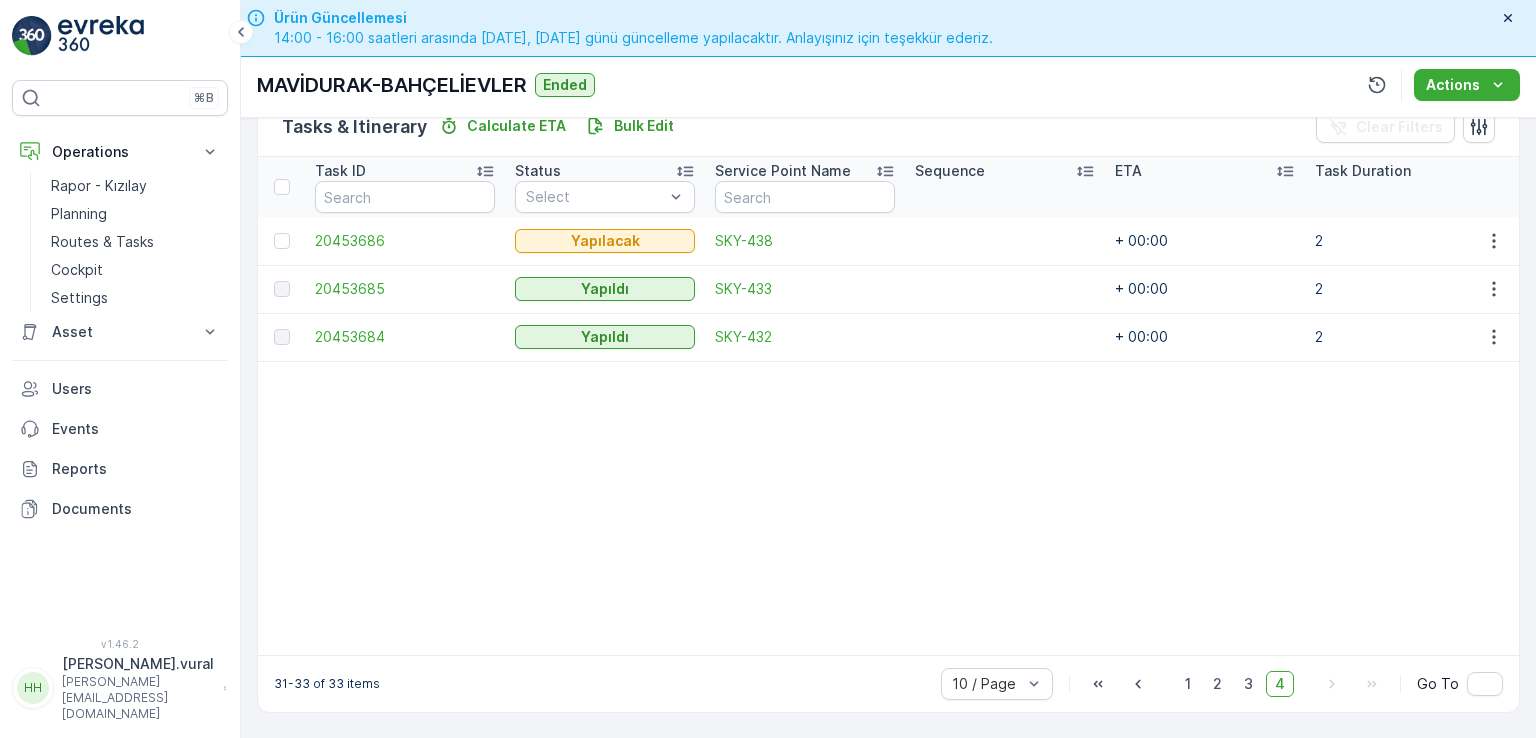 scroll, scrollTop: 514, scrollLeft: 0, axis: vertical 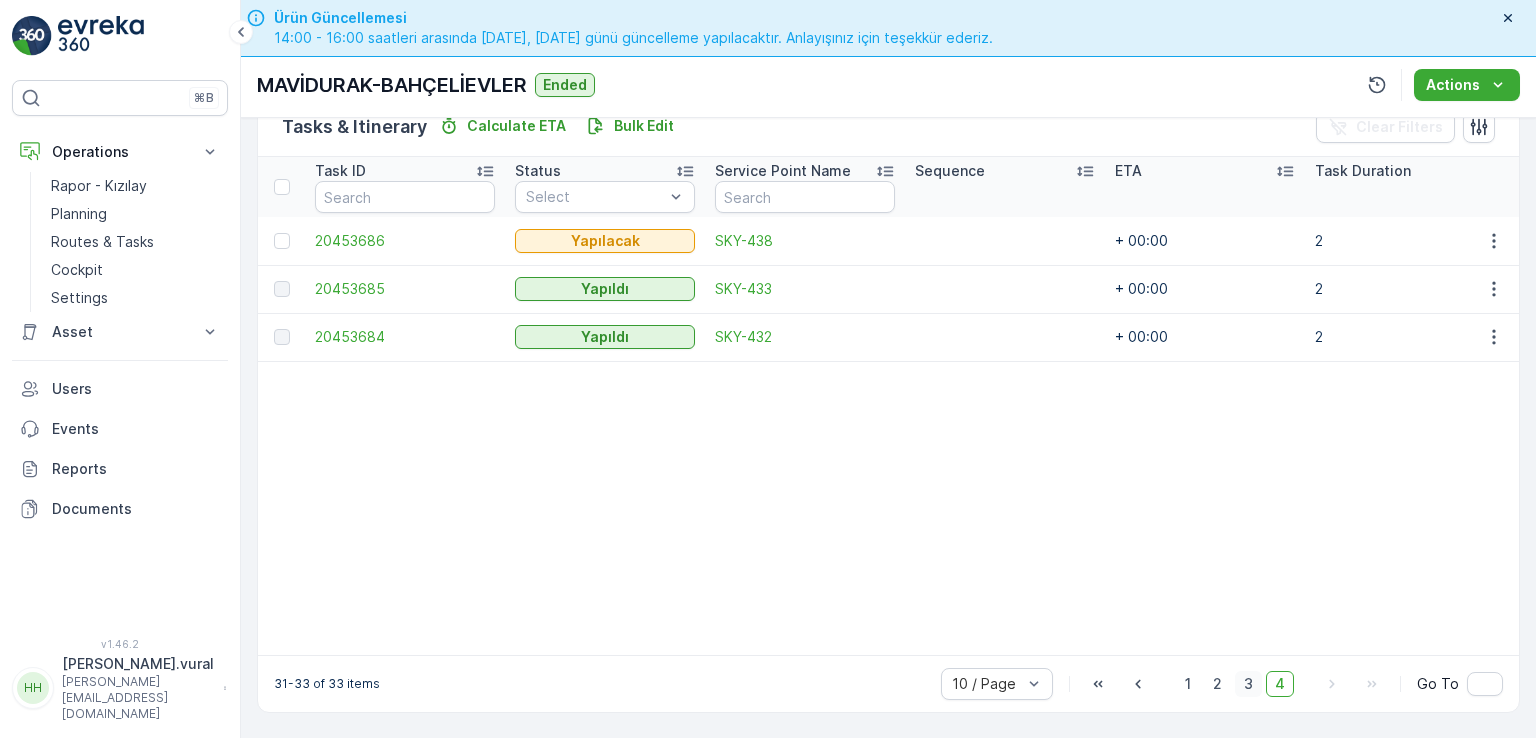 click on "3" at bounding box center [1248, 684] 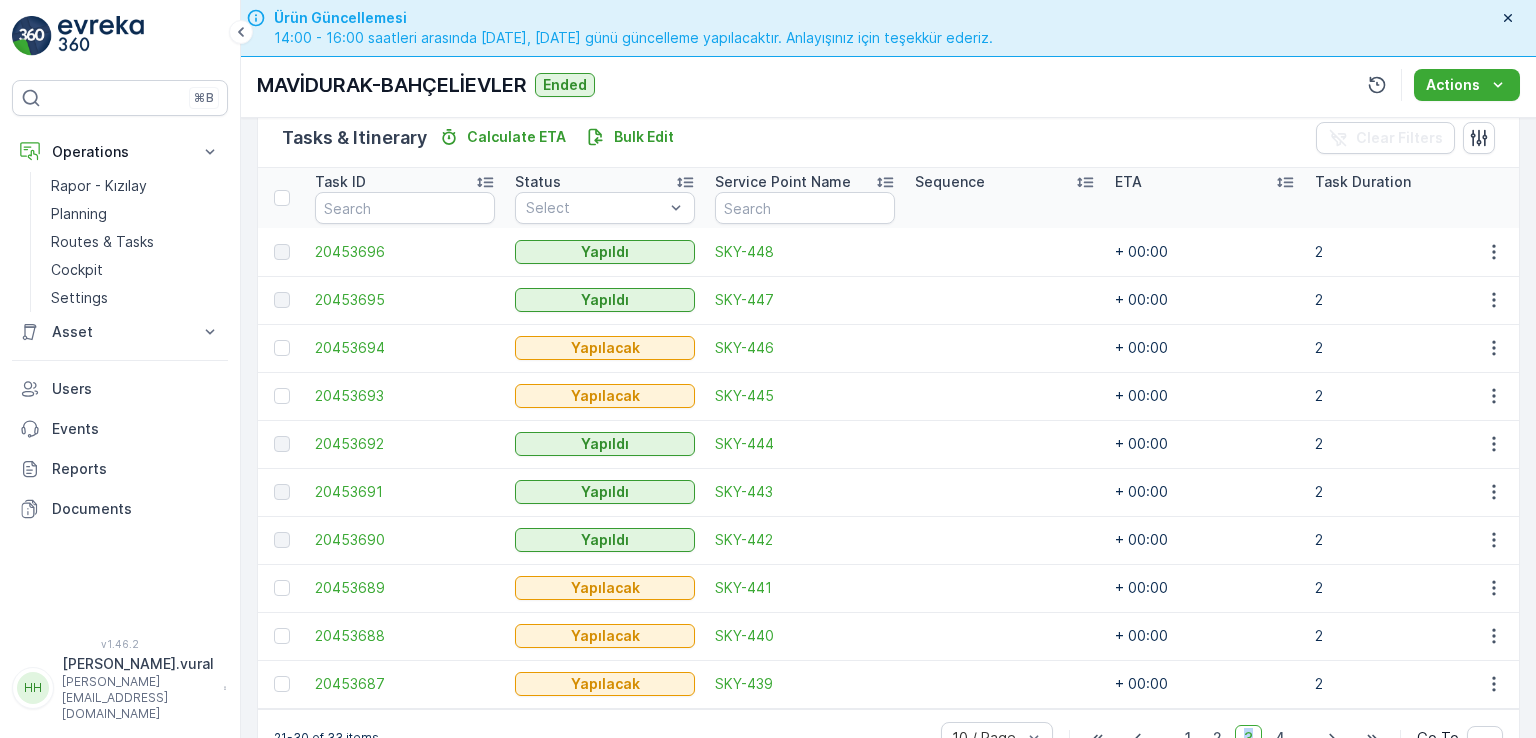 scroll, scrollTop: 514, scrollLeft: 0, axis: vertical 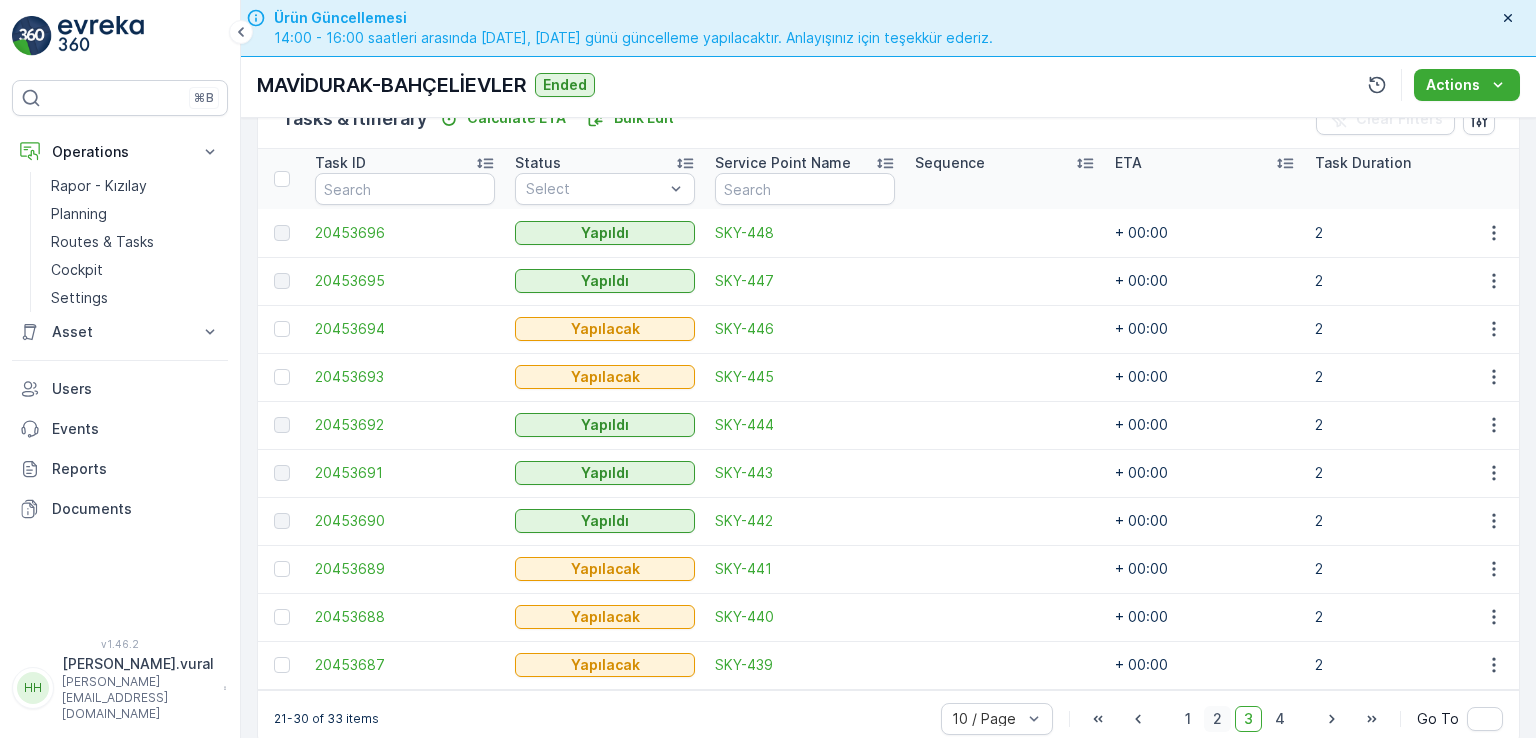 click on "2" at bounding box center [1217, 719] 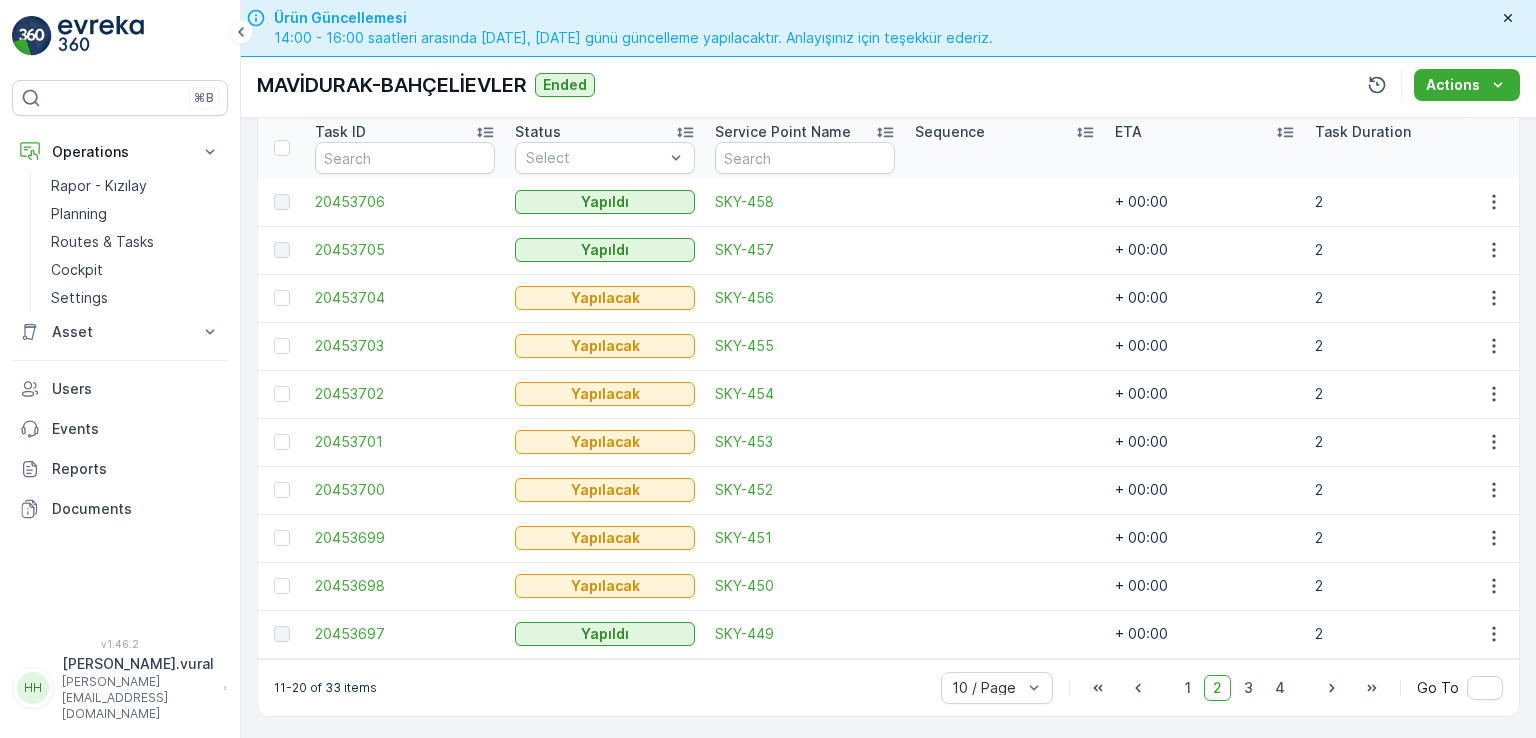 scroll, scrollTop: 556, scrollLeft: 0, axis: vertical 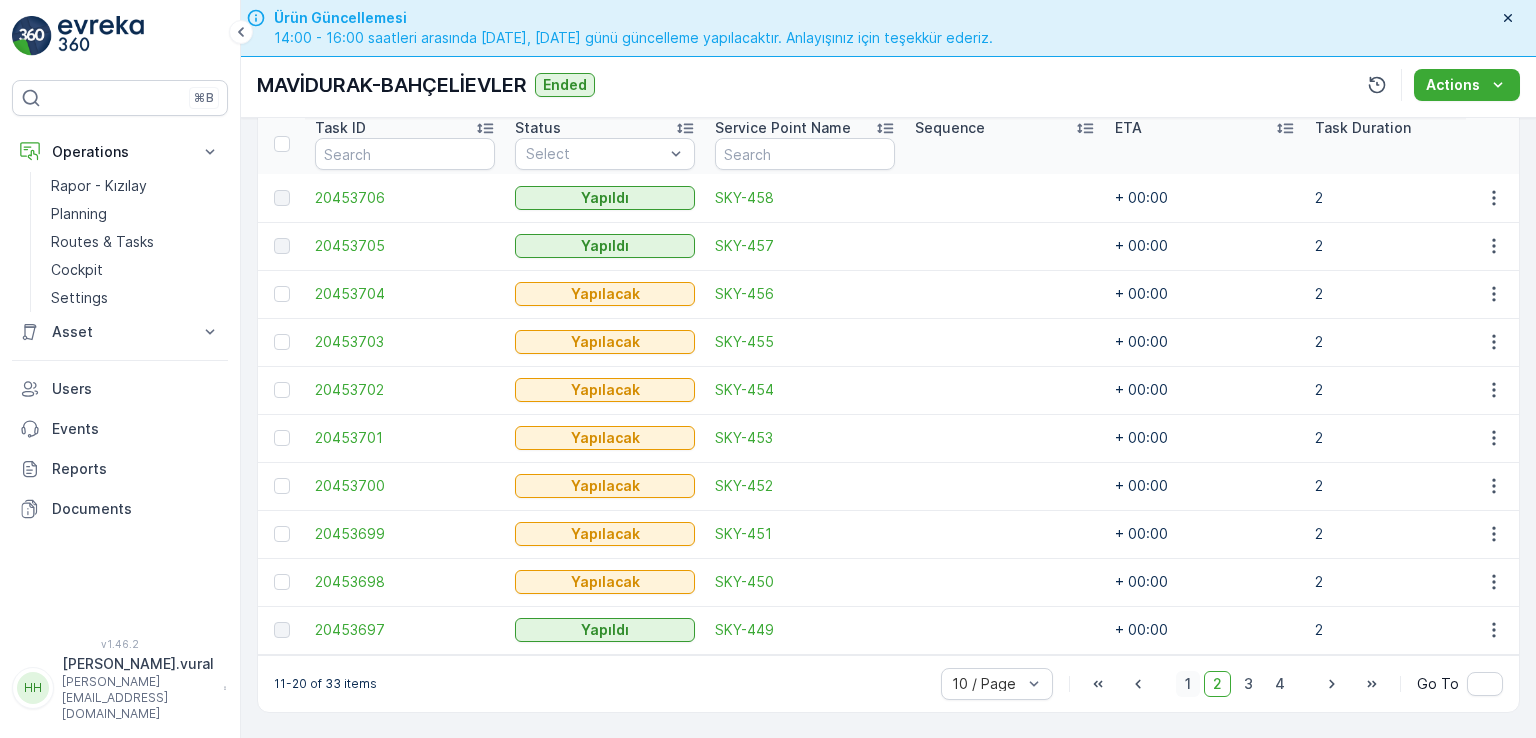 click on "1" at bounding box center [1188, 684] 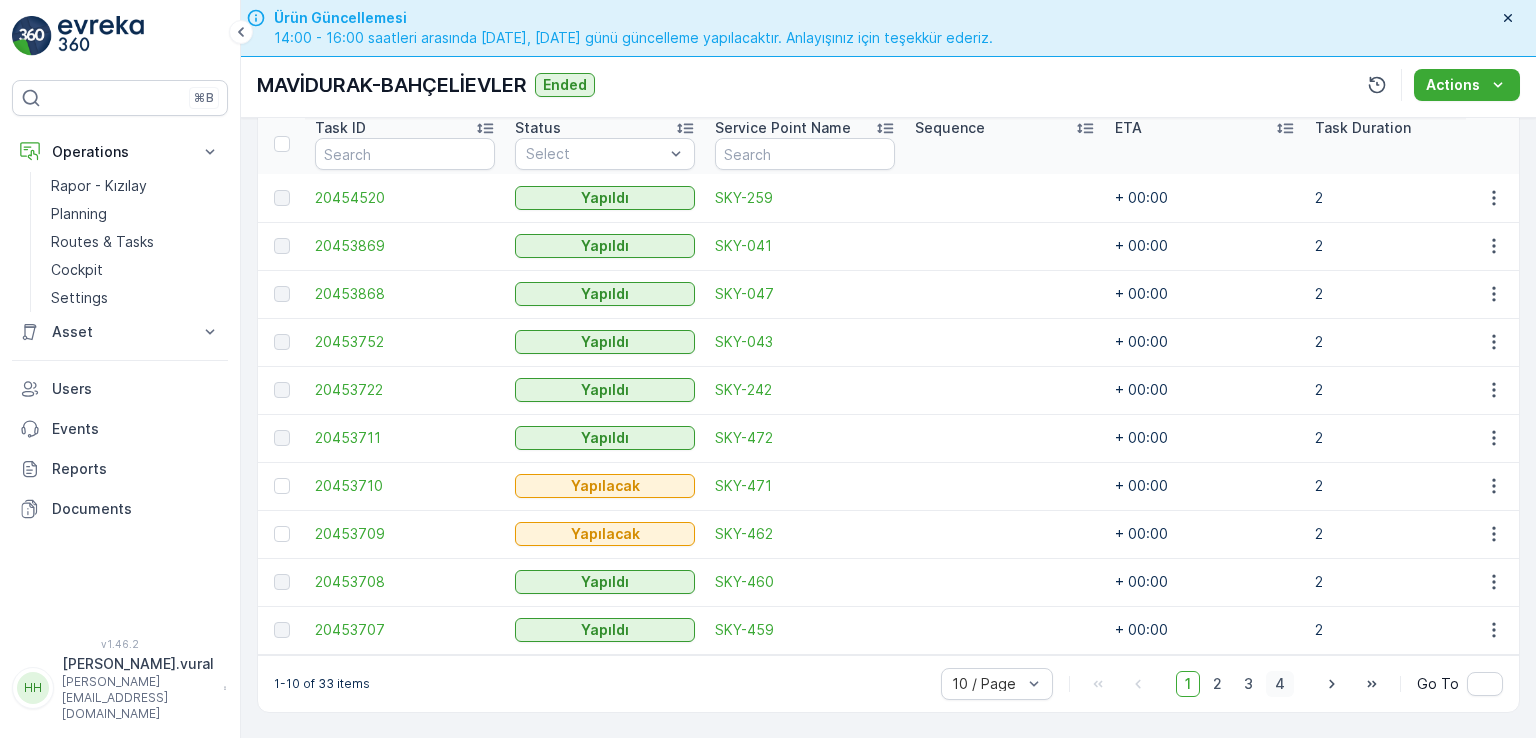 click on "10 / Page 1 2 3 4 Go To" at bounding box center [1222, 684] 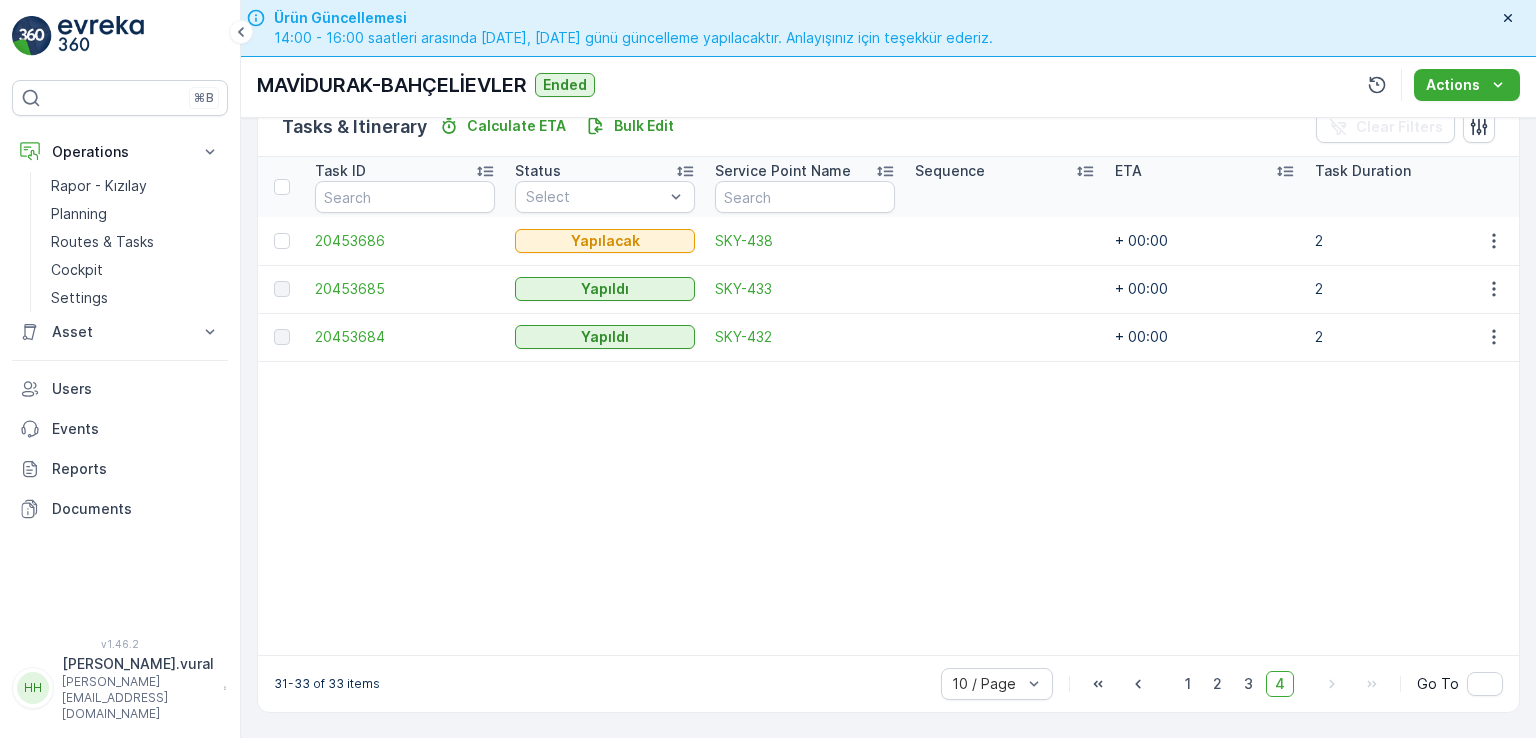 scroll, scrollTop: 514, scrollLeft: 0, axis: vertical 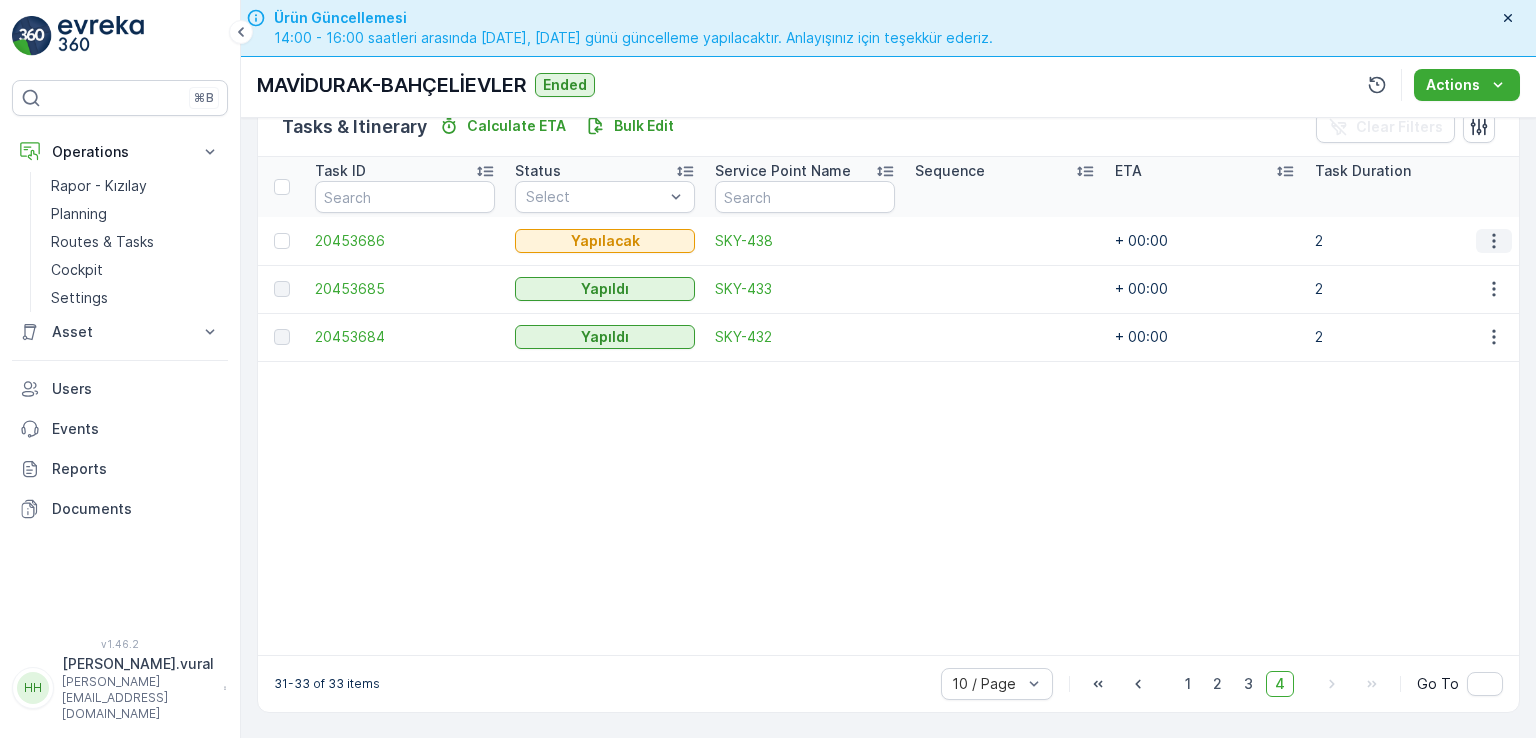 click 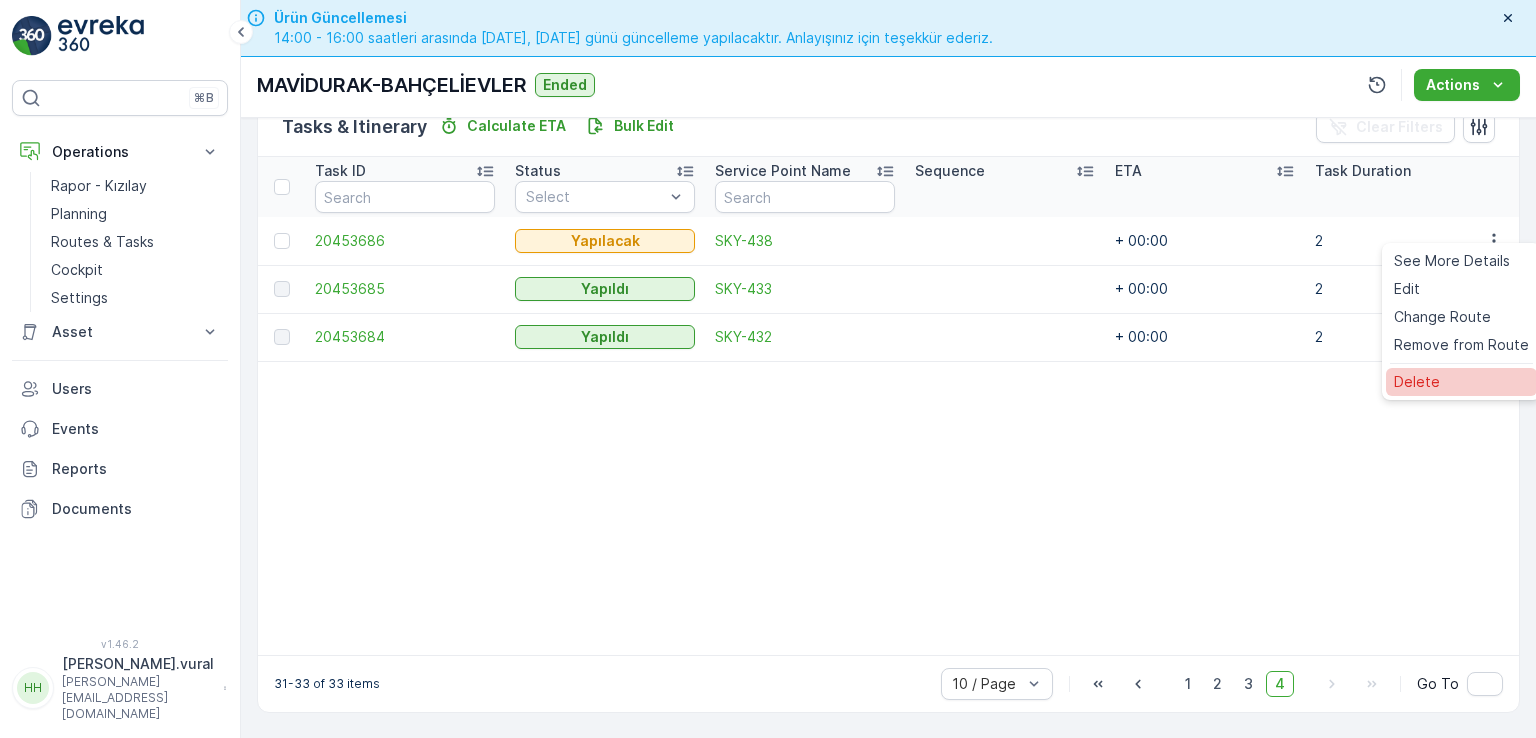 click on "Delete" at bounding box center [1417, 382] 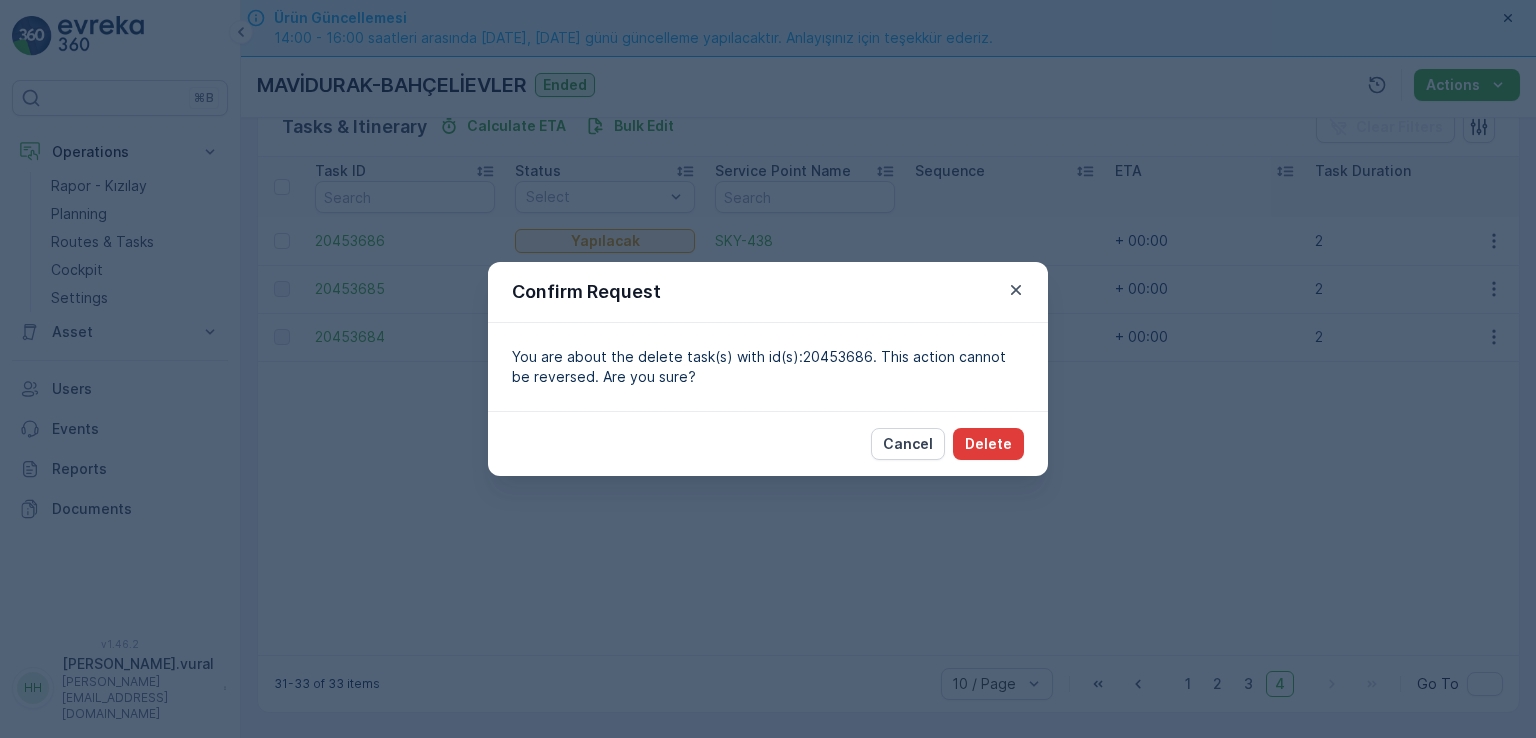 click on "Delete" at bounding box center (988, 444) 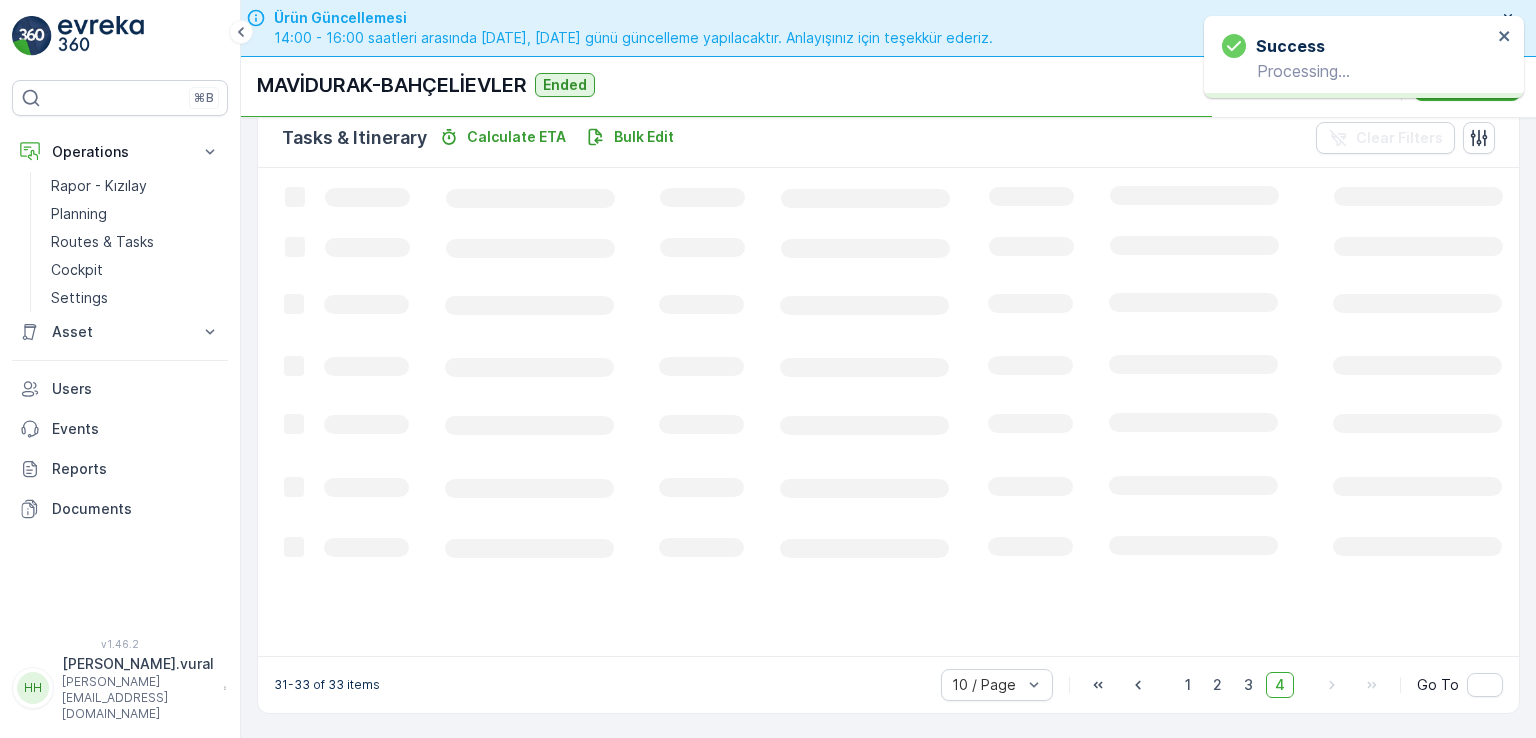 scroll, scrollTop: 508, scrollLeft: 0, axis: vertical 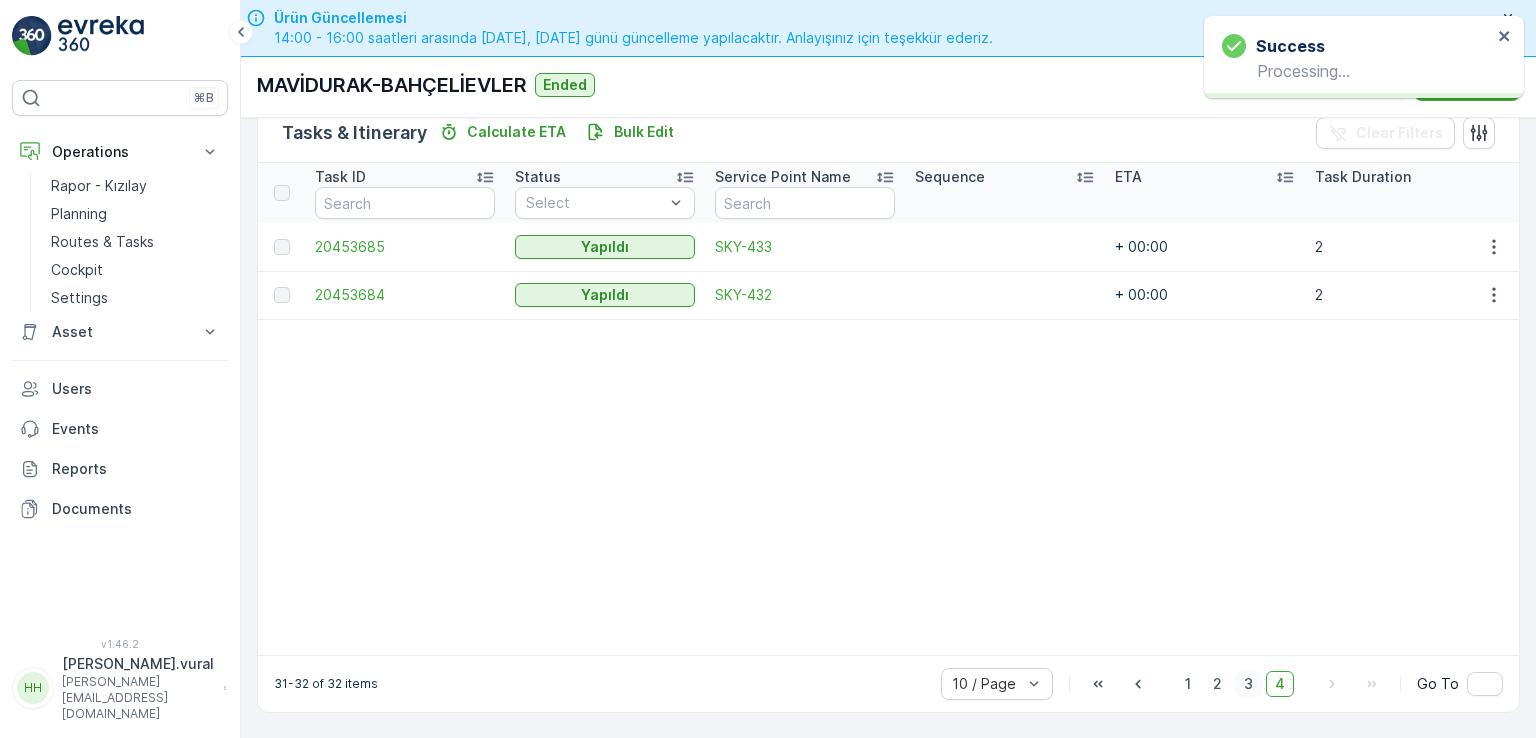 click on "3" at bounding box center (1248, 684) 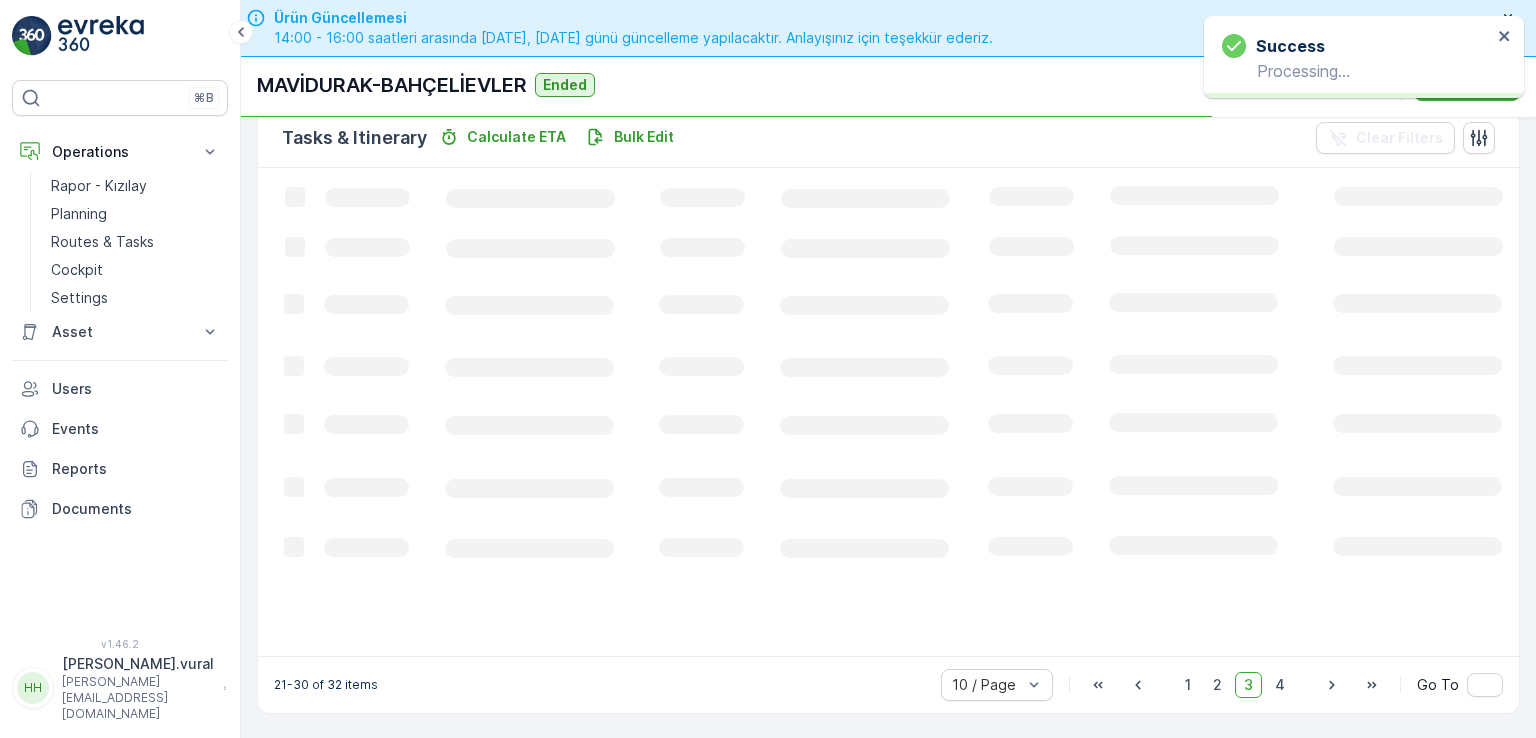scroll, scrollTop: 514, scrollLeft: 0, axis: vertical 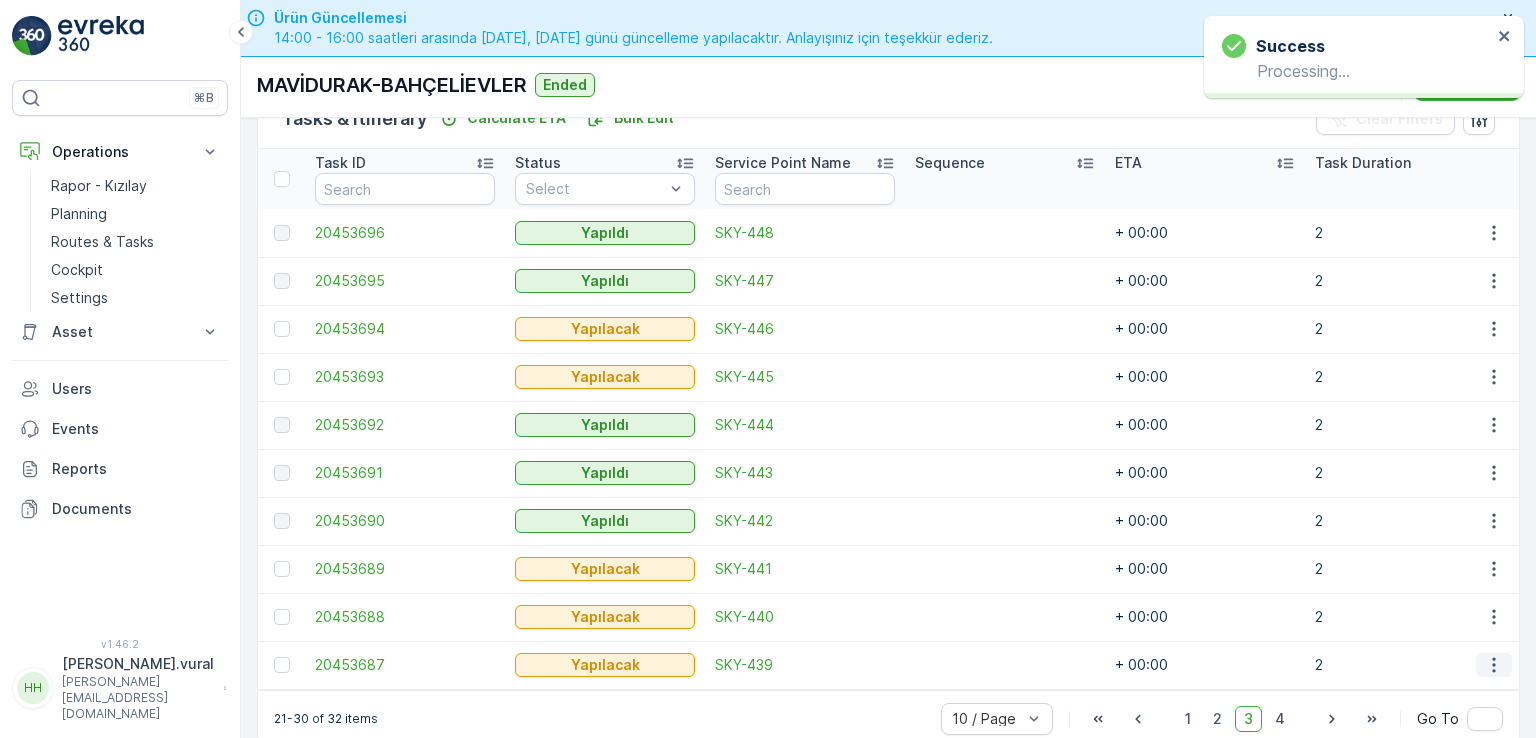 click 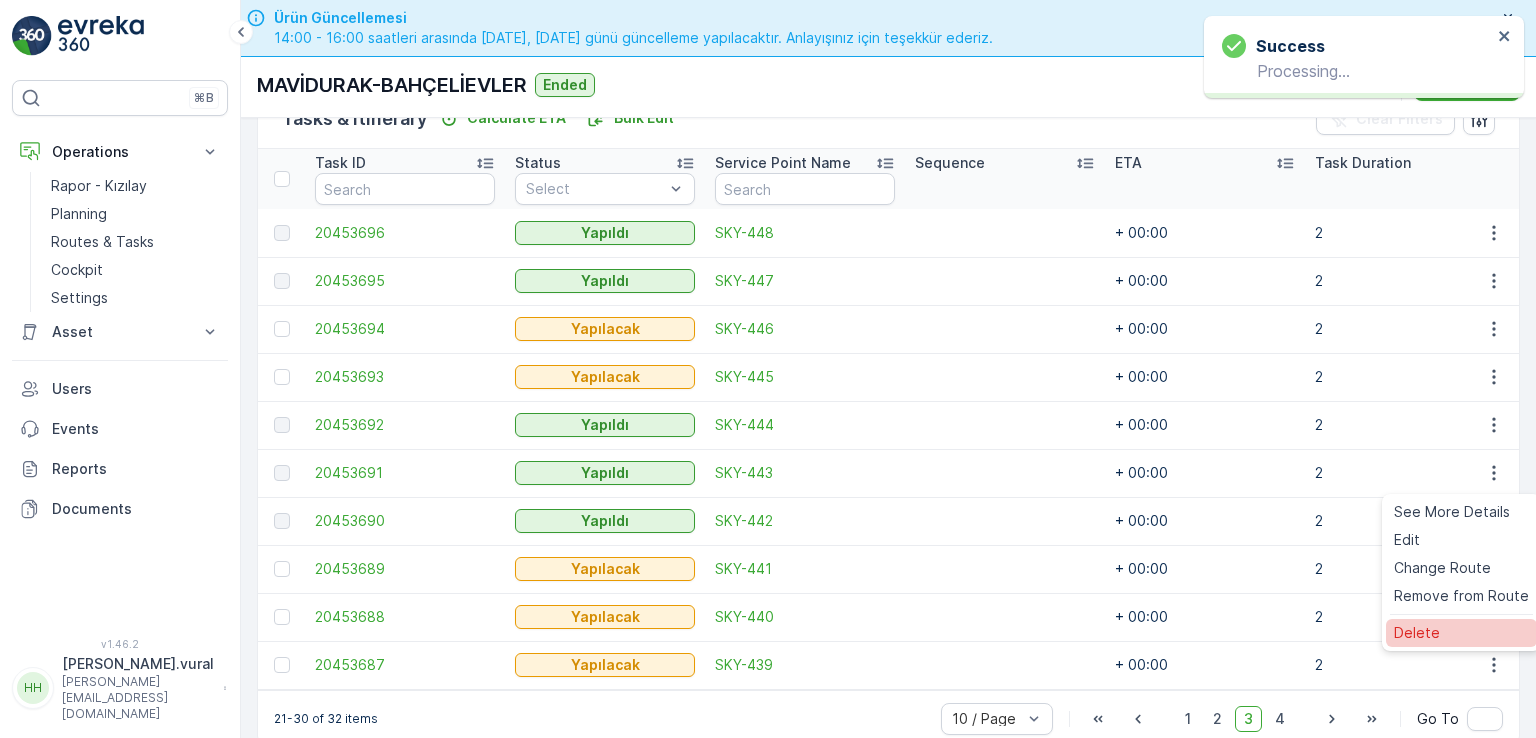 click on "Delete" at bounding box center [1417, 633] 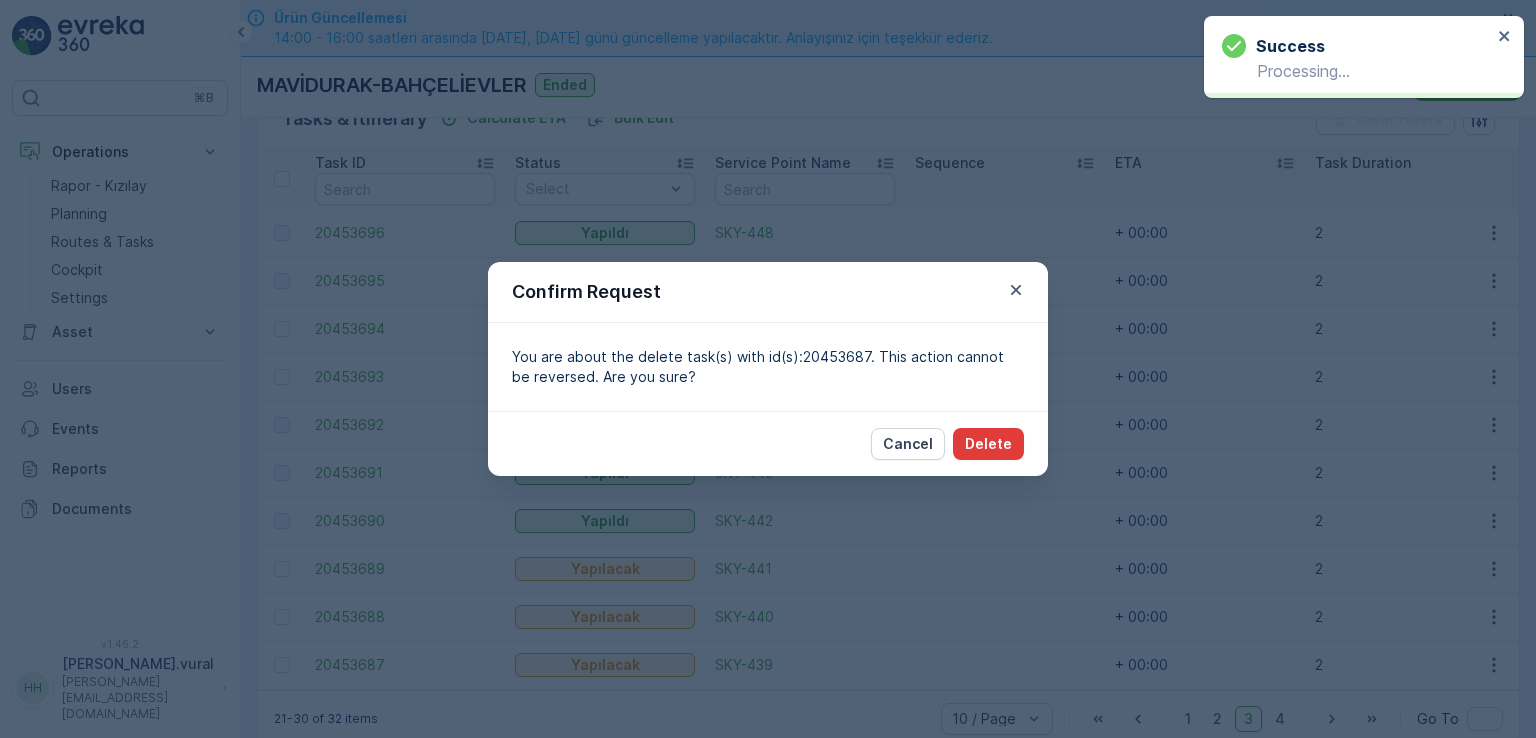click on "Delete" at bounding box center (988, 444) 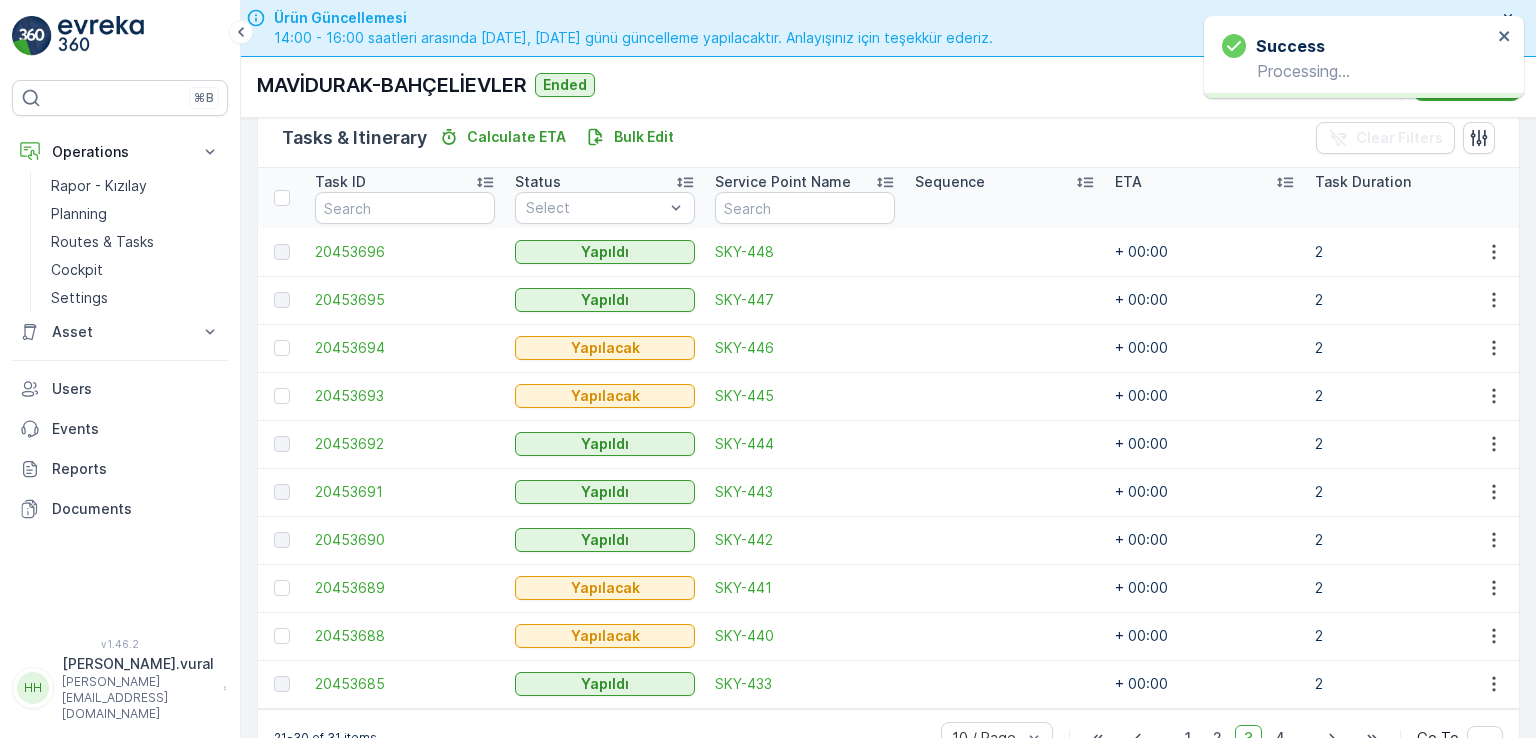 scroll, scrollTop: 514, scrollLeft: 0, axis: vertical 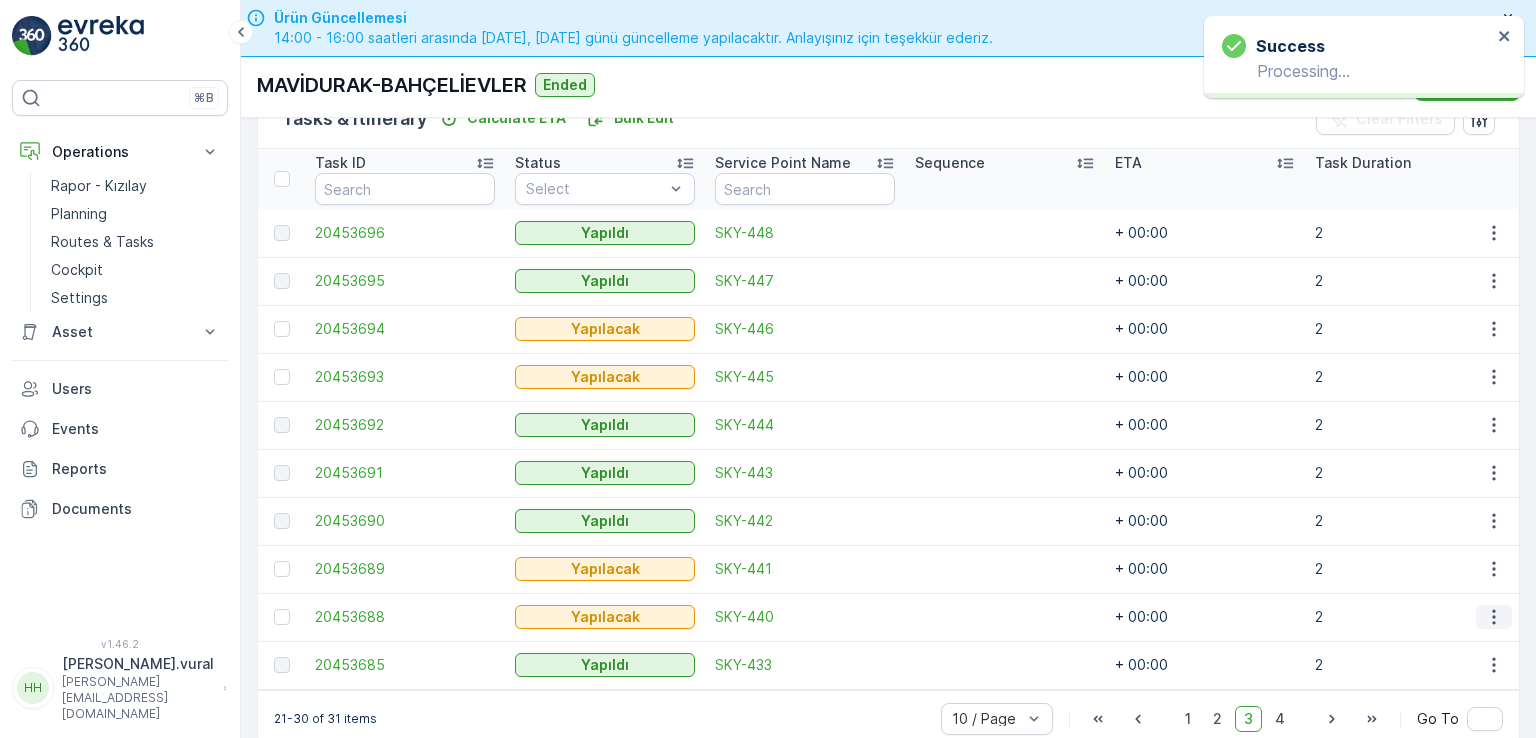 click 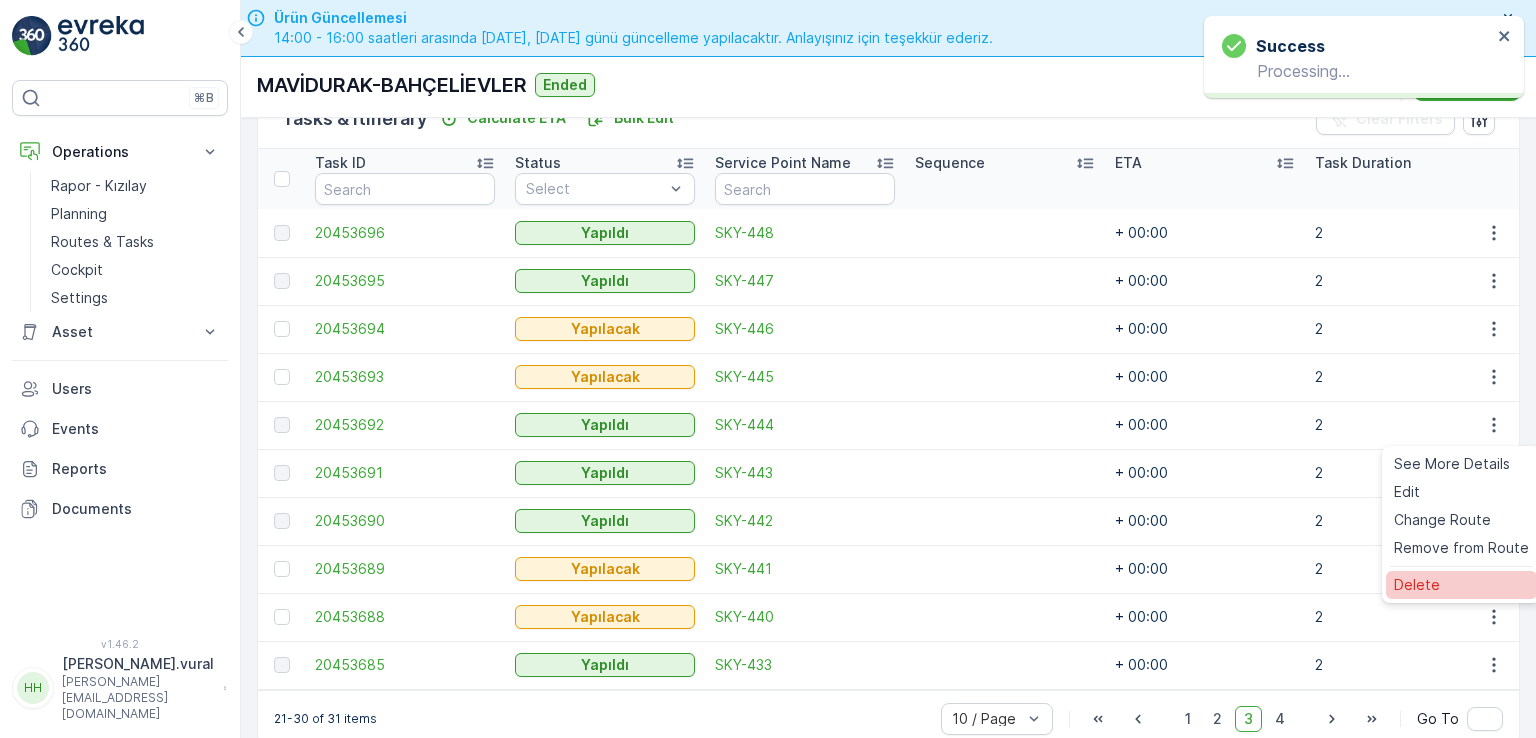 click on "Delete" at bounding box center (1461, 585) 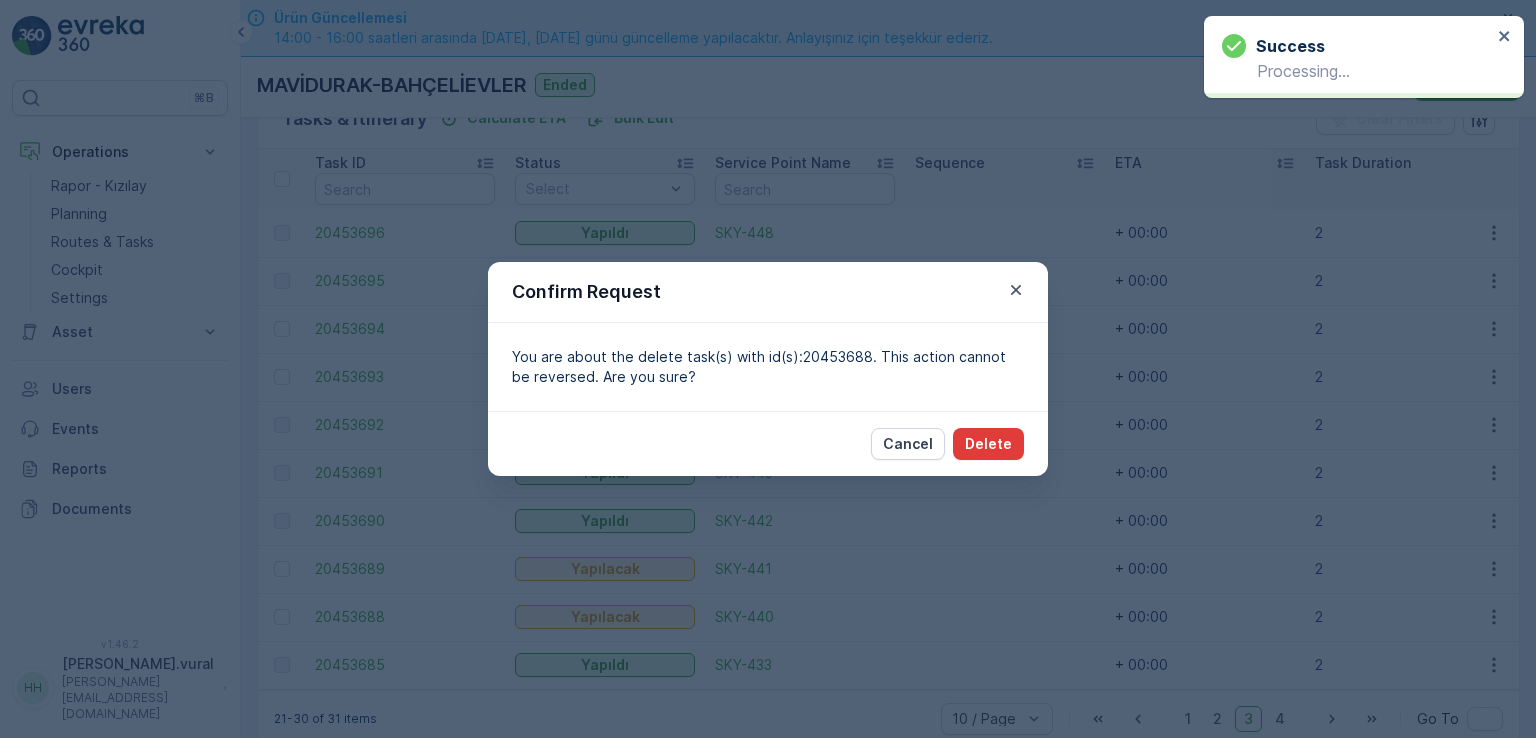 click on "Delete" at bounding box center (988, 444) 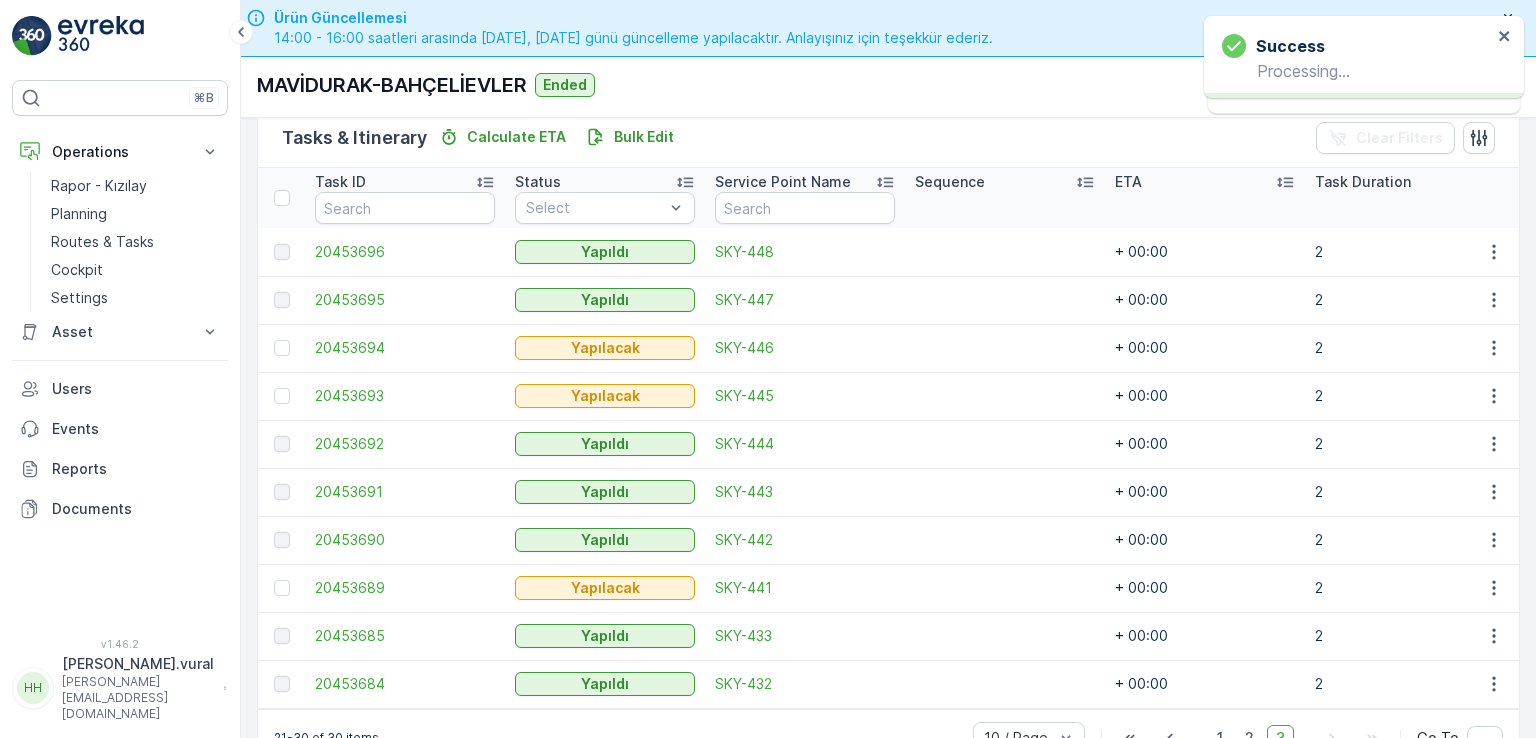 scroll, scrollTop: 514, scrollLeft: 0, axis: vertical 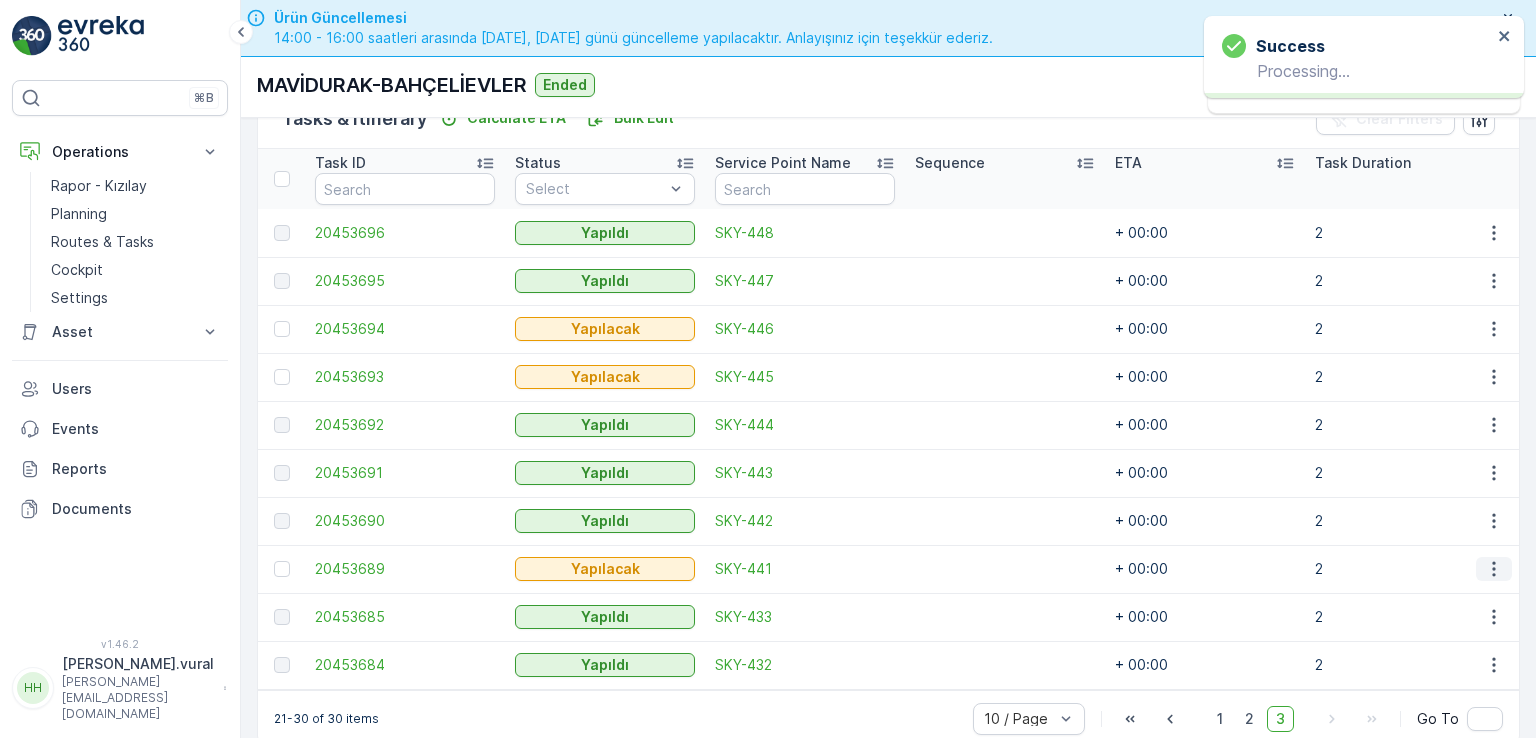 click 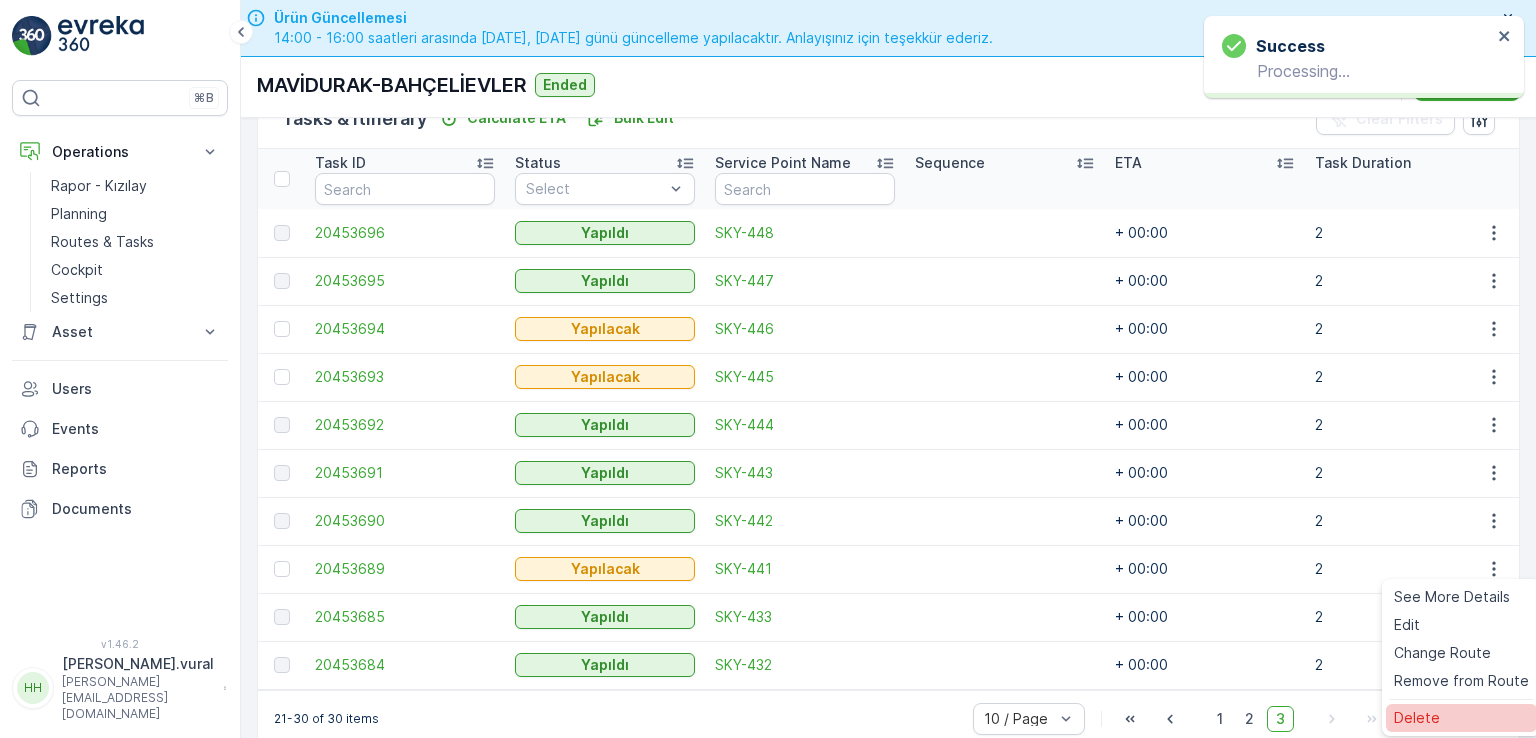 click on "Delete" at bounding box center [1417, 718] 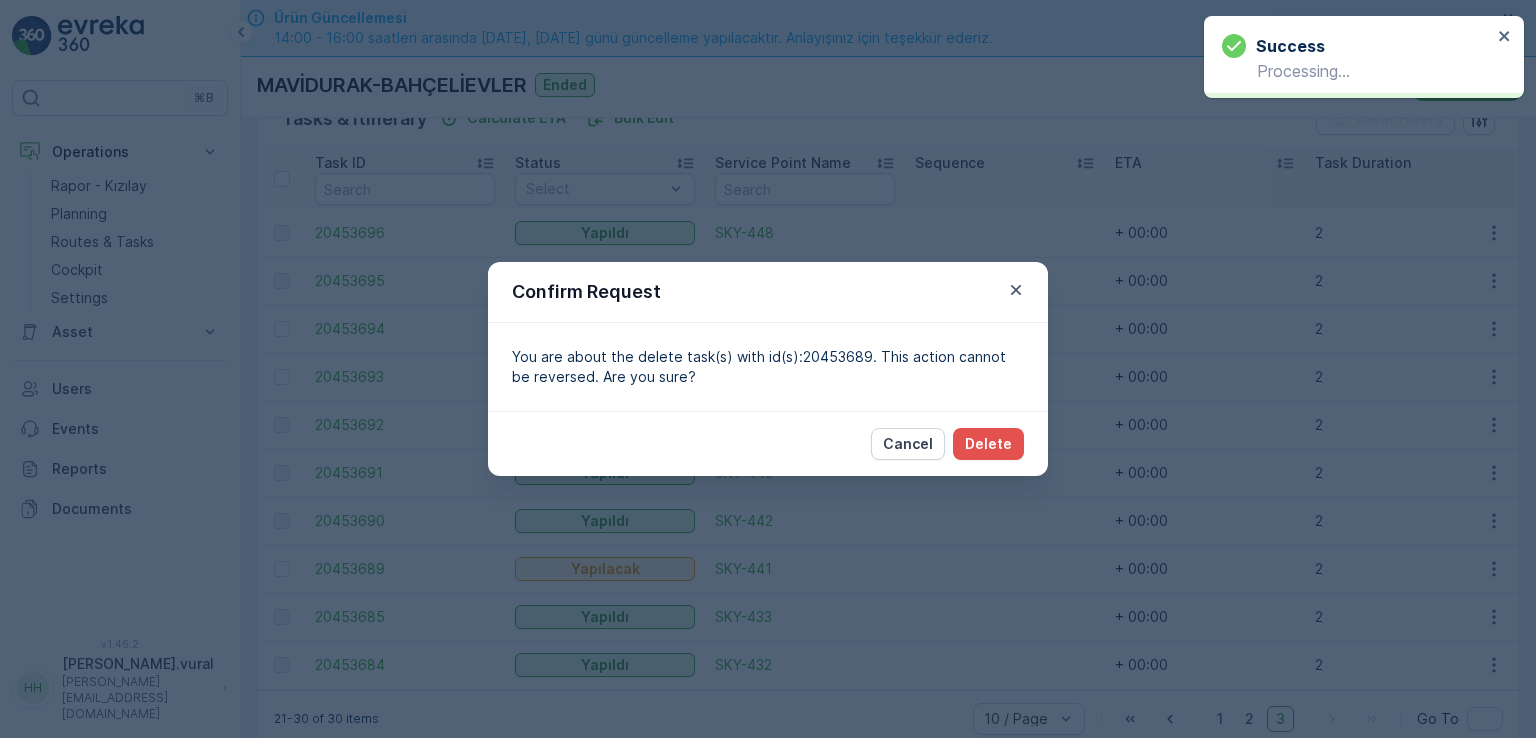 click on "Cancel Delete" at bounding box center (768, 443) 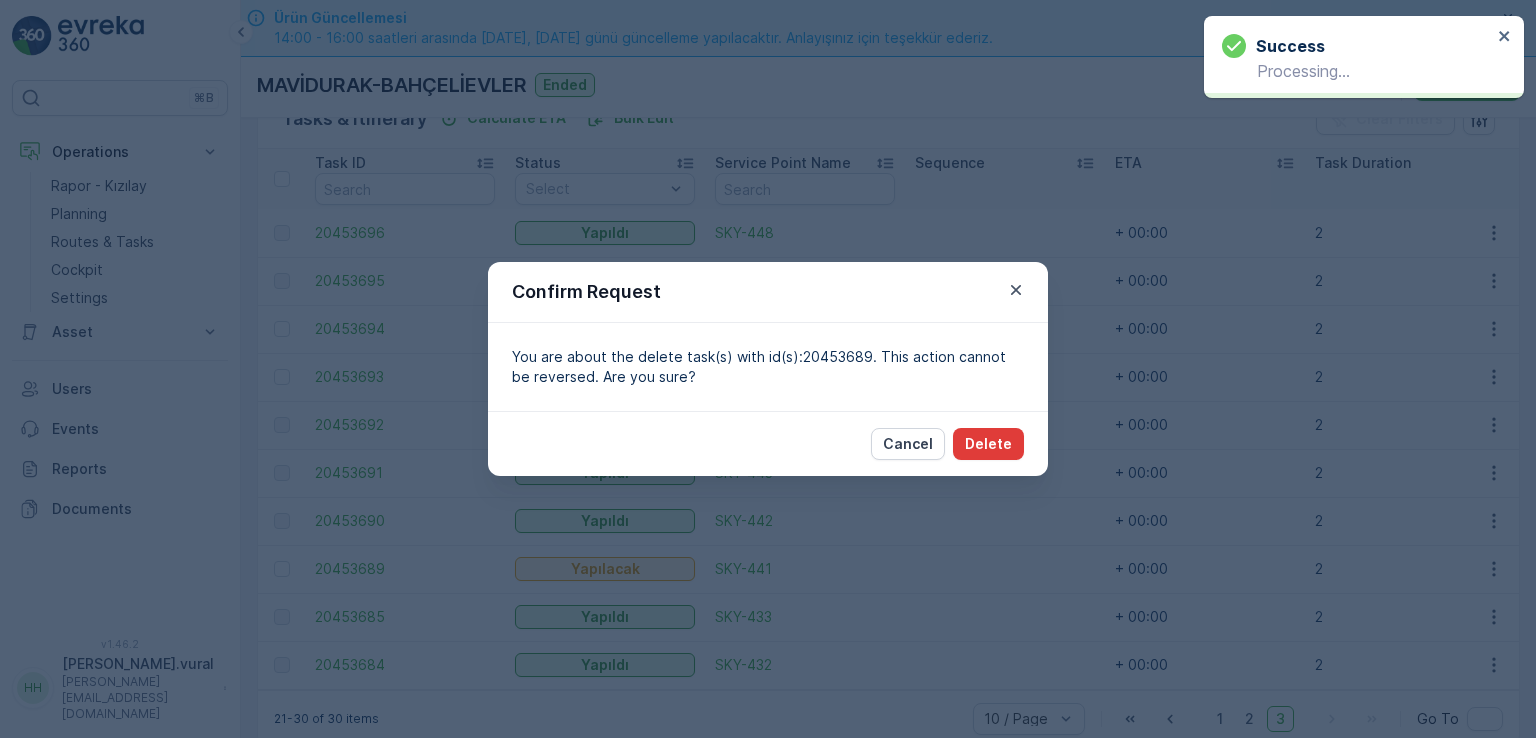 click on "Delete" at bounding box center [988, 444] 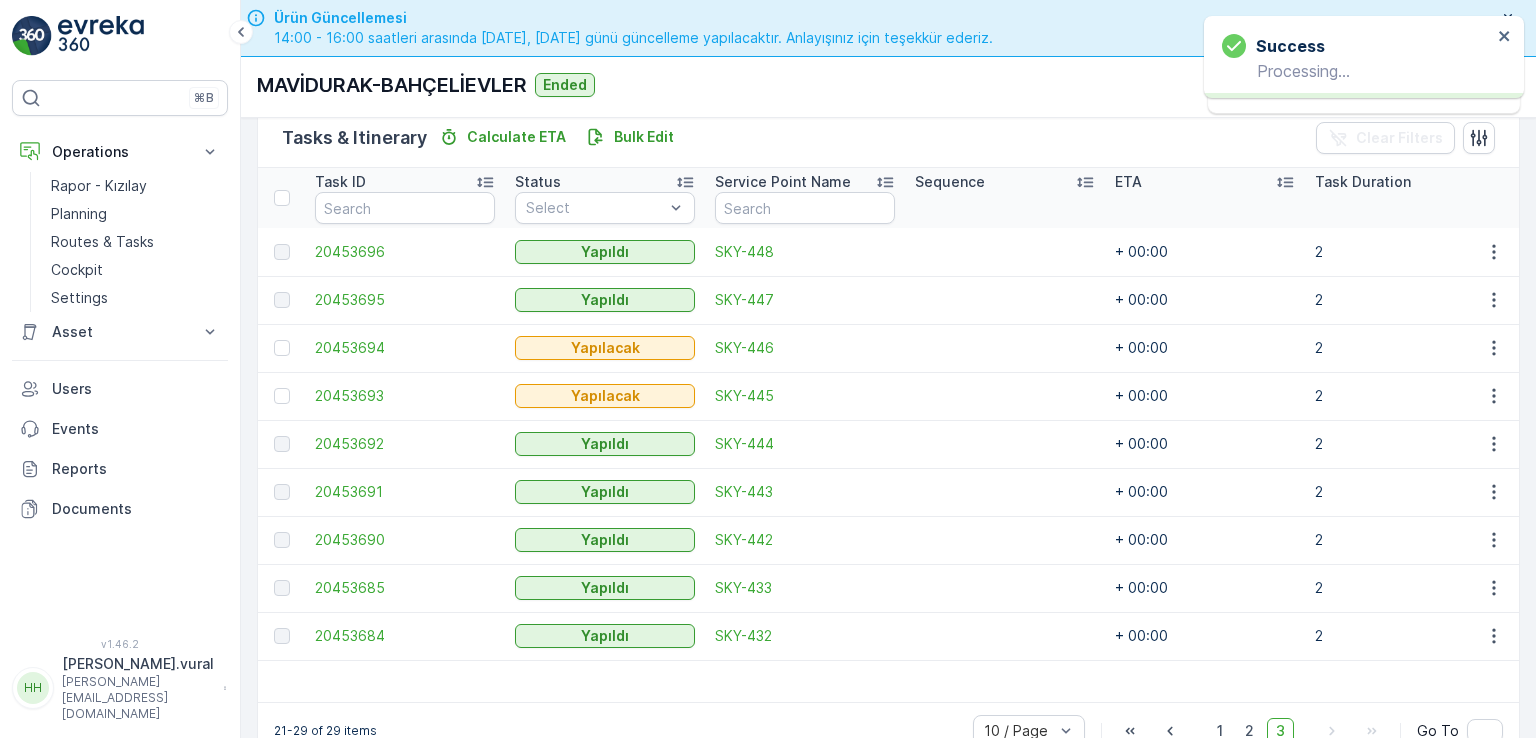 scroll, scrollTop: 514, scrollLeft: 0, axis: vertical 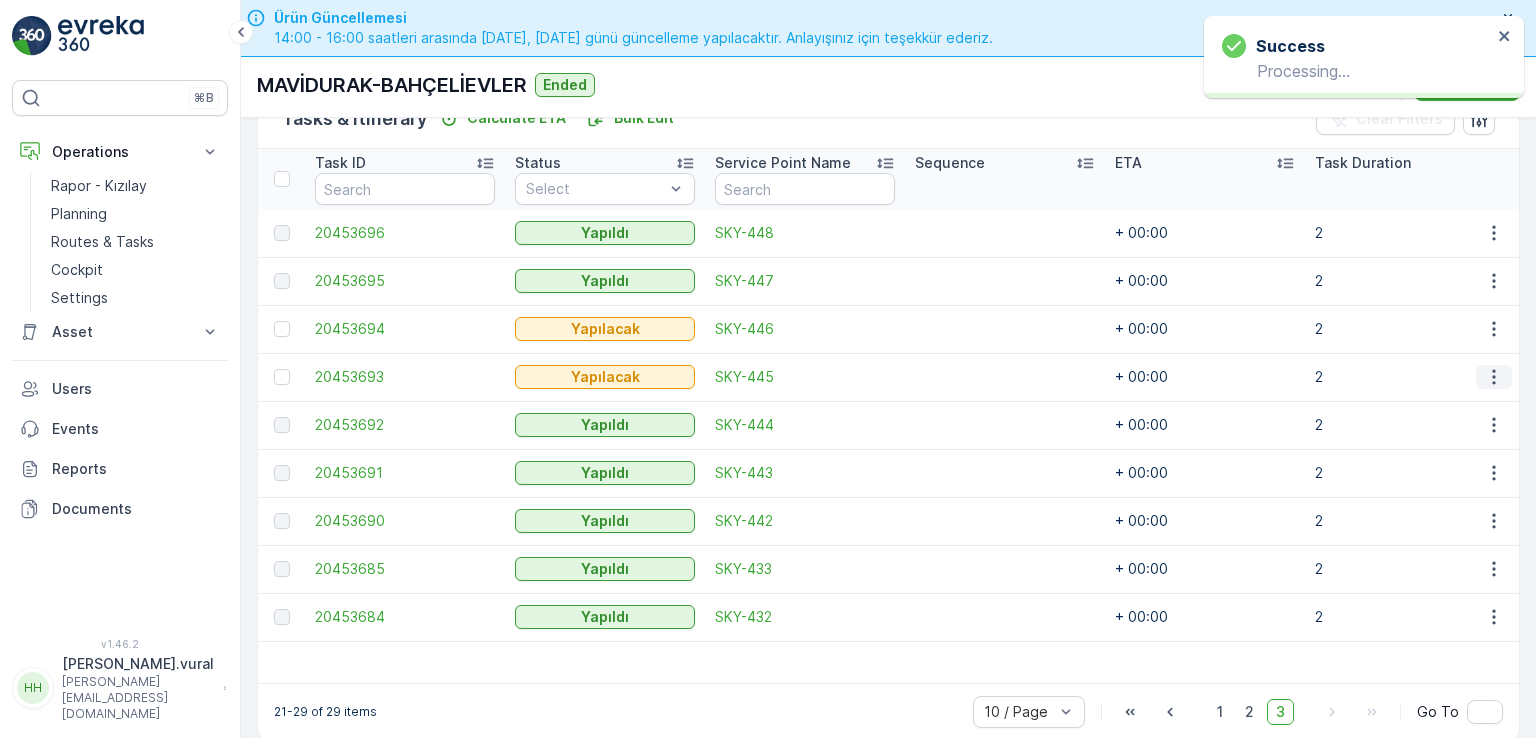 click 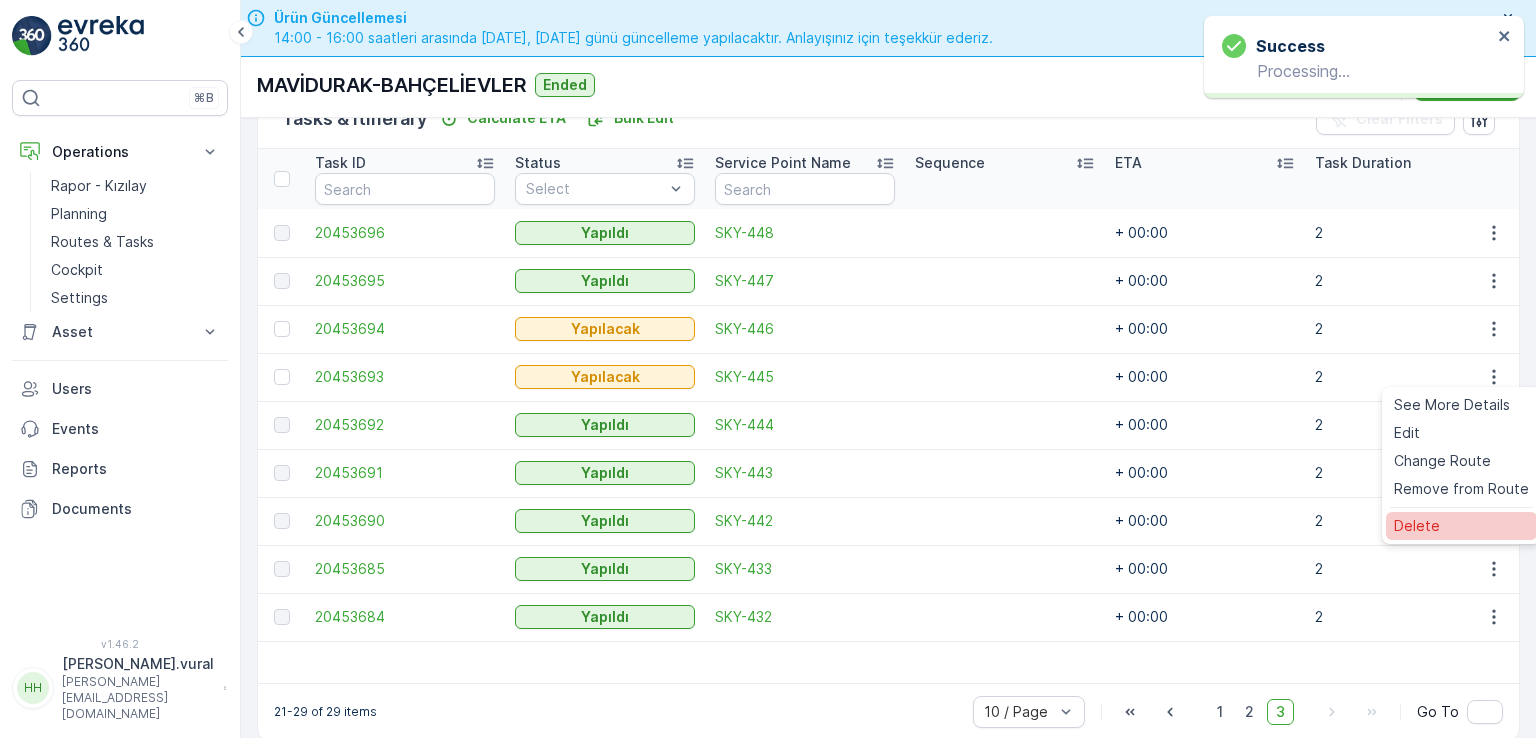 click on "Delete" at bounding box center [1461, 526] 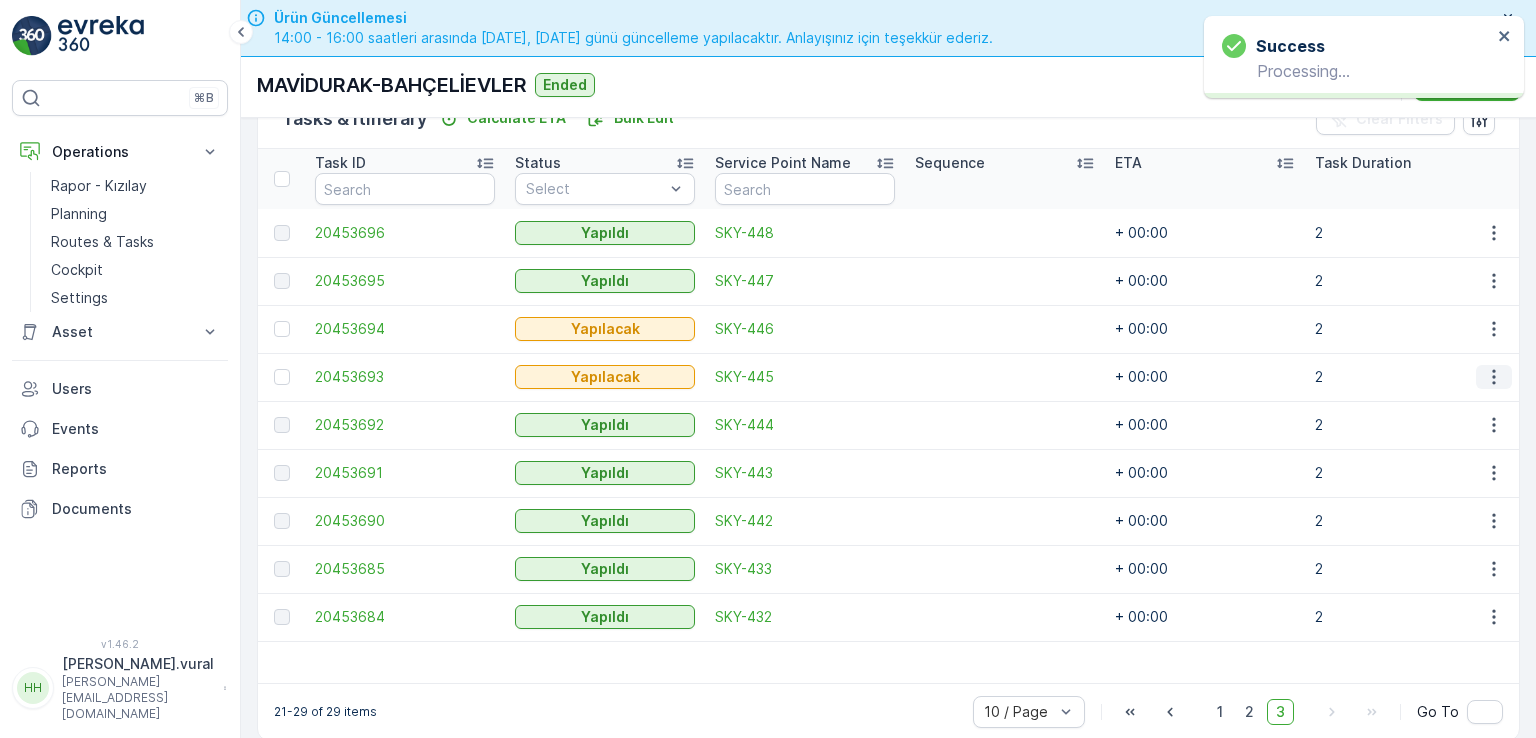 click 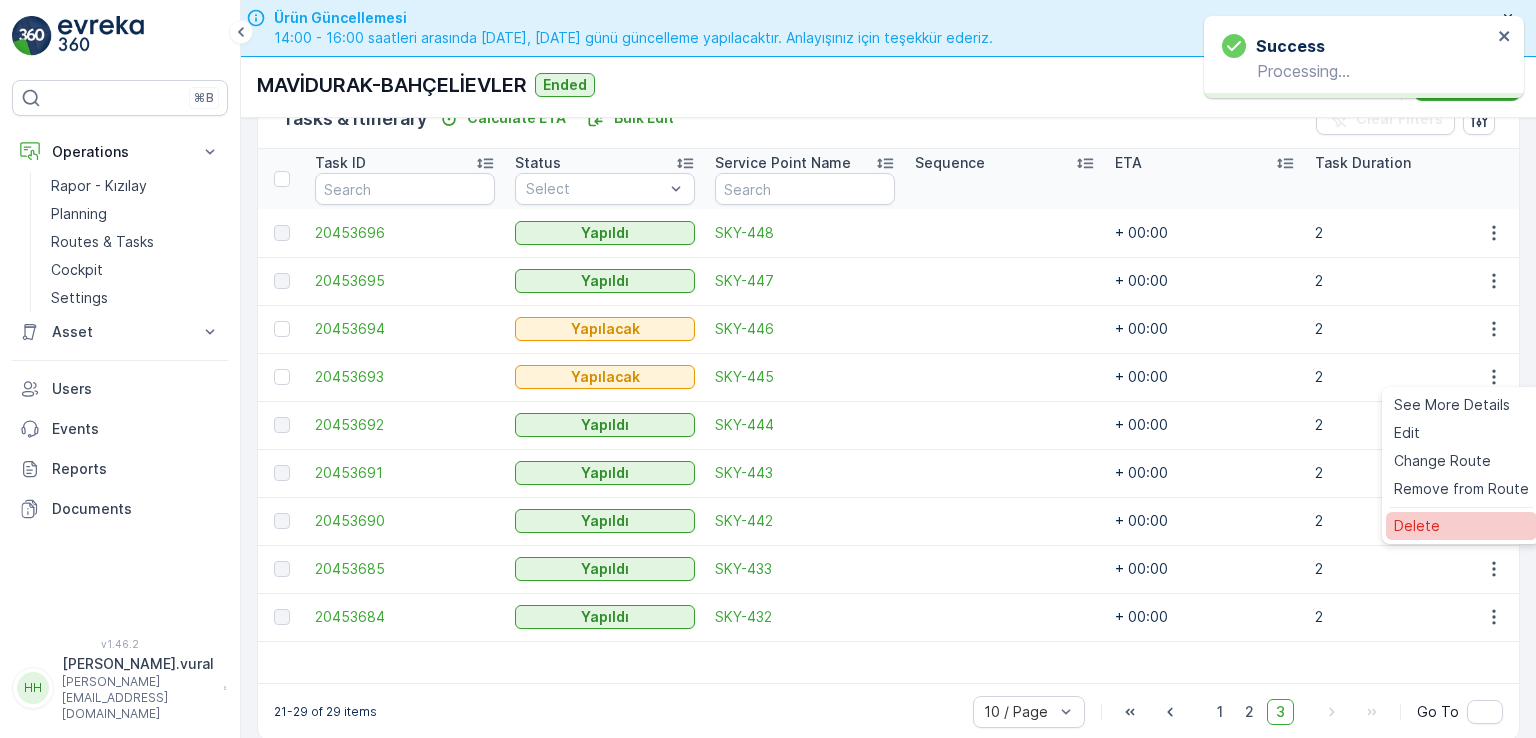 click on "Delete" at bounding box center [1461, 526] 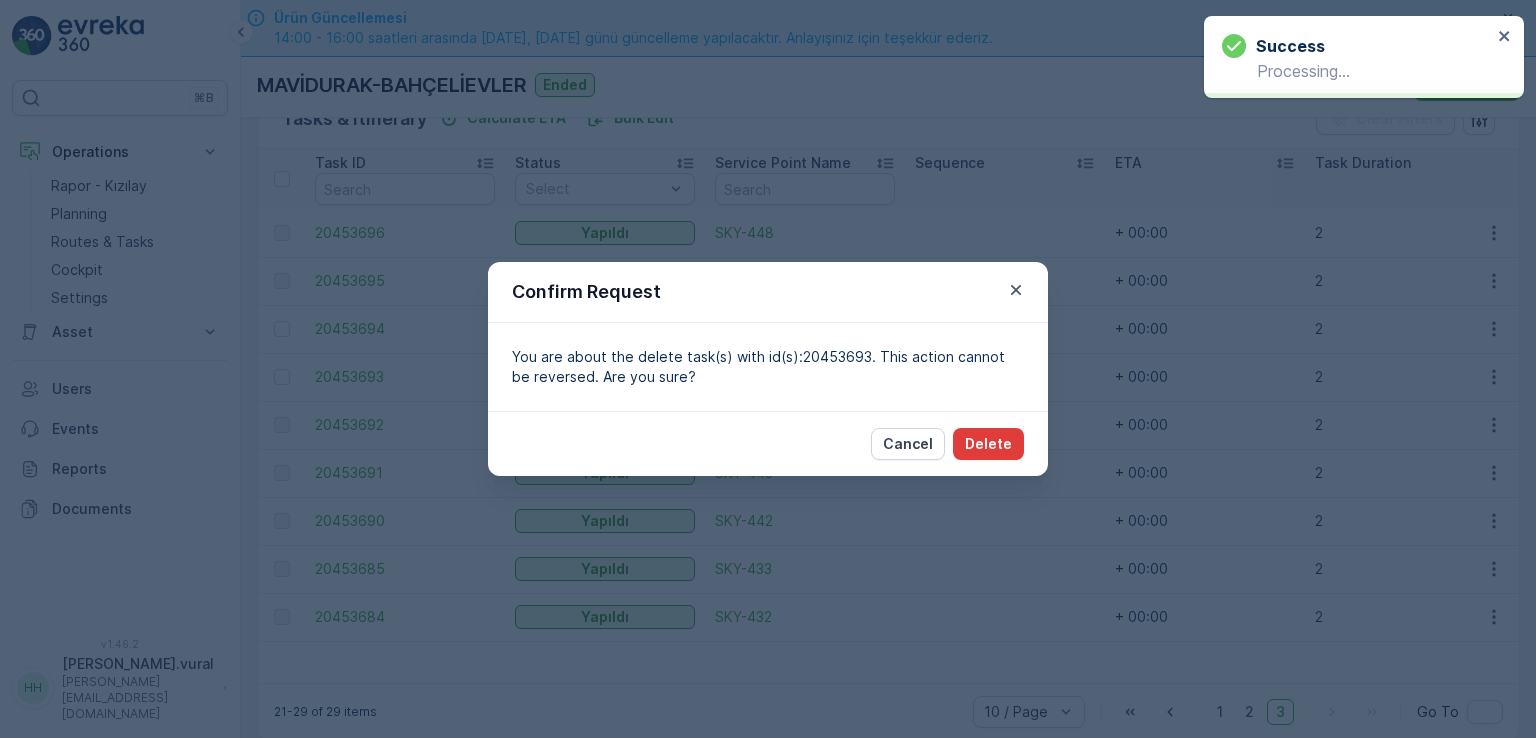 click on "Delete" at bounding box center (988, 444) 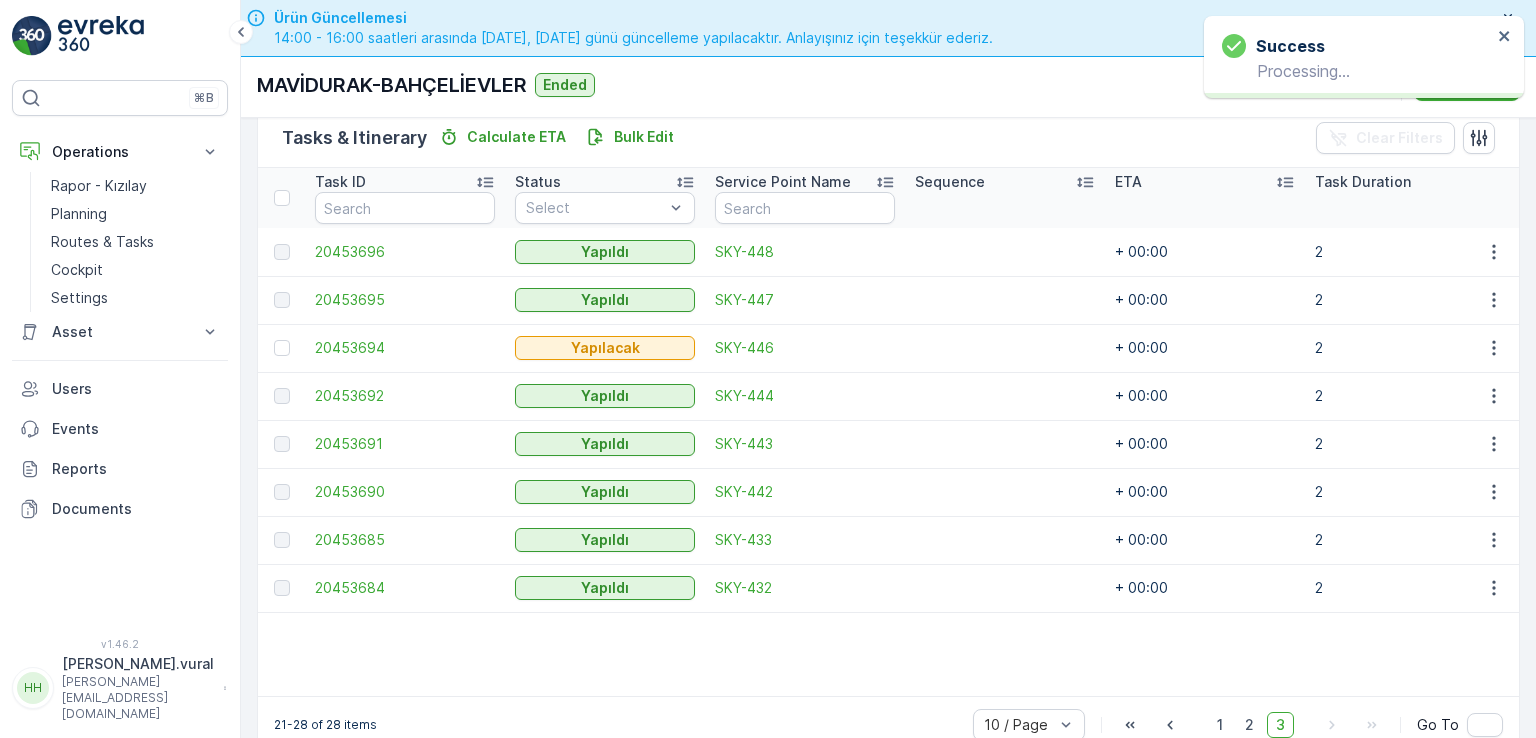 scroll, scrollTop: 514, scrollLeft: 0, axis: vertical 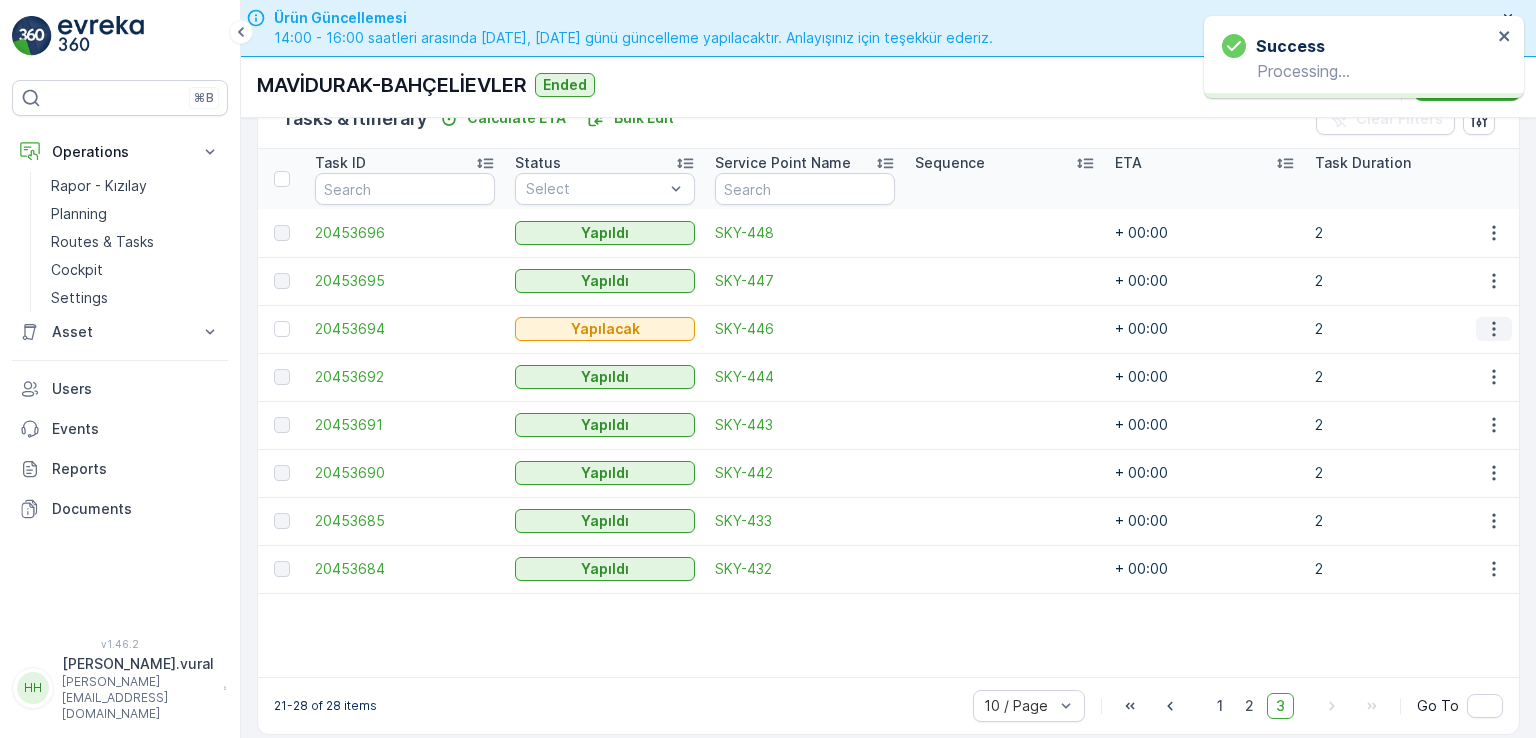 click 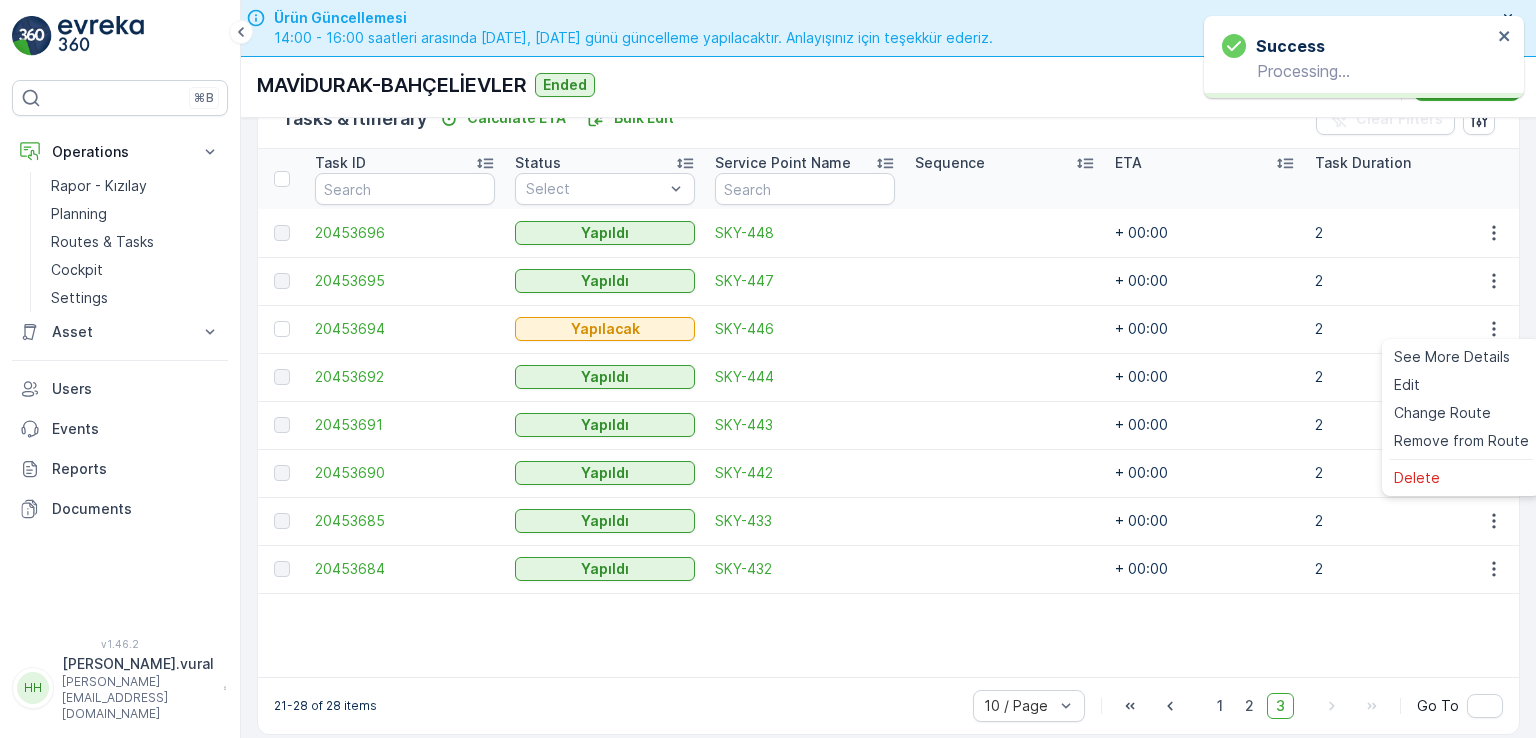 click on "See More Details Edit Change Route Remove from Route Delete" at bounding box center [1461, 417] 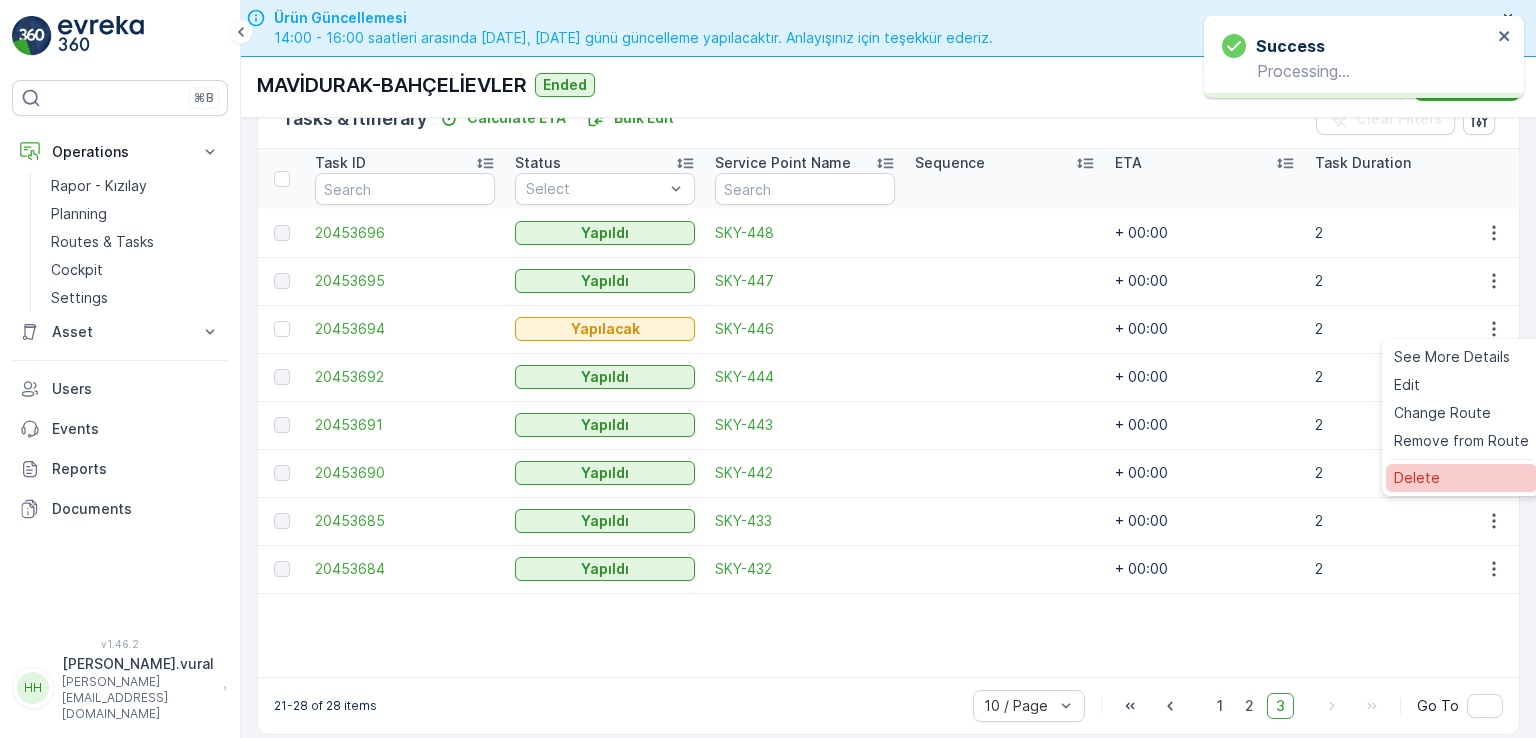 click on "Delete" at bounding box center [1417, 478] 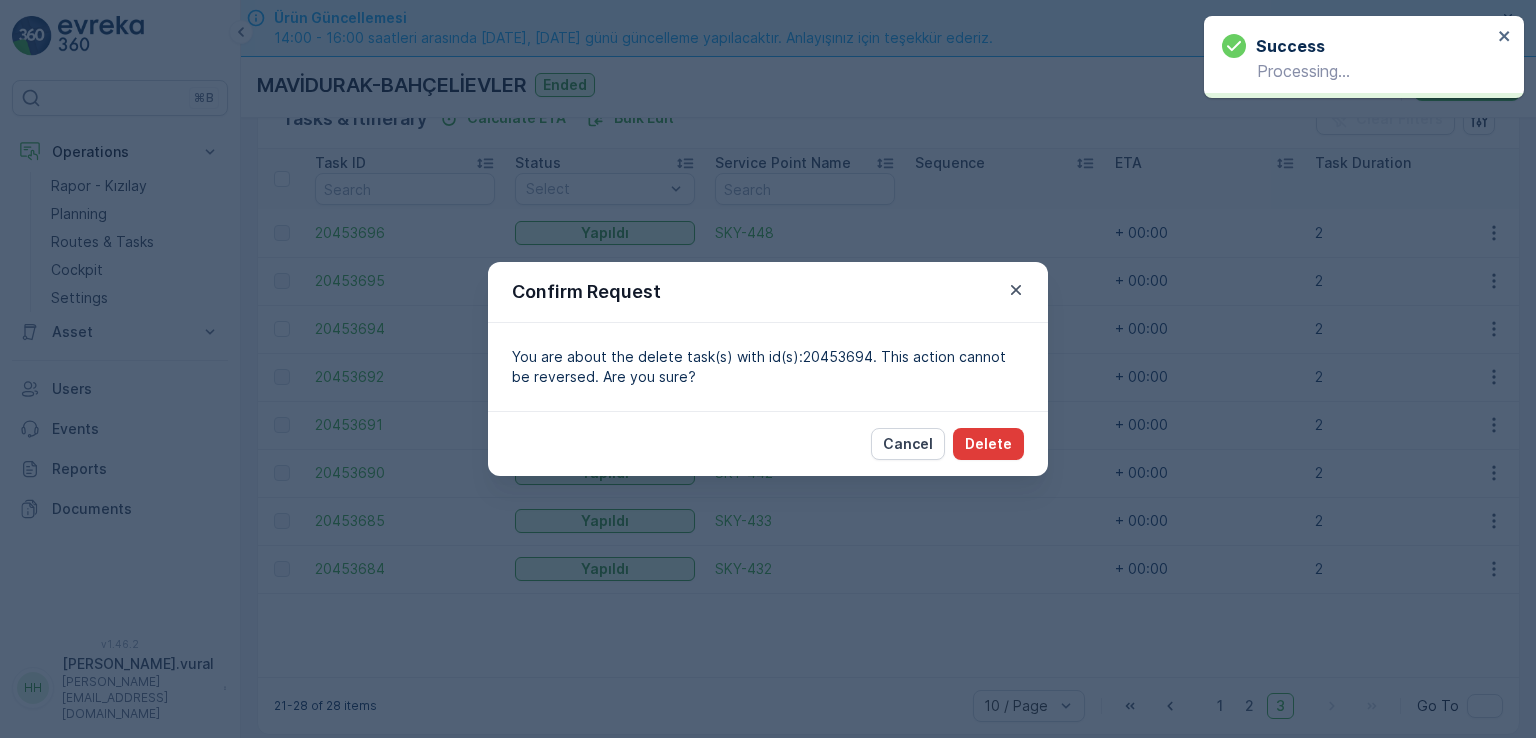 click on "Delete" at bounding box center (988, 444) 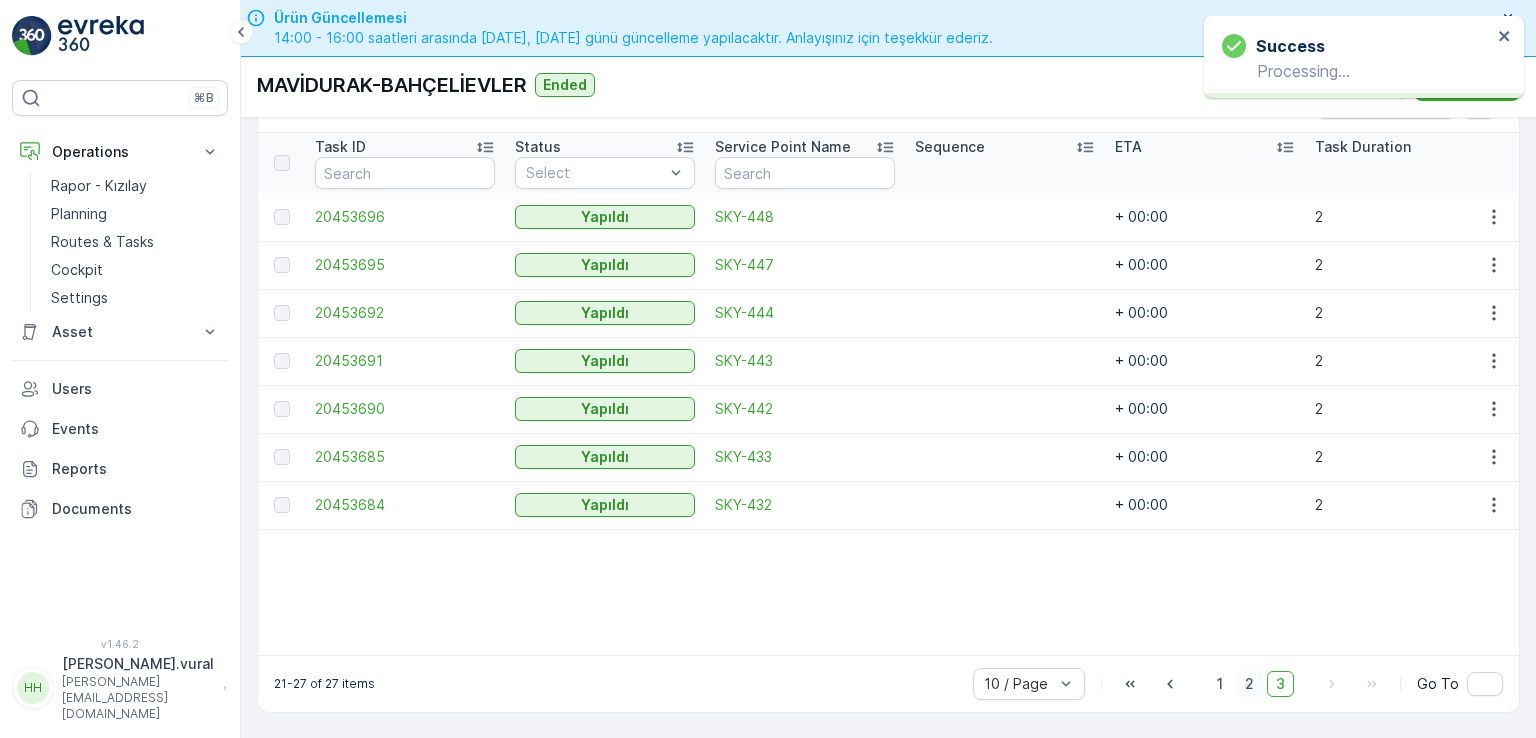 click on "2" at bounding box center (1249, 684) 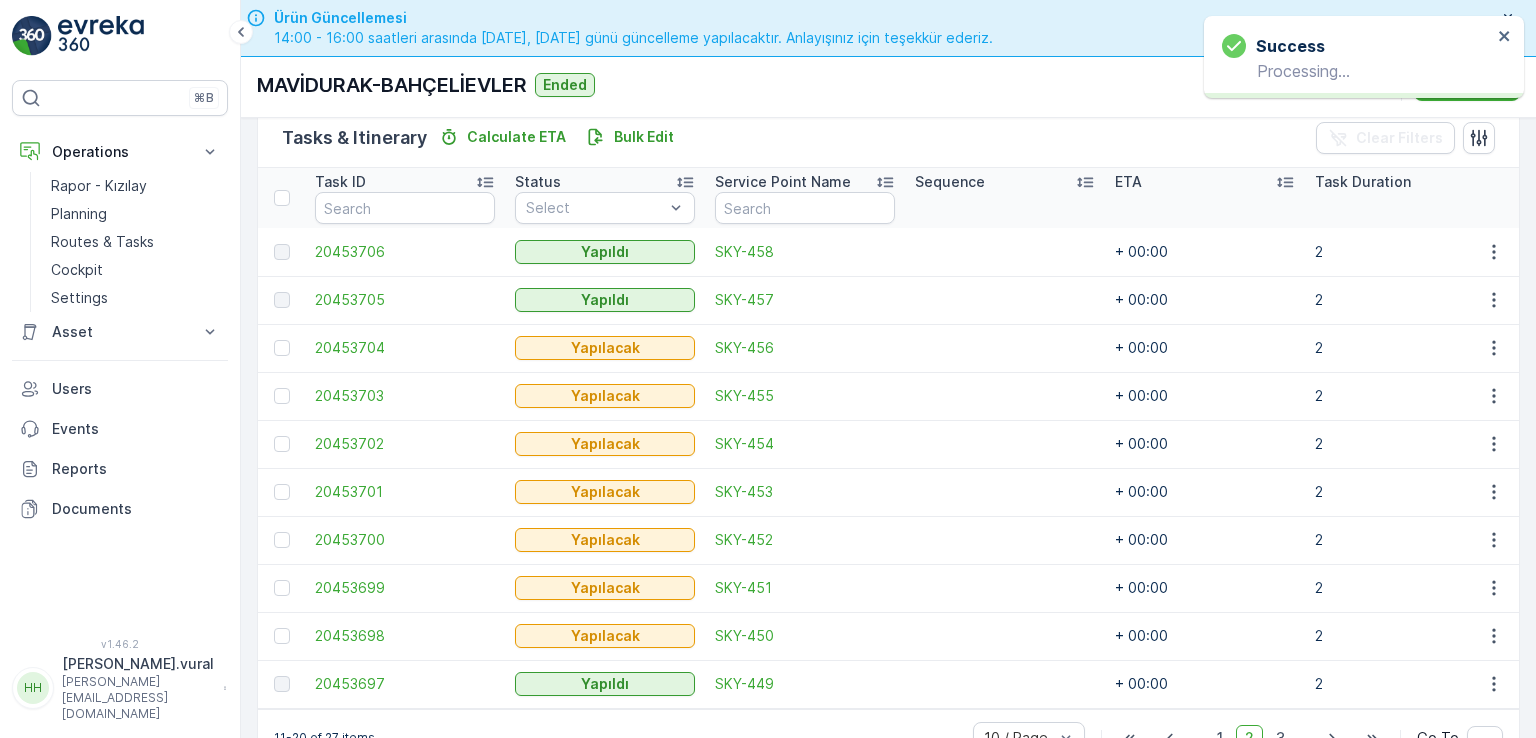 scroll, scrollTop: 538, scrollLeft: 0, axis: vertical 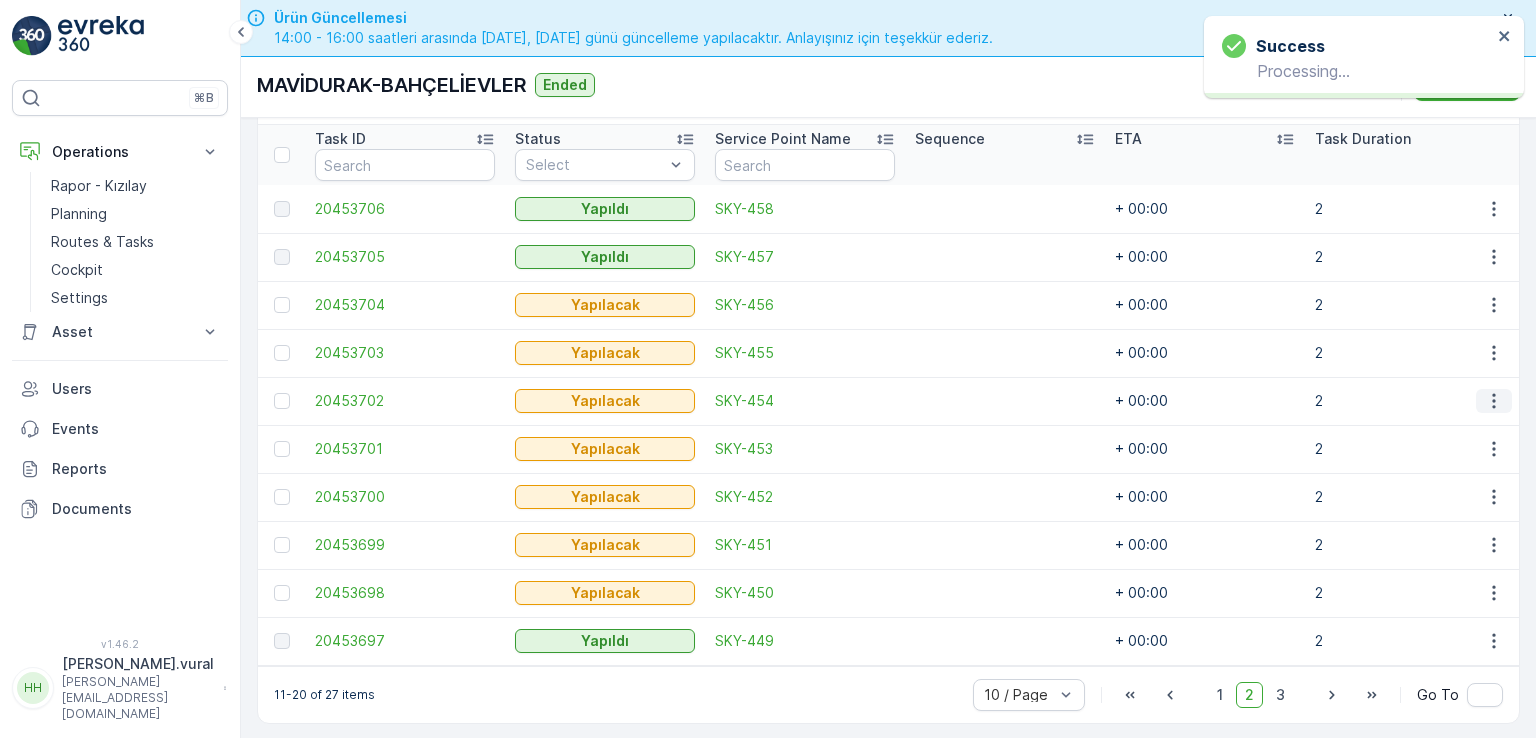 click 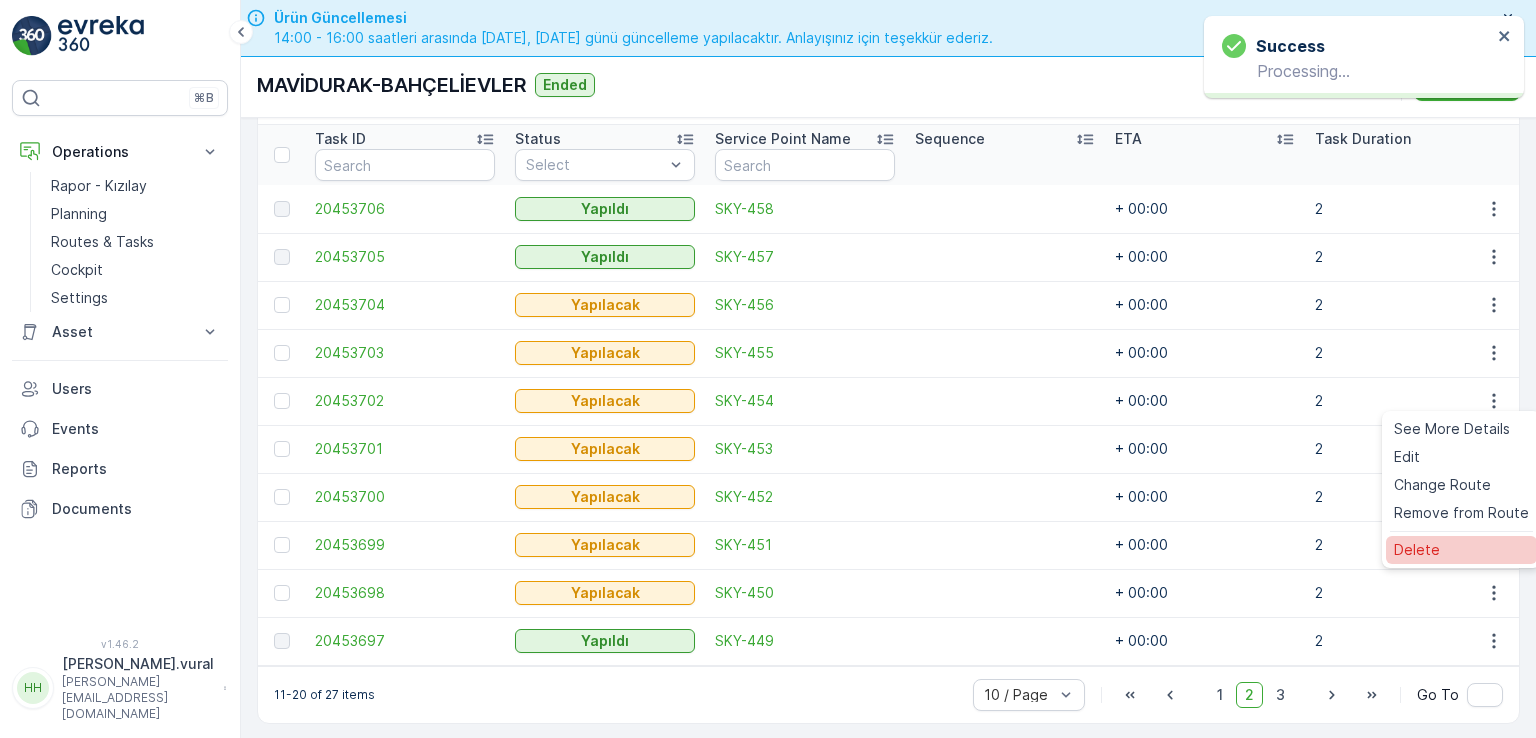 click on "Delete" at bounding box center [1461, 550] 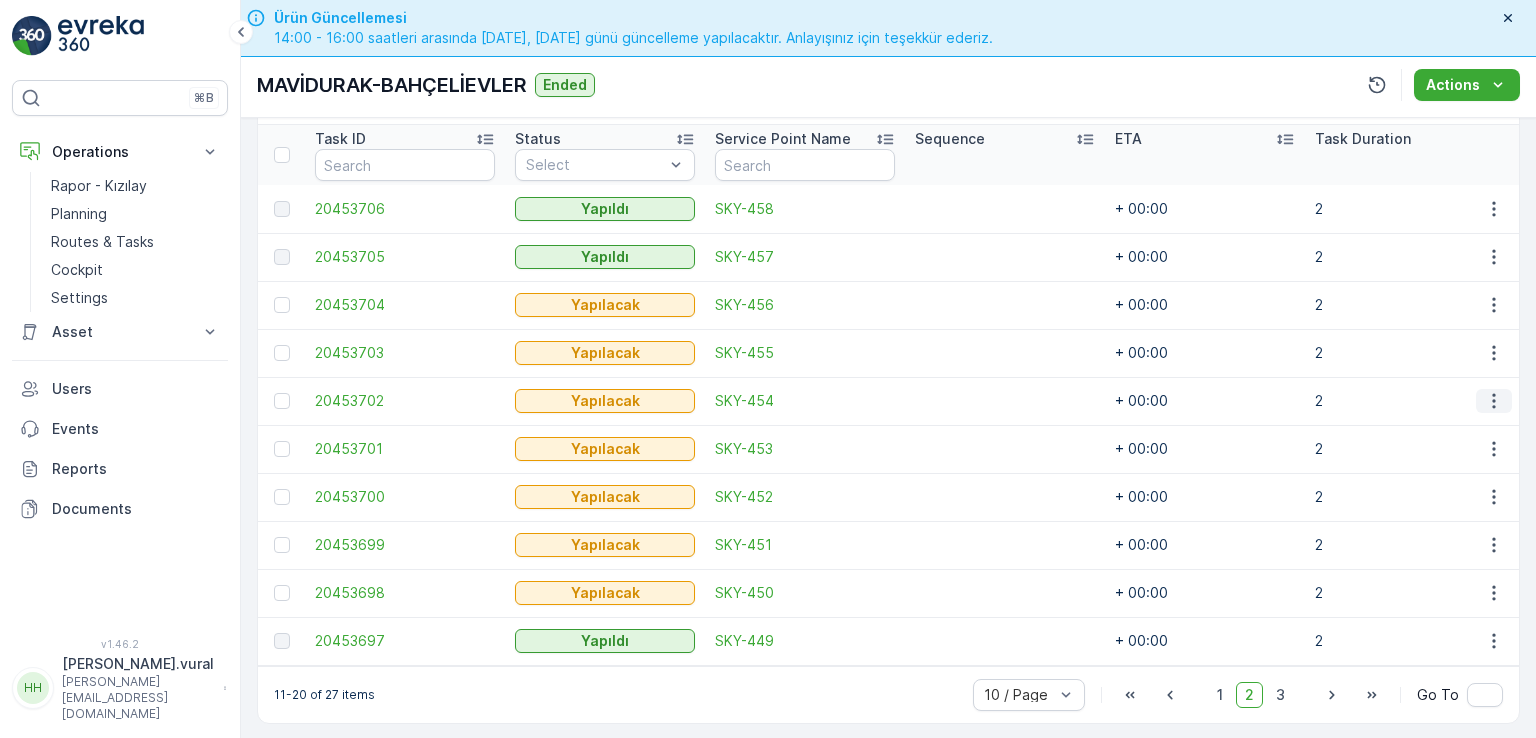 click 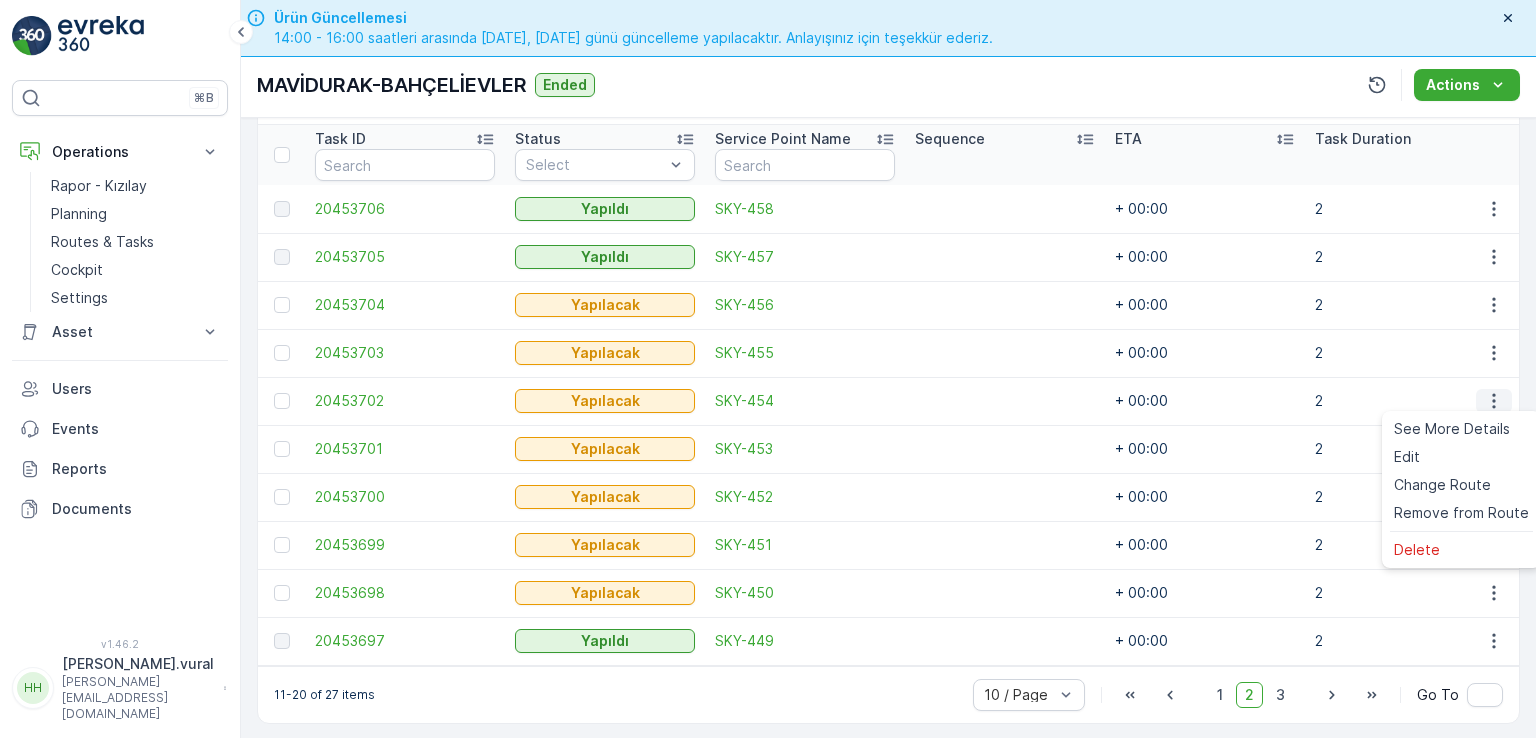 click 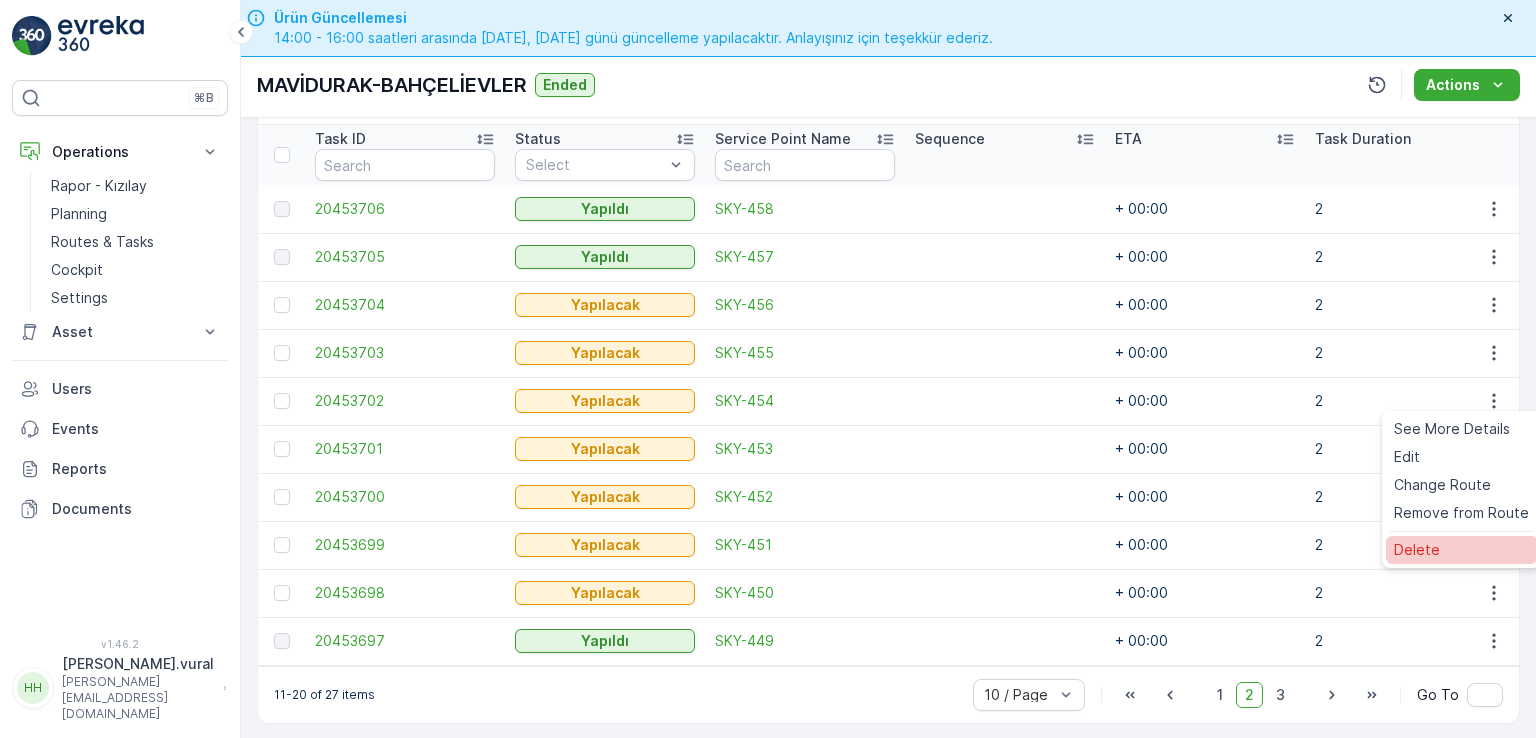 click on "Delete" at bounding box center (1461, 550) 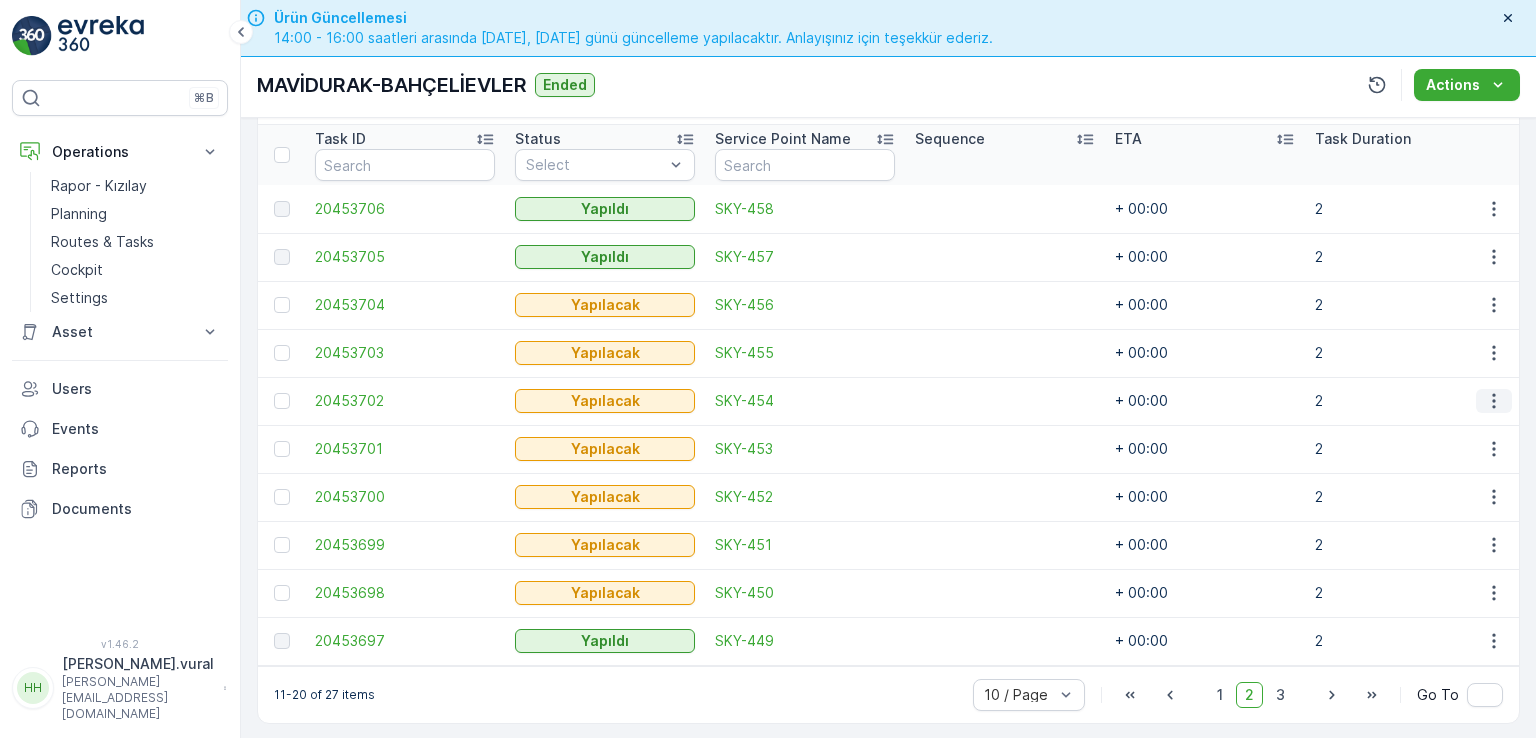 click 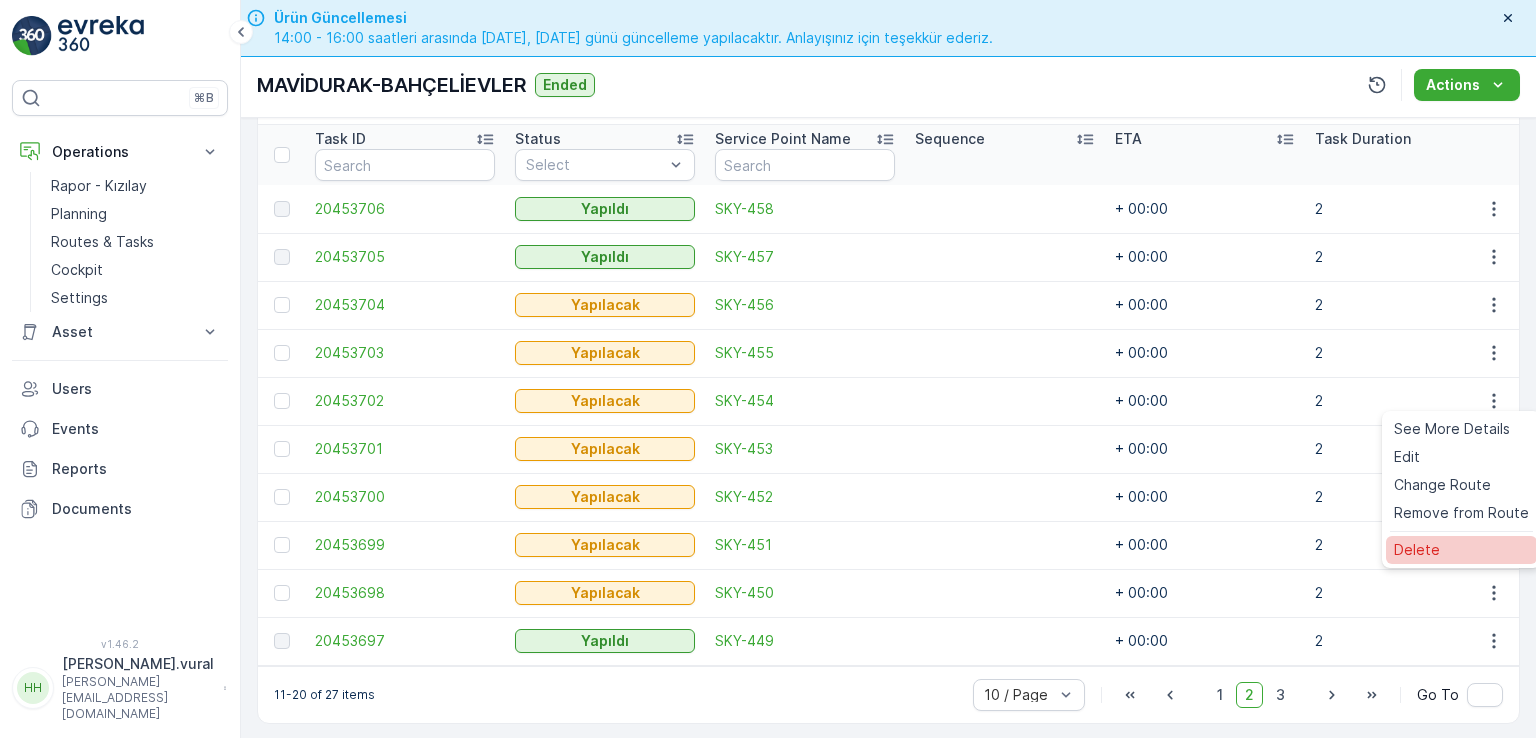 click on "Delete" at bounding box center (1461, 550) 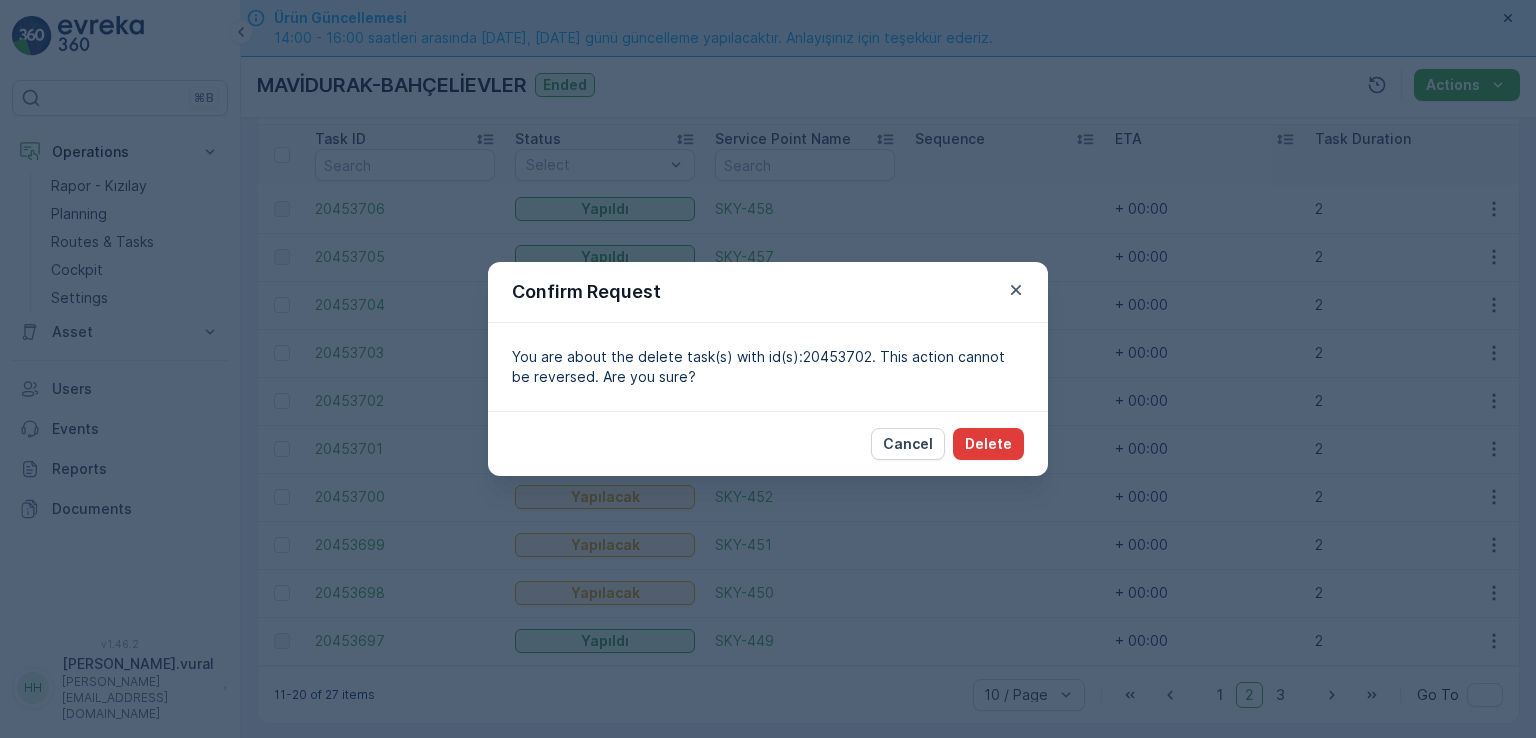click on "Delete" at bounding box center (988, 444) 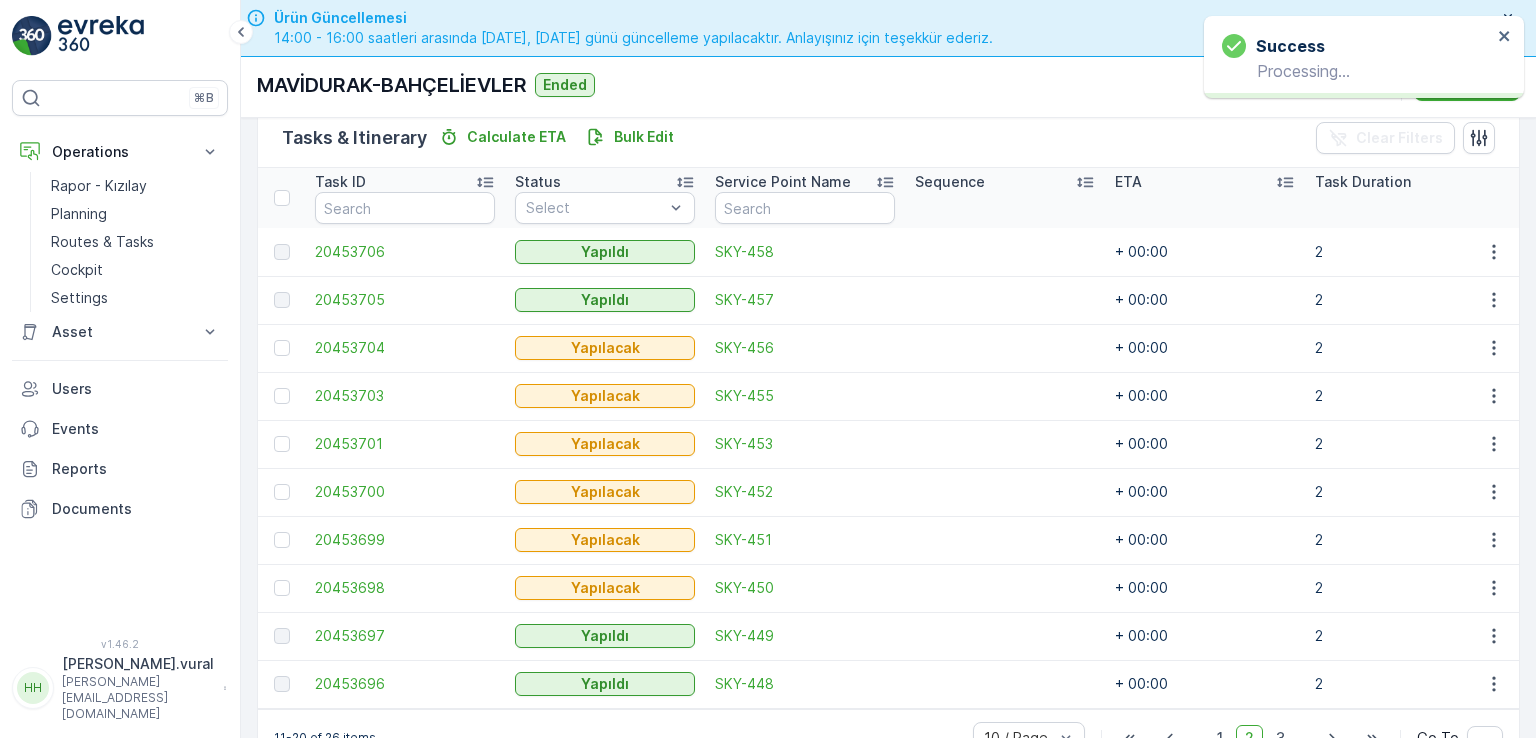 scroll, scrollTop: 538, scrollLeft: 0, axis: vertical 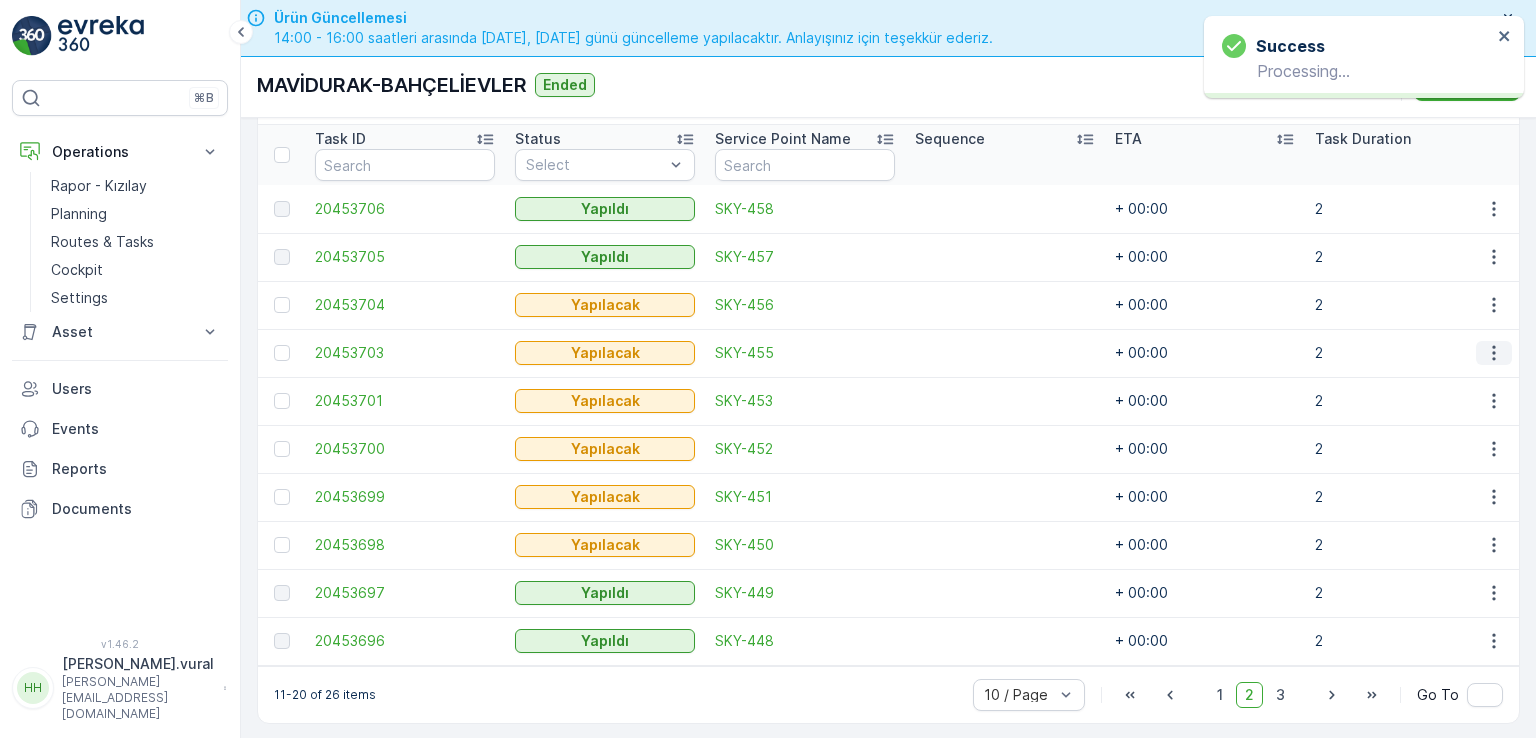 click 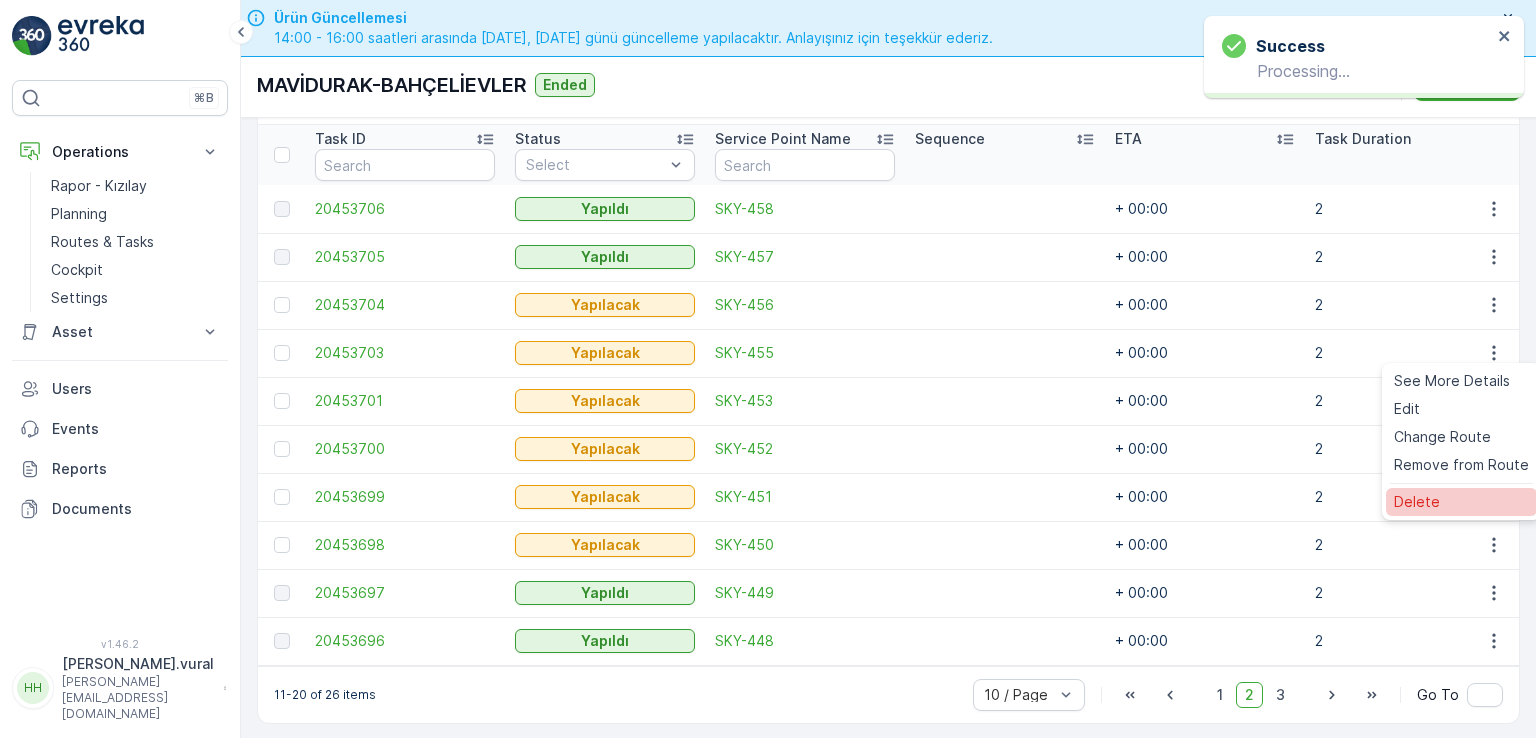 click on "Delete" at bounding box center [1417, 502] 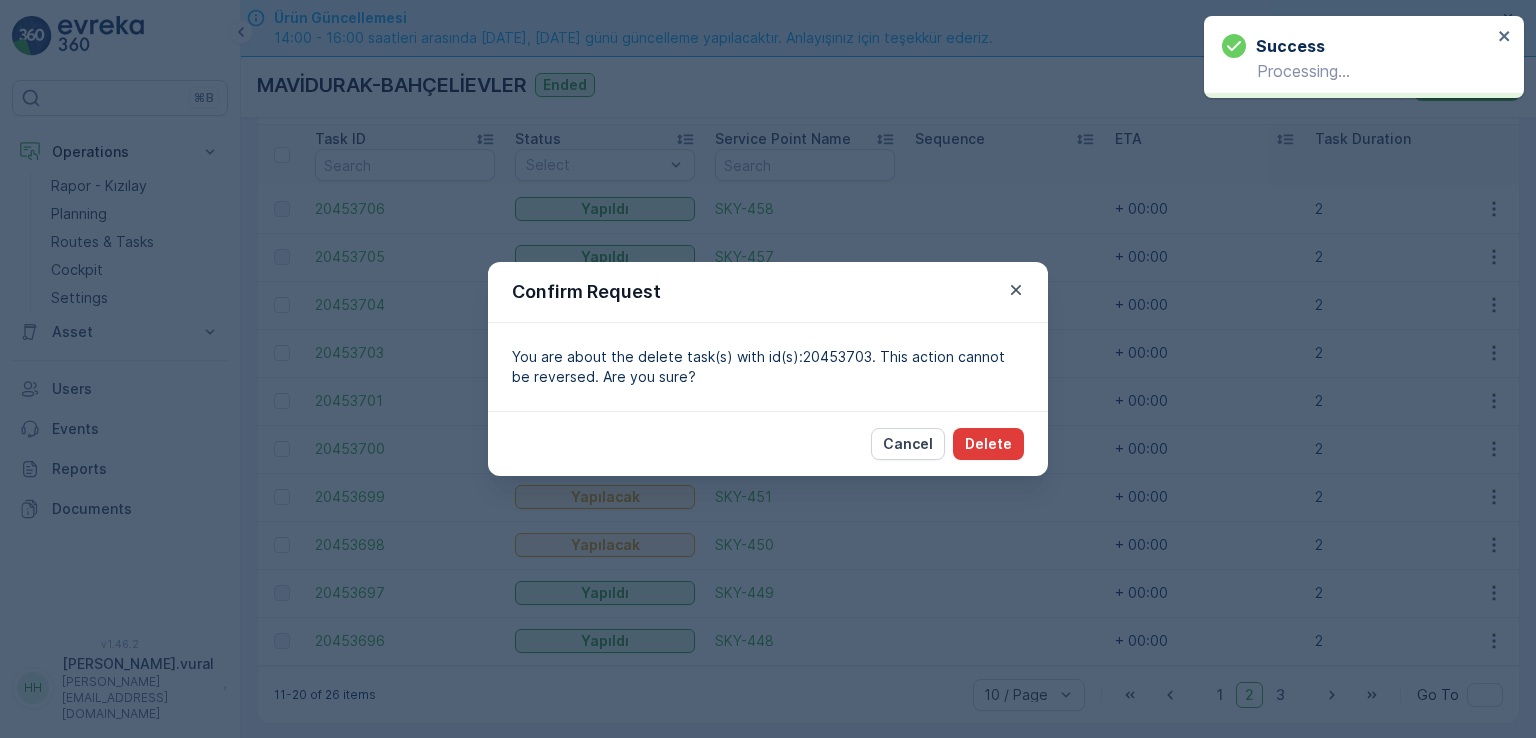 click on "Delete" at bounding box center (988, 444) 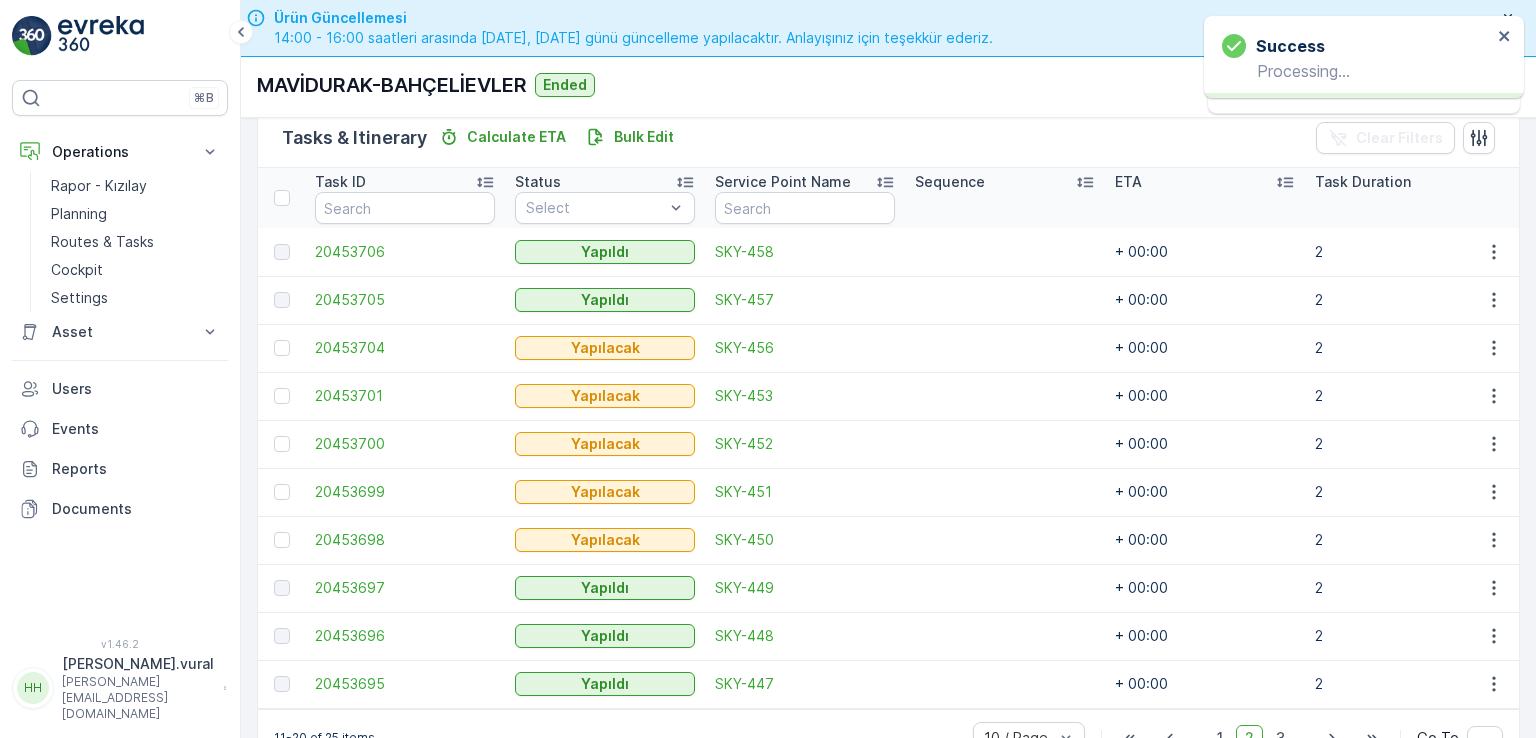 scroll, scrollTop: 538, scrollLeft: 0, axis: vertical 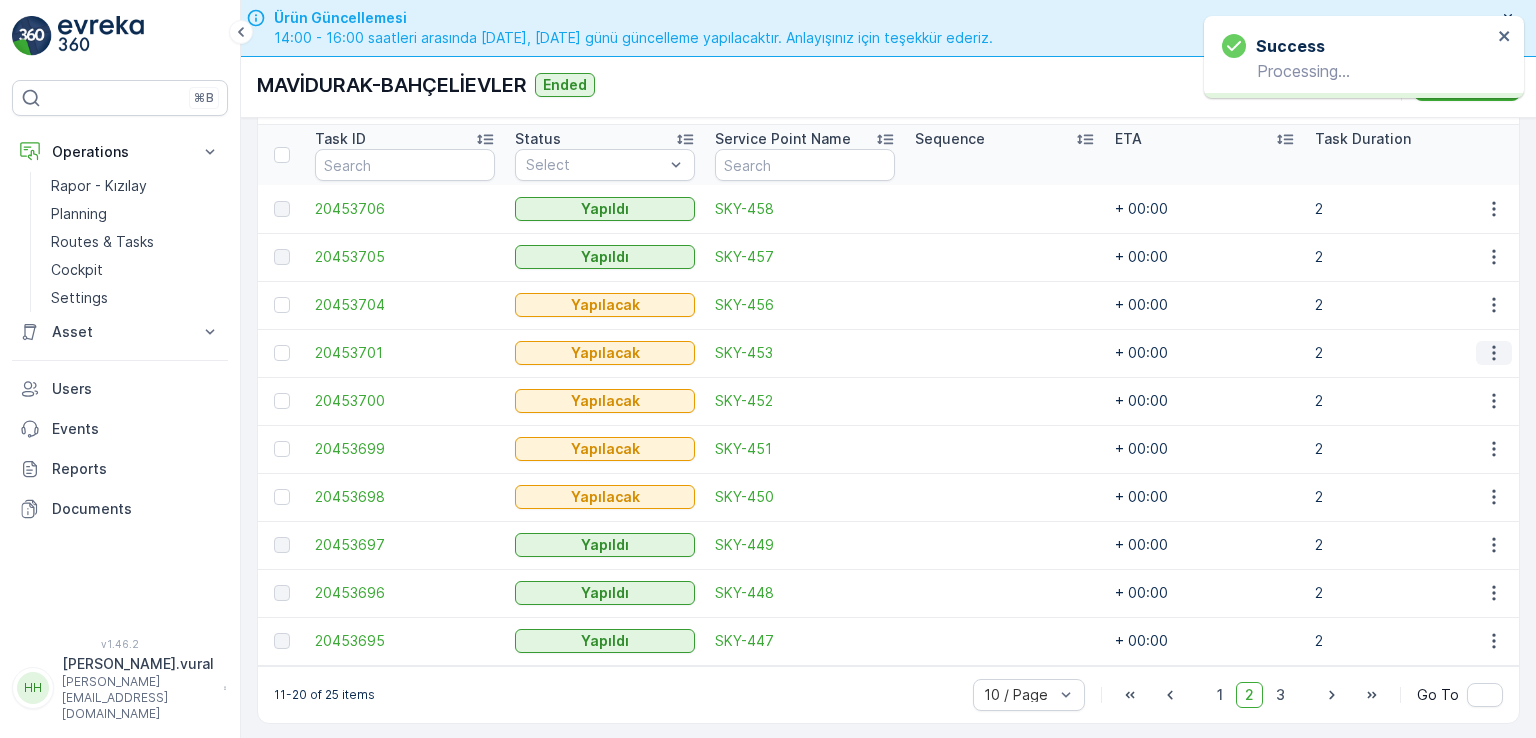 click at bounding box center (1494, 353) 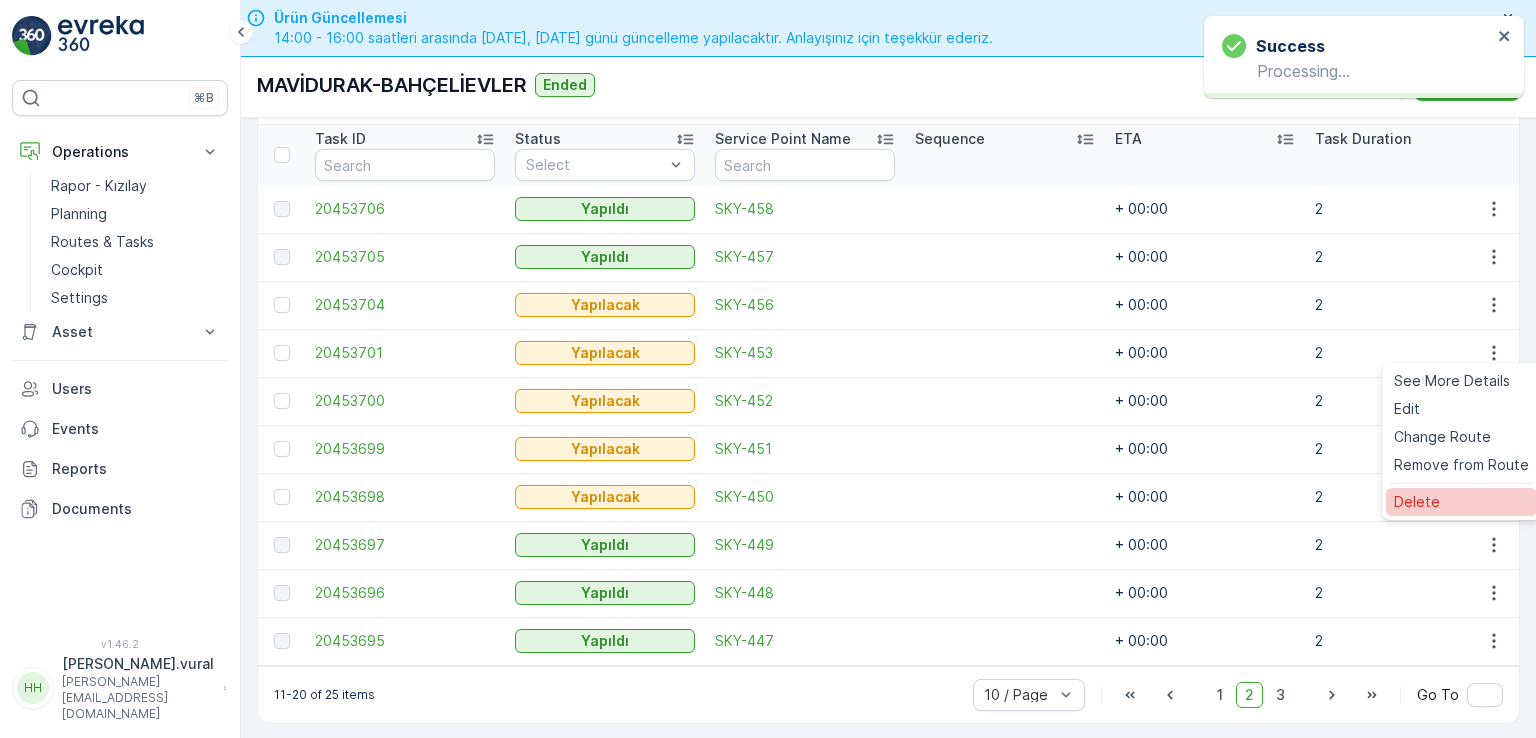 click on "Delete" at bounding box center (1461, 502) 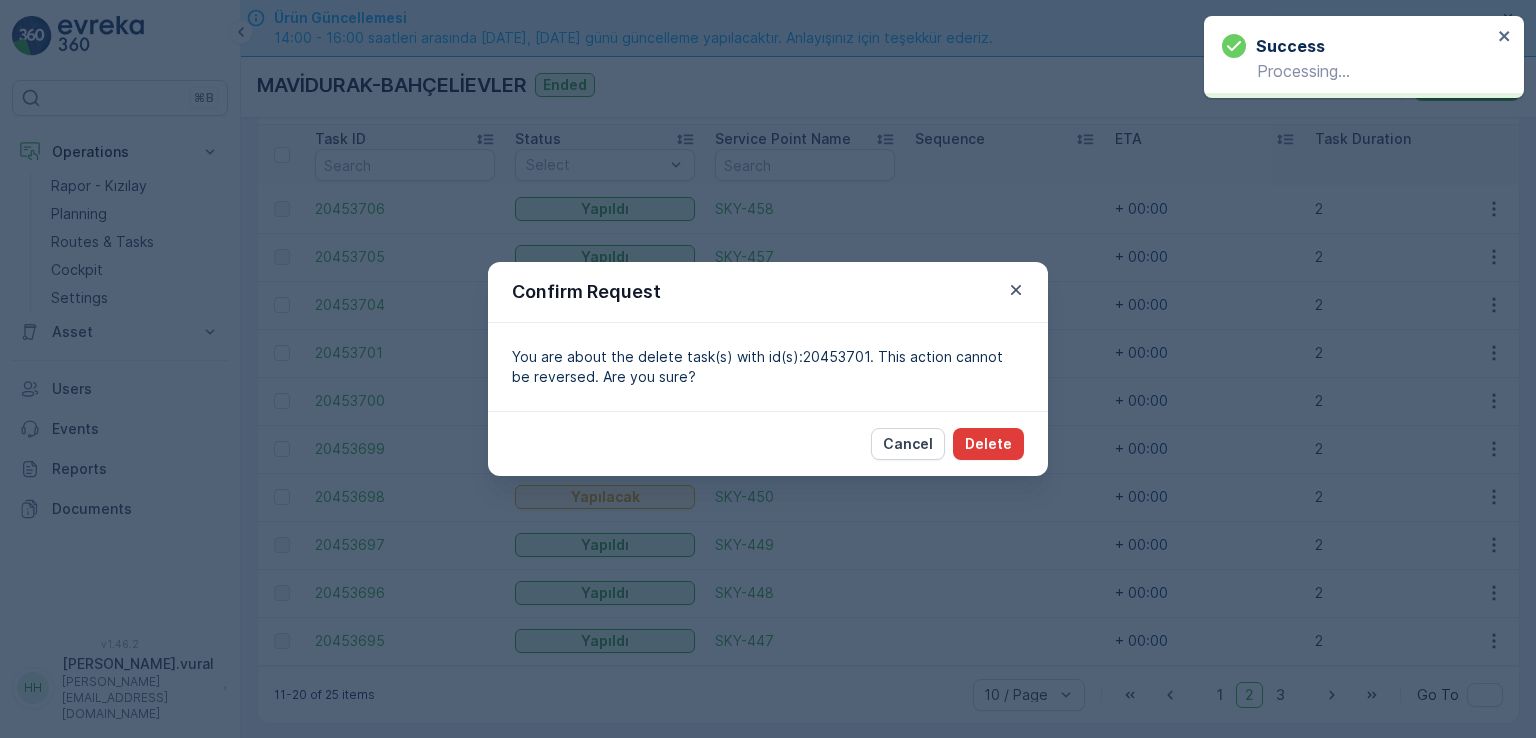 click on "Delete" at bounding box center [988, 444] 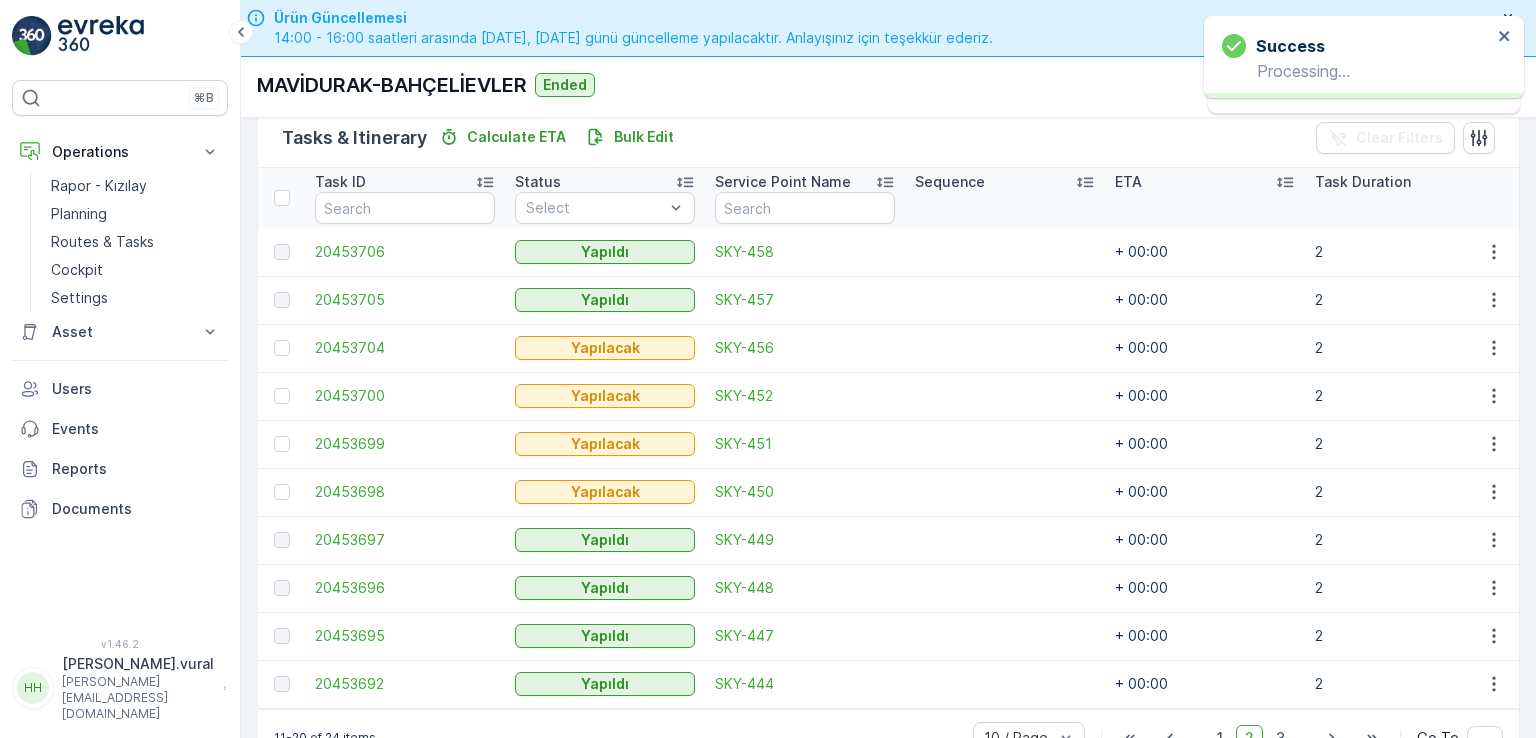 scroll, scrollTop: 538, scrollLeft: 0, axis: vertical 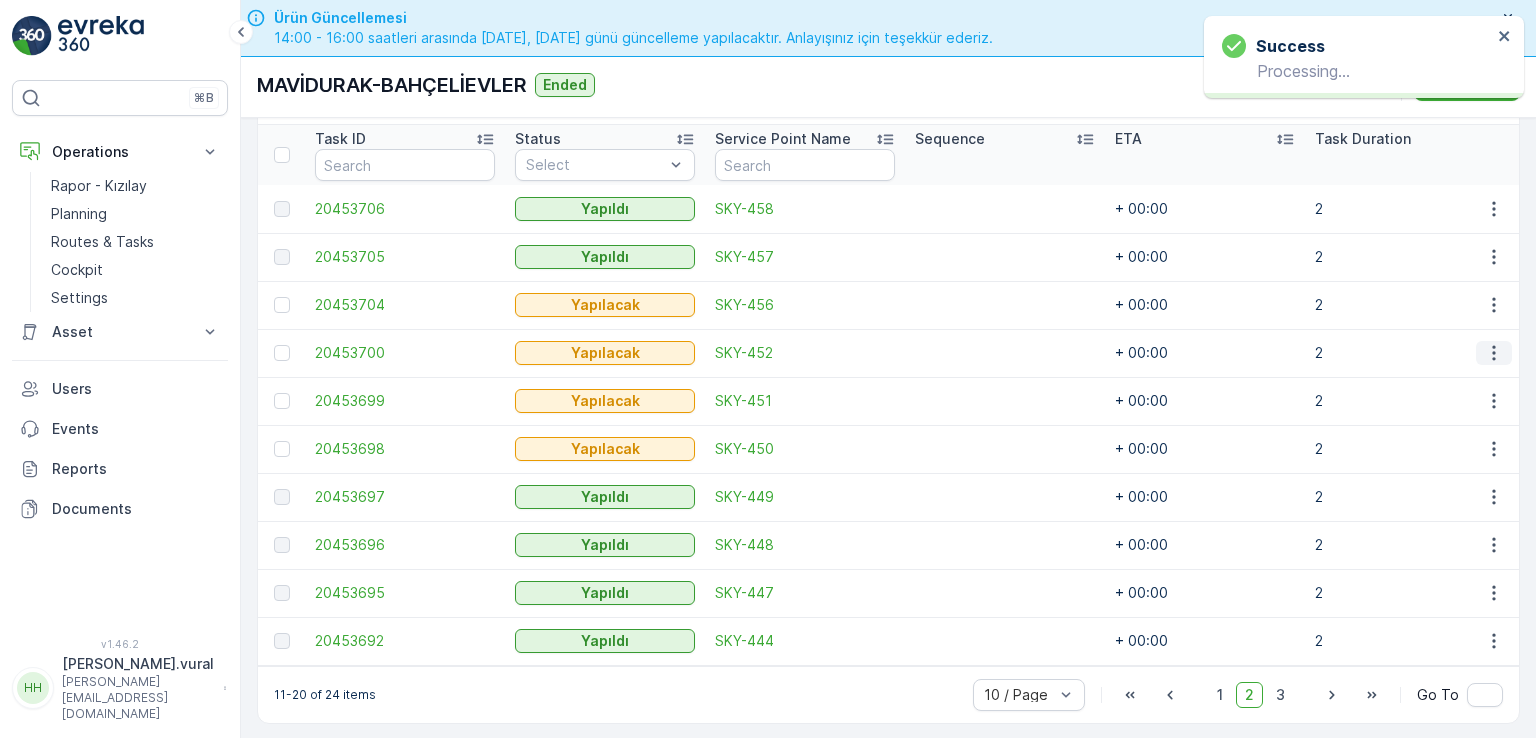 click 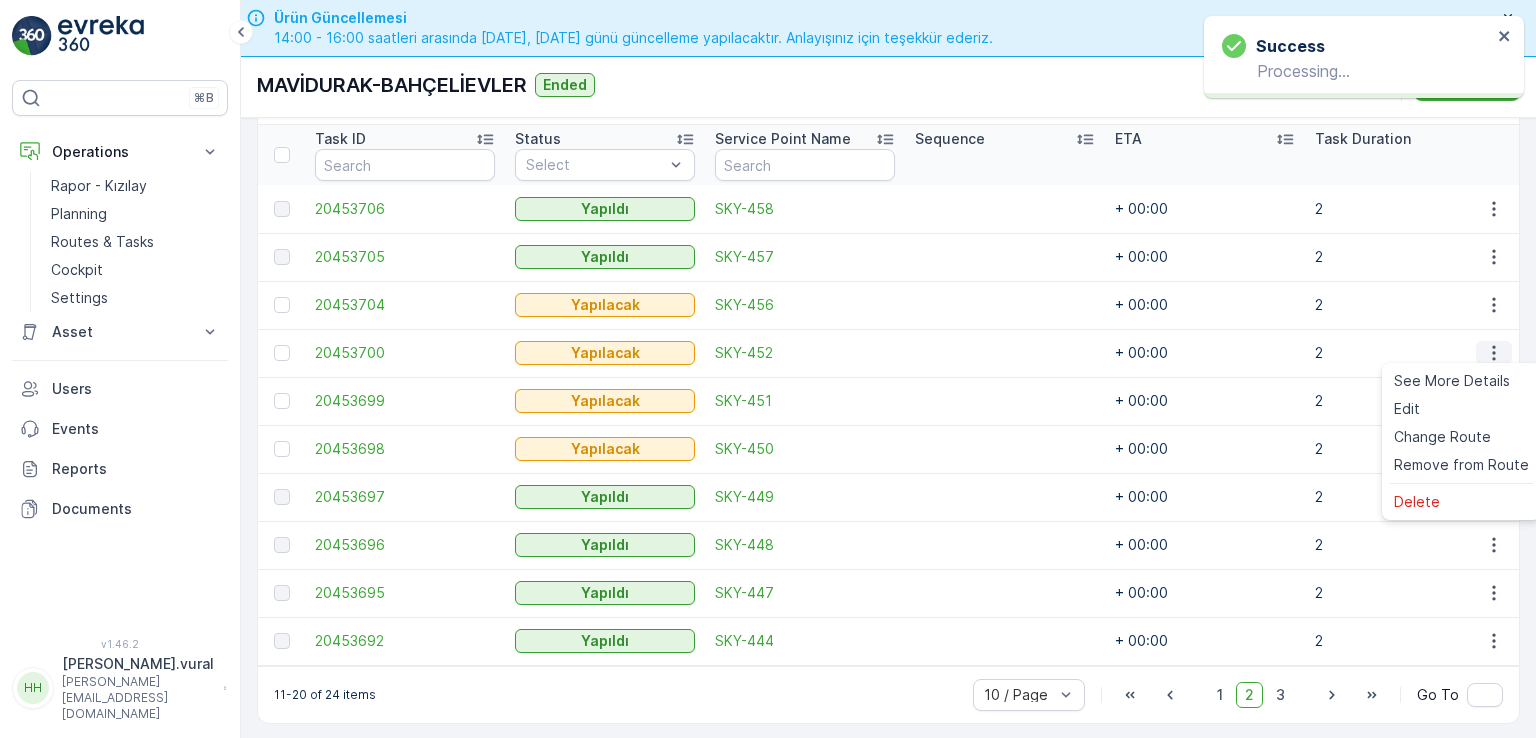 click 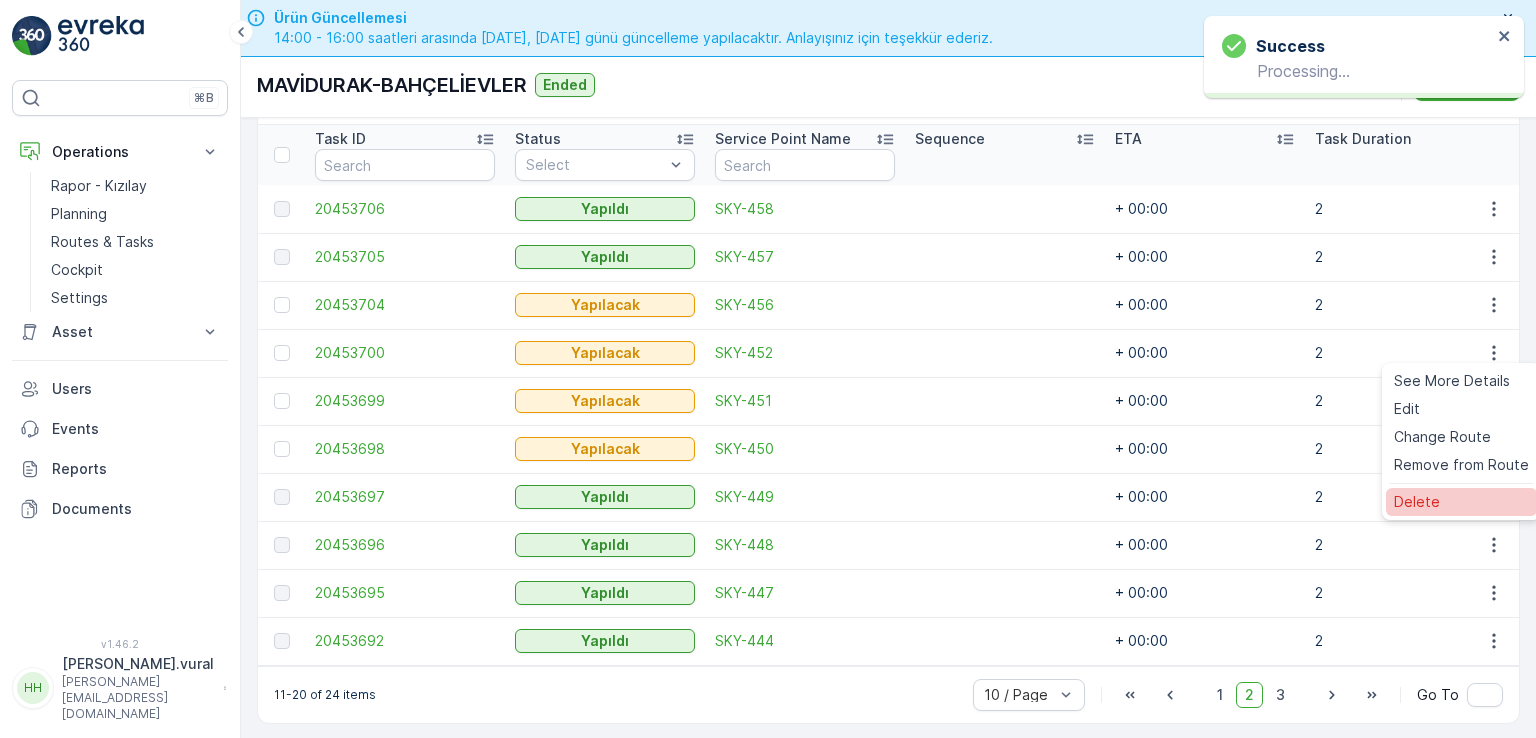 click on "Delete" at bounding box center [1417, 502] 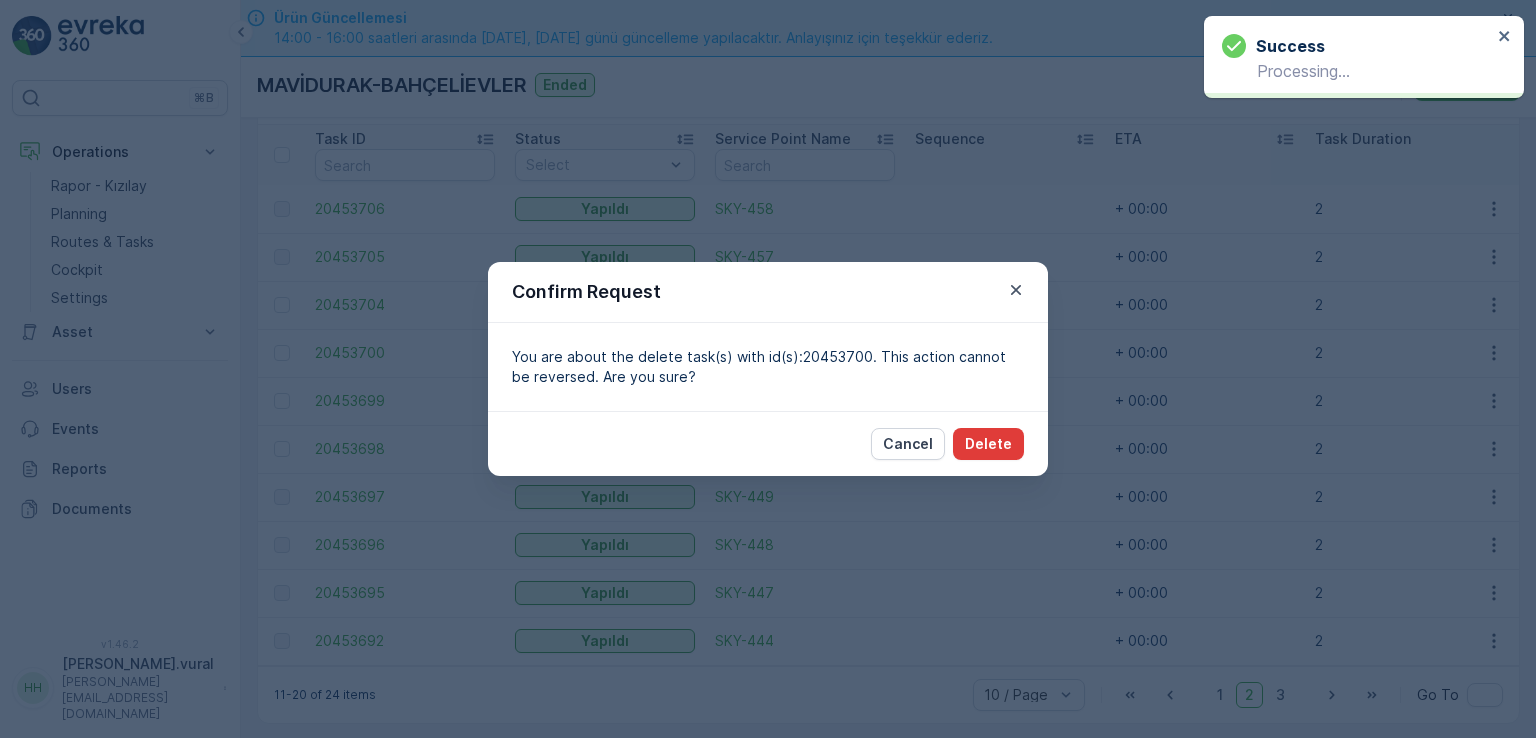 click on "Delete" at bounding box center [988, 444] 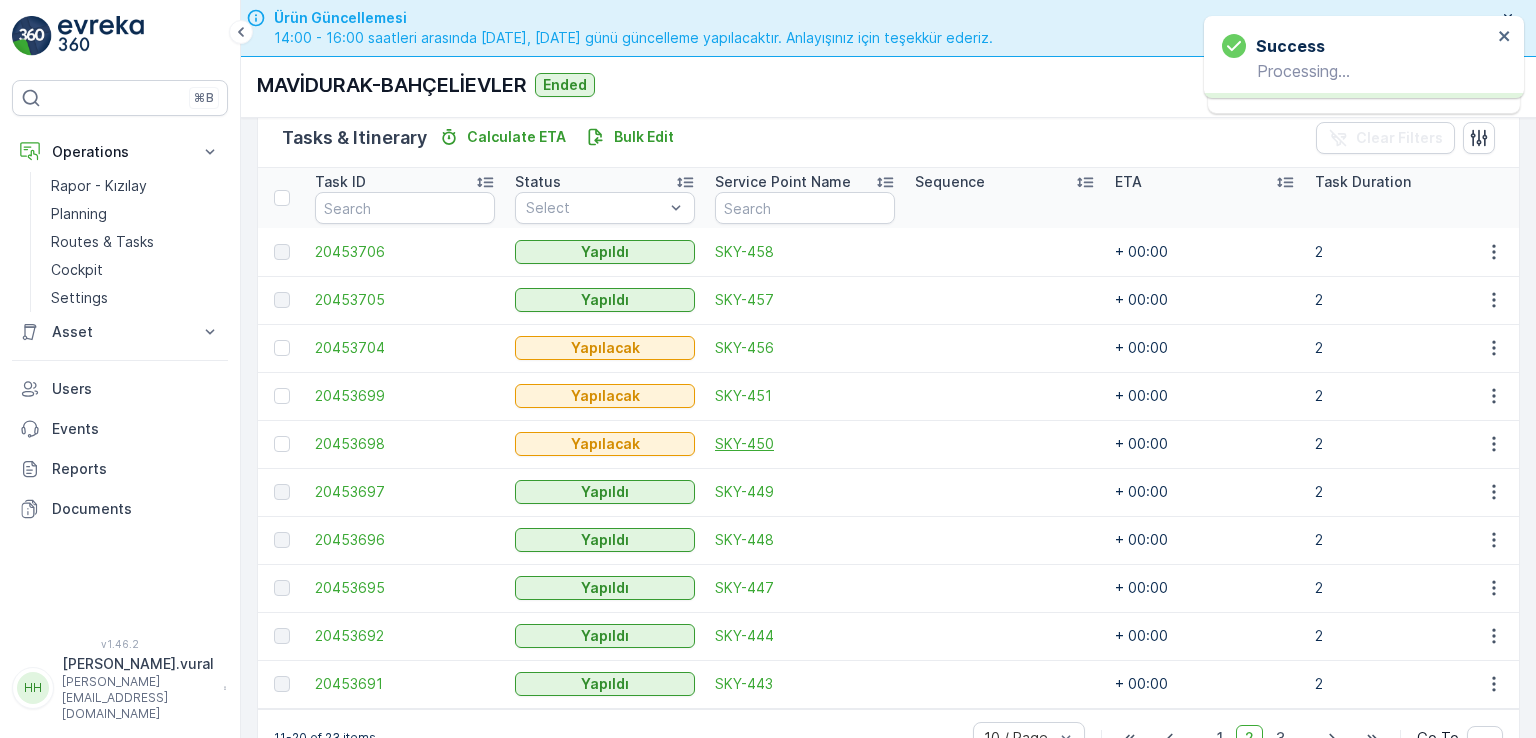 scroll, scrollTop: 538, scrollLeft: 0, axis: vertical 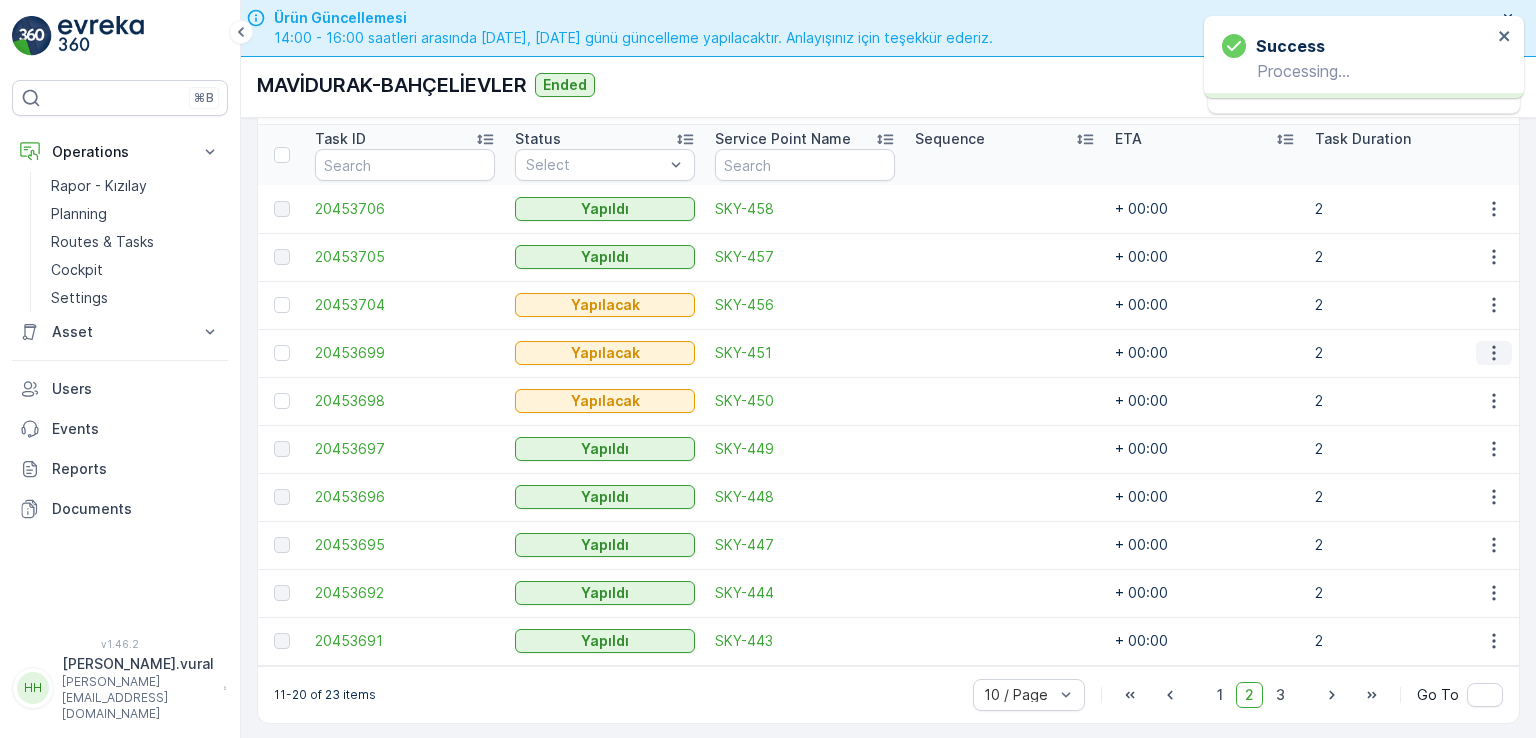click at bounding box center [1494, 353] 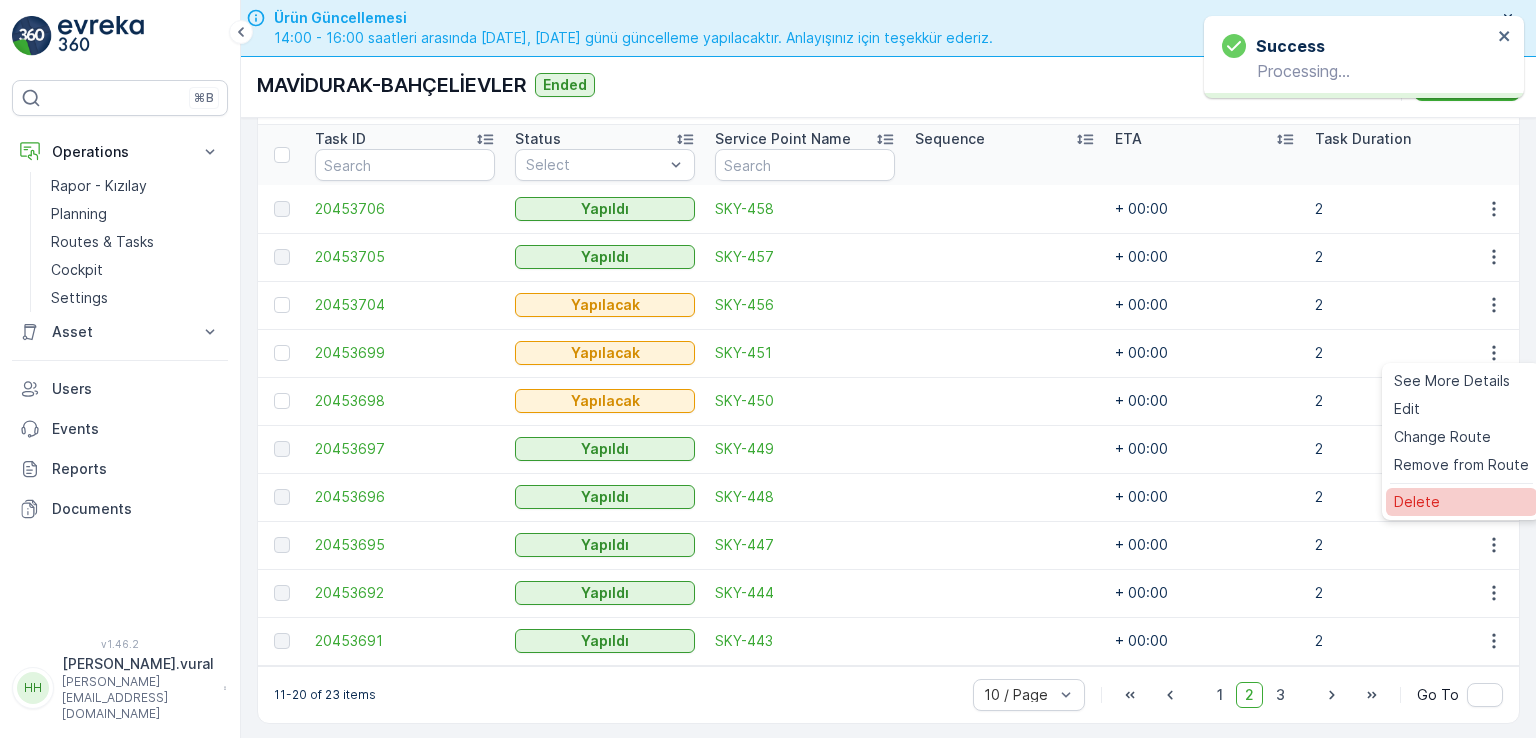 click on "Delete" at bounding box center [1417, 502] 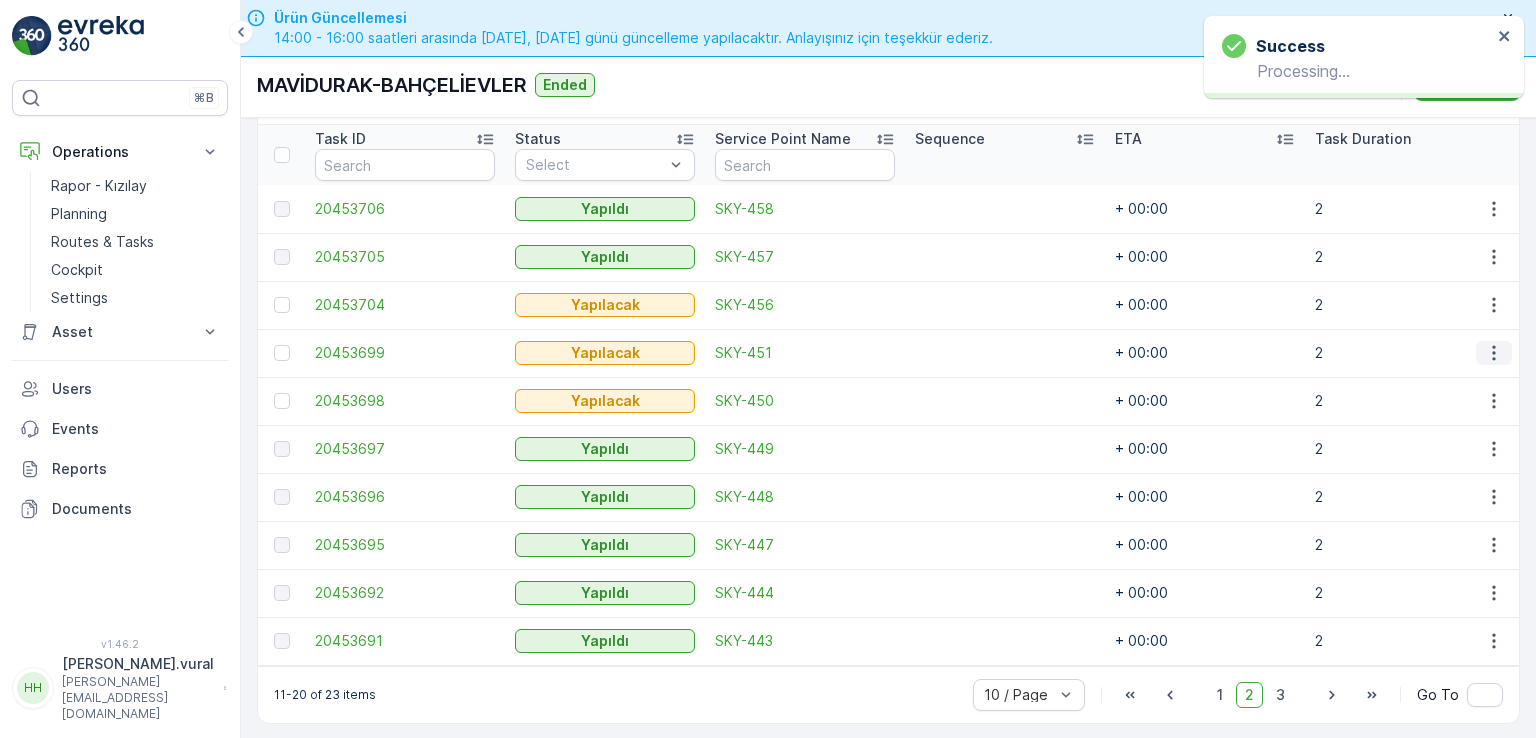 click 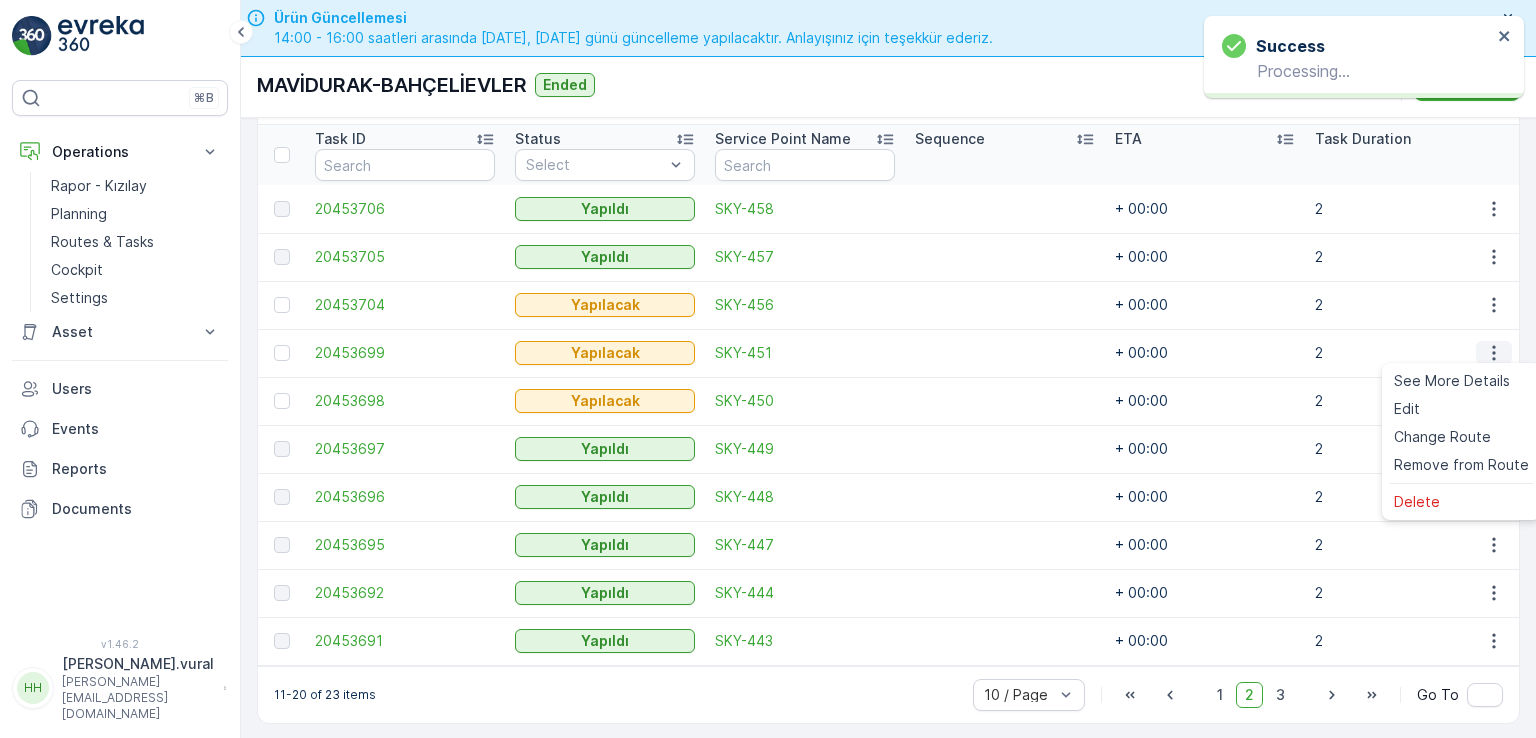 click 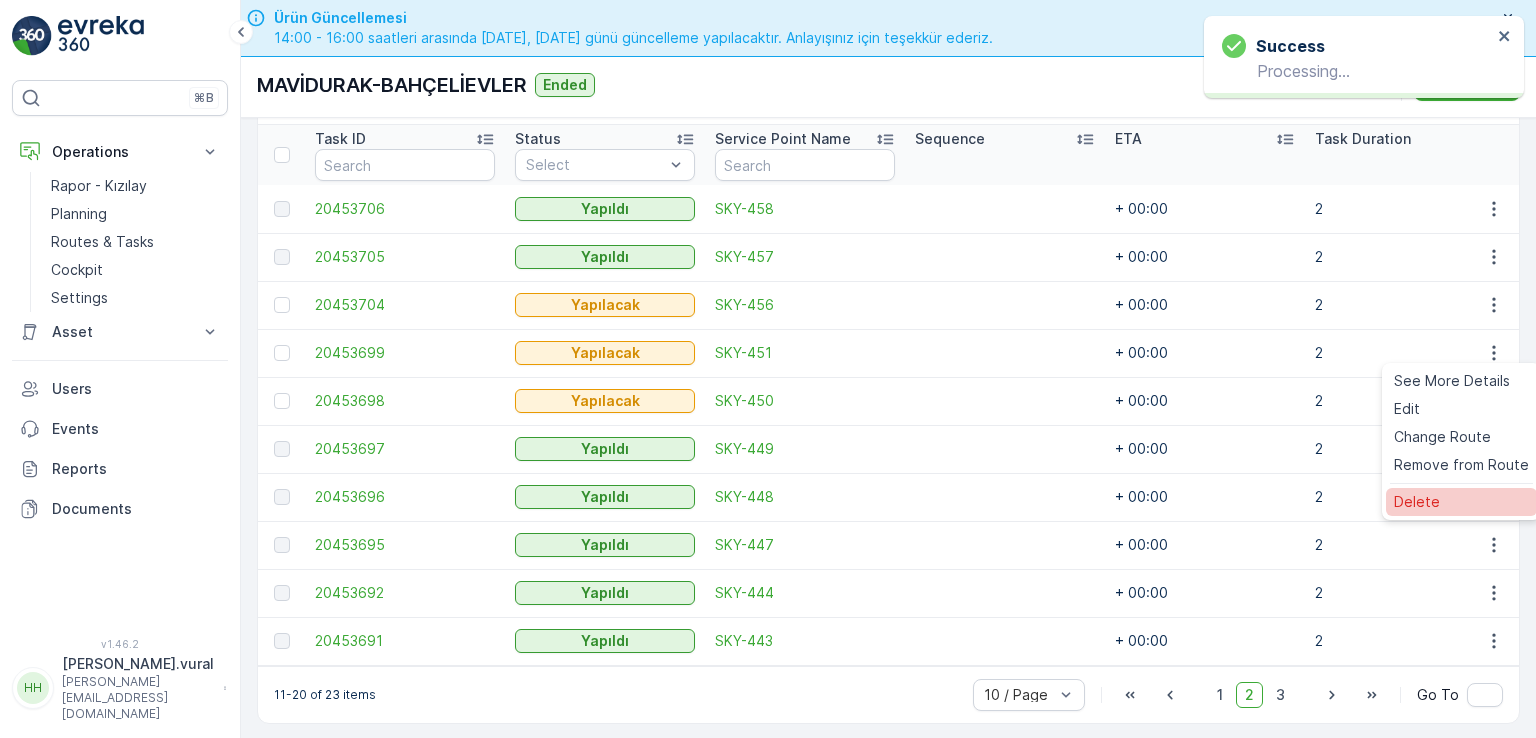 click on "Delete" at bounding box center (1417, 502) 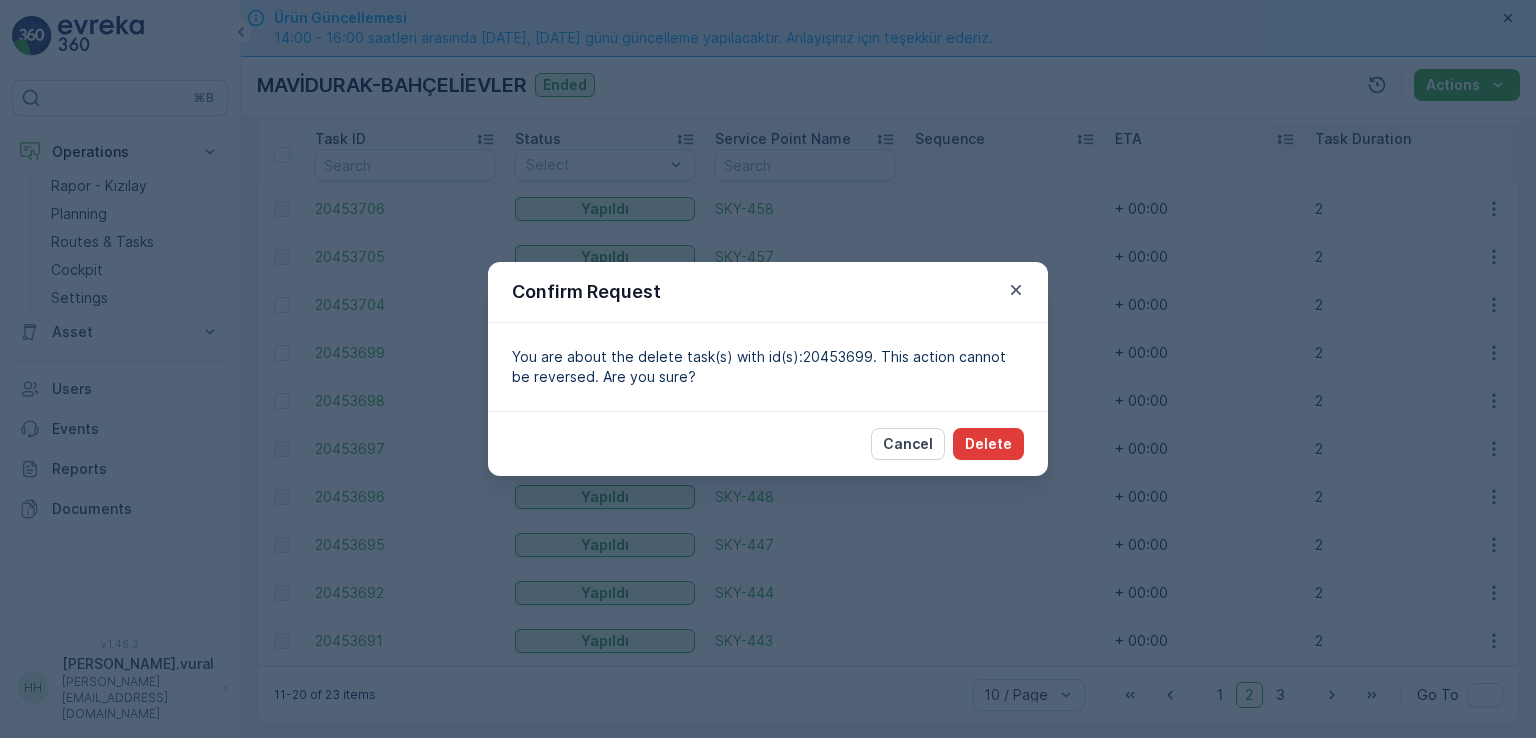 click on "Delete" at bounding box center [988, 444] 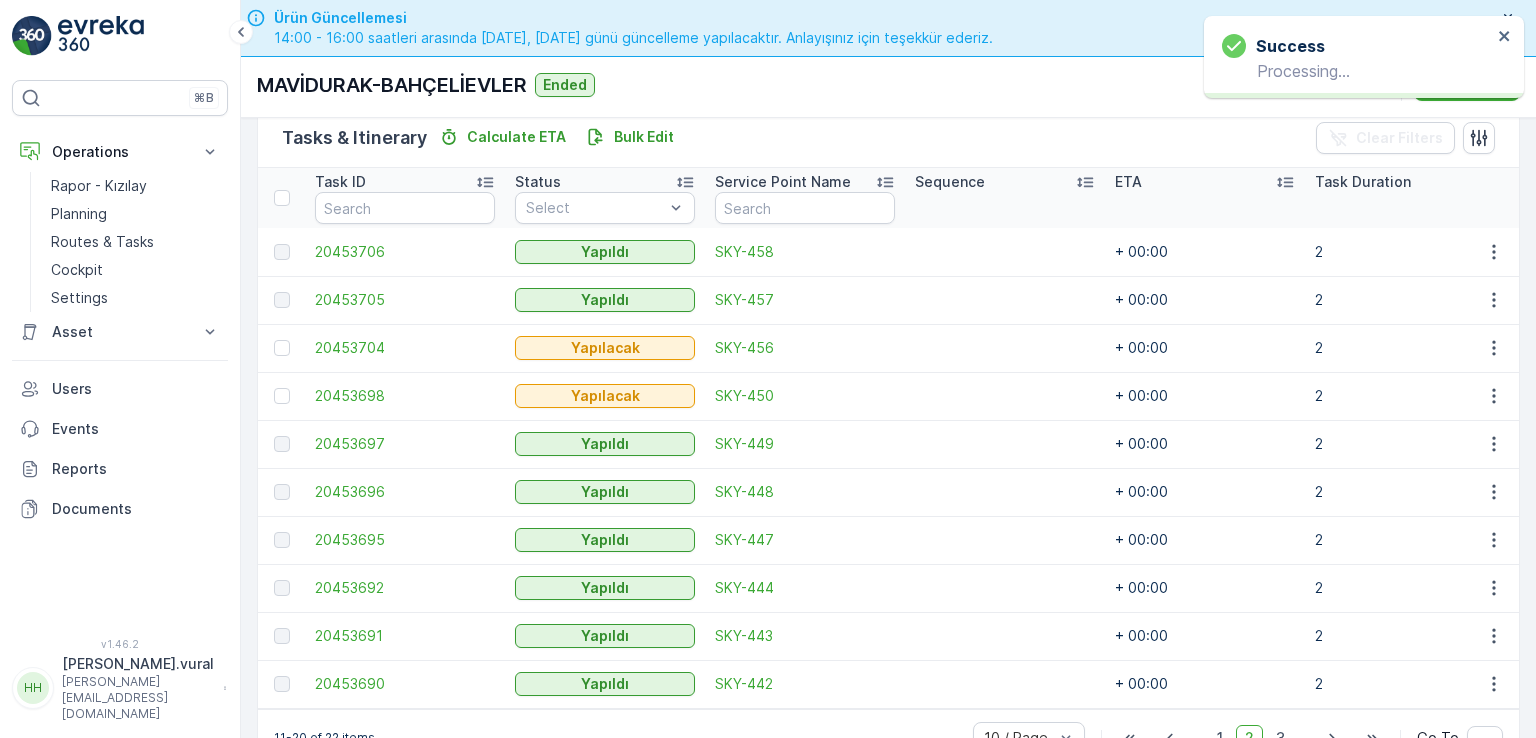 scroll, scrollTop: 538, scrollLeft: 0, axis: vertical 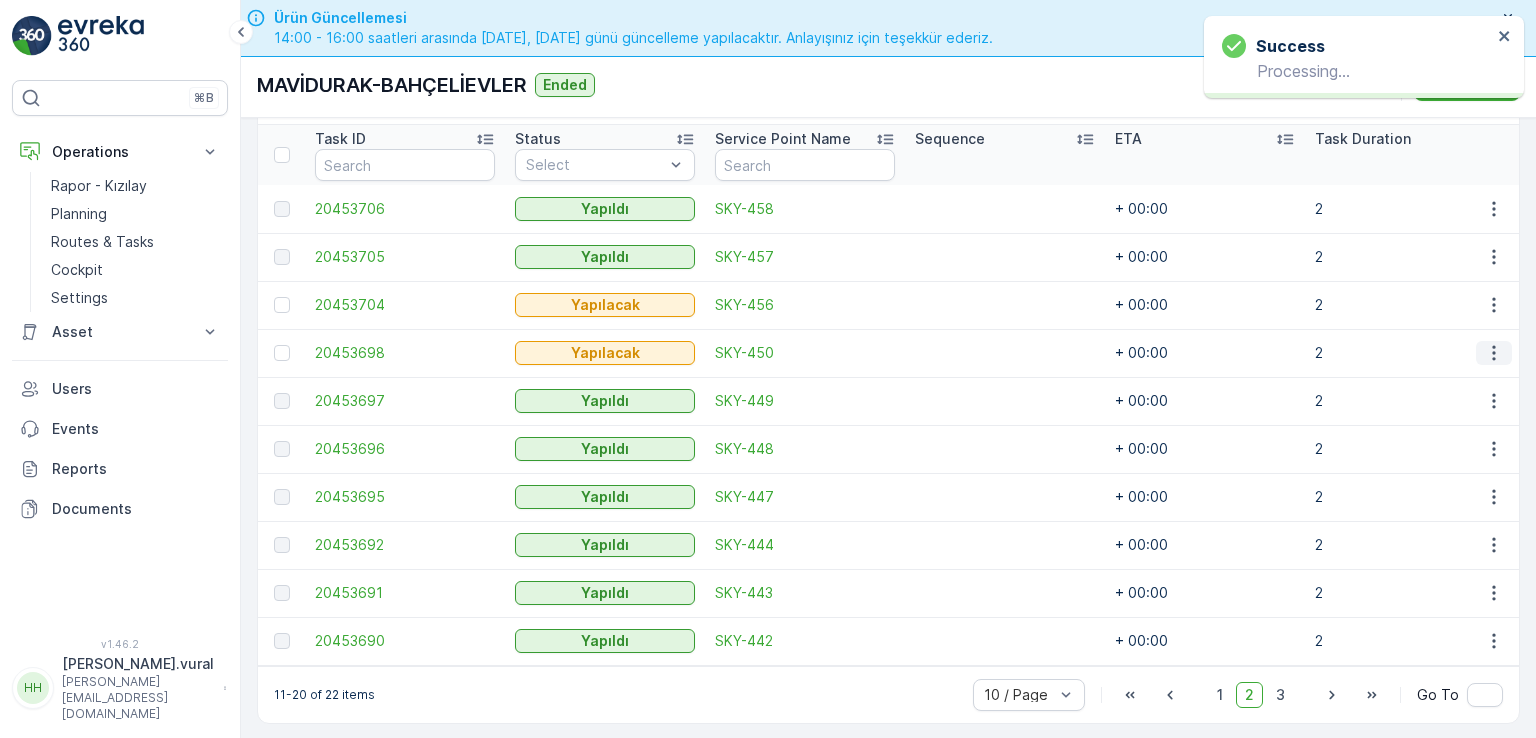 click 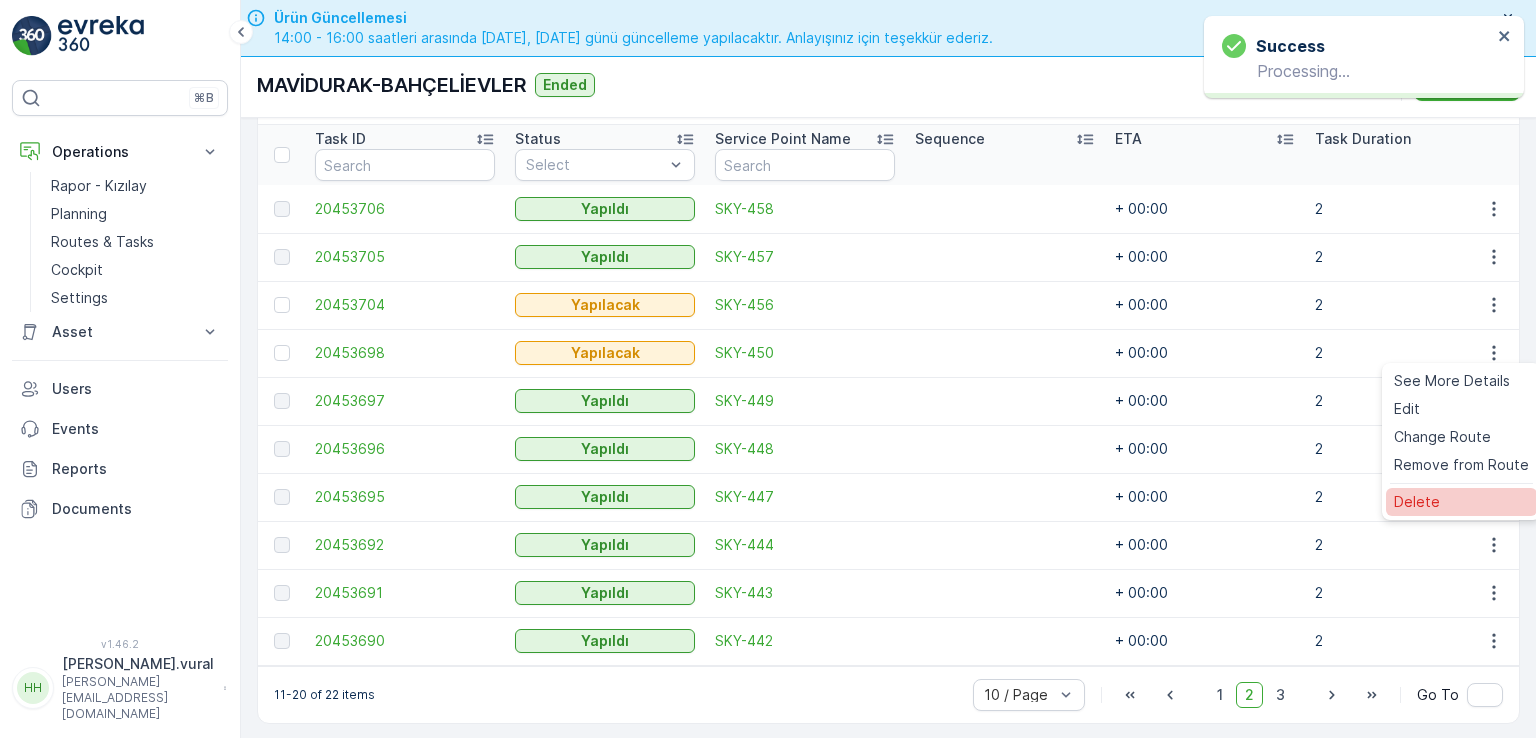 click on "Delete" at bounding box center [1417, 502] 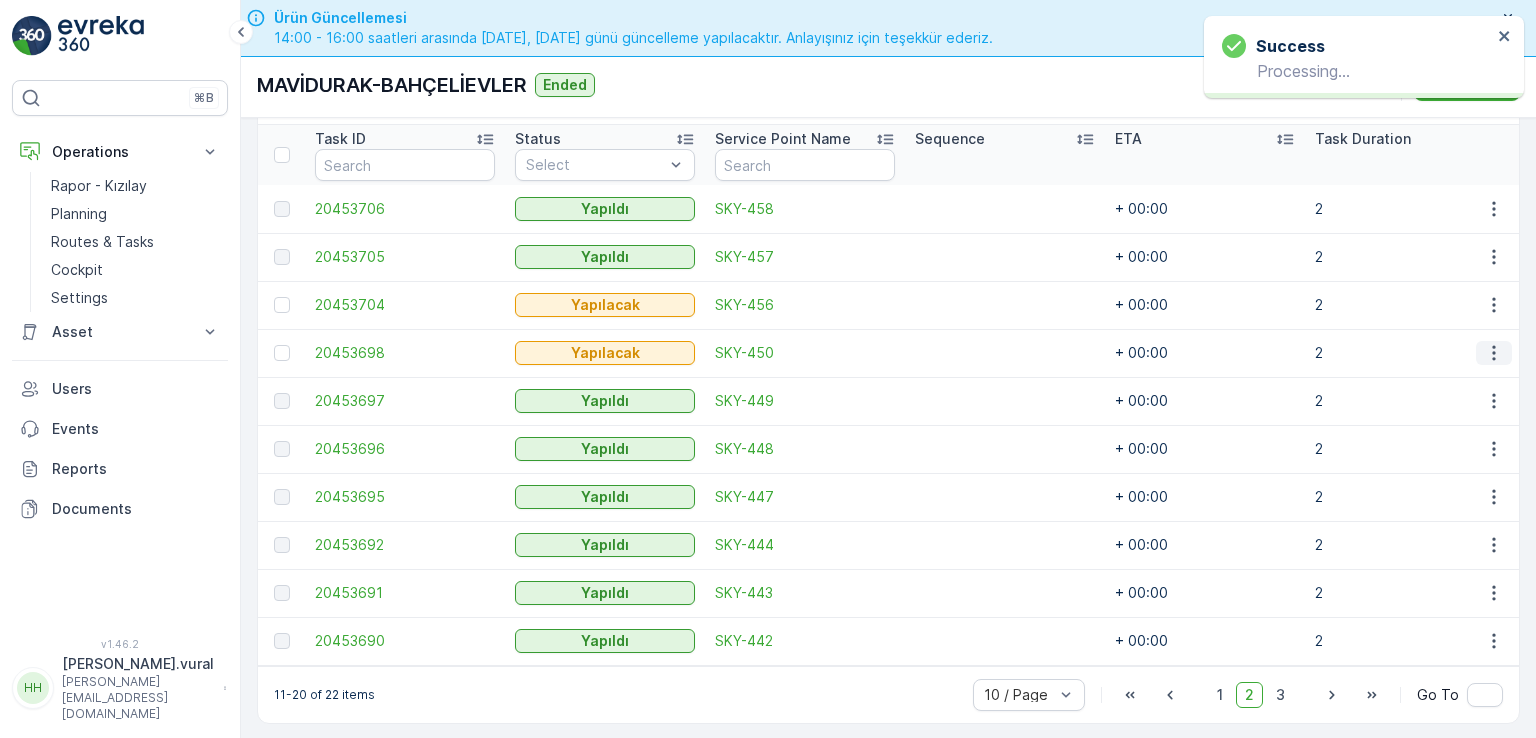 click 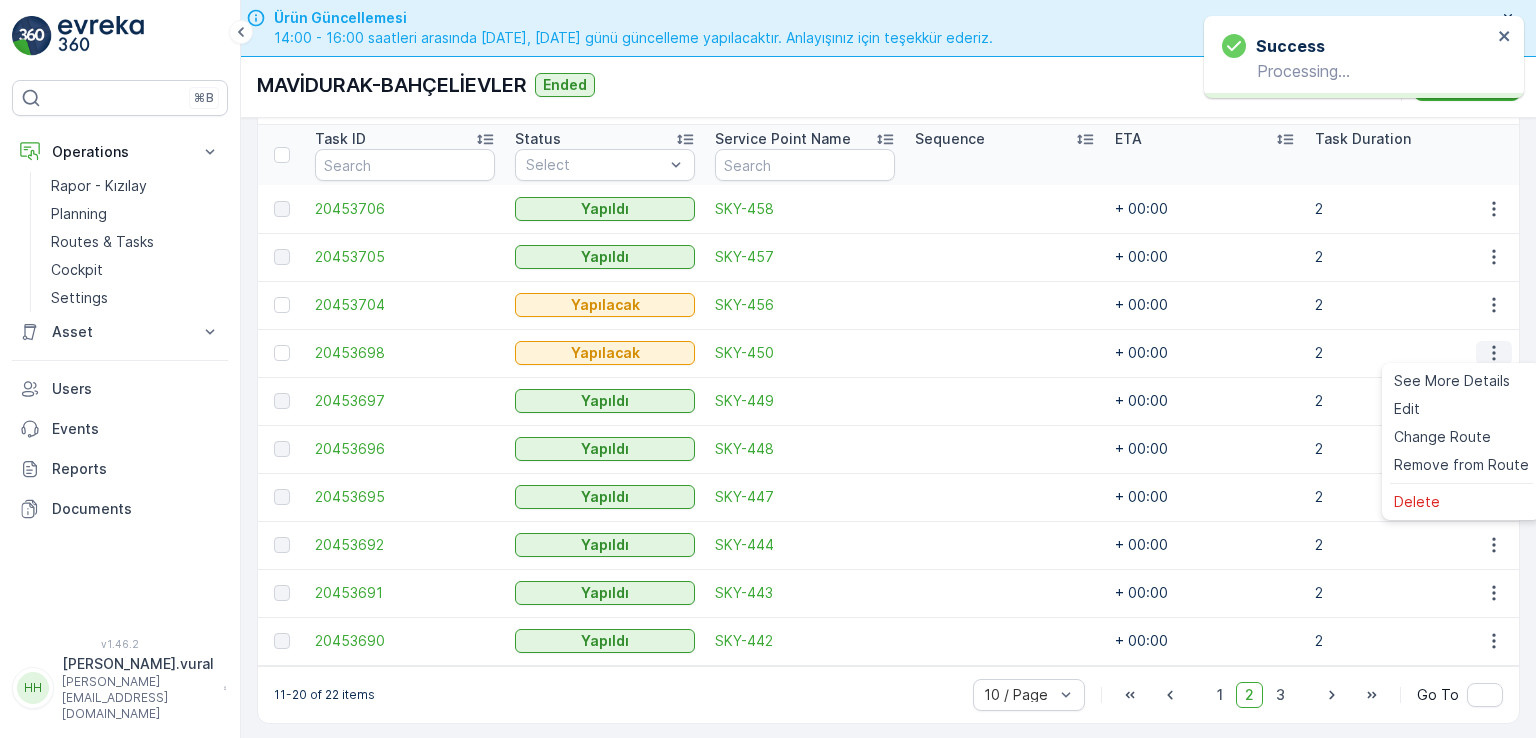 click 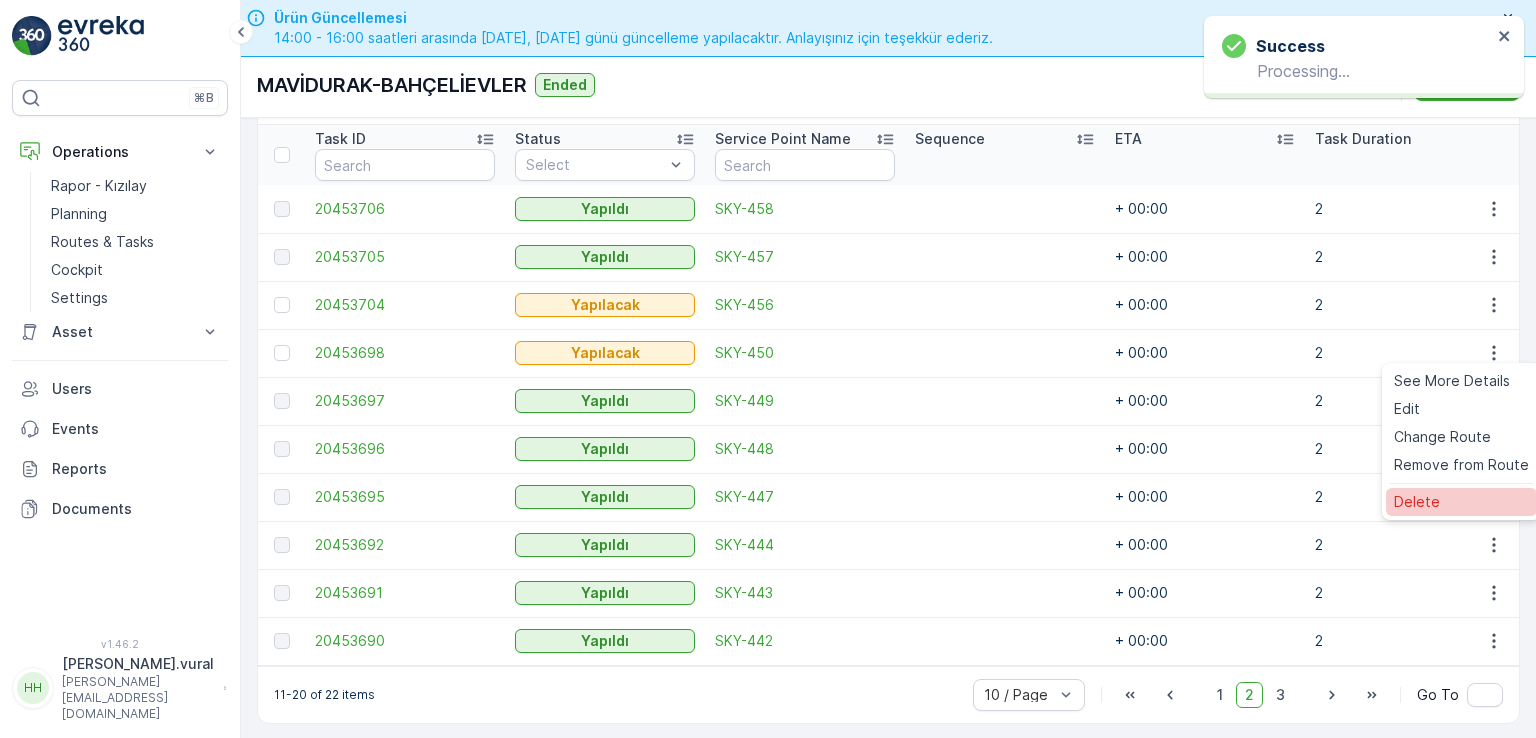 click on "Delete" at bounding box center [1417, 502] 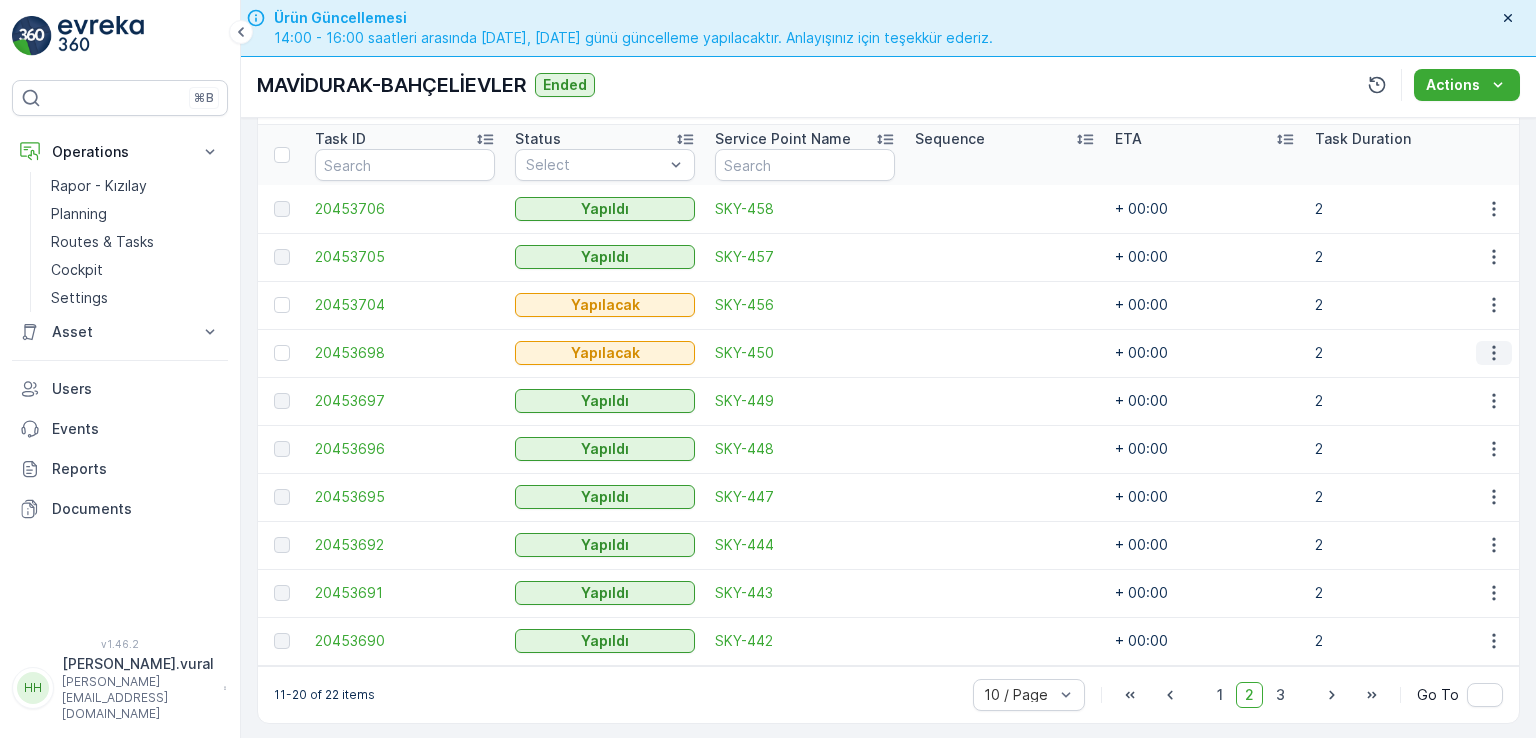 click 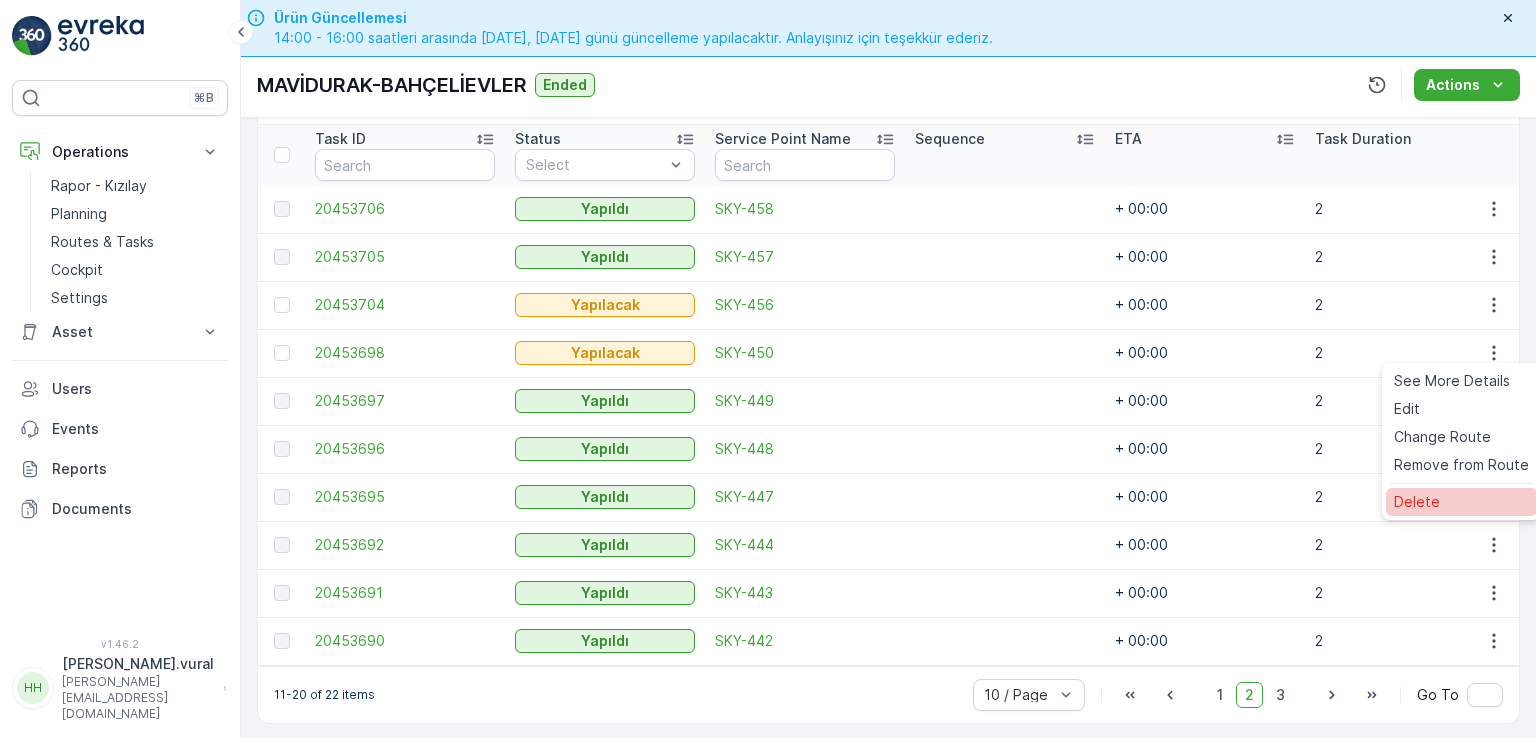 click on "Delete" at bounding box center (1461, 502) 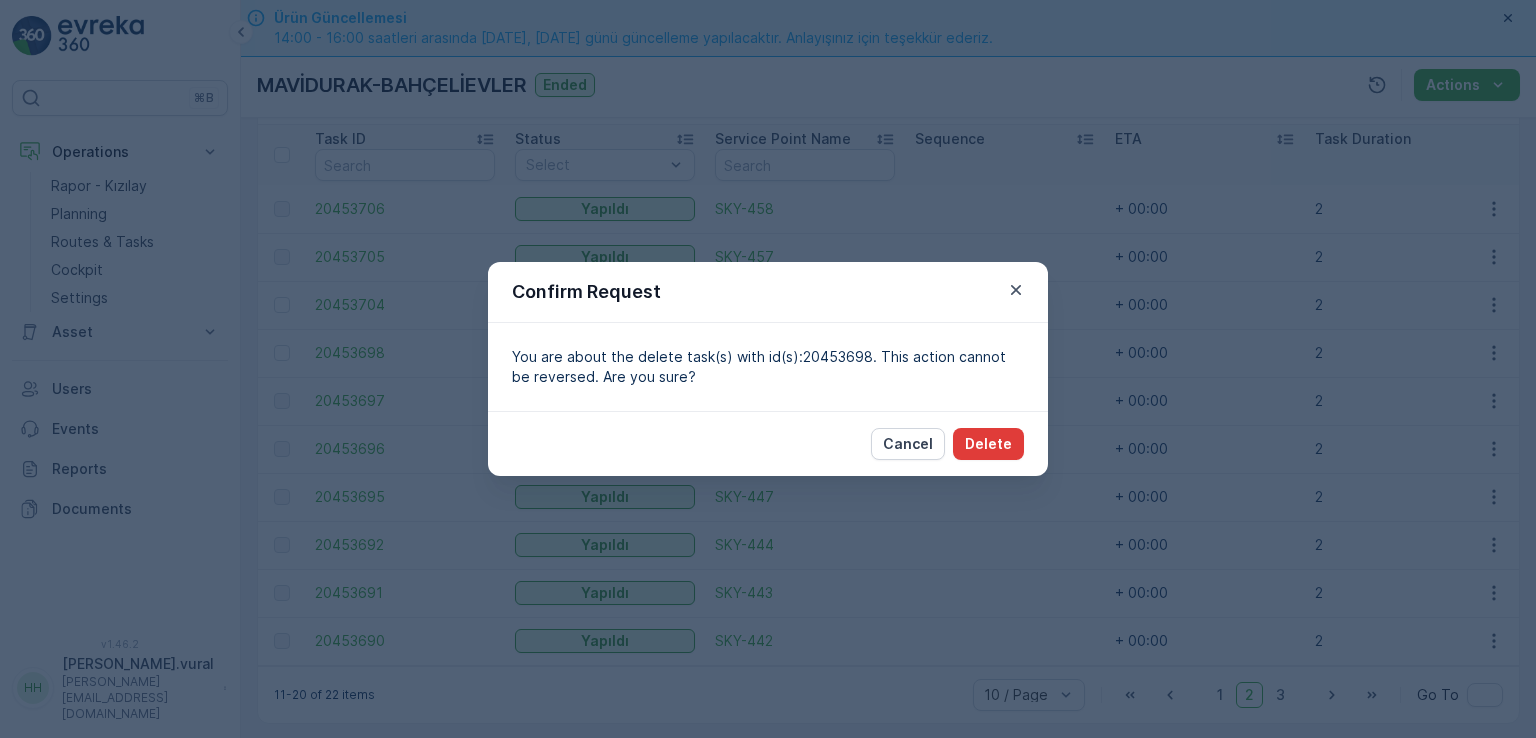 click on "Delete" at bounding box center (988, 444) 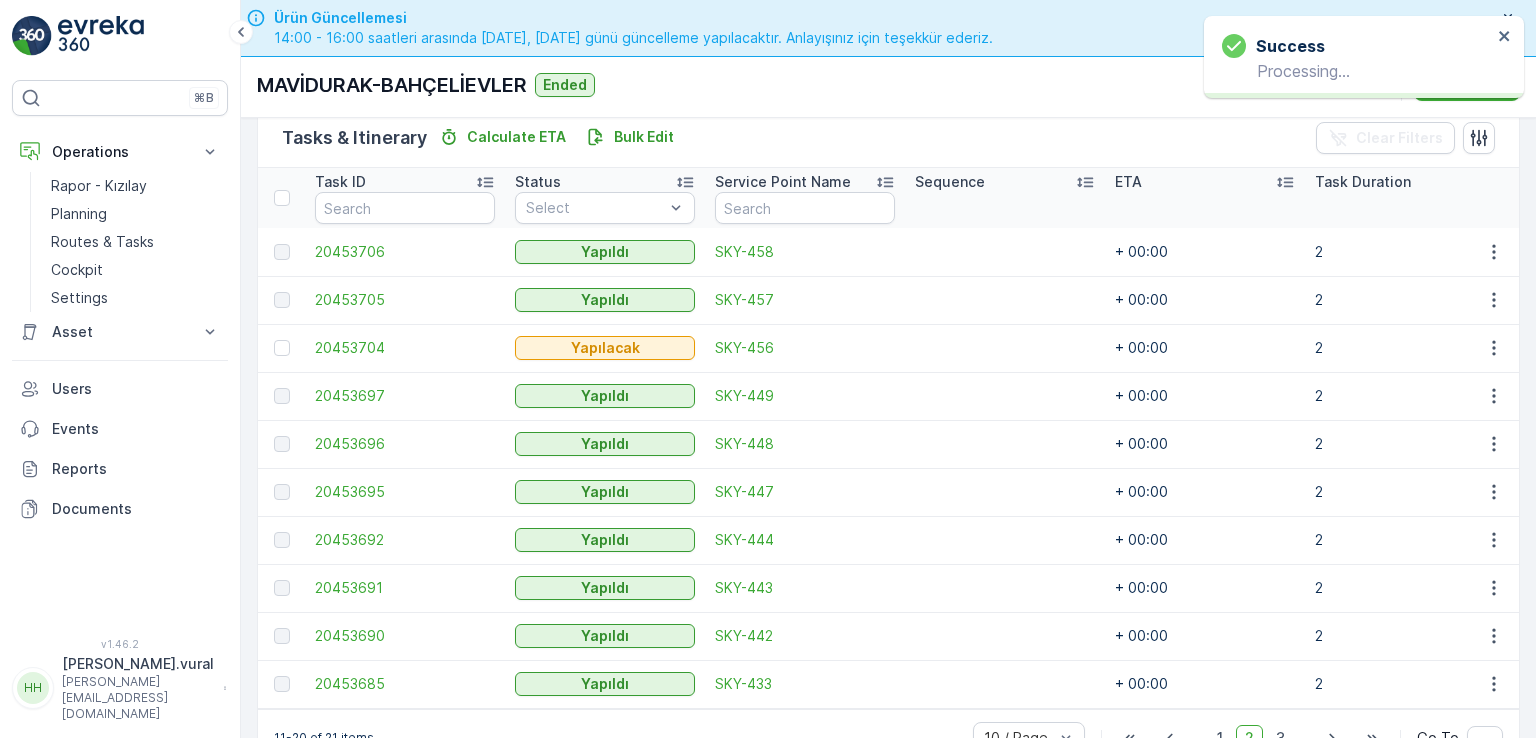 scroll, scrollTop: 538, scrollLeft: 0, axis: vertical 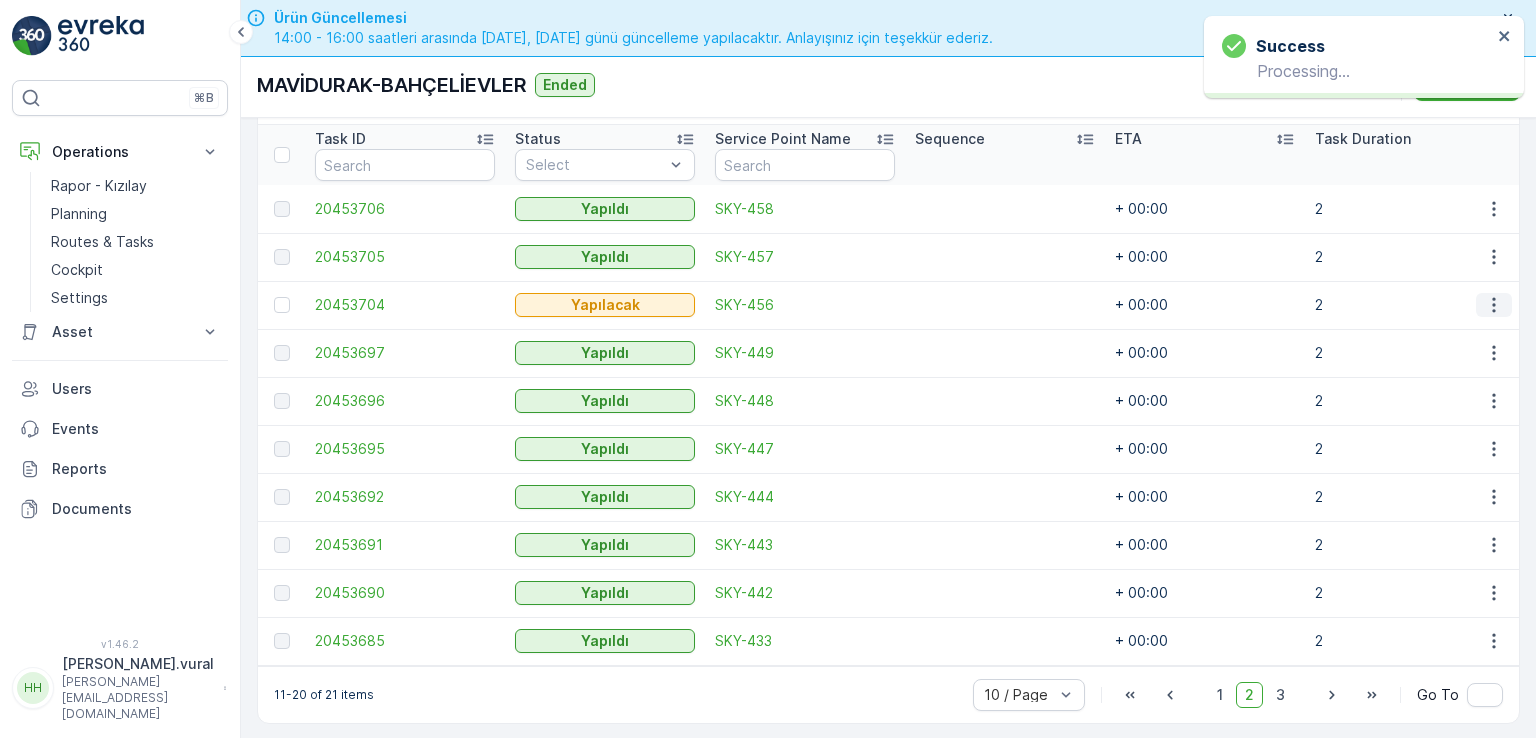 click 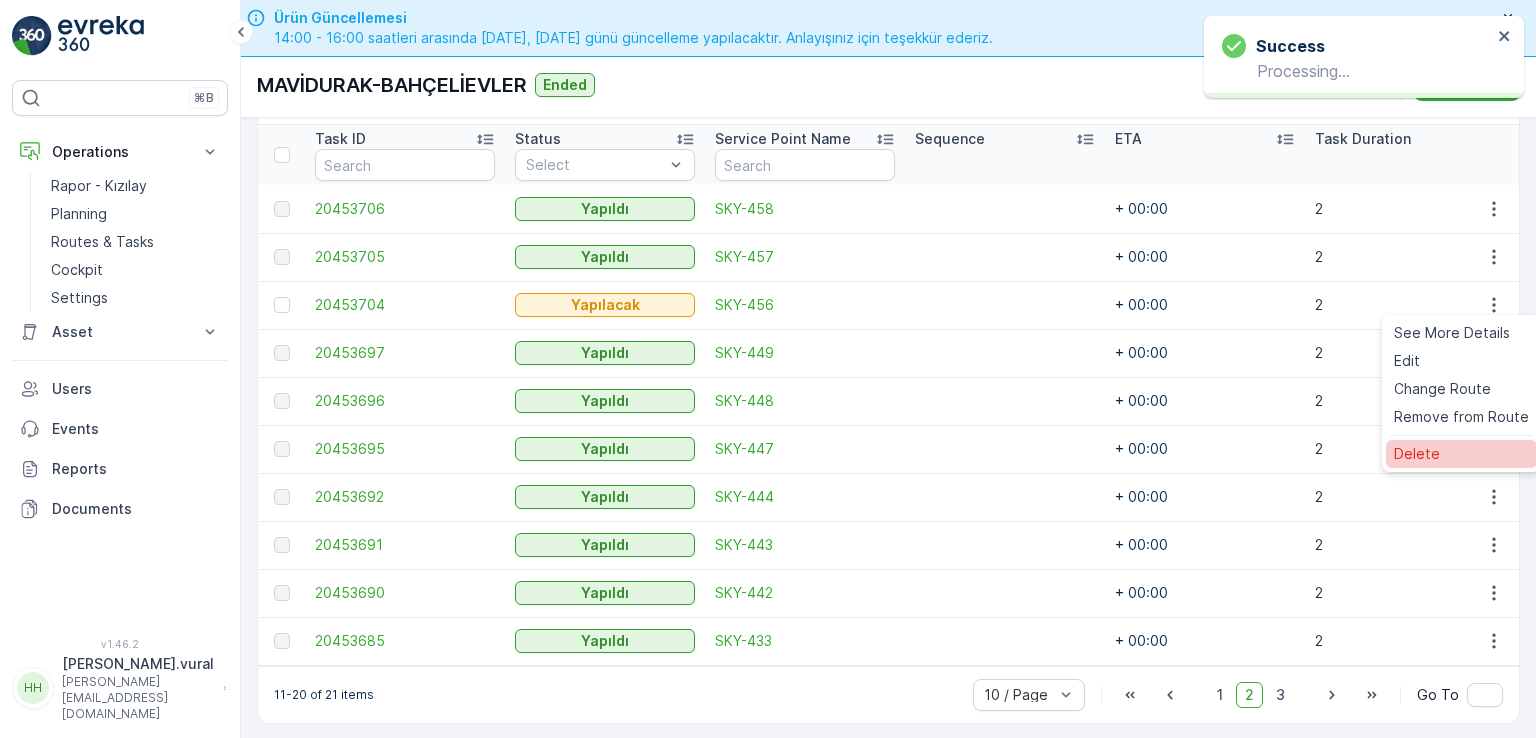 click on "Delete" at bounding box center [1461, 454] 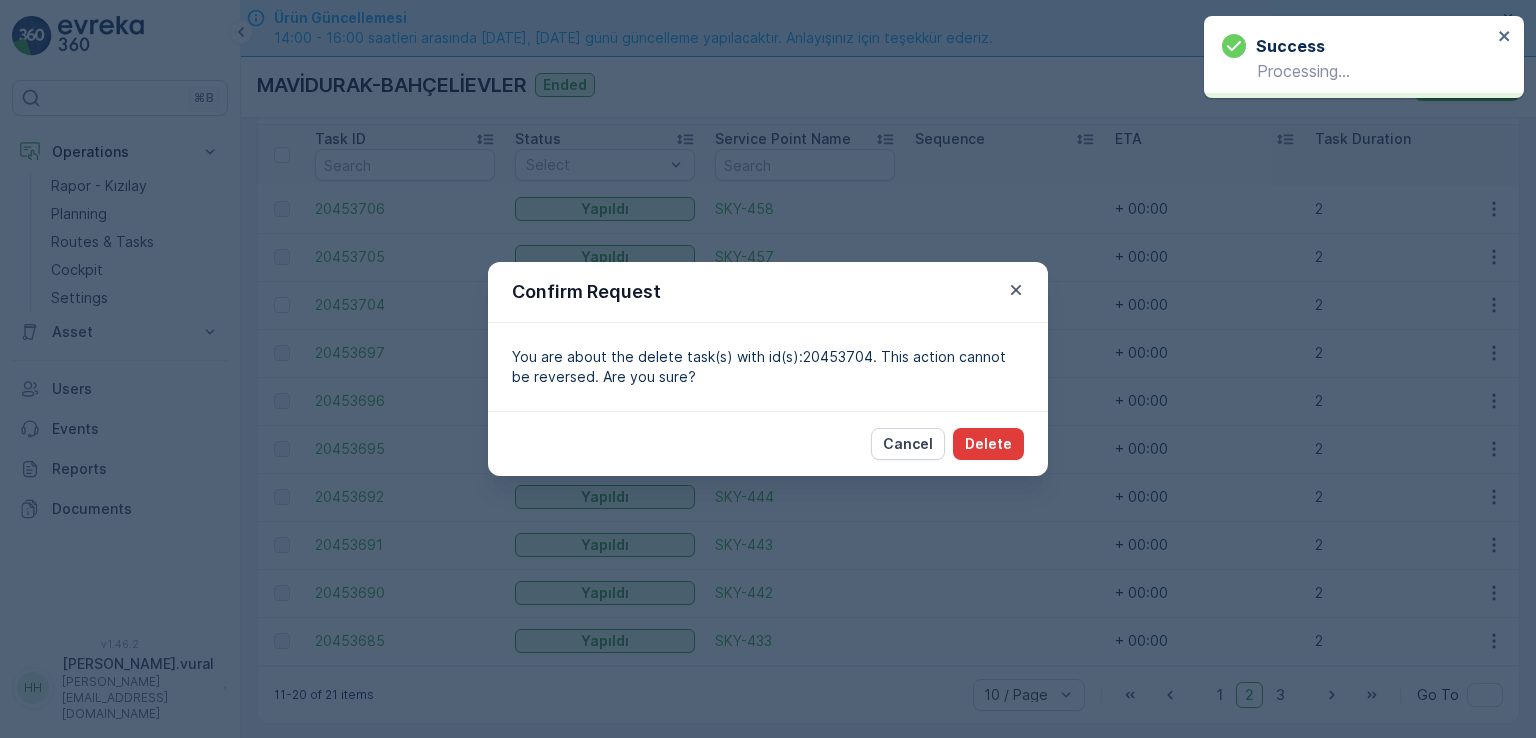 click on "Delete" at bounding box center (988, 444) 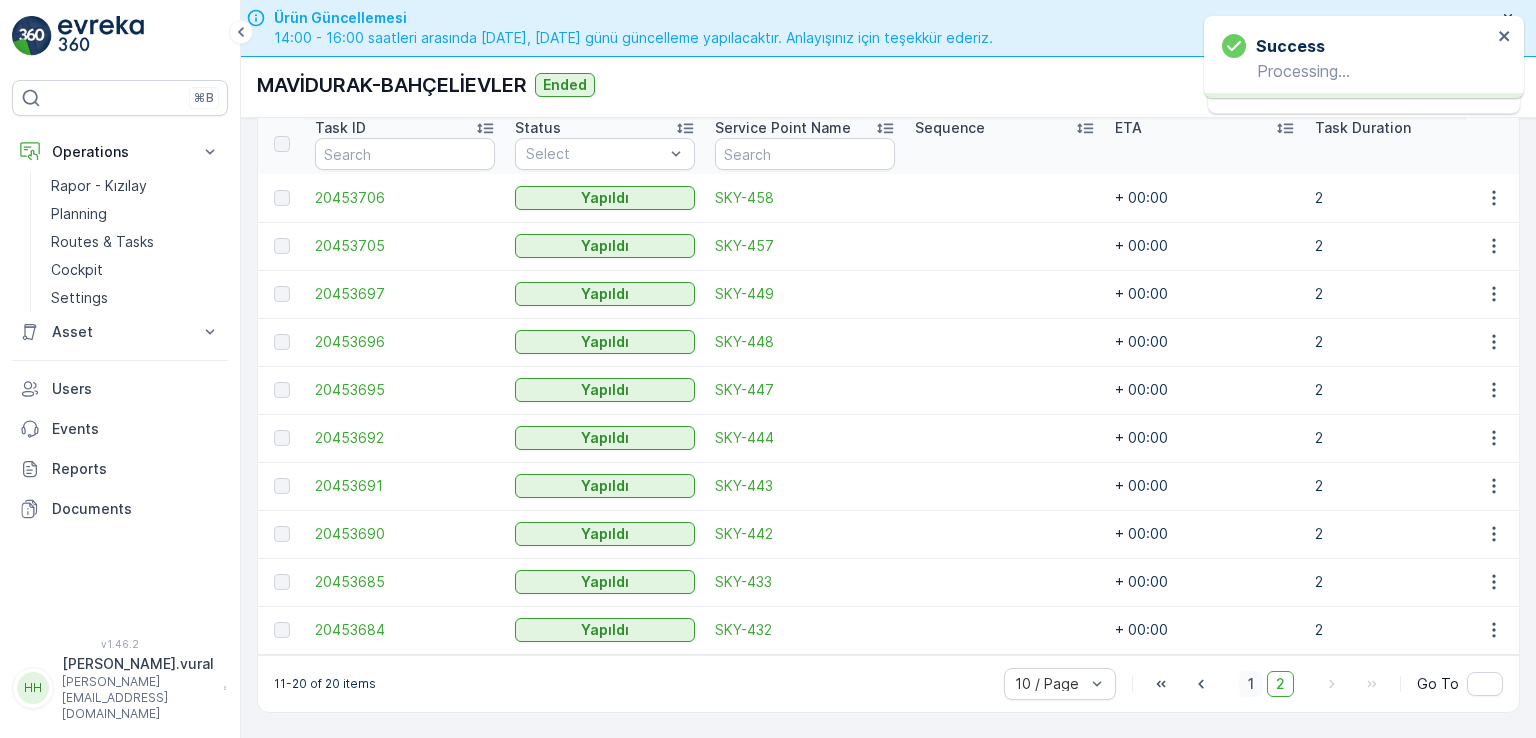 click on "1" at bounding box center [1251, 684] 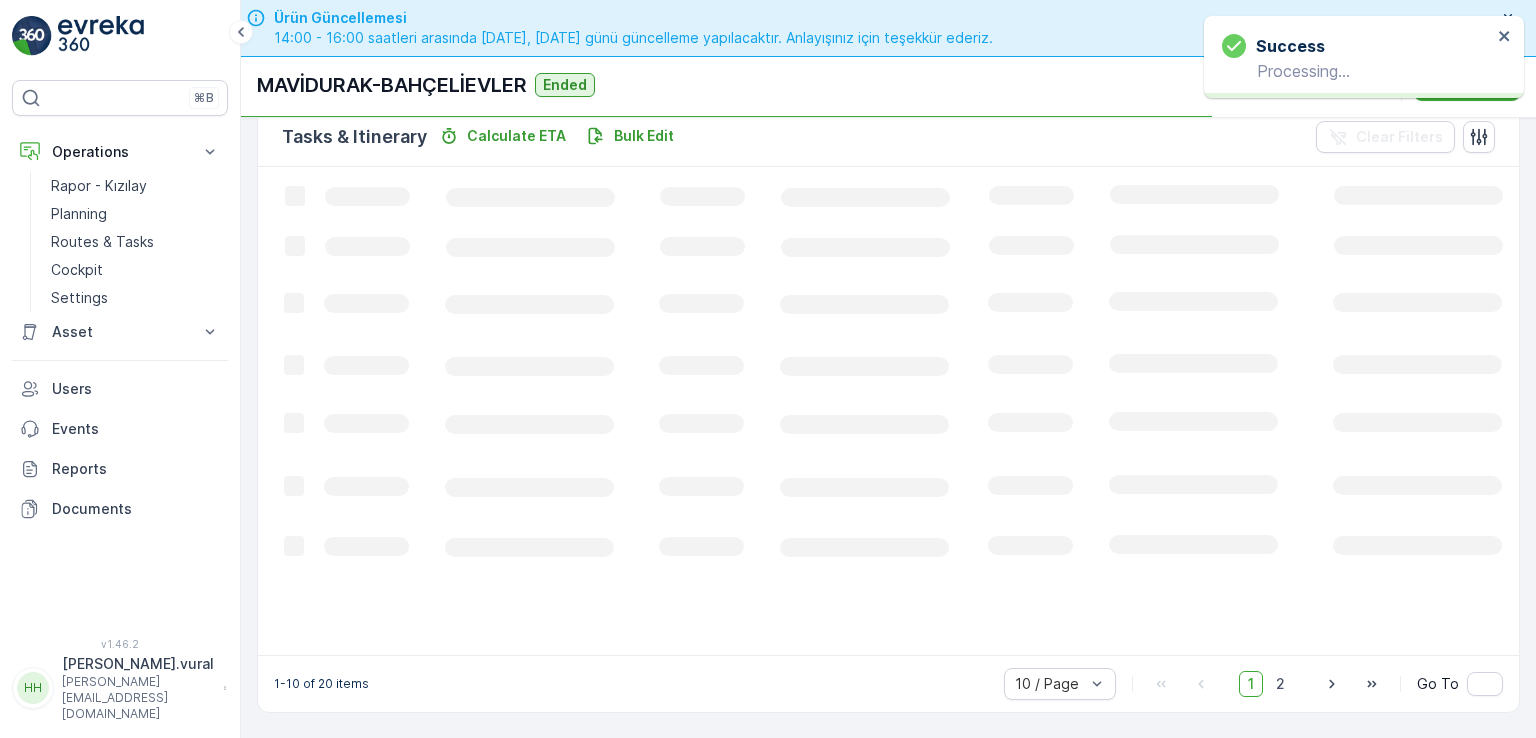 scroll, scrollTop: 495, scrollLeft: 0, axis: vertical 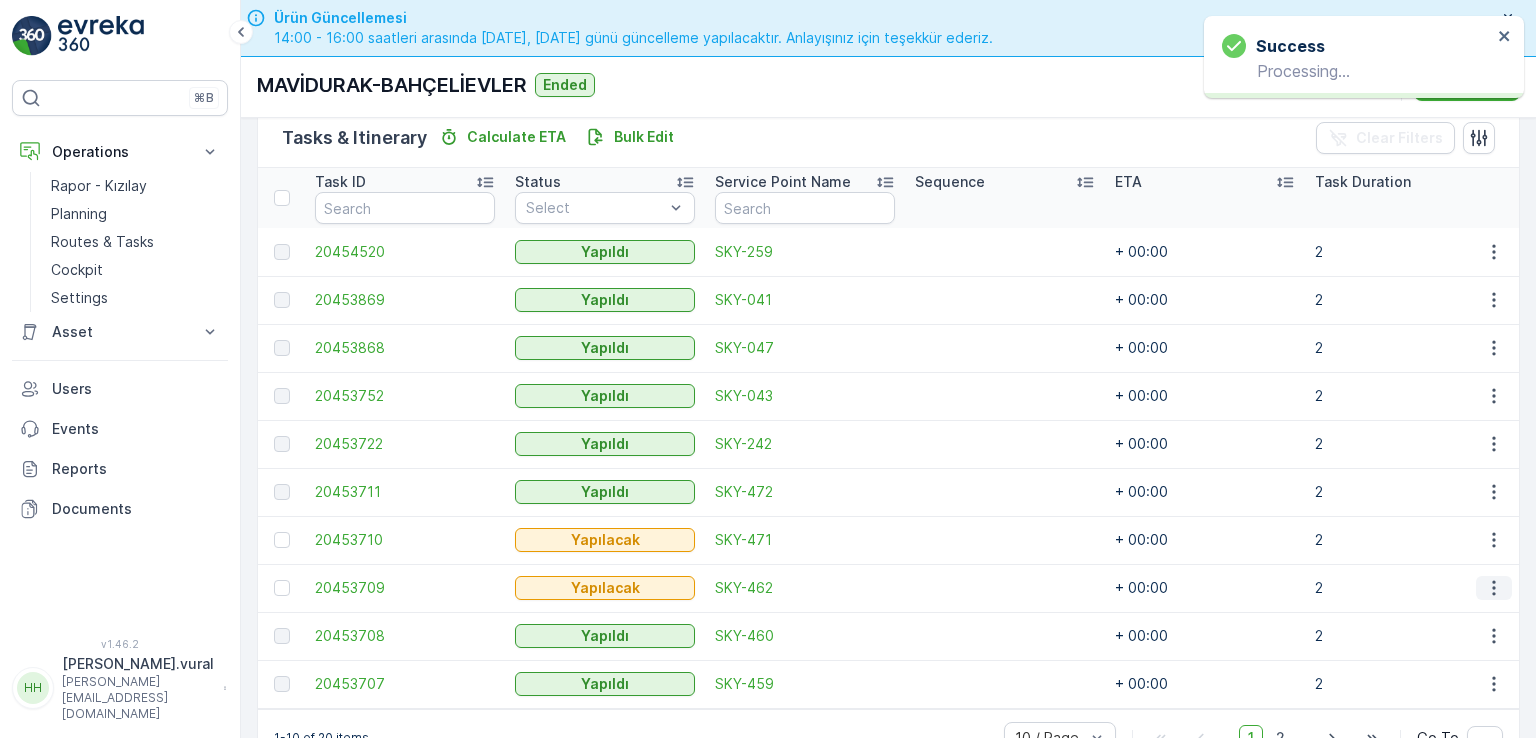 click 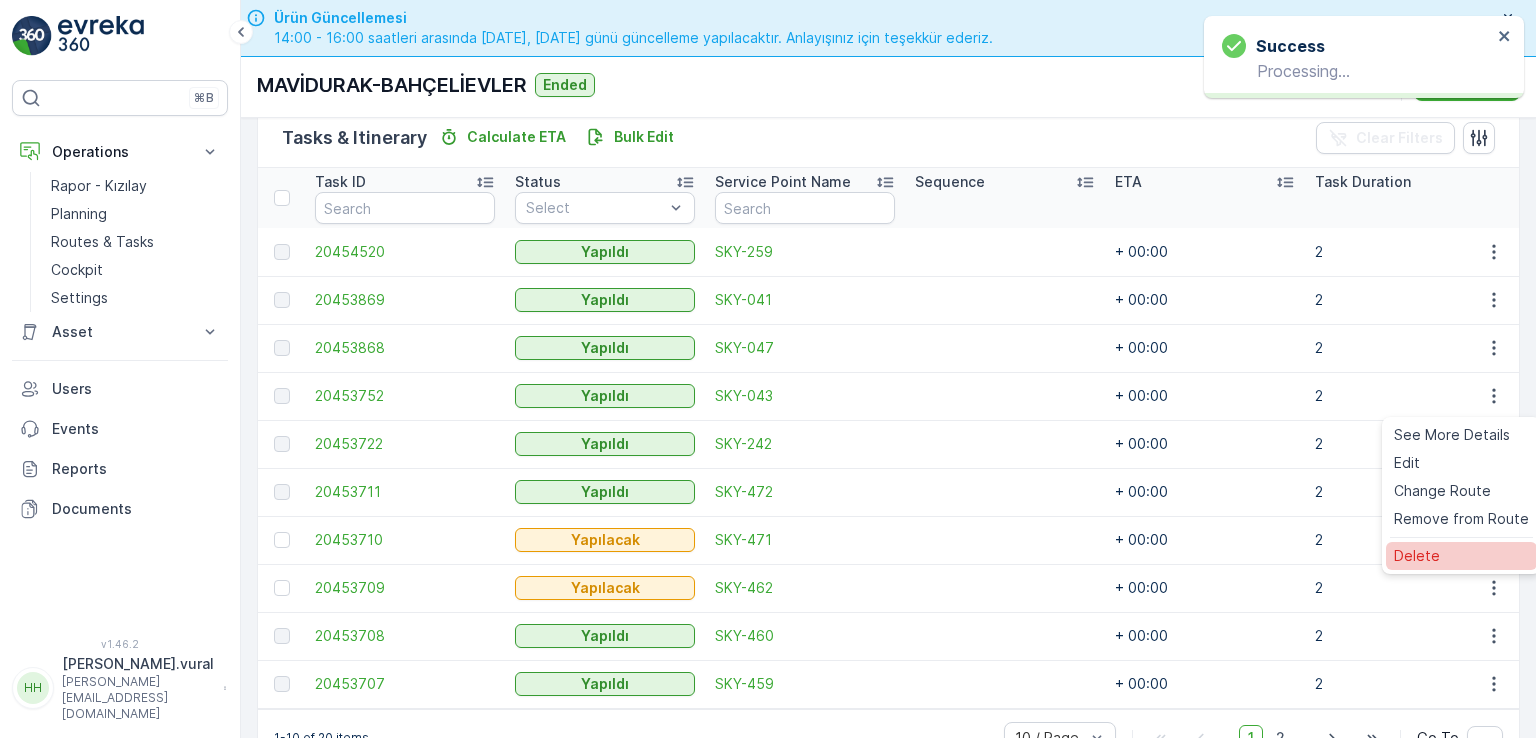click on "Delete" at bounding box center [1461, 556] 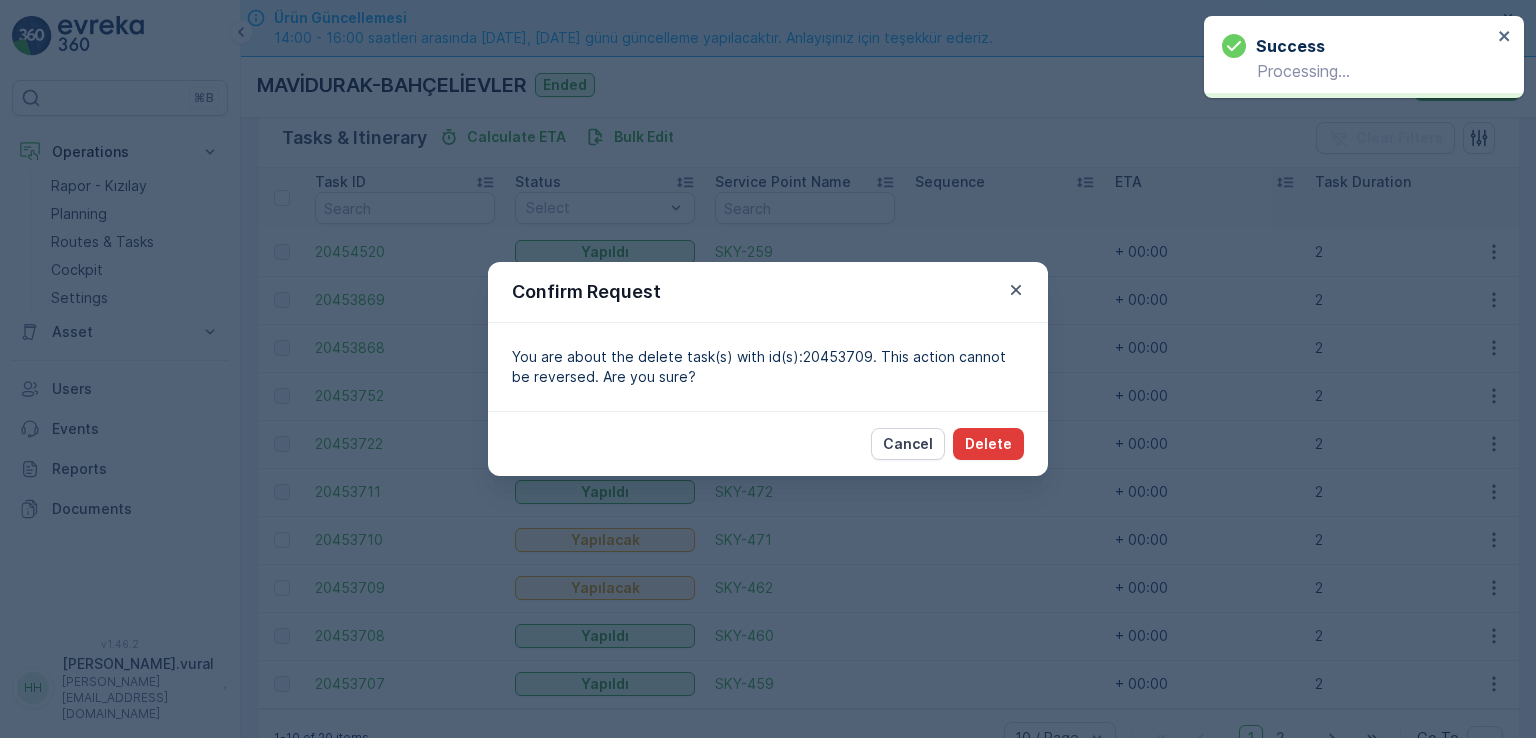 click on "Delete" at bounding box center [988, 444] 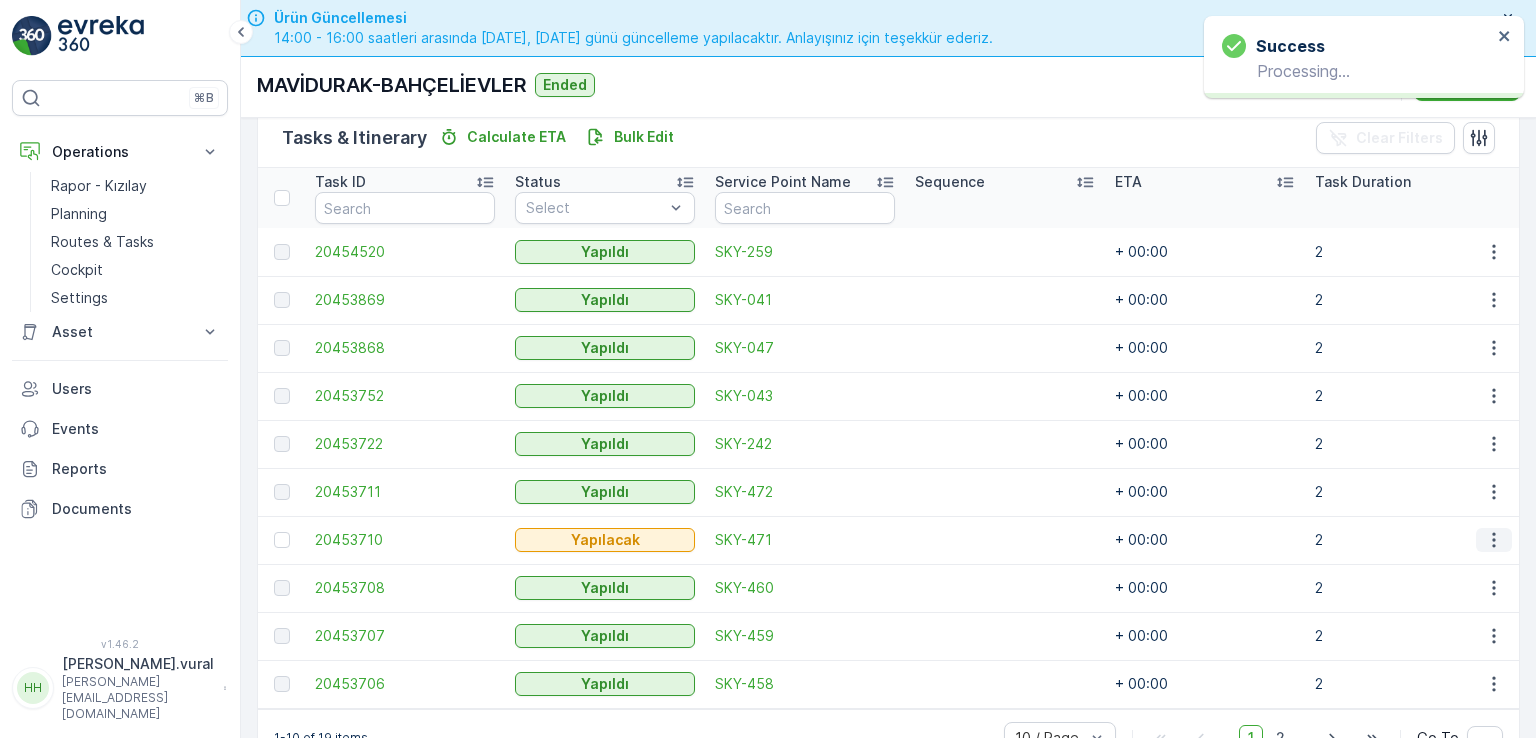 click 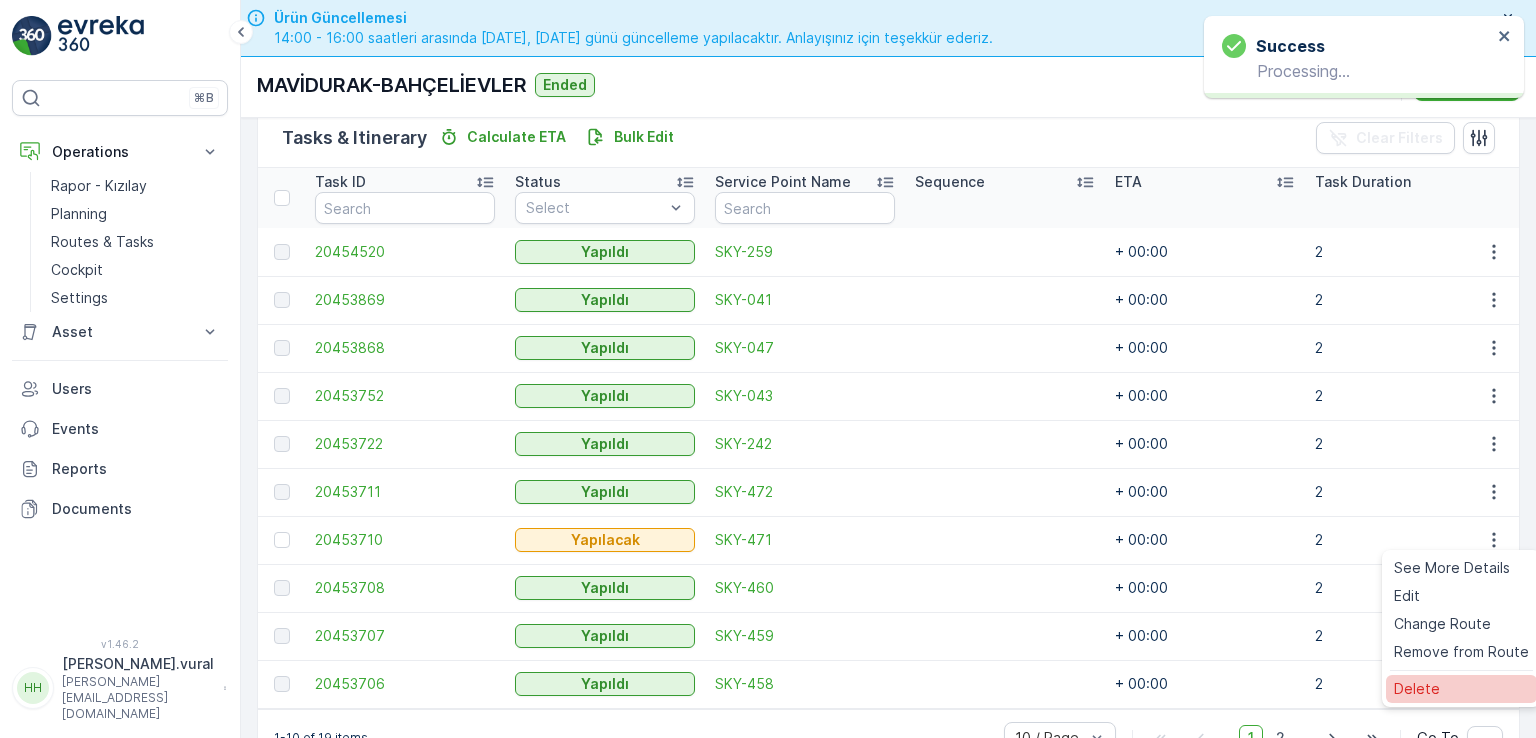 click on "Delete" at bounding box center (1417, 689) 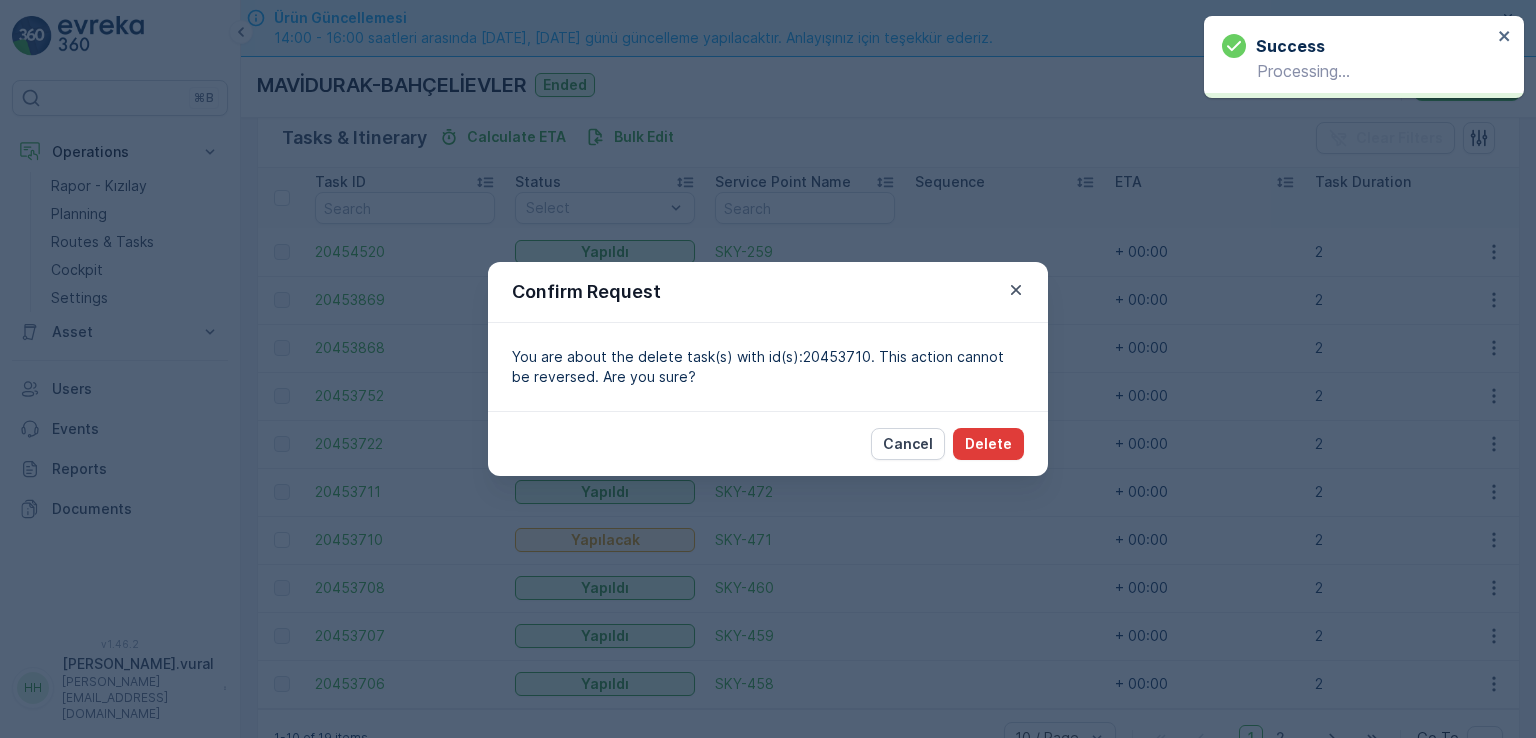 click on "Delete" at bounding box center [988, 444] 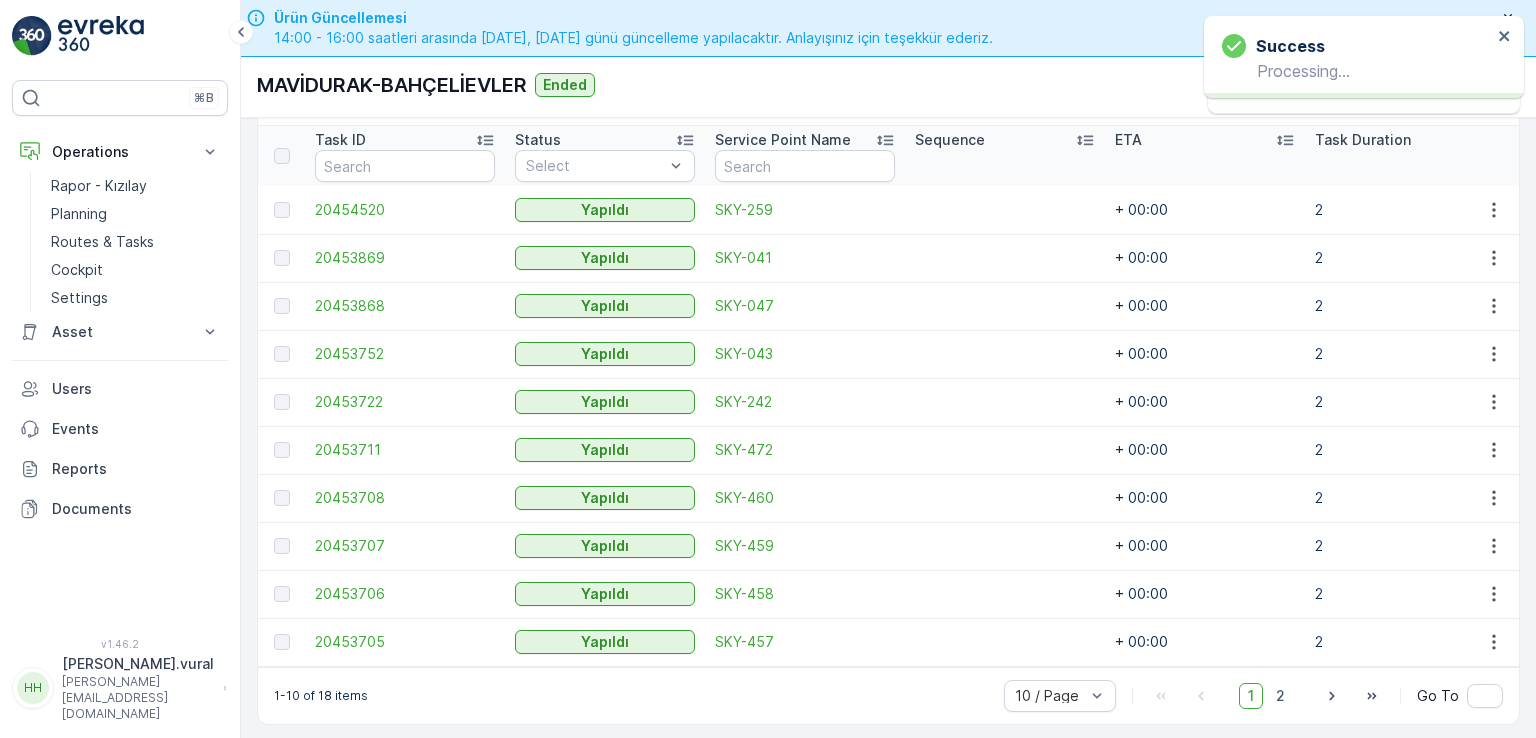 scroll, scrollTop: 556, scrollLeft: 0, axis: vertical 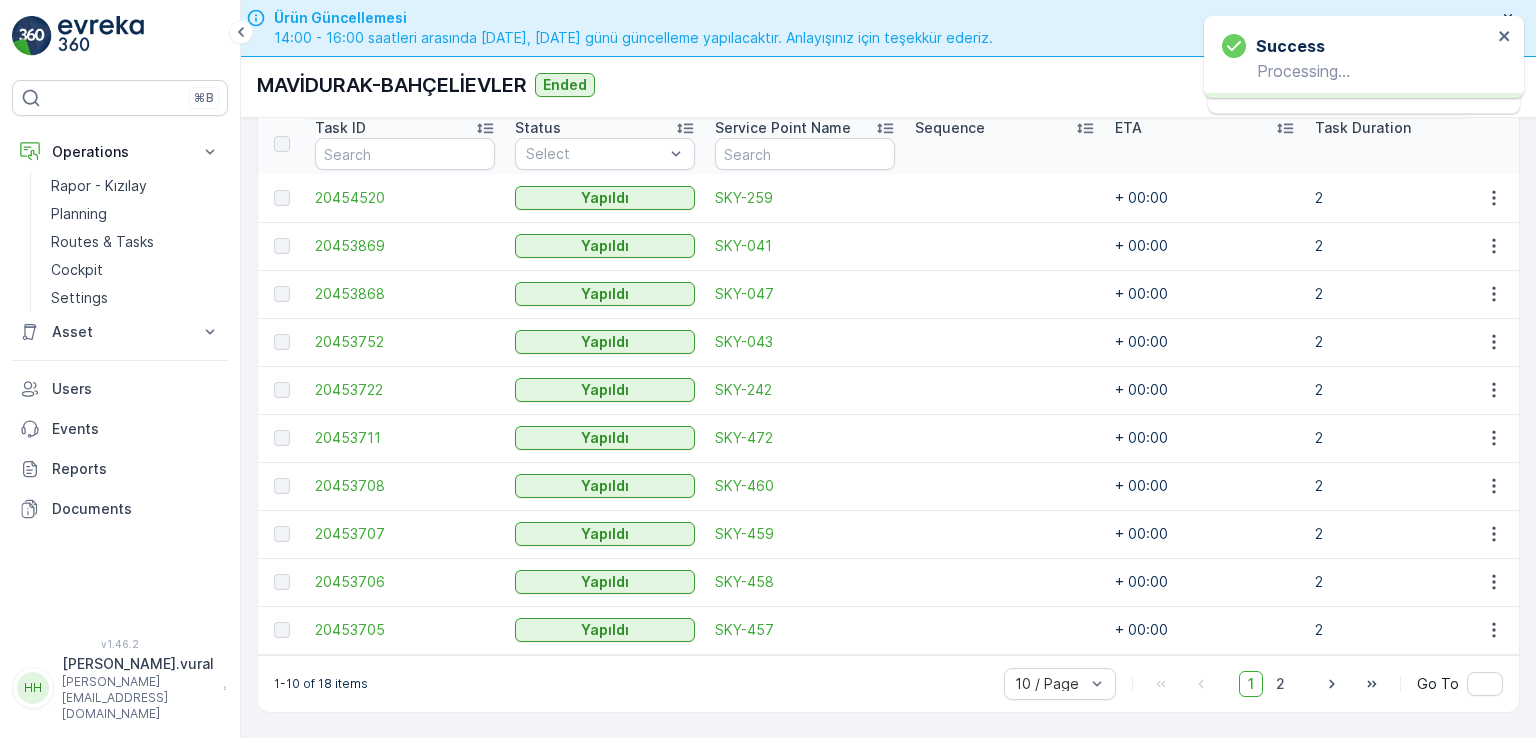 click on "1" at bounding box center [1251, 684] 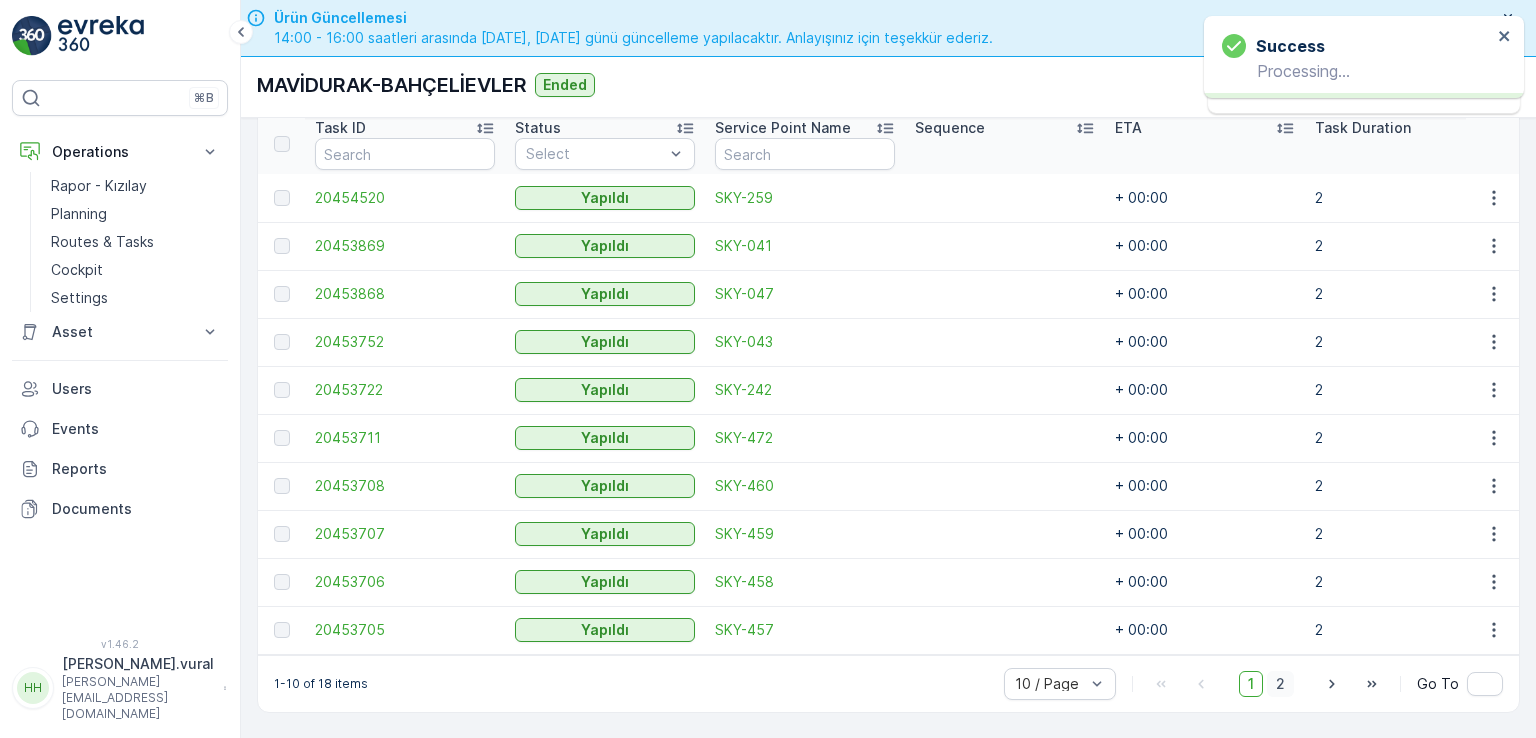 click on "2" at bounding box center [1280, 684] 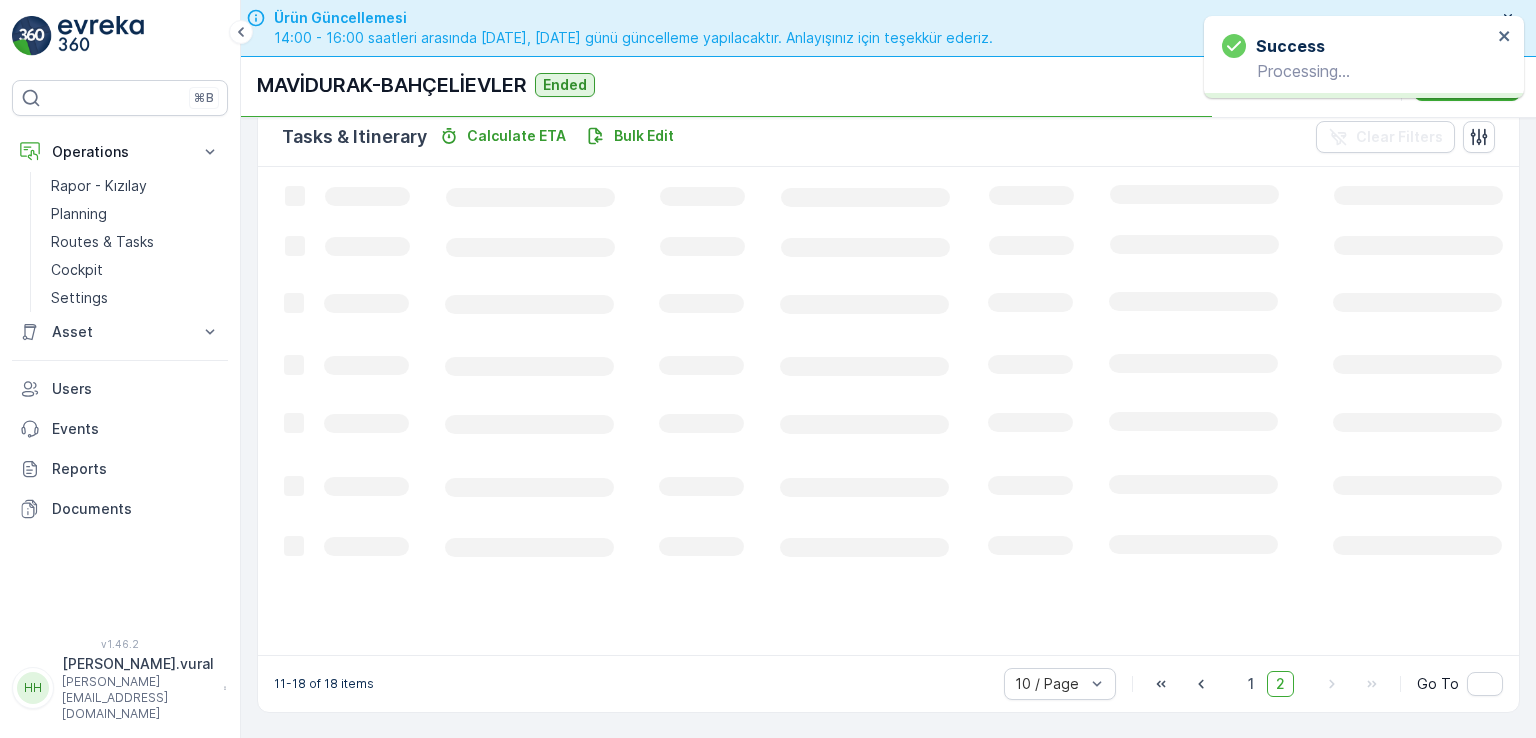 scroll, scrollTop: 495, scrollLeft: 0, axis: vertical 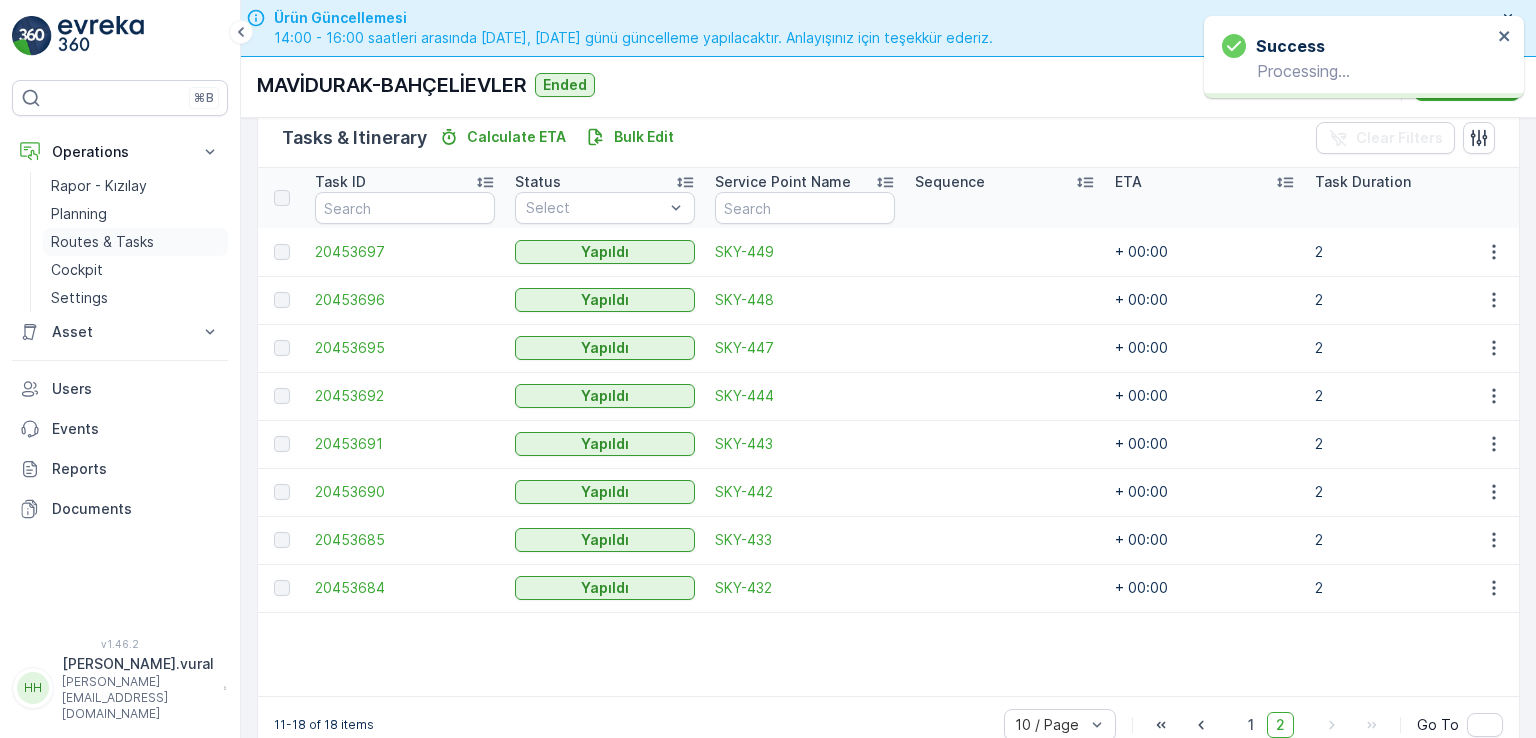 click on "Routes & Tasks" at bounding box center (102, 242) 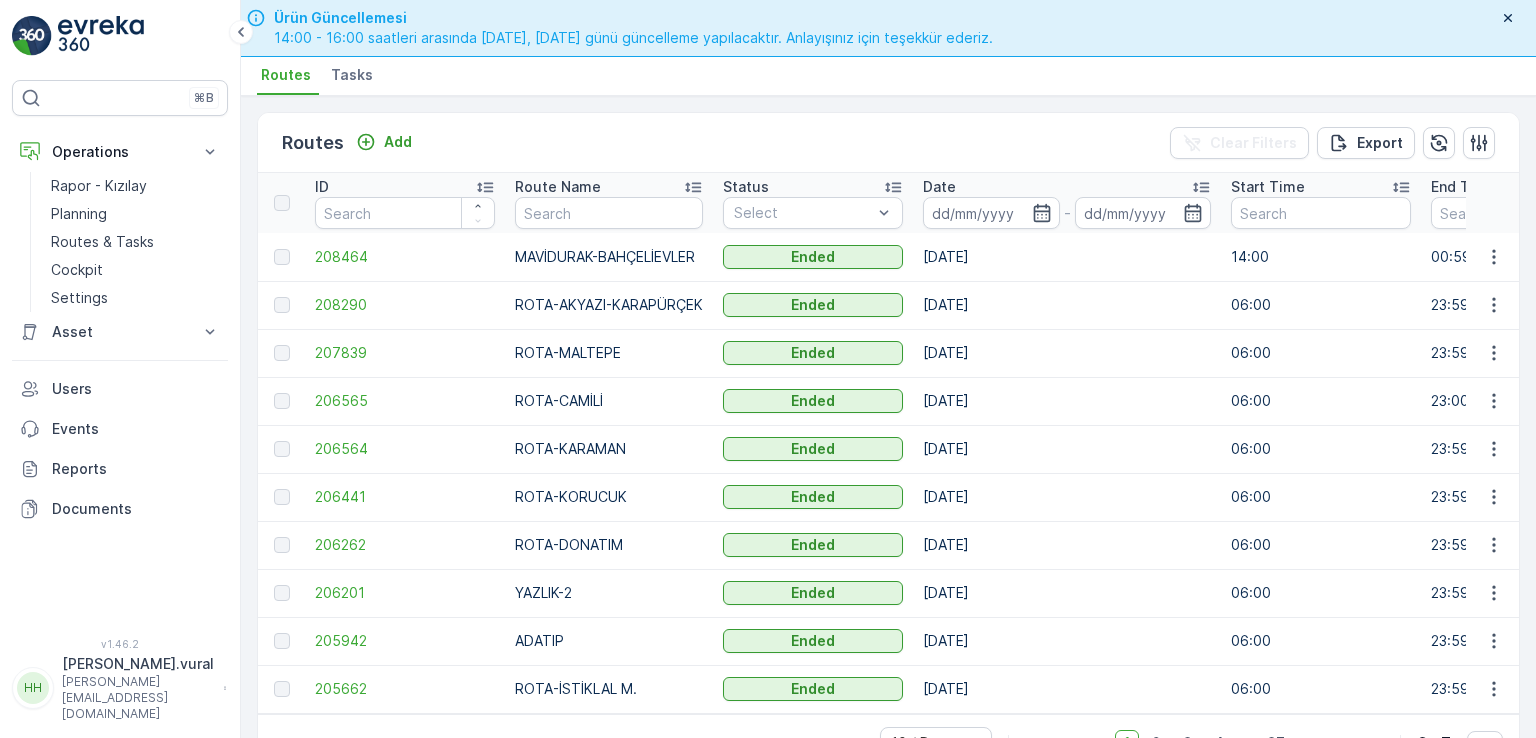 click on "Hasan.vural" at bounding box center (138, 664) 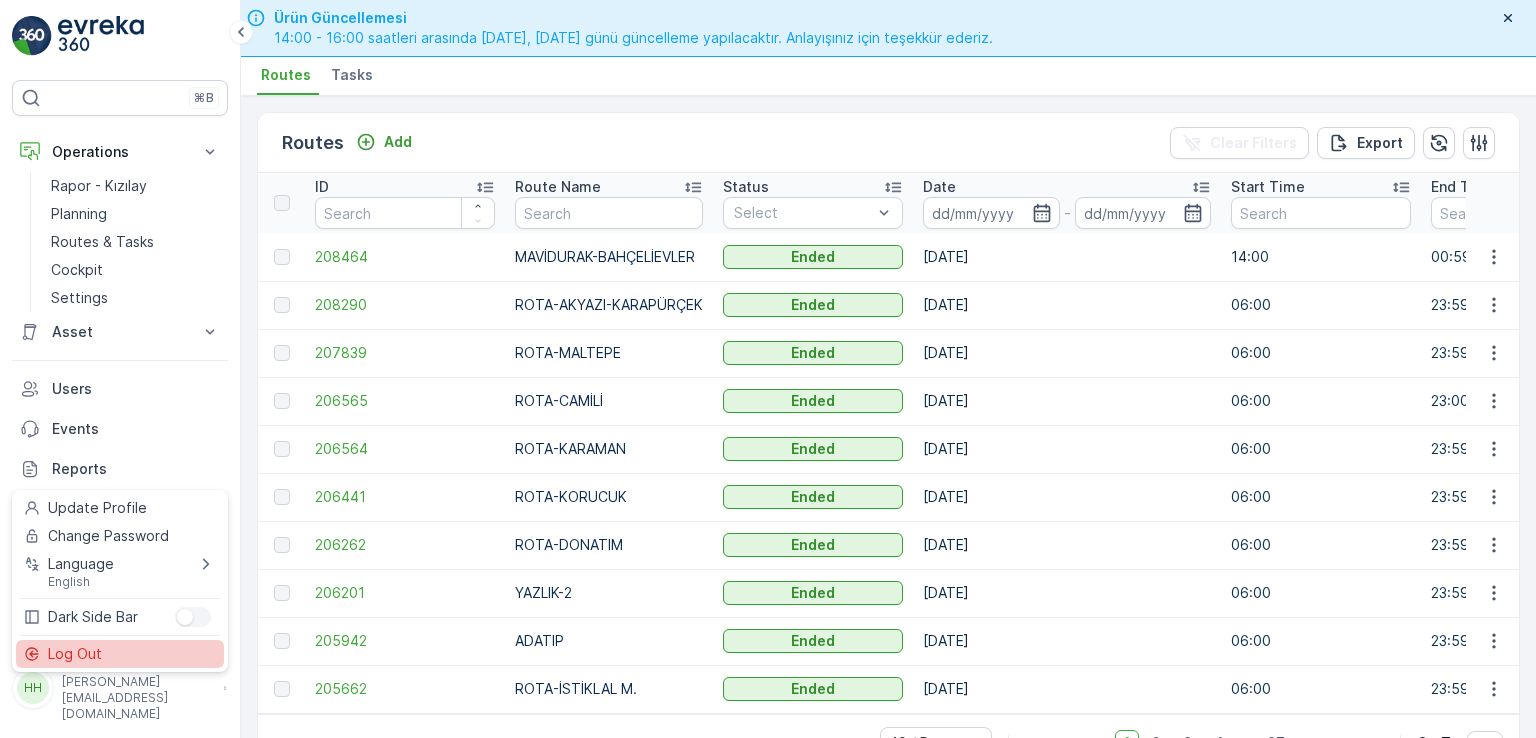 click on "Log Out" at bounding box center (120, 654) 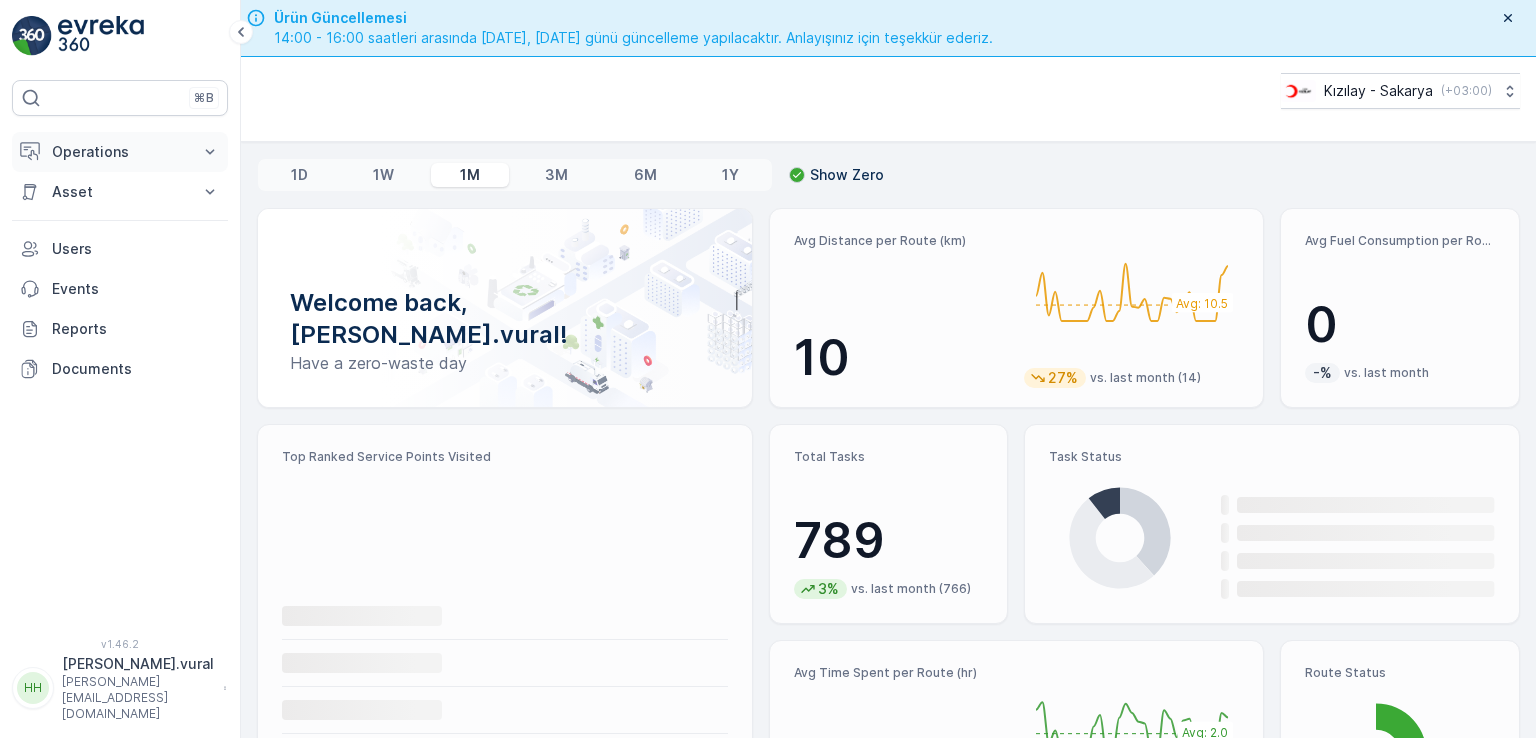 scroll, scrollTop: 0, scrollLeft: 0, axis: both 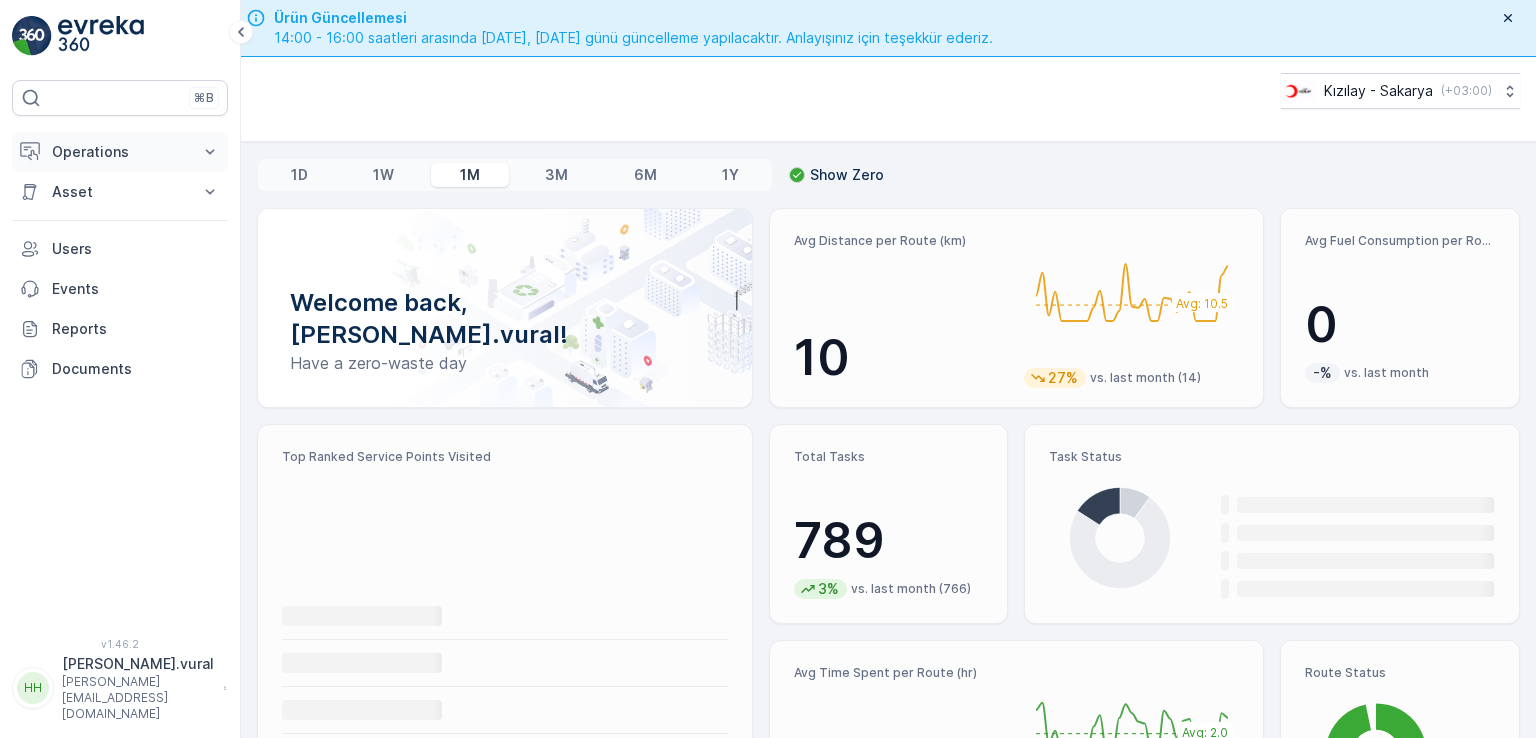 click on "Operations" at bounding box center (120, 152) 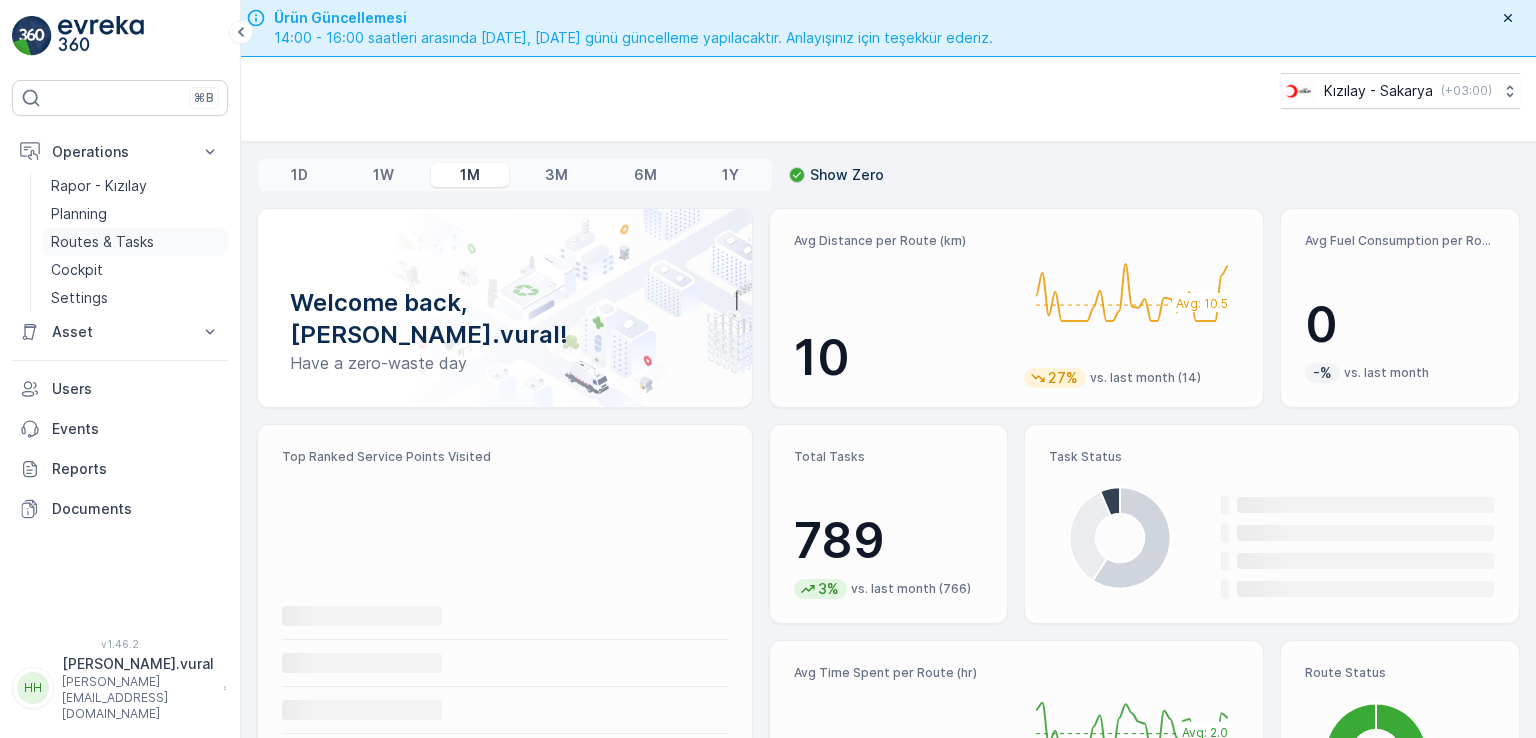 click on "Routes & Tasks" at bounding box center (102, 242) 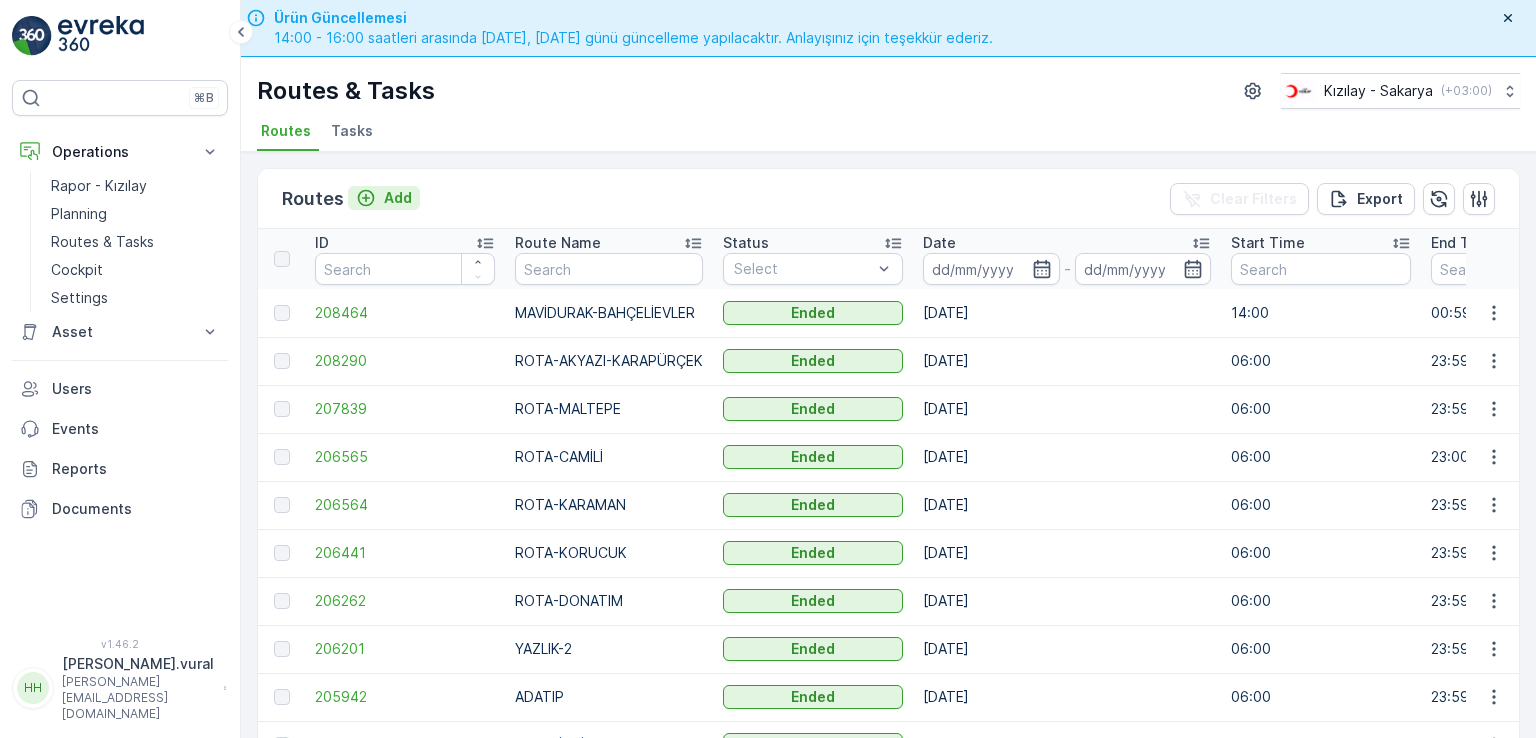 click on "Add" at bounding box center [398, 198] 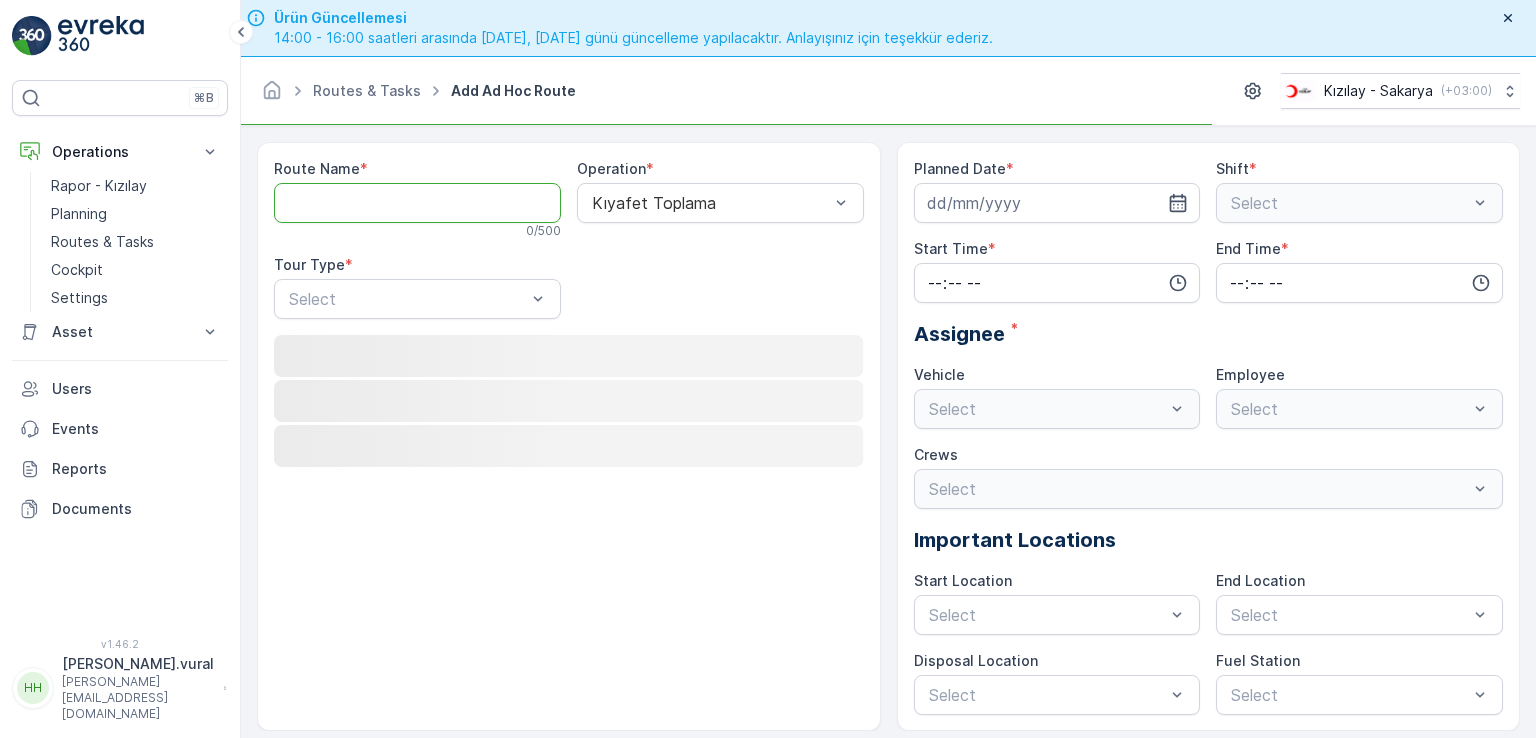click on "Route Name" at bounding box center (417, 203) 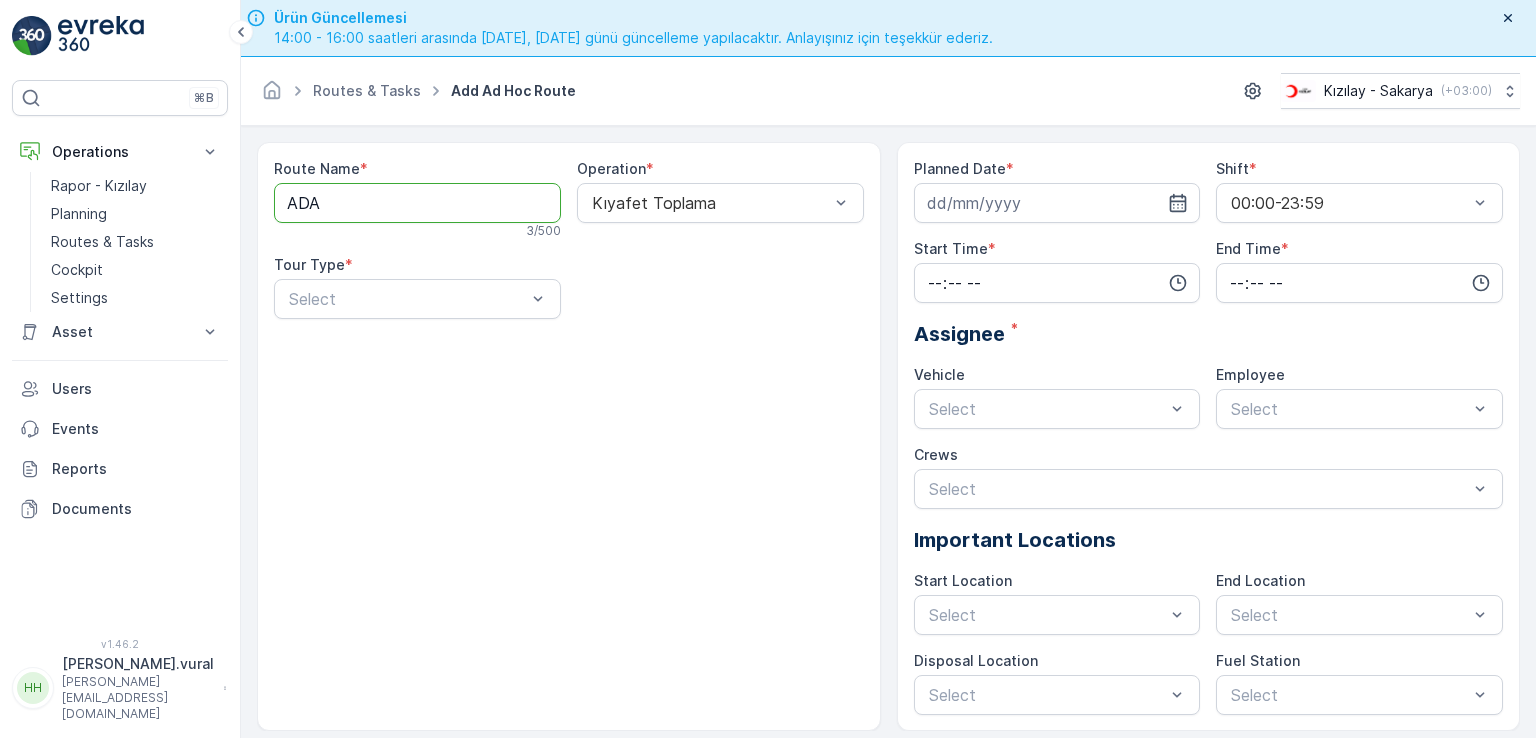 type on "ADATIP" 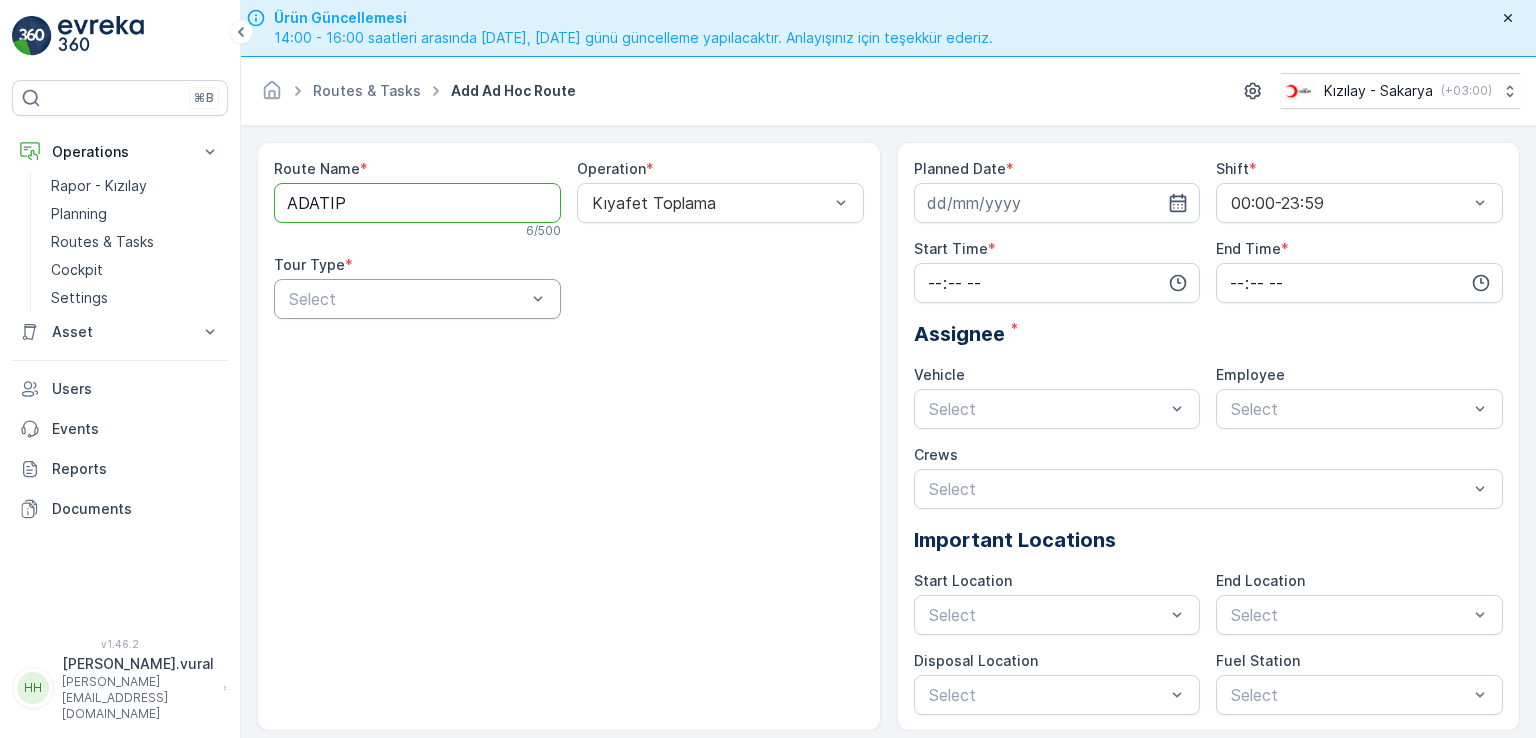 click at bounding box center (407, 299) 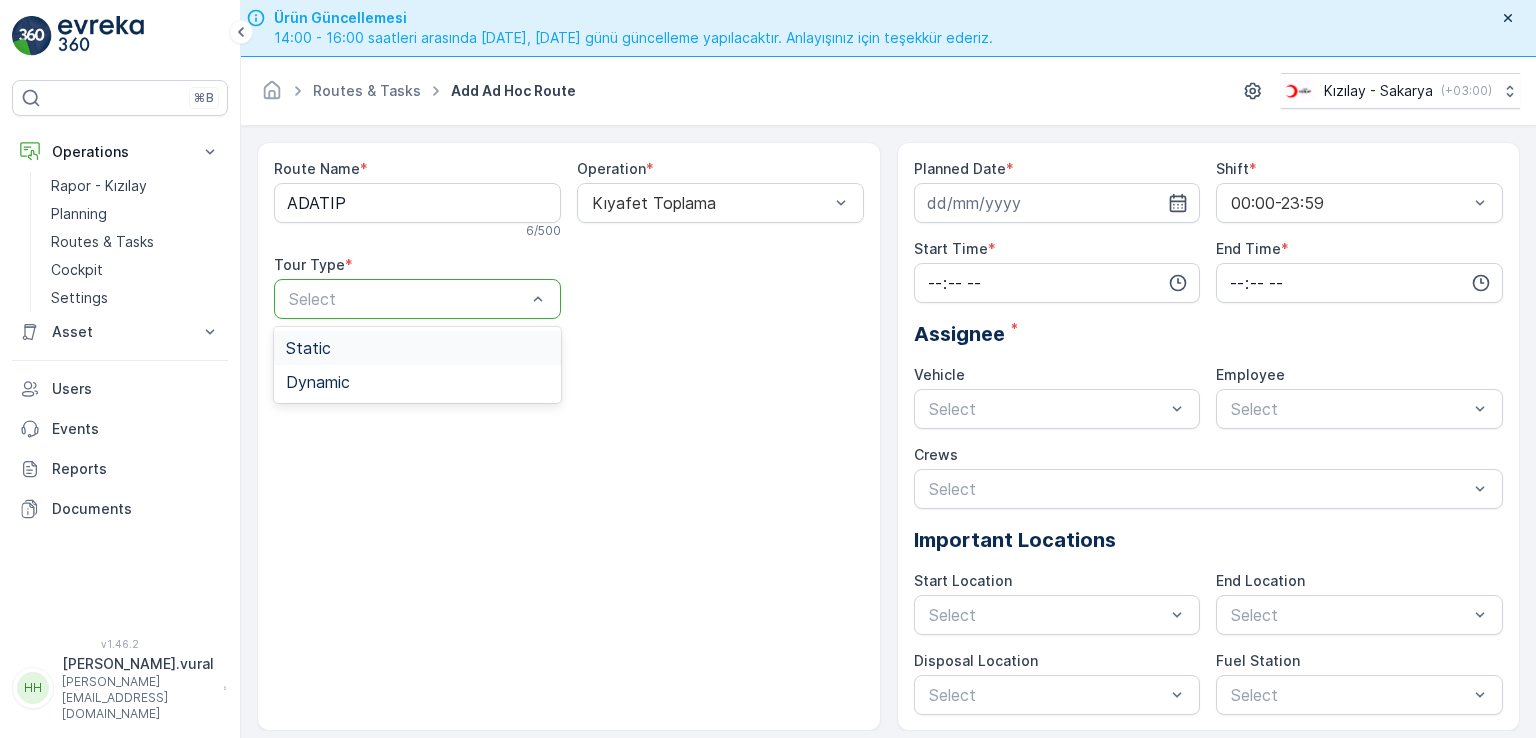click on "Static" at bounding box center [417, 348] 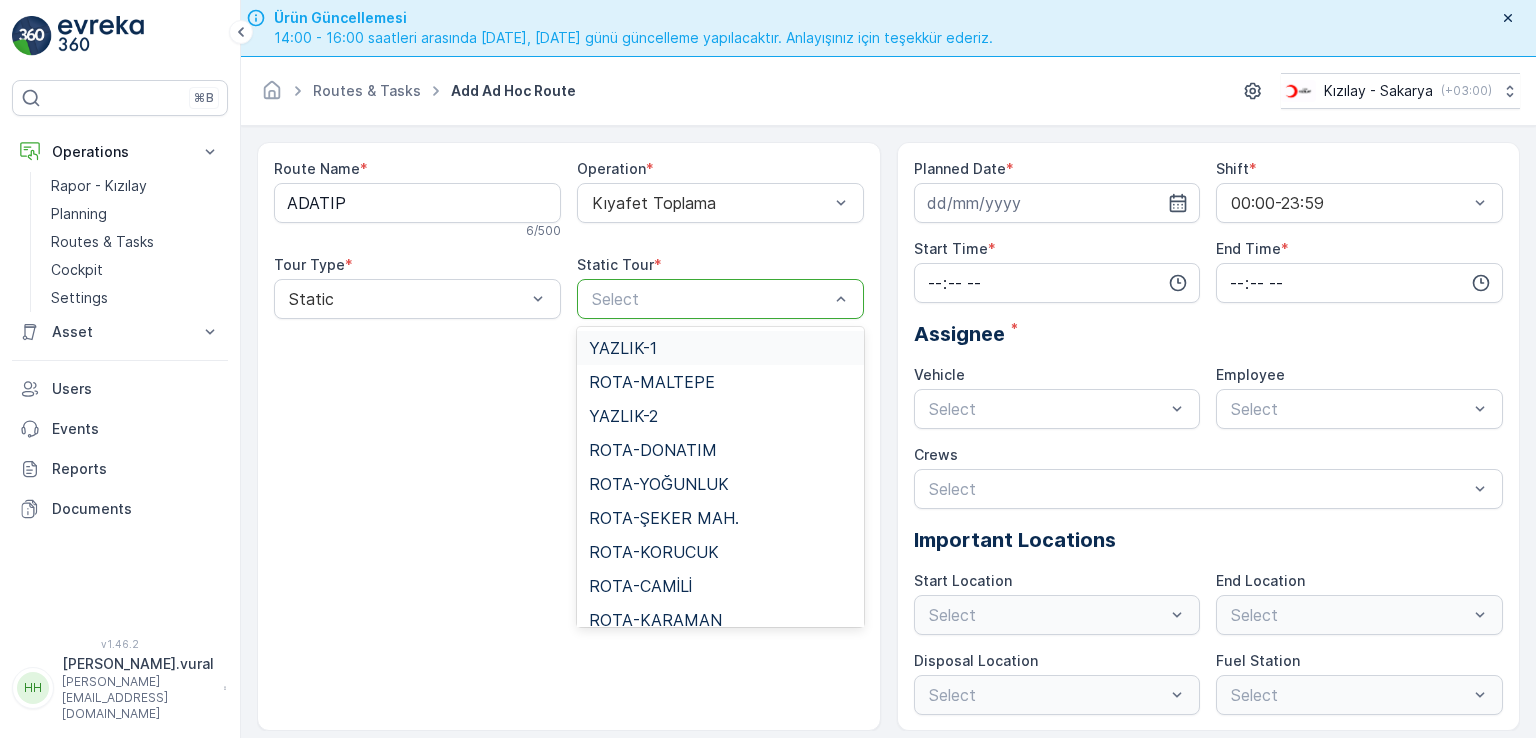 click on "Select" at bounding box center (720, 299) 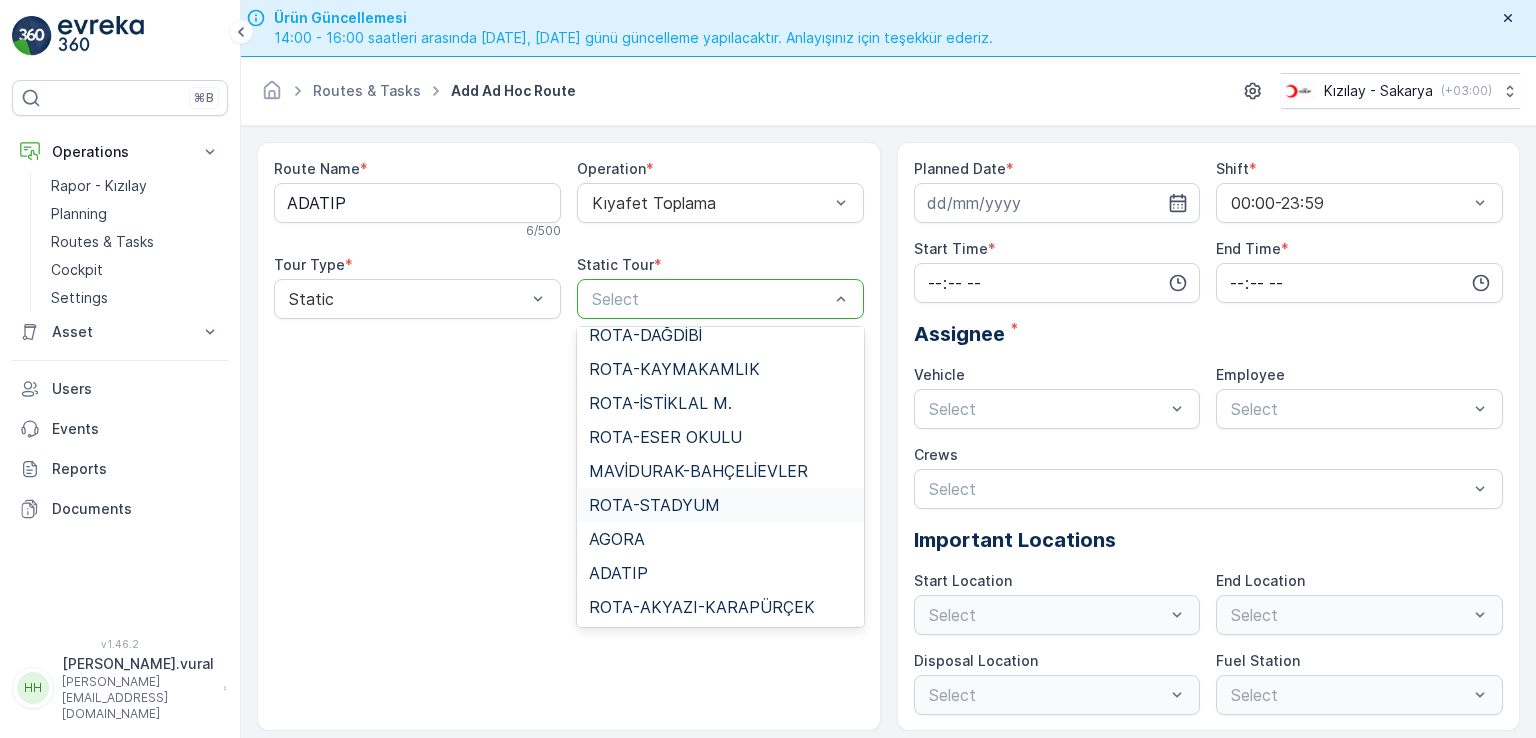 scroll, scrollTop: 1305, scrollLeft: 0, axis: vertical 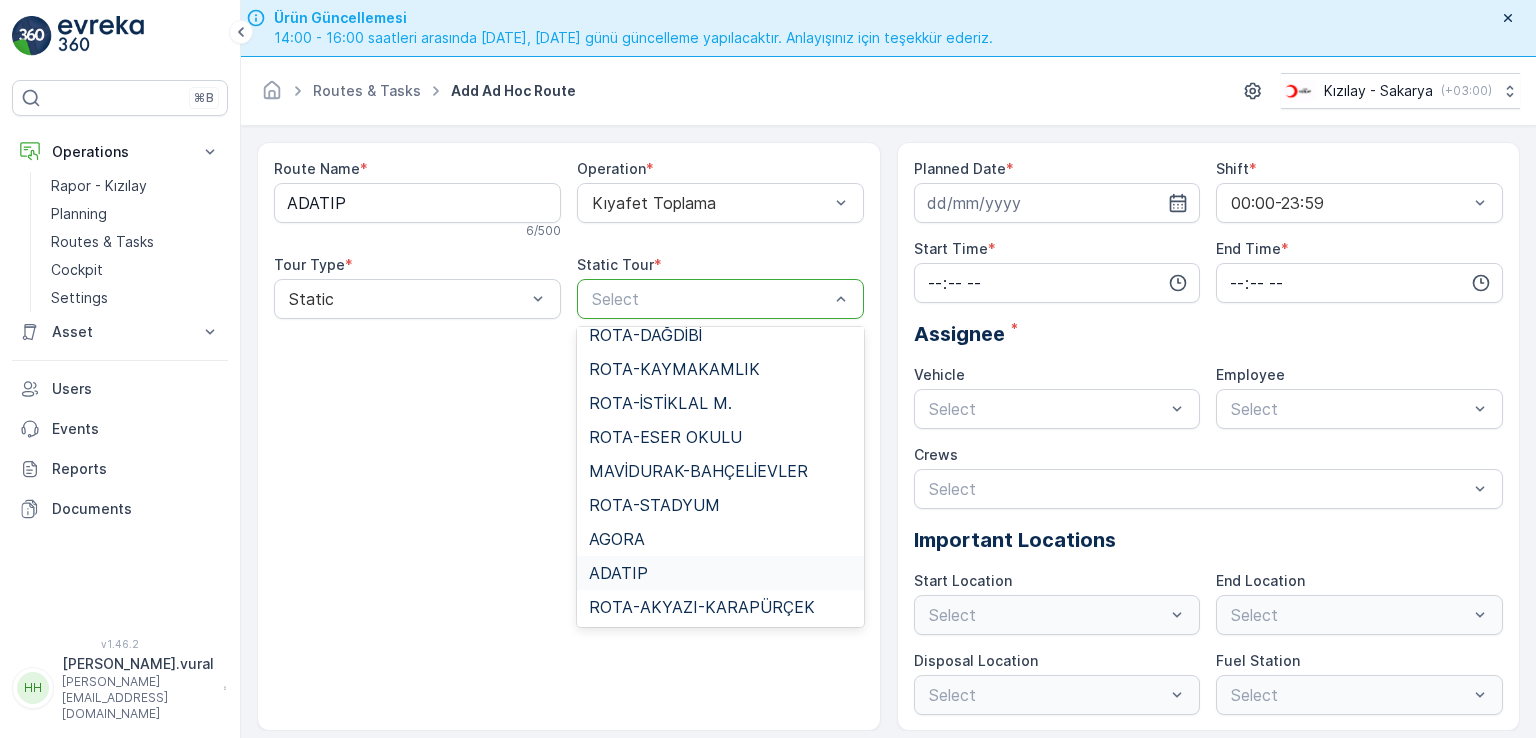 click on "ADATIP" at bounding box center [720, 573] 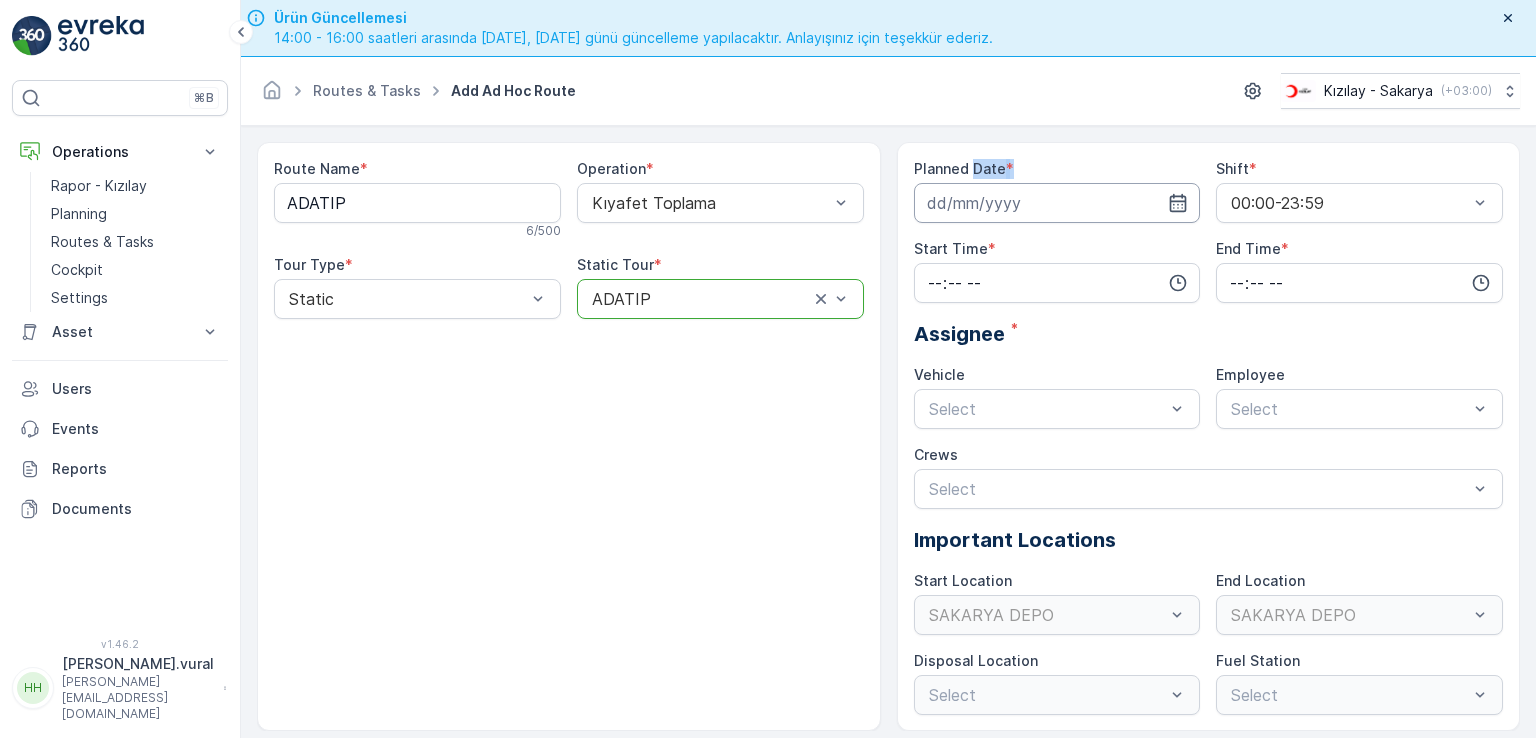 click on "Planned Date *" at bounding box center (1057, 191) 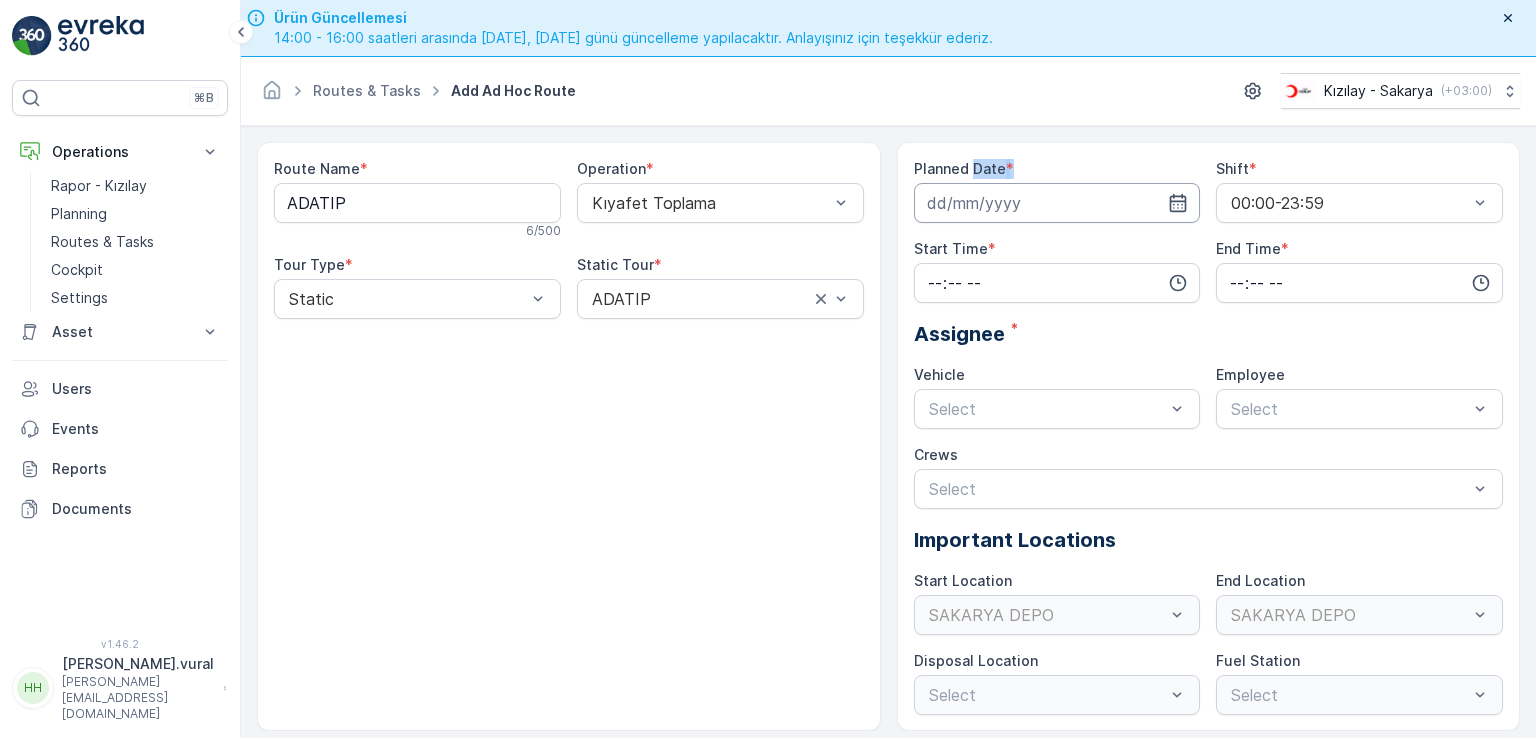 click at bounding box center (1057, 203) 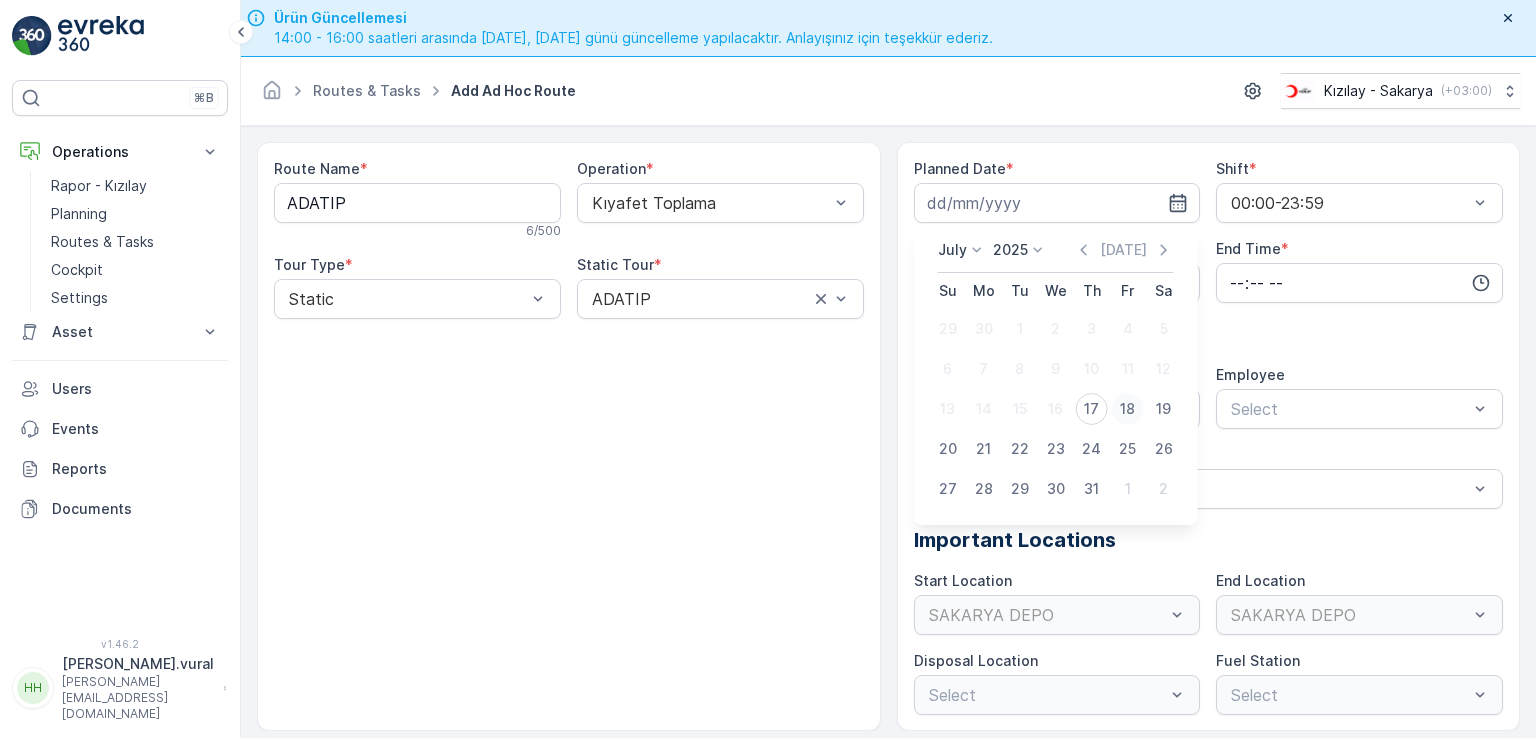click on "18" at bounding box center [1128, 409] 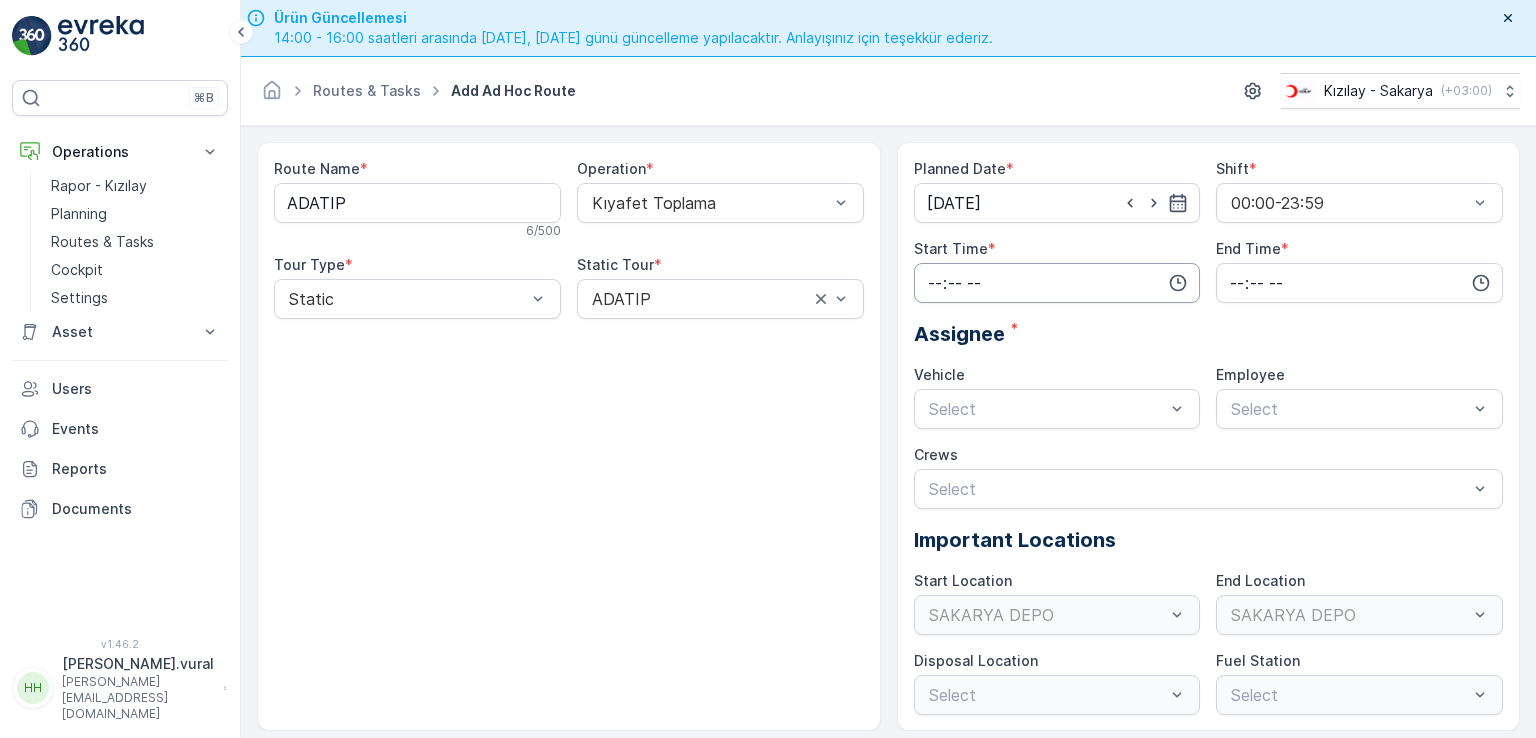 click at bounding box center (1057, 283) 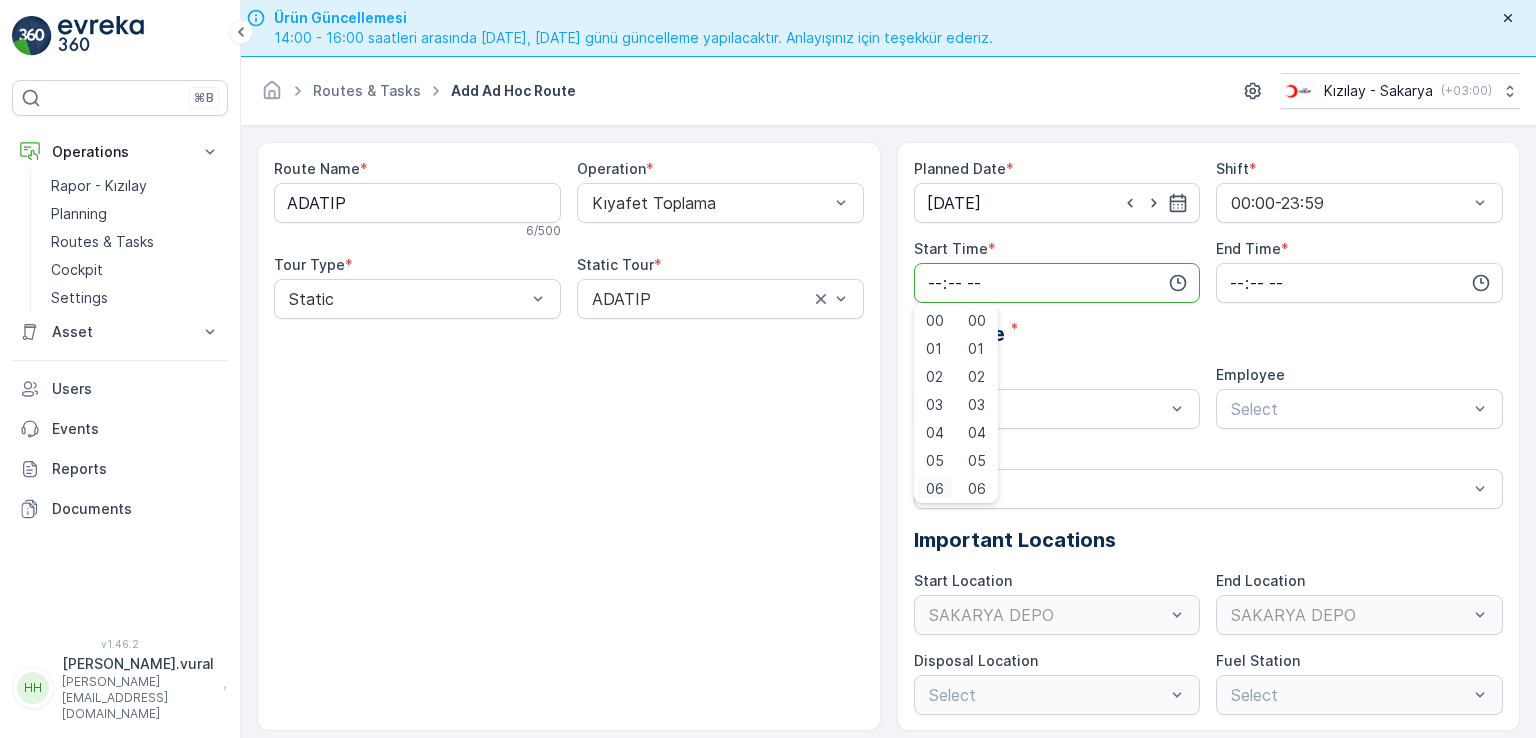 scroll, scrollTop: 4, scrollLeft: 0, axis: vertical 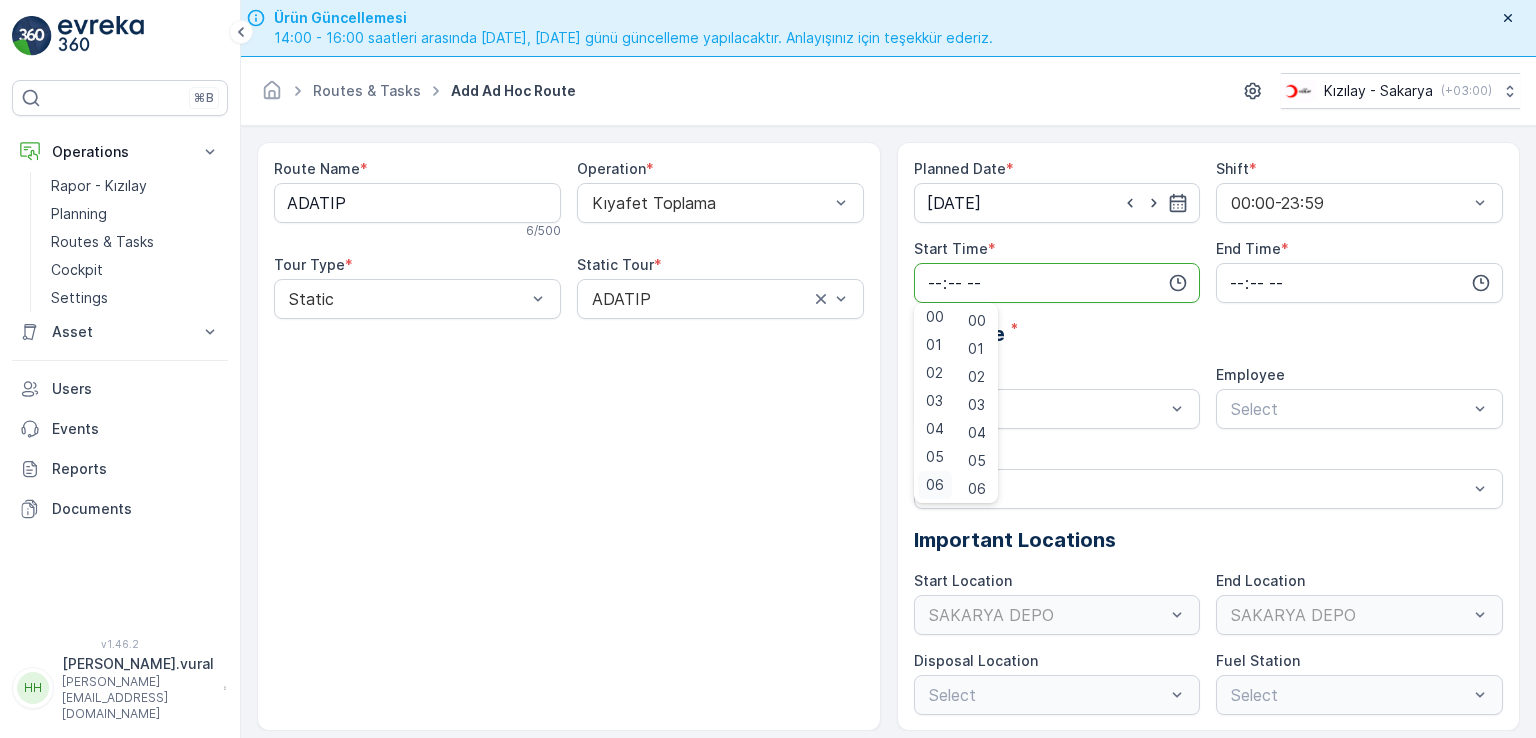 click on "06" at bounding box center (935, 485) 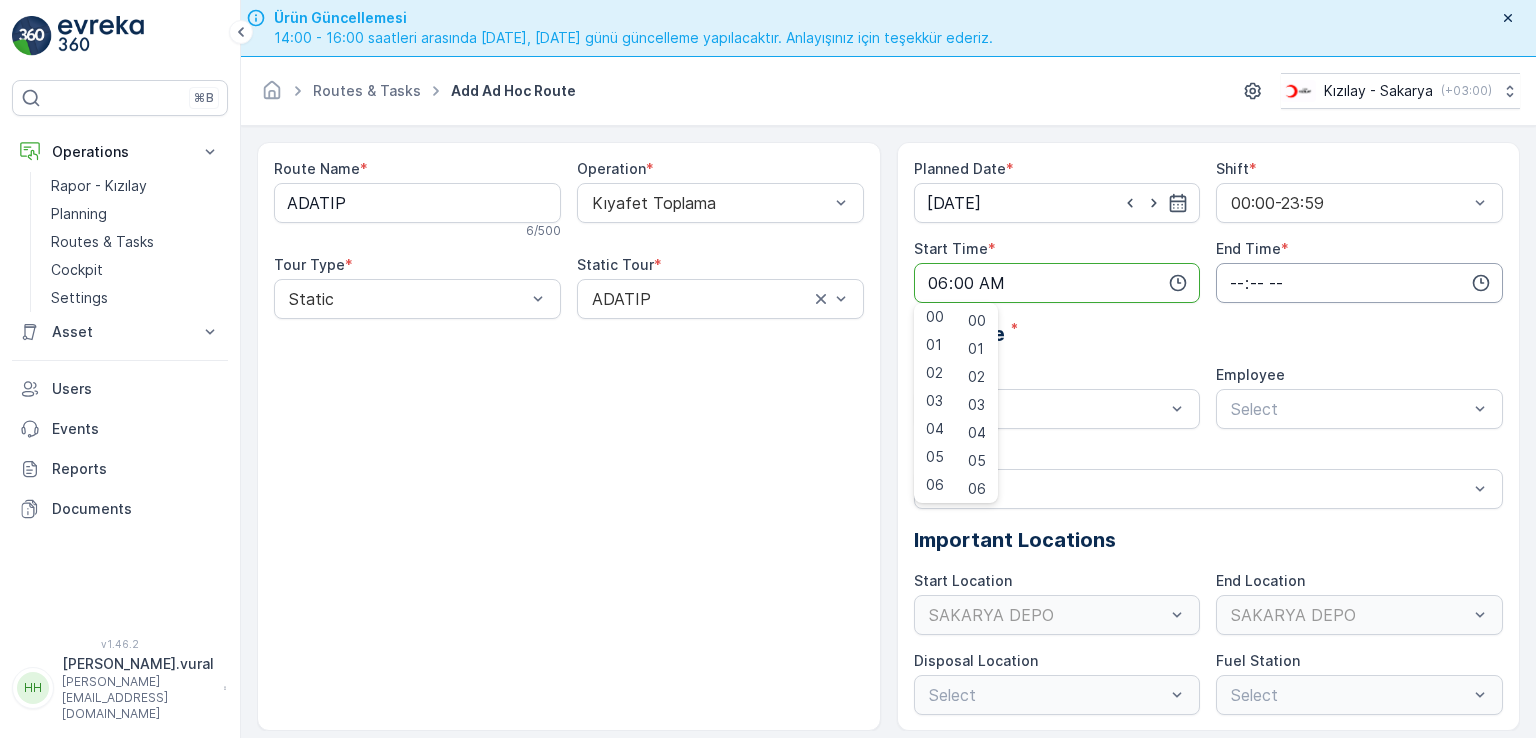 click at bounding box center (1359, 283) 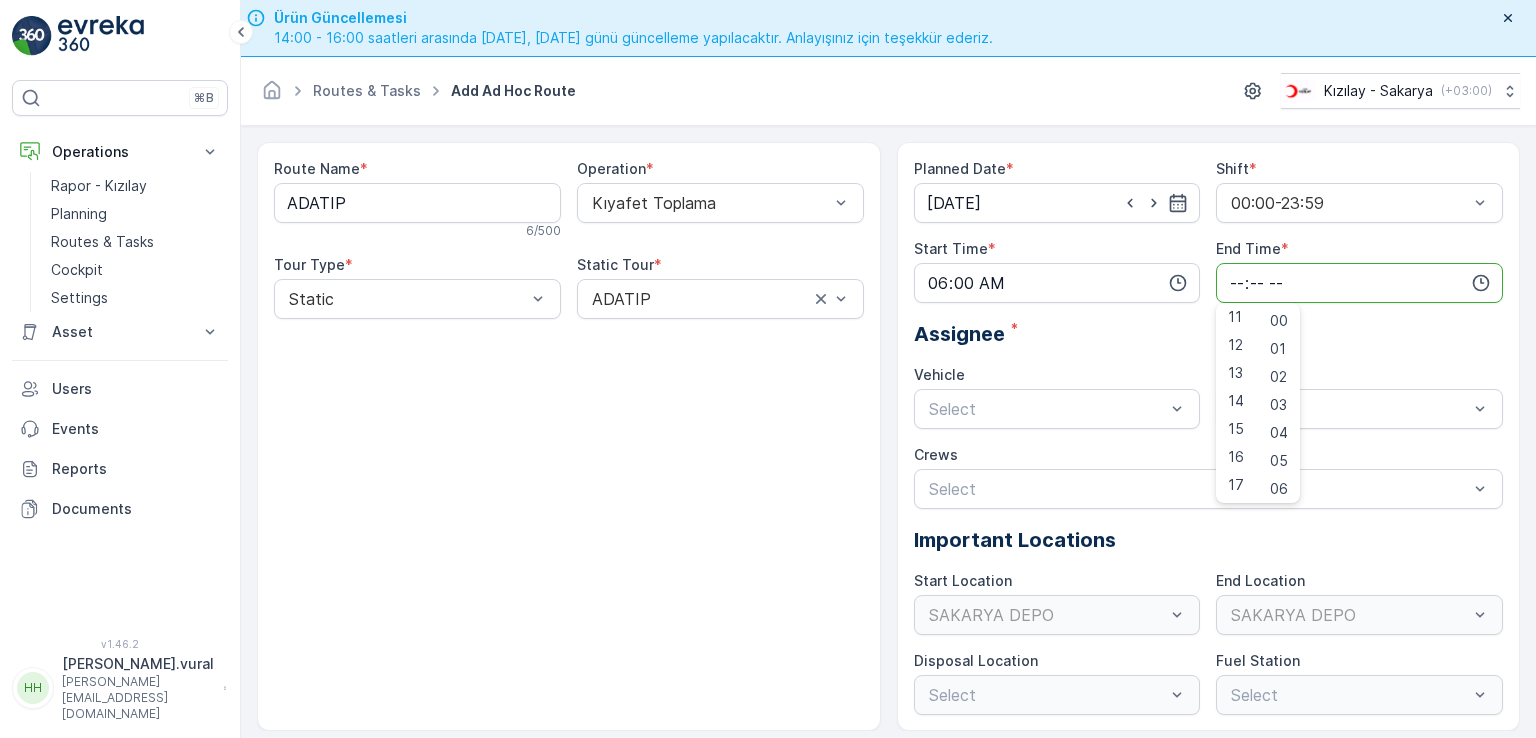 scroll, scrollTop: 480, scrollLeft: 0, axis: vertical 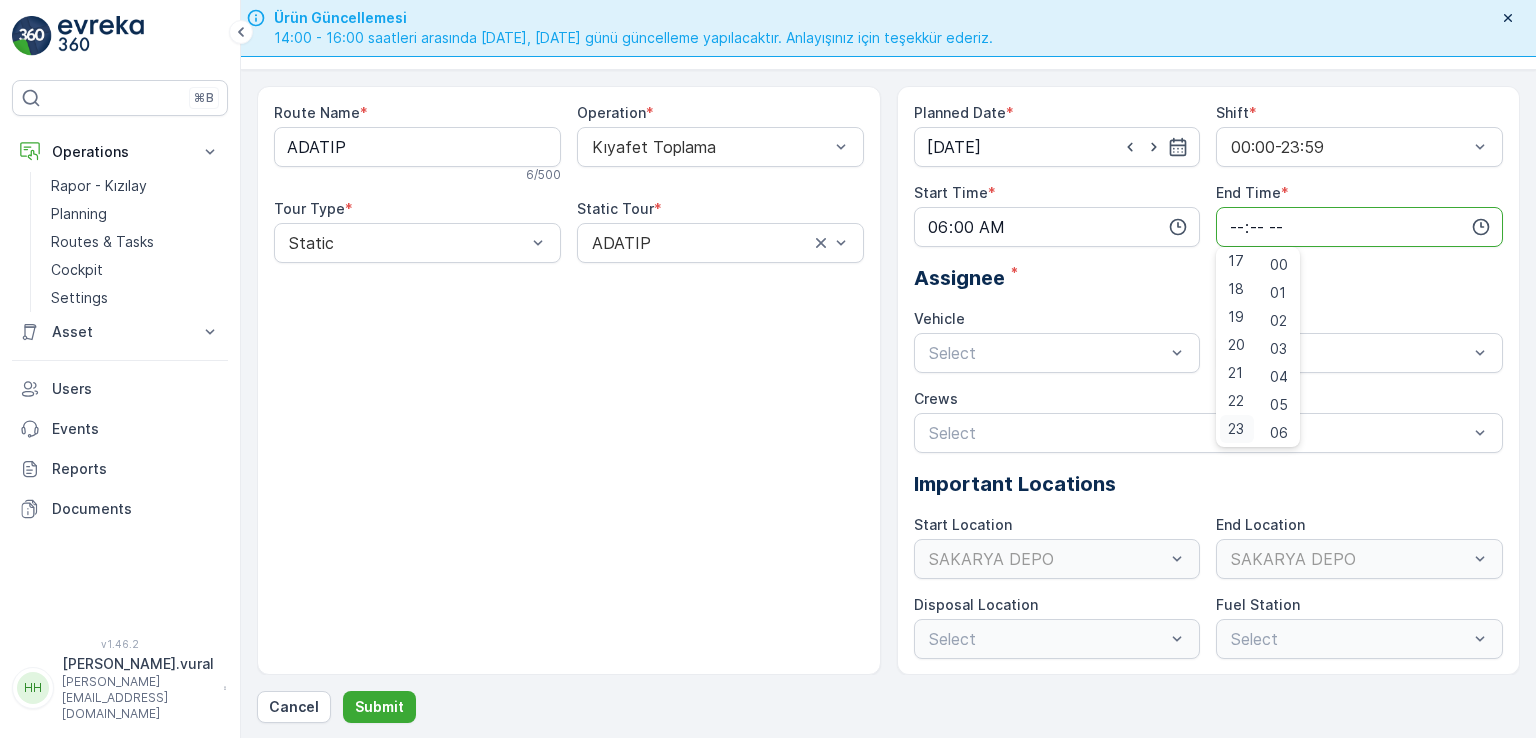 click on "23" at bounding box center [1236, 429] 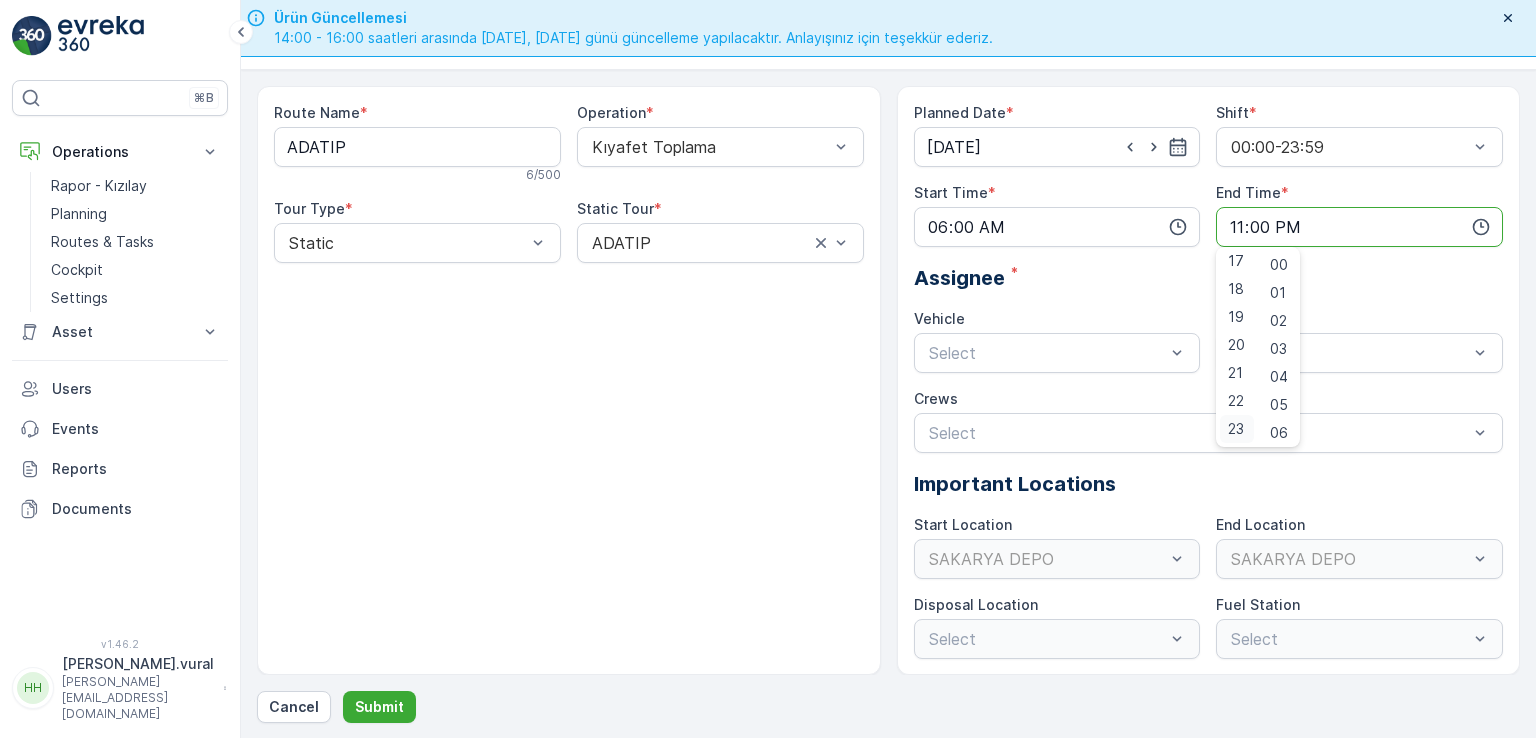 click on "23" at bounding box center (1236, 429) 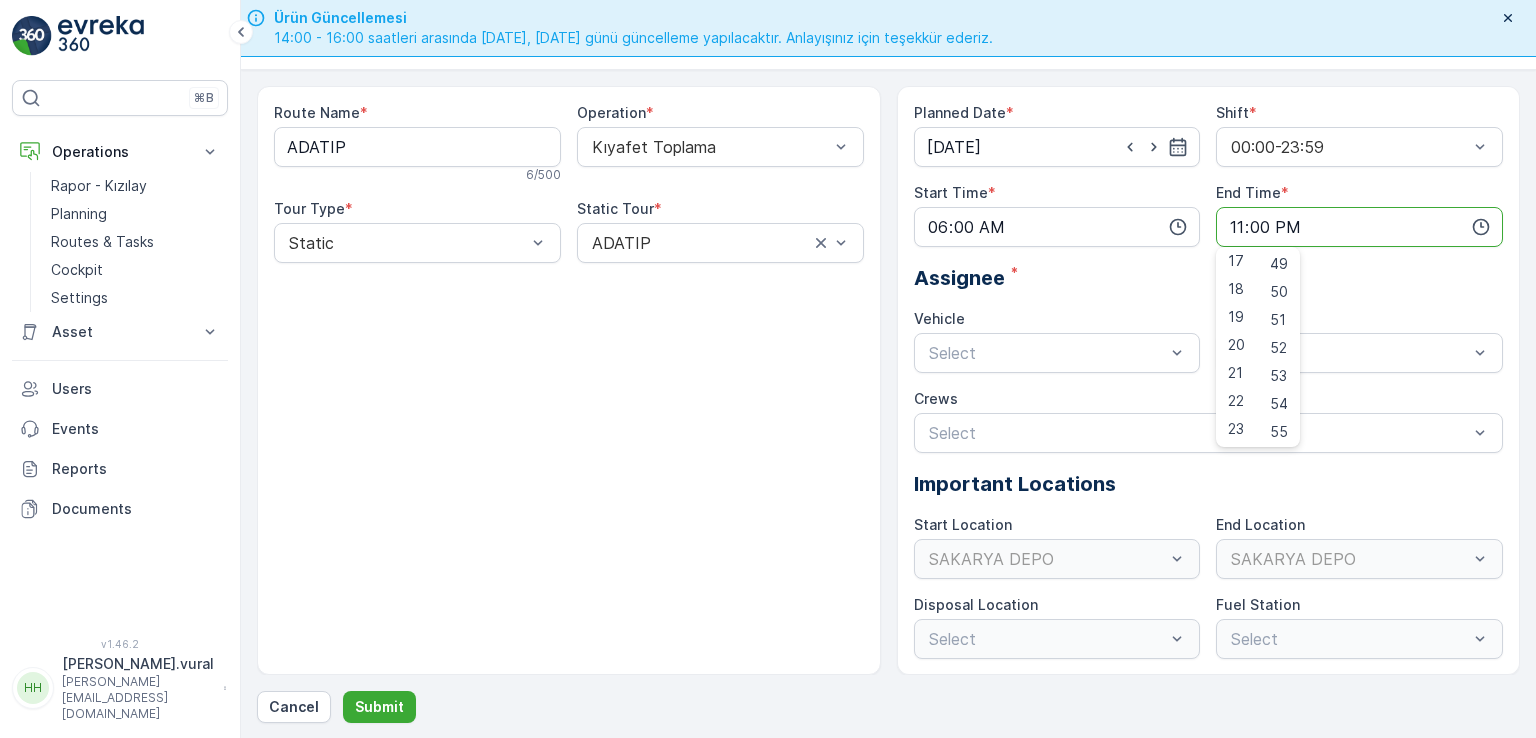 scroll, scrollTop: 1488, scrollLeft: 0, axis: vertical 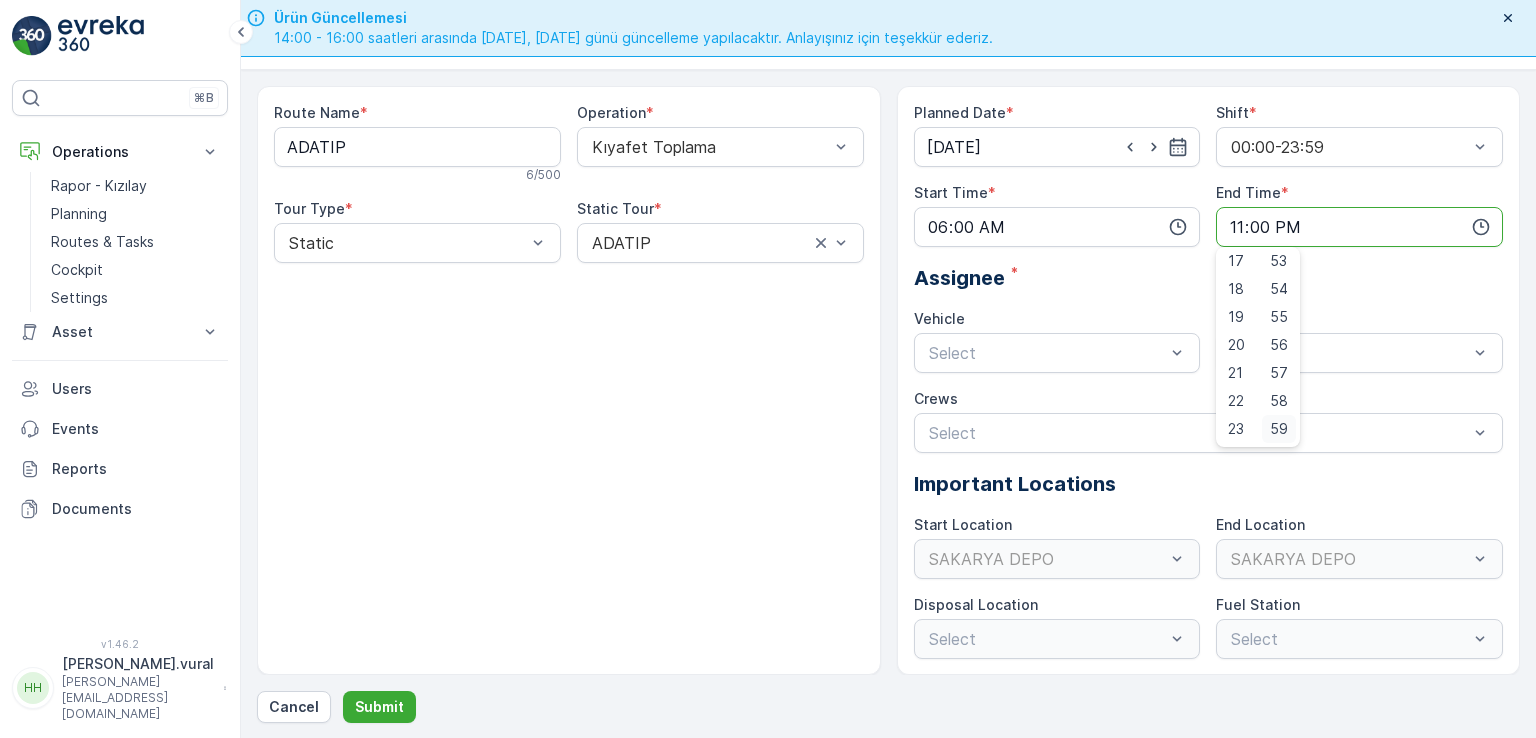 click on "59" at bounding box center (1279, 429) 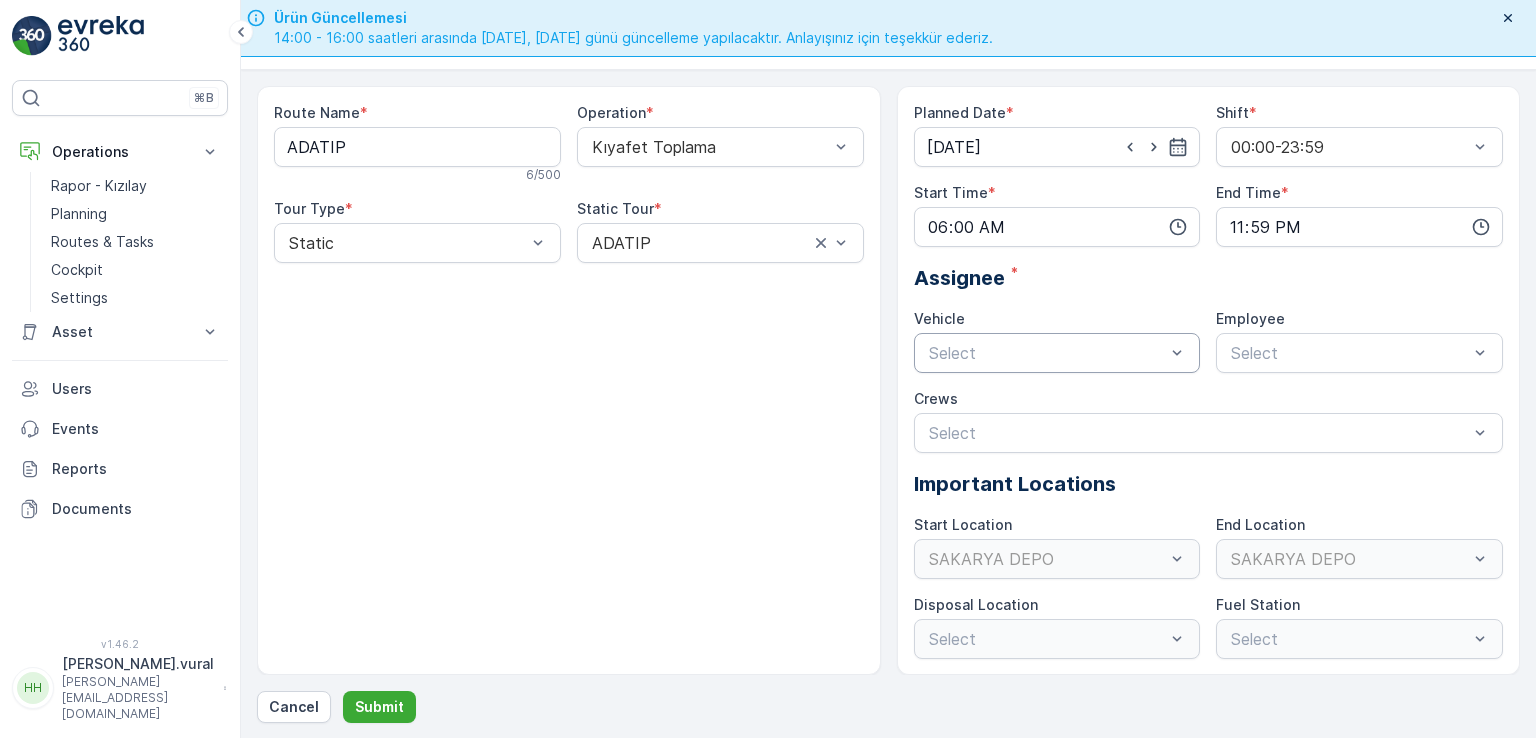 click on "Select" at bounding box center [1057, 353] 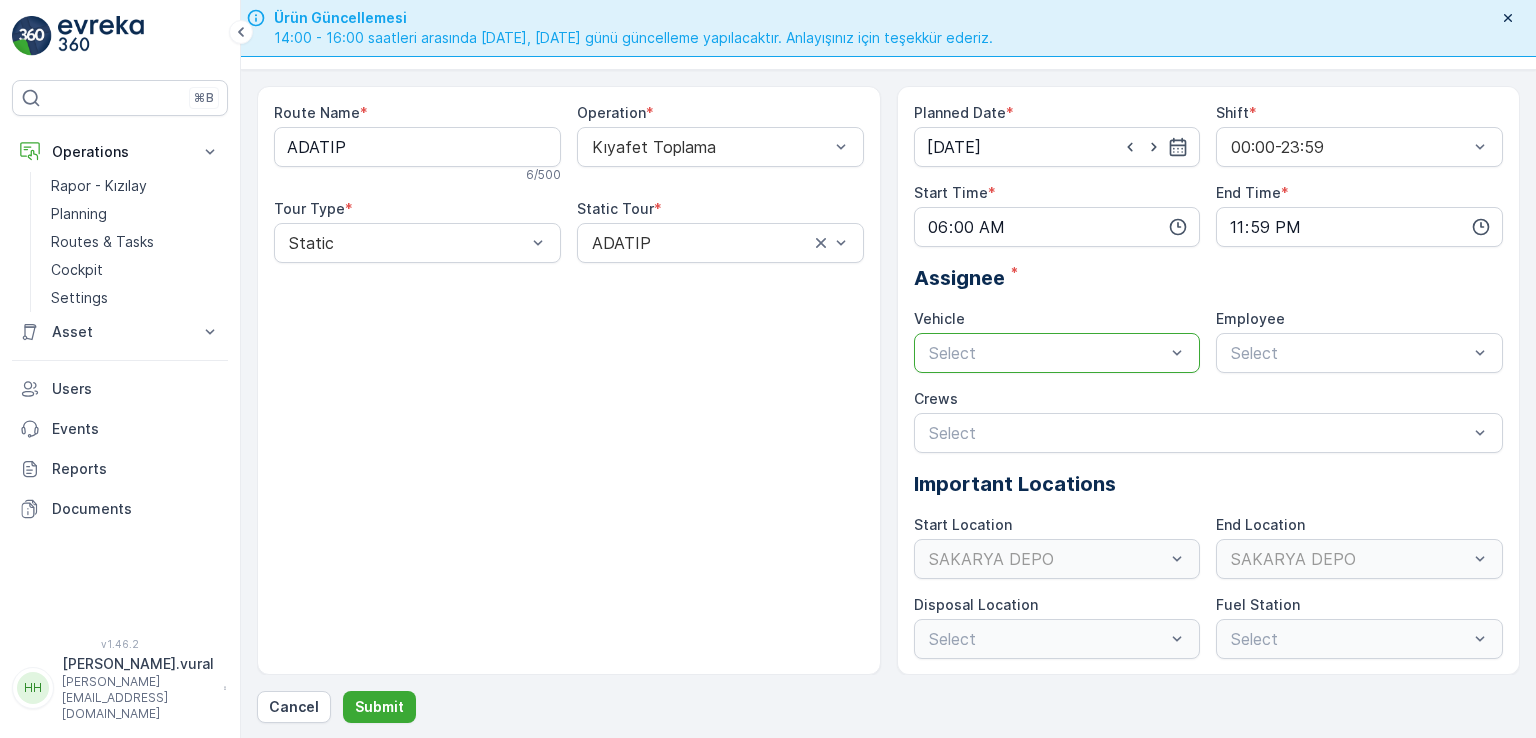 click at bounding box center (1047, 353) 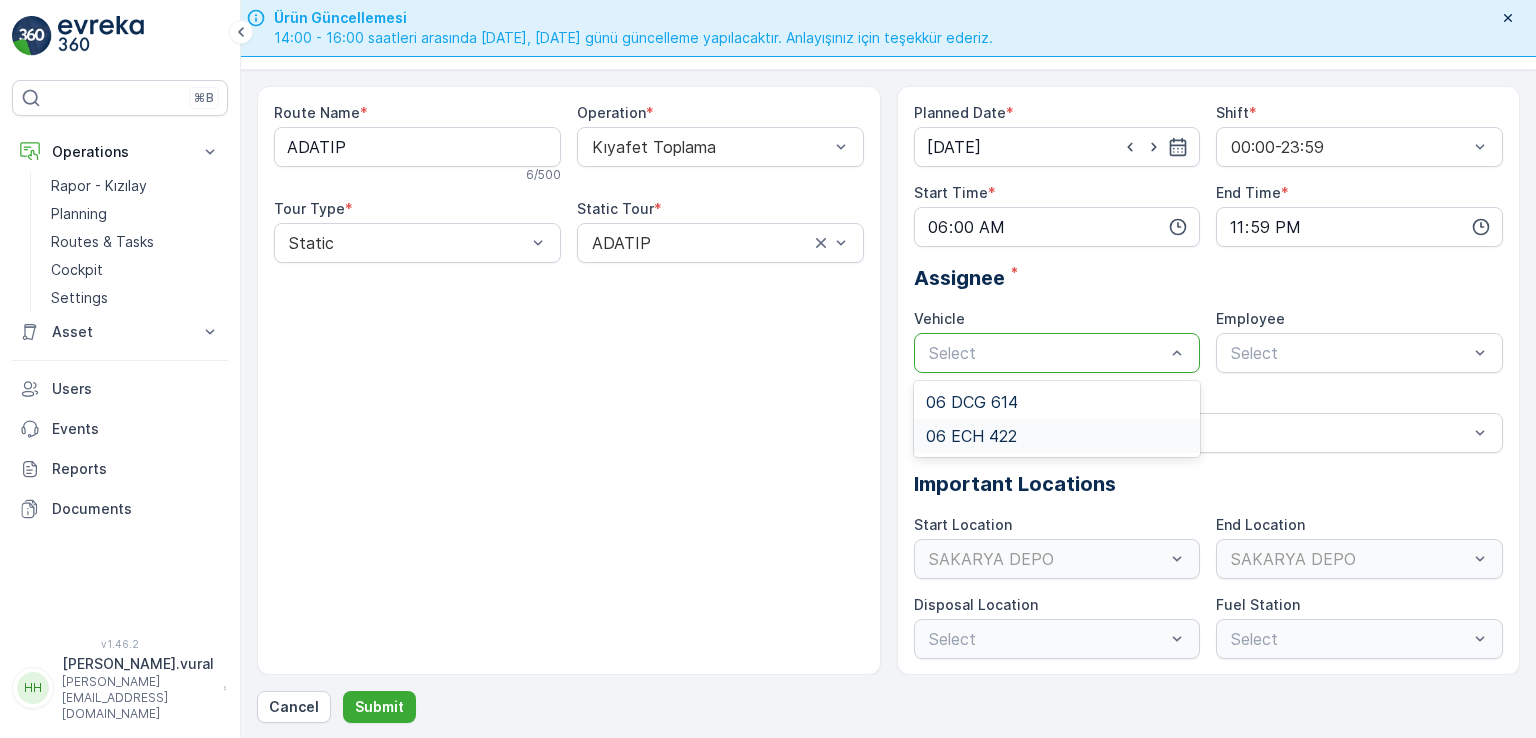 click on "06 ECH 422" at bounding box center (1057, 436) 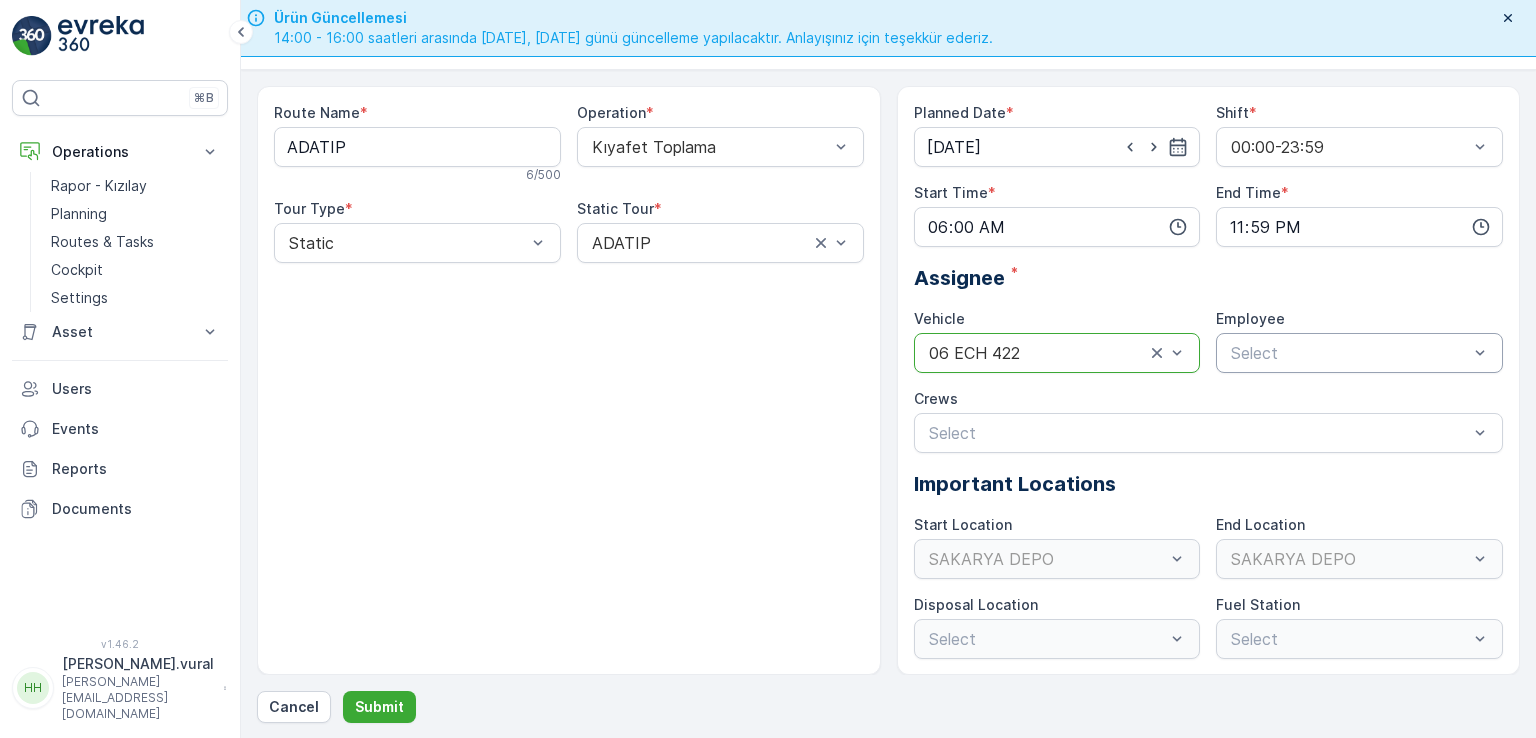 click on "Select" at bounding box center (1359, 353) 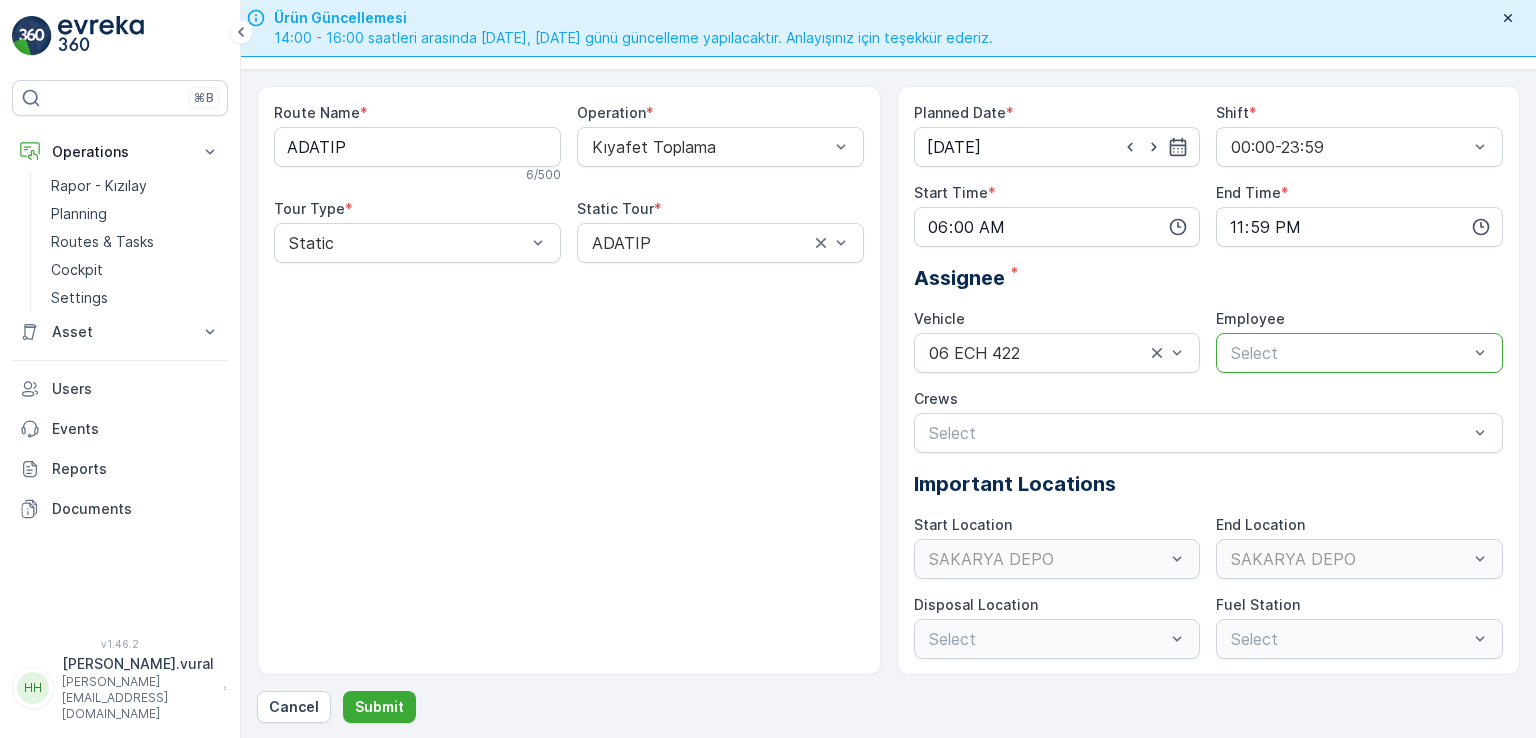 click at bounding box center [1349, 353] 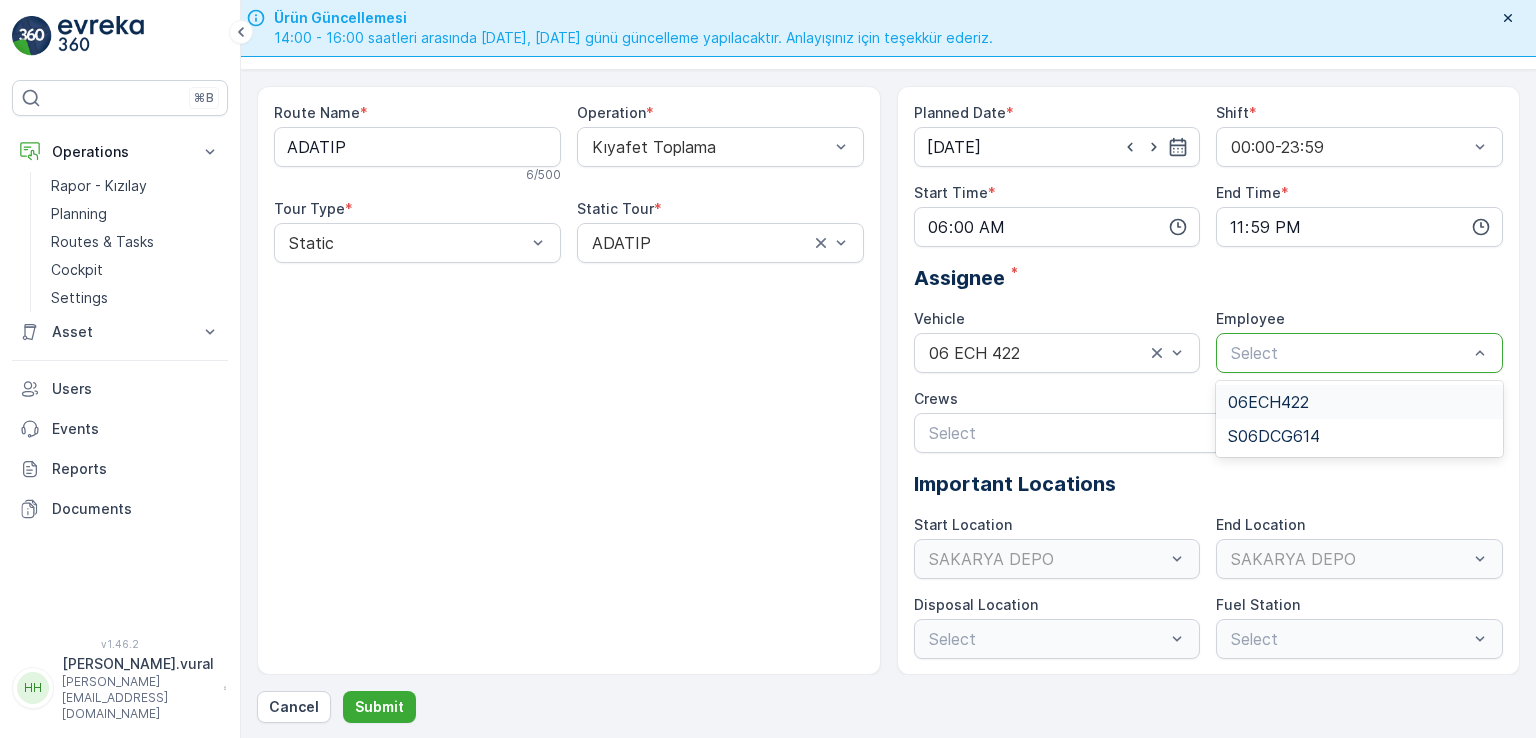 click on "06ECH422" at bounding box center (1268, 402) 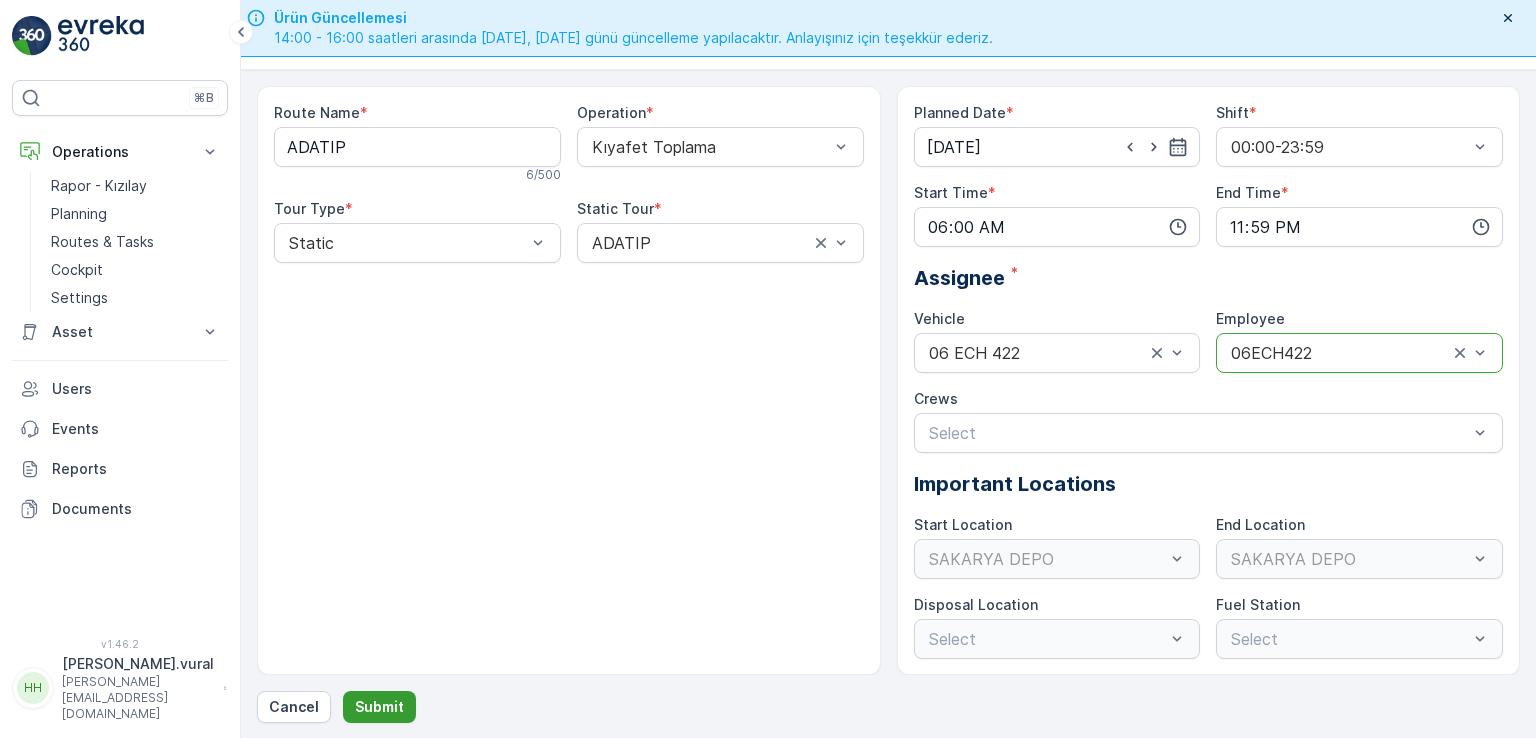 click on "Submit" at bounding box center [379, 707] 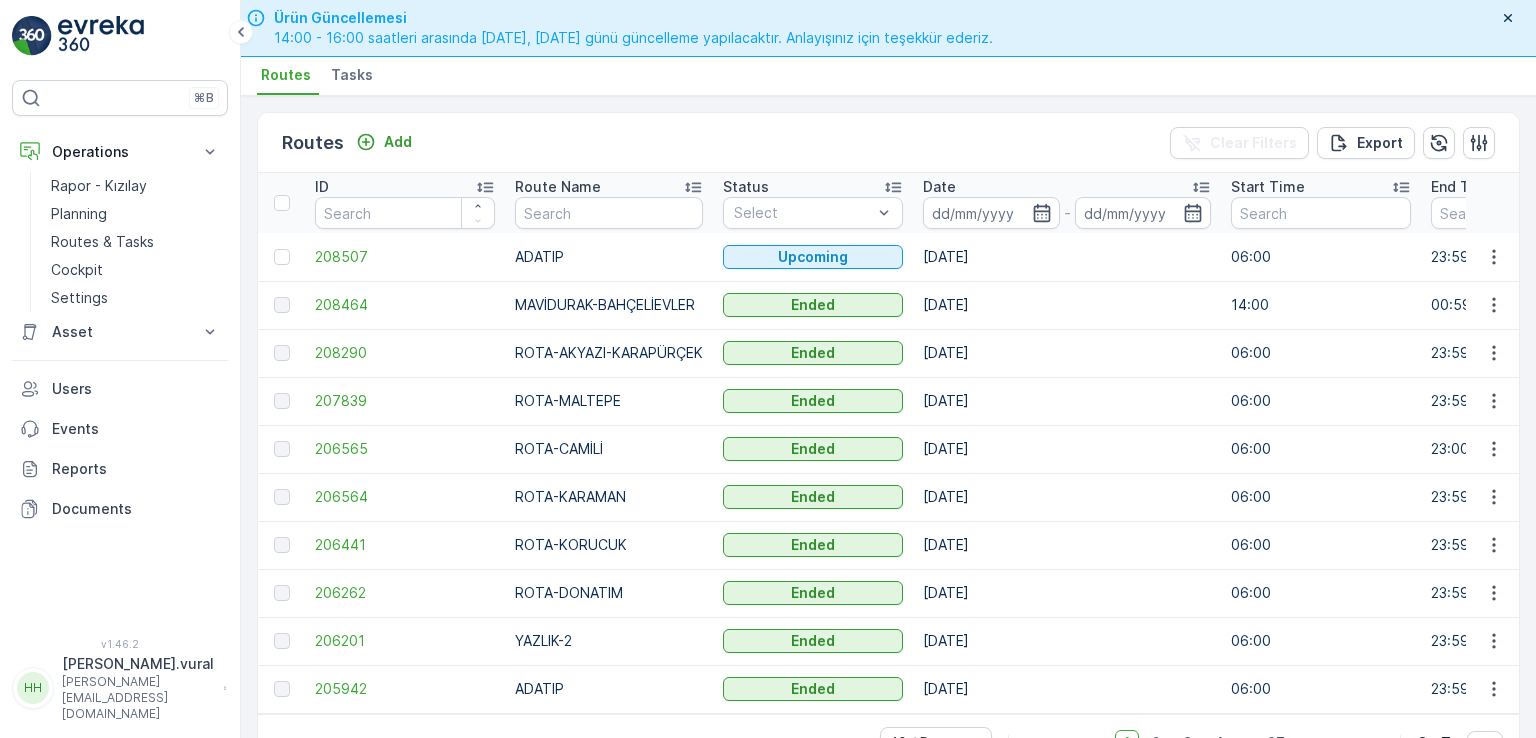 click on "Hasan.vural@kizilay.com.tr" at bounding box center [138, 698] 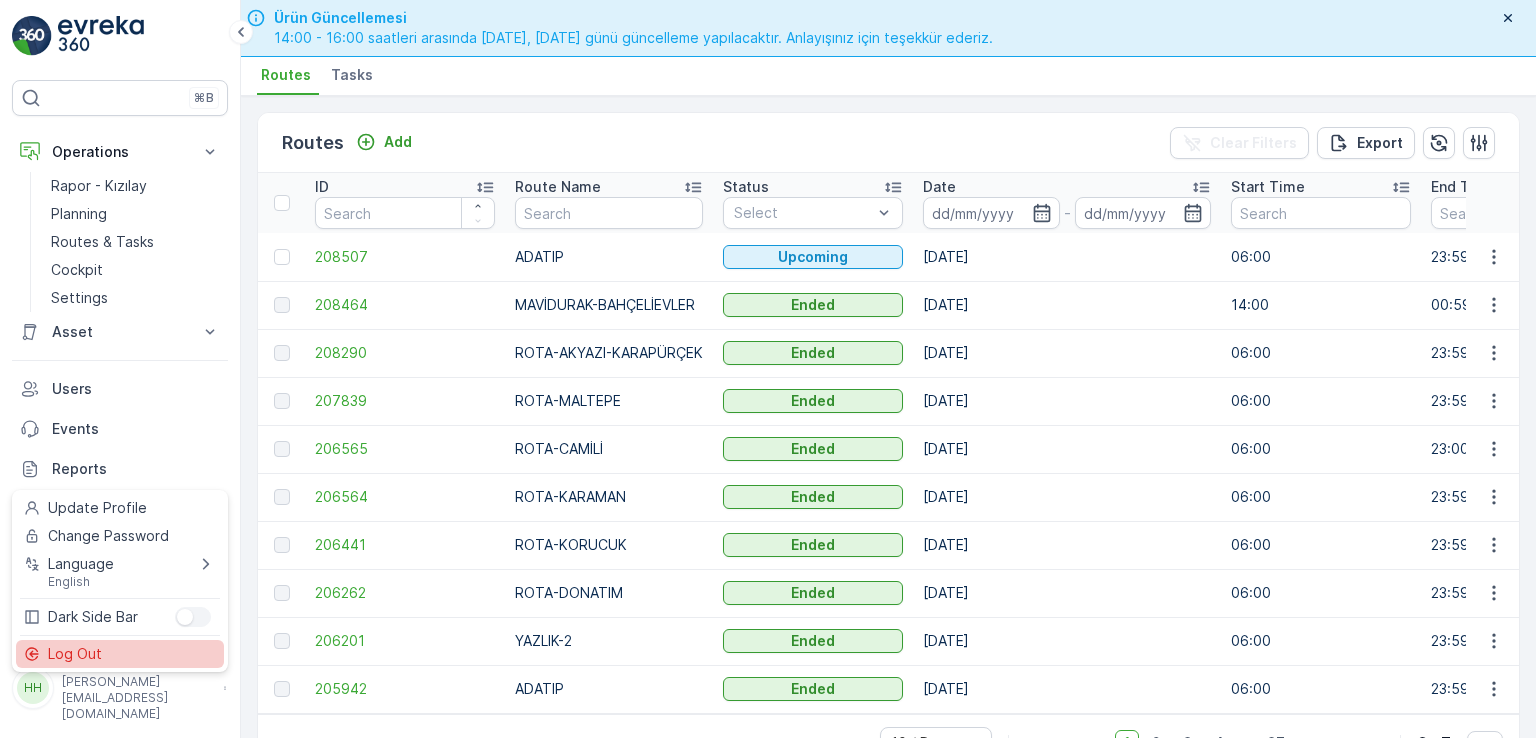 click on "Log Out" at bounding box center [120, 654] 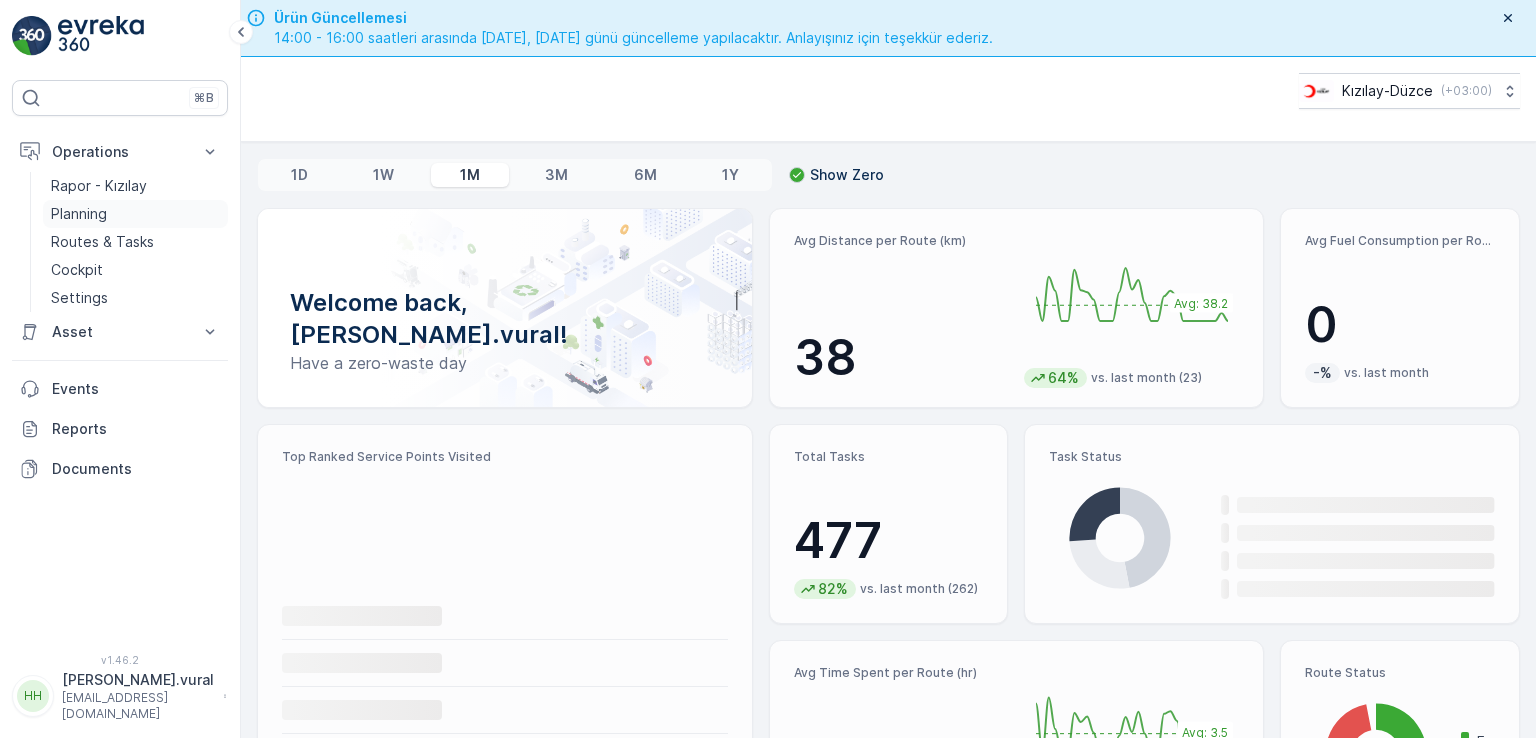 scroll, scrollTop: 0, scrollLeft: 0, axis: both 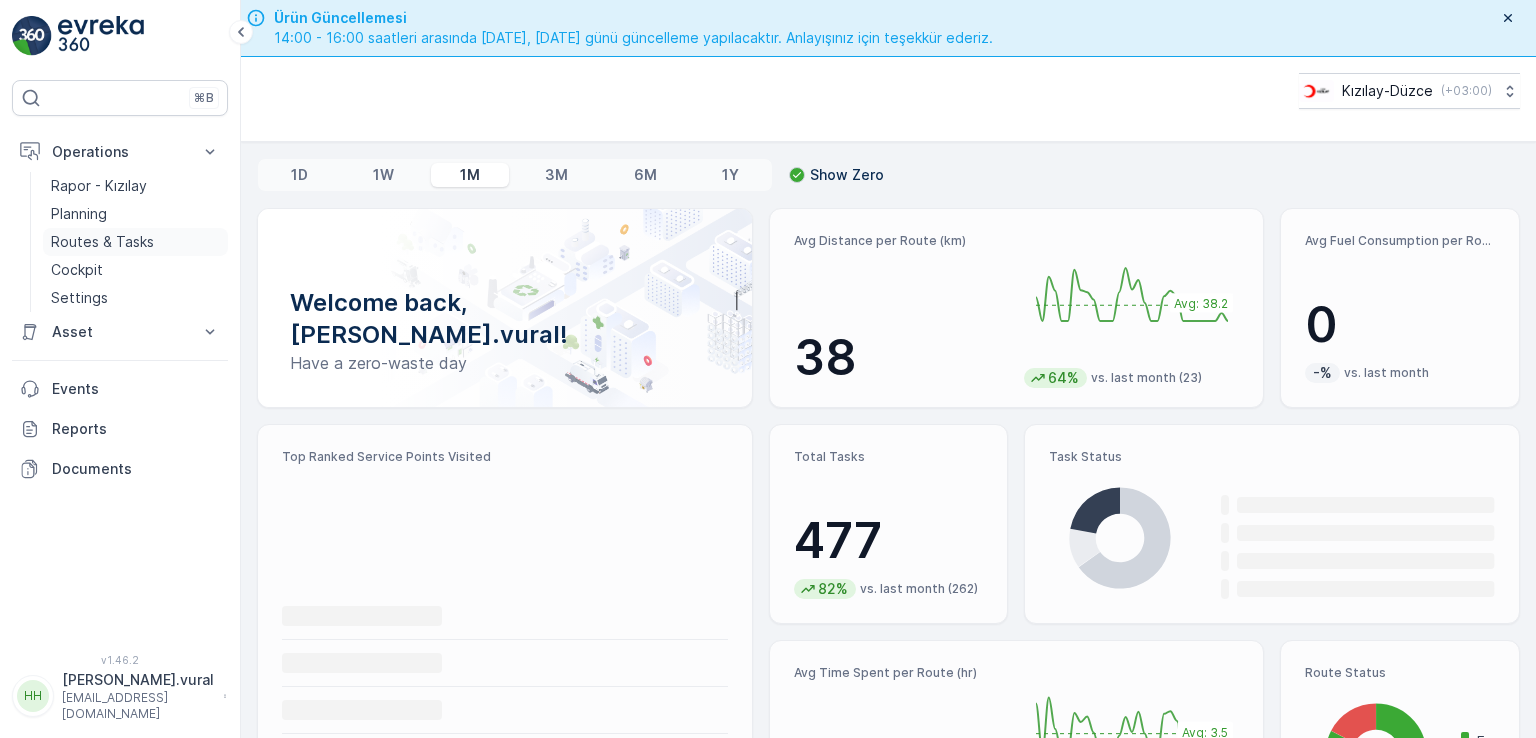click on "Routes & Tasks" at bounding box center (102, 242) 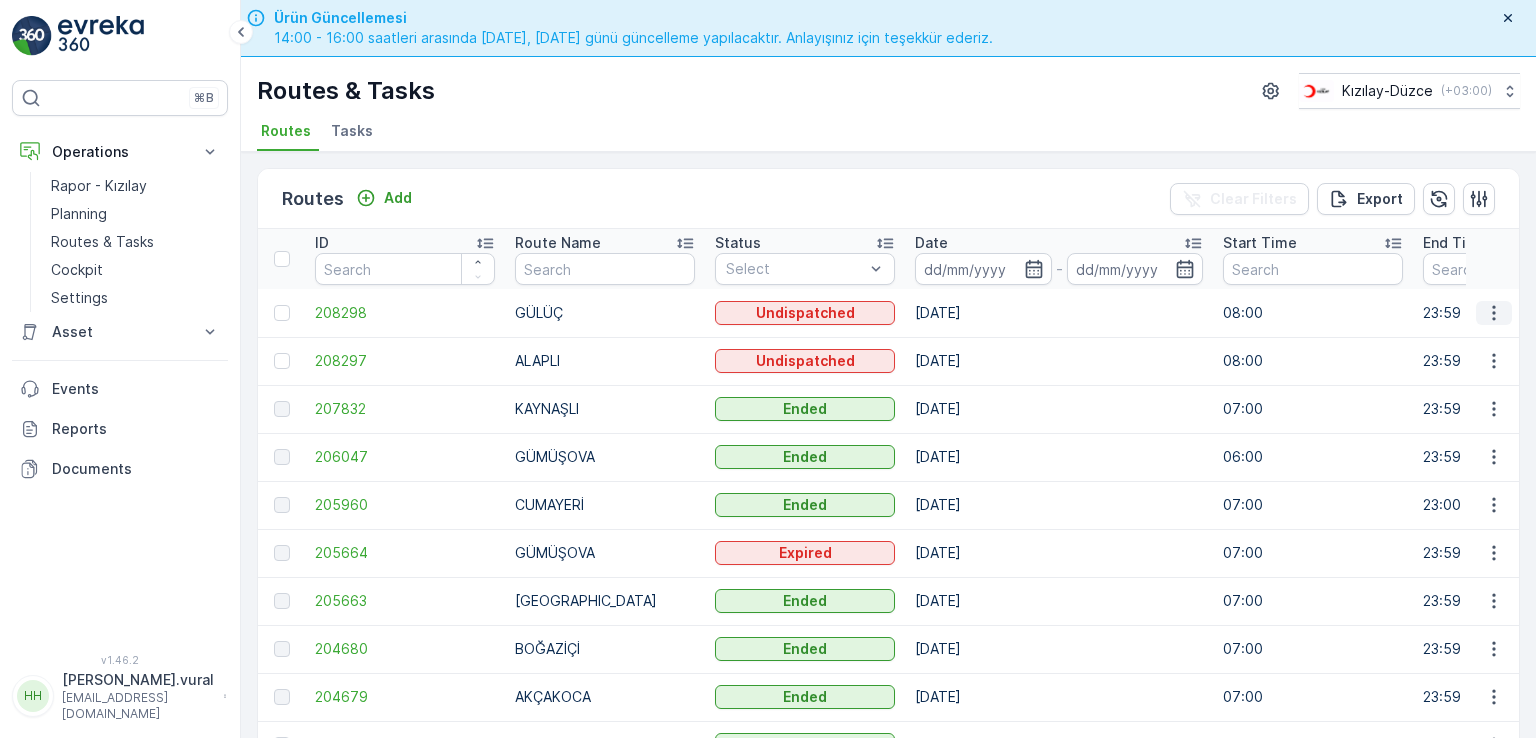 click 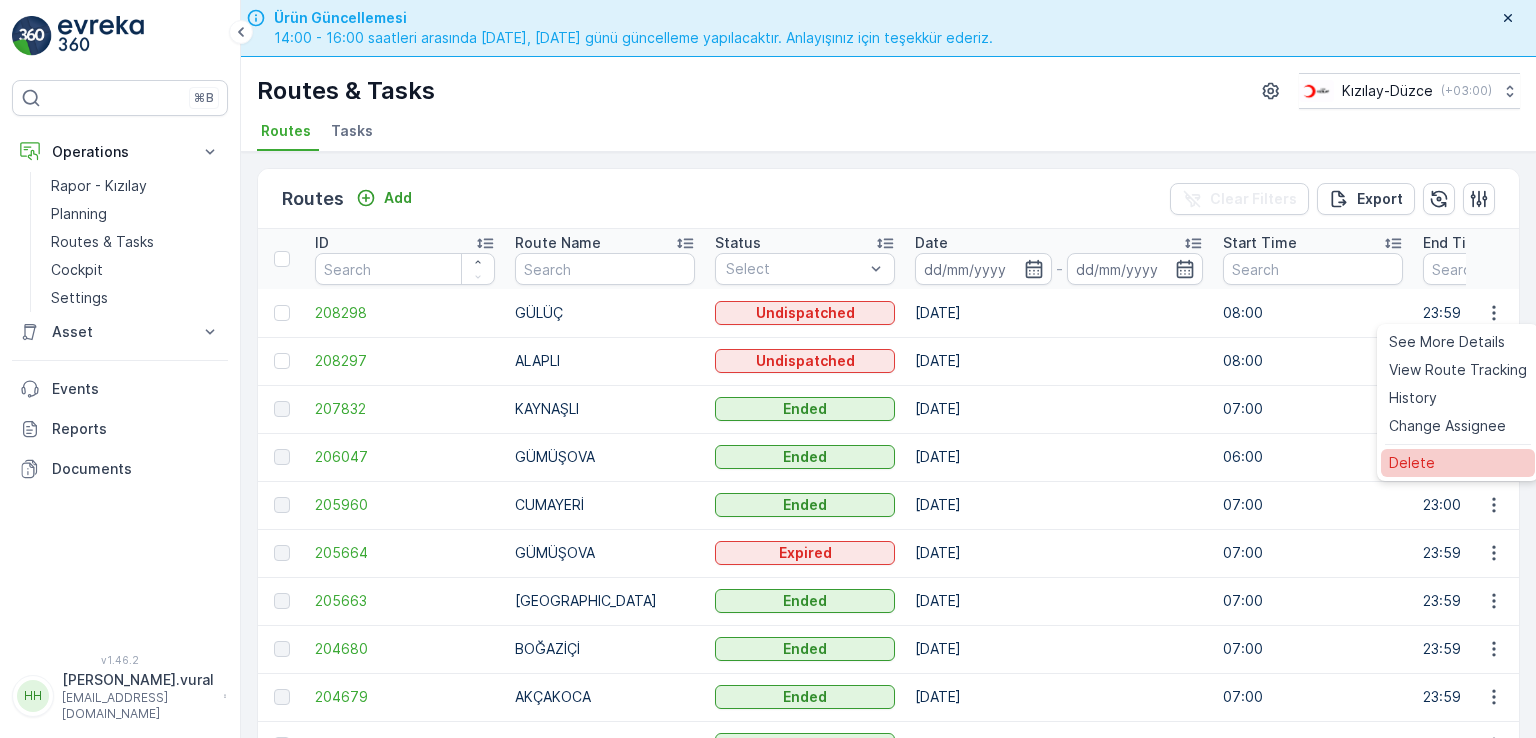 click on "Delete" at bounding box center [1458, 463] 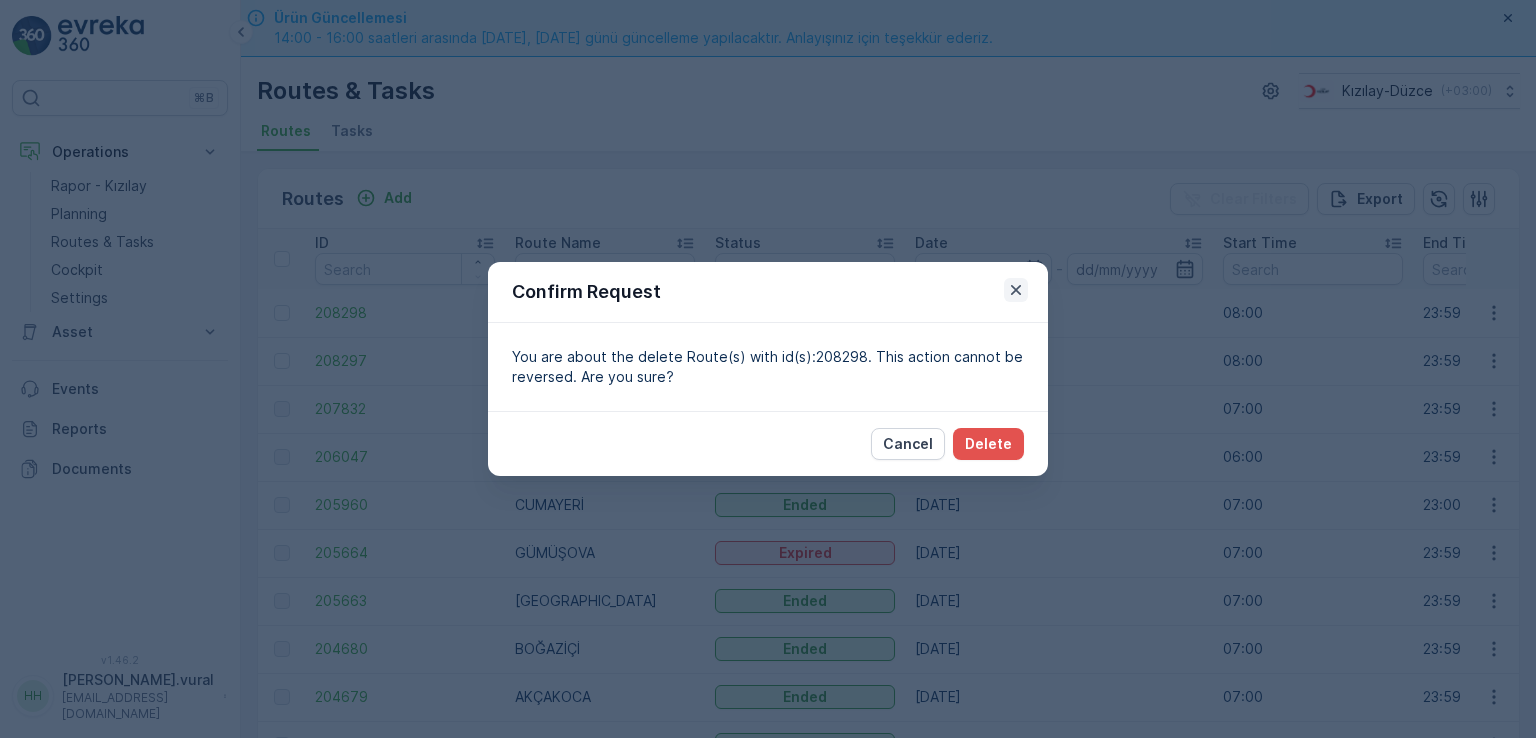 click 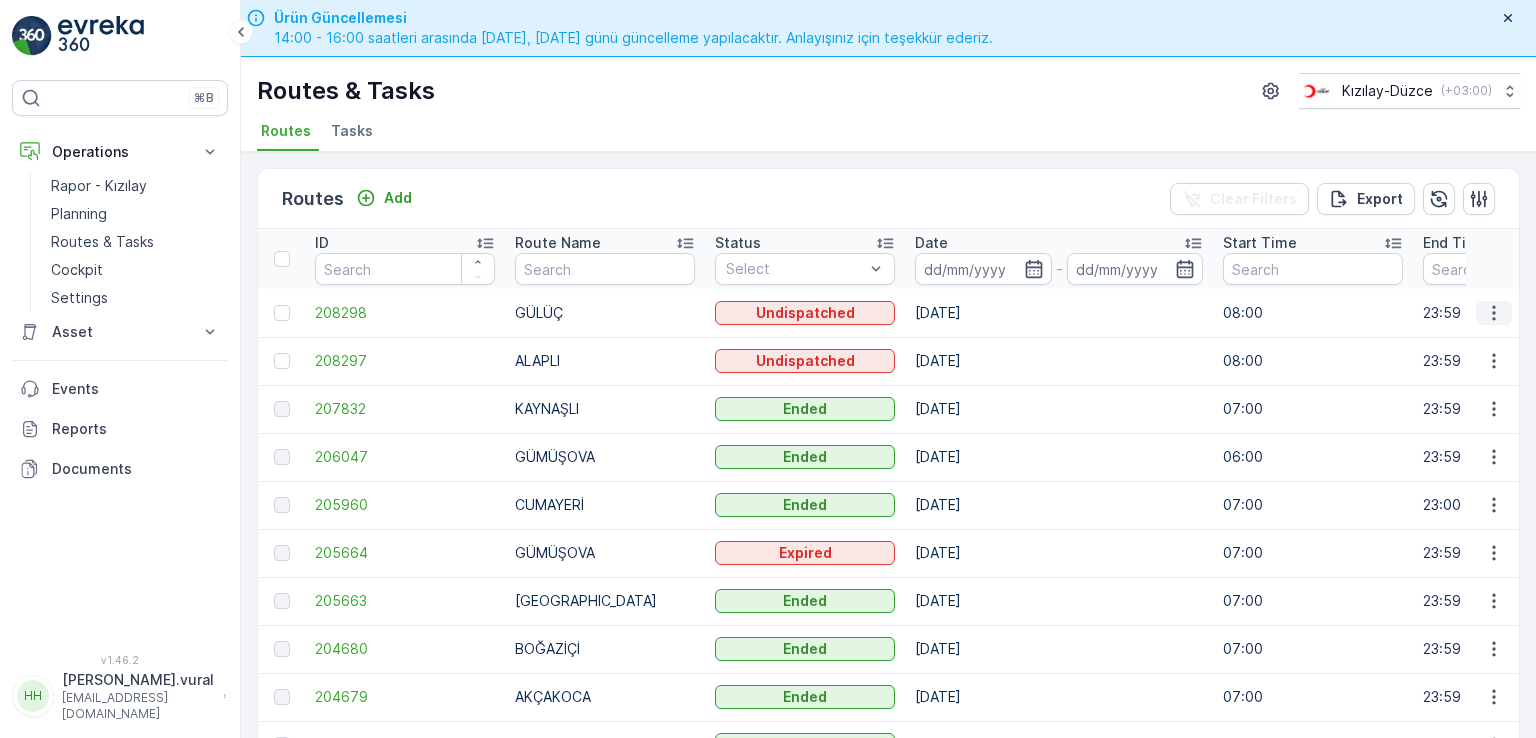 click at bounding box center (1494, 313) 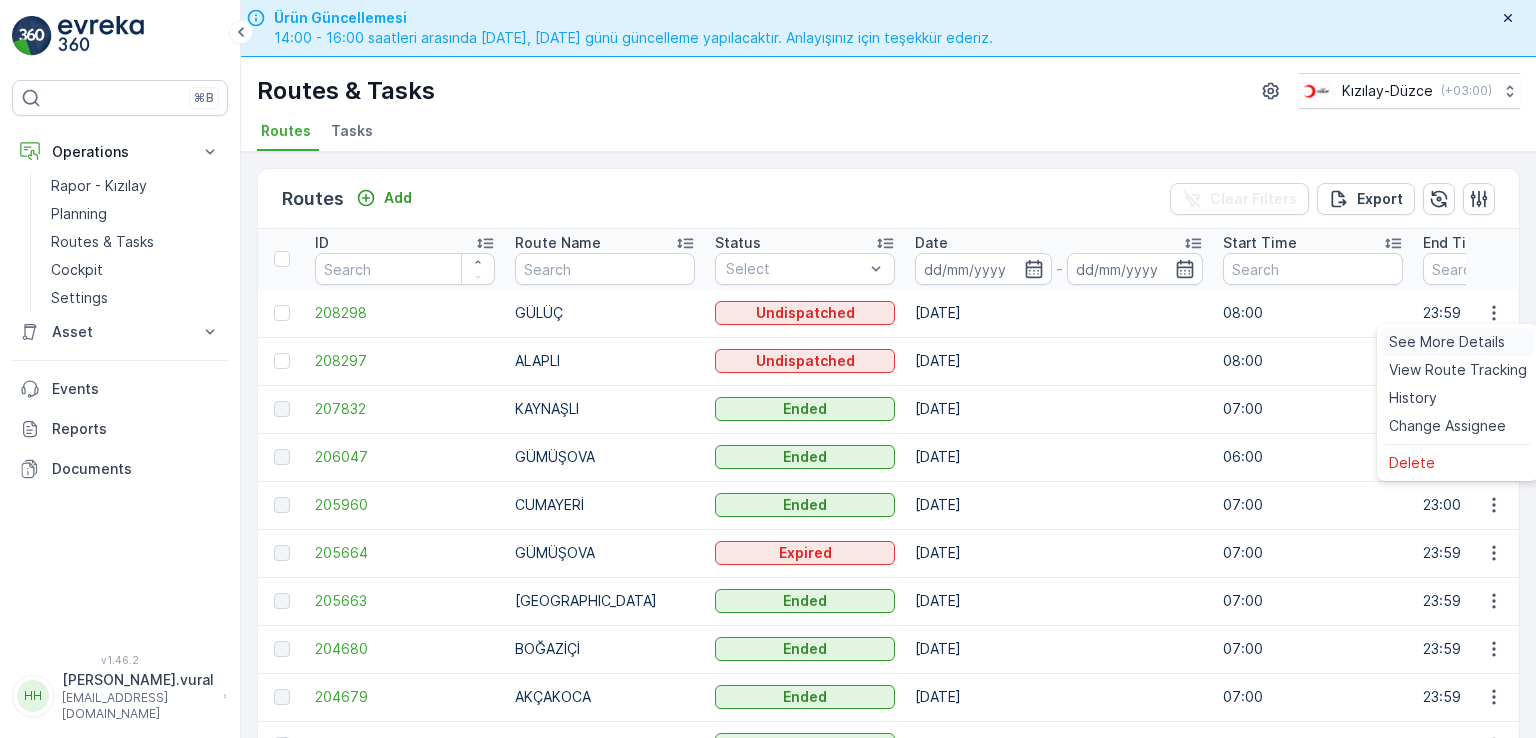 click on "See More Details" at bounding box center [1447, 342] 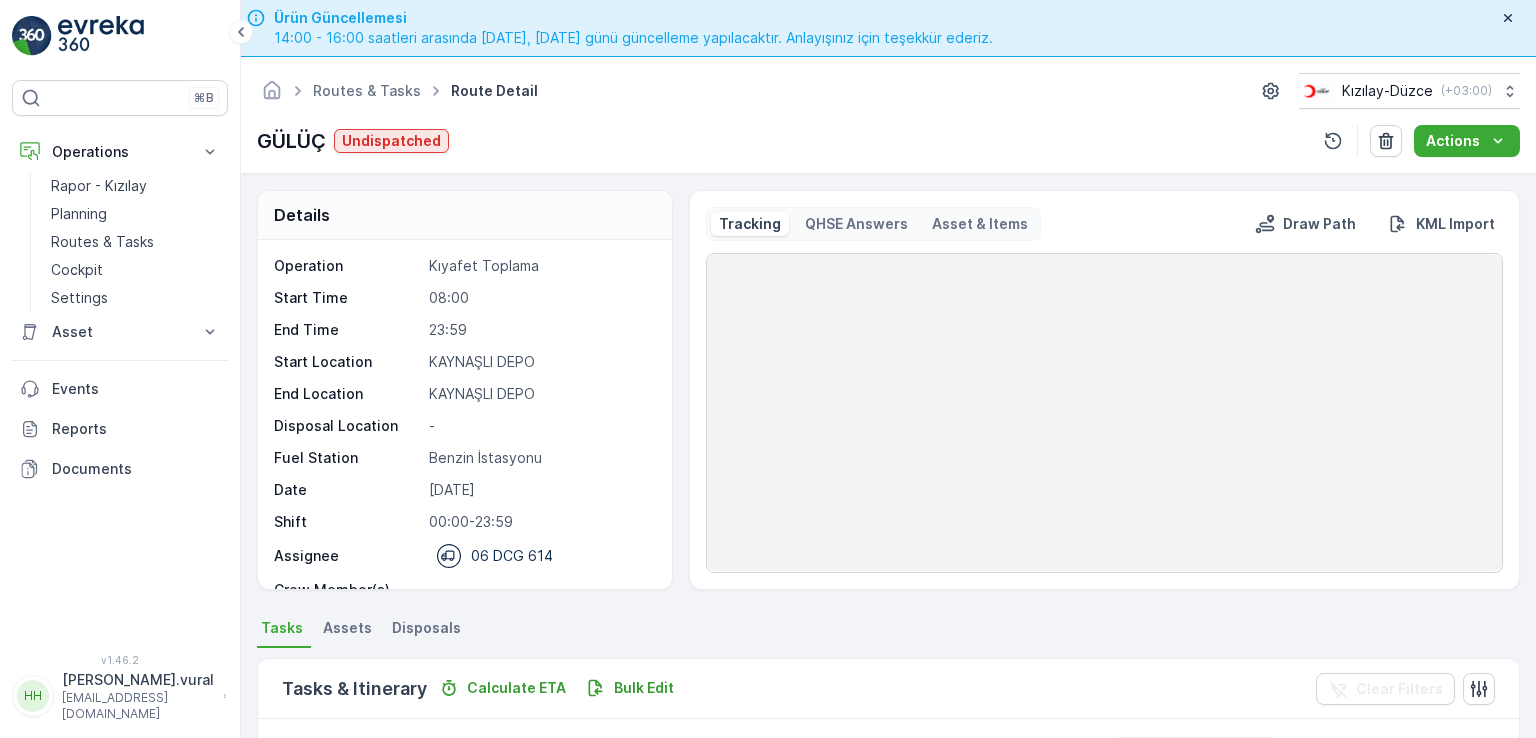 scroll, scrollTop: 56, scrollLeft: 0, axis: vertical 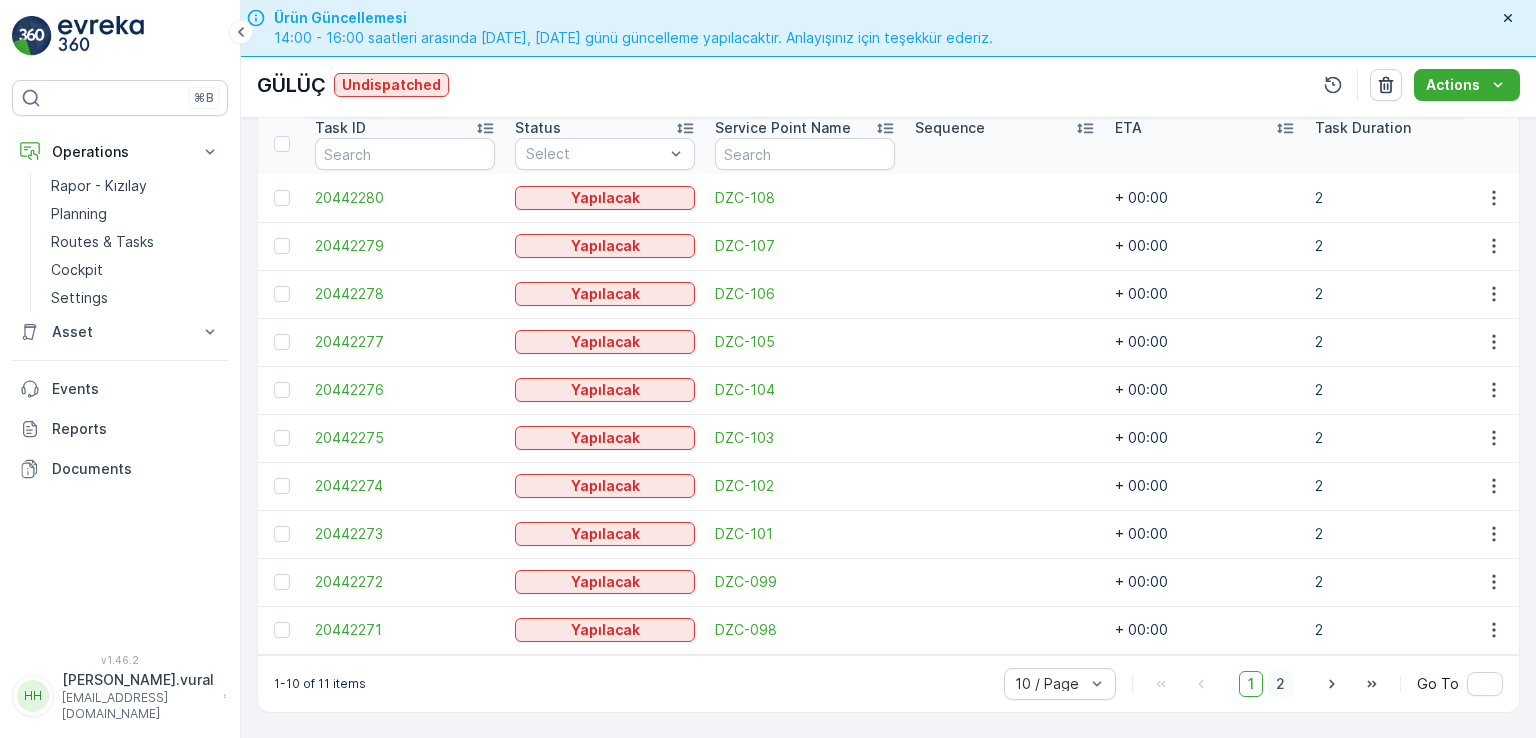 click on "2" at bounding box center (1280, 684) 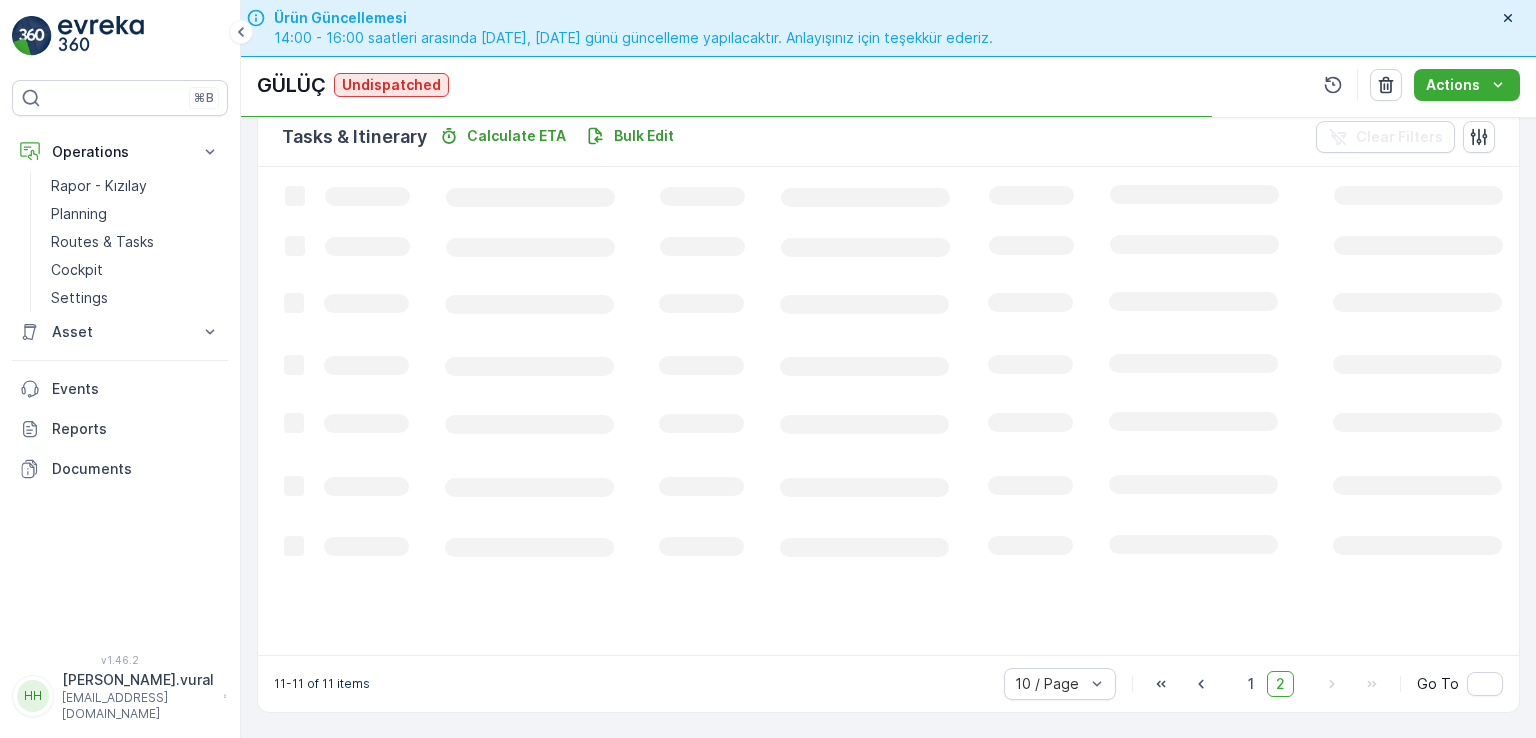 scroll, scrollTop: 495, scrollLeft: 0, axis: vertical 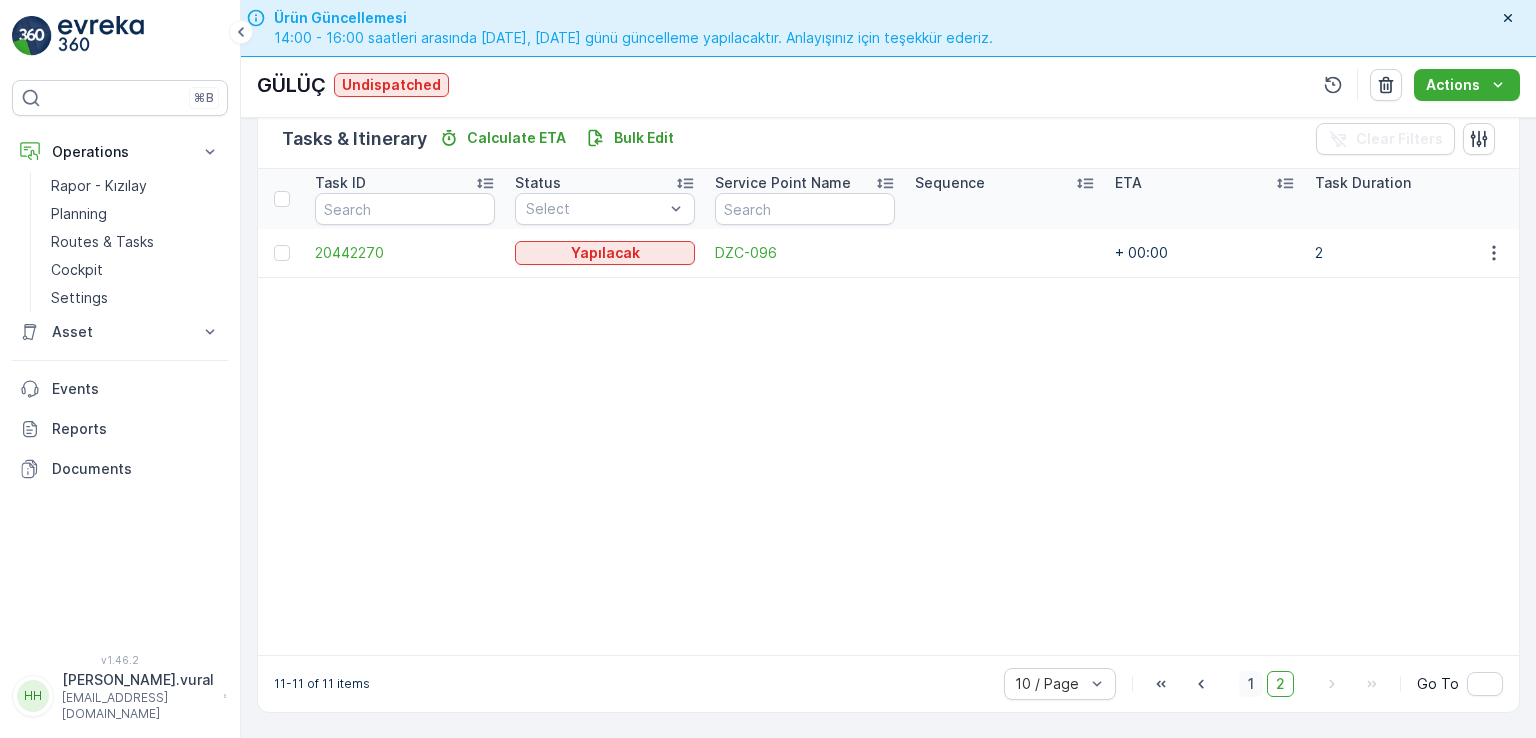 click on "1" at bounding box center (1251, 684) 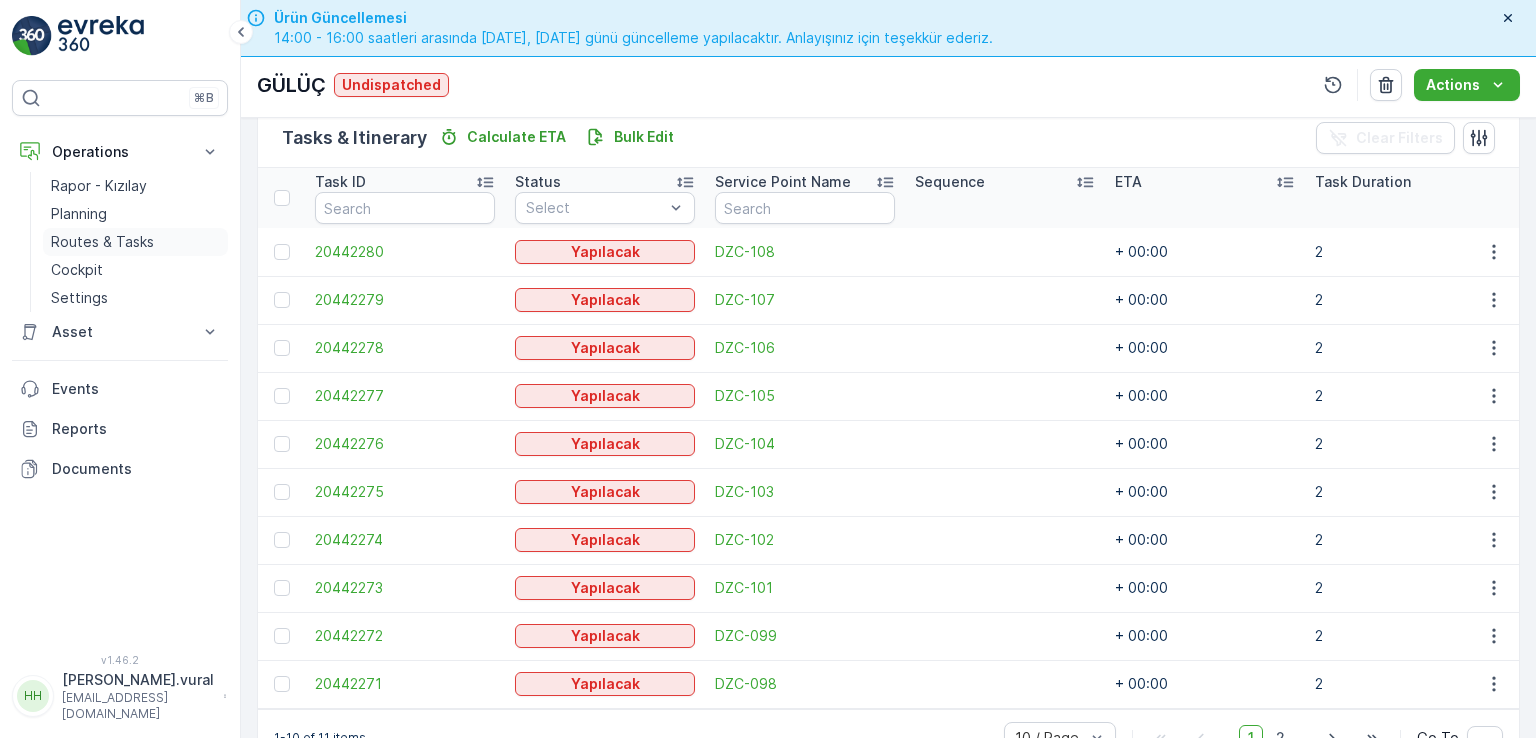 click on "Routes & Tasks" at bounding box center [102, 242] 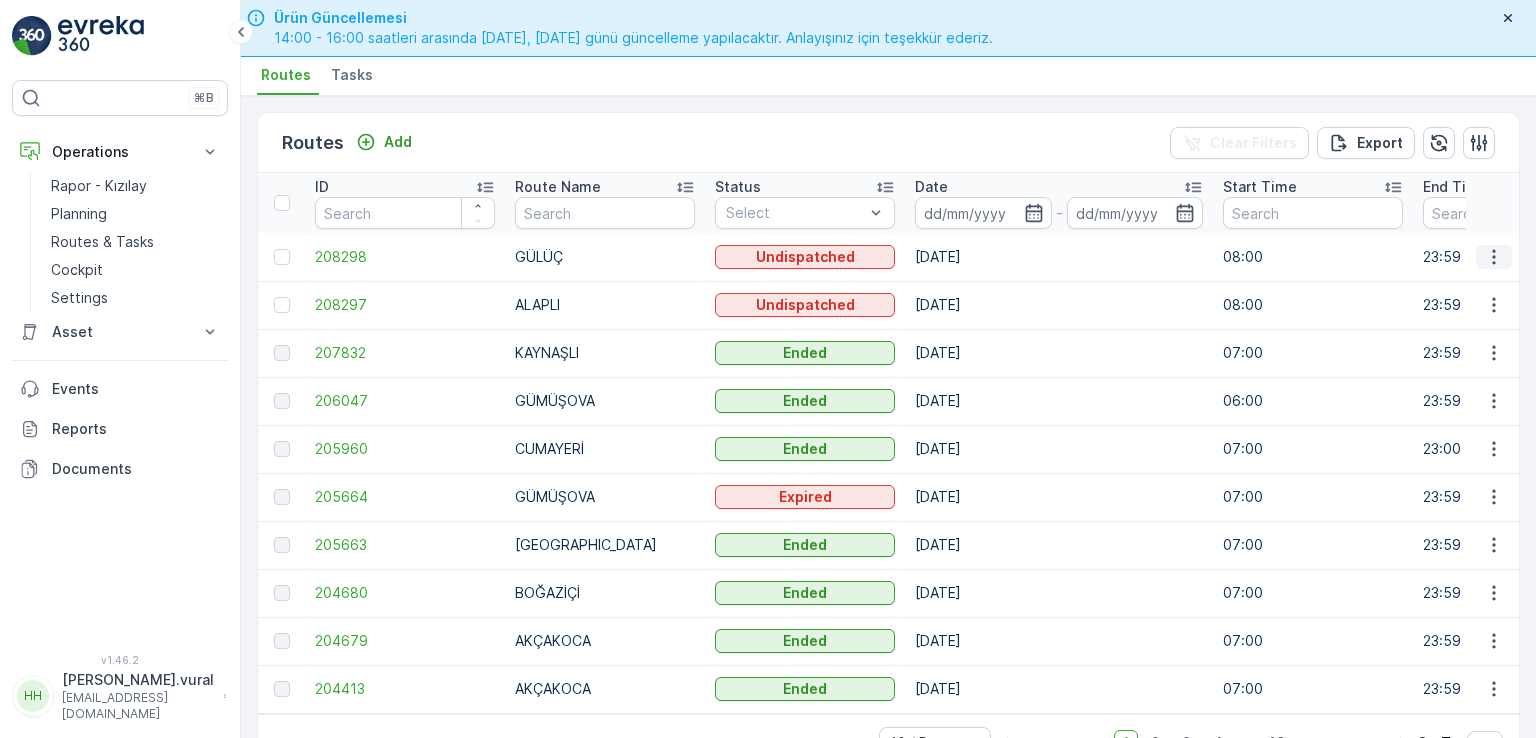 click 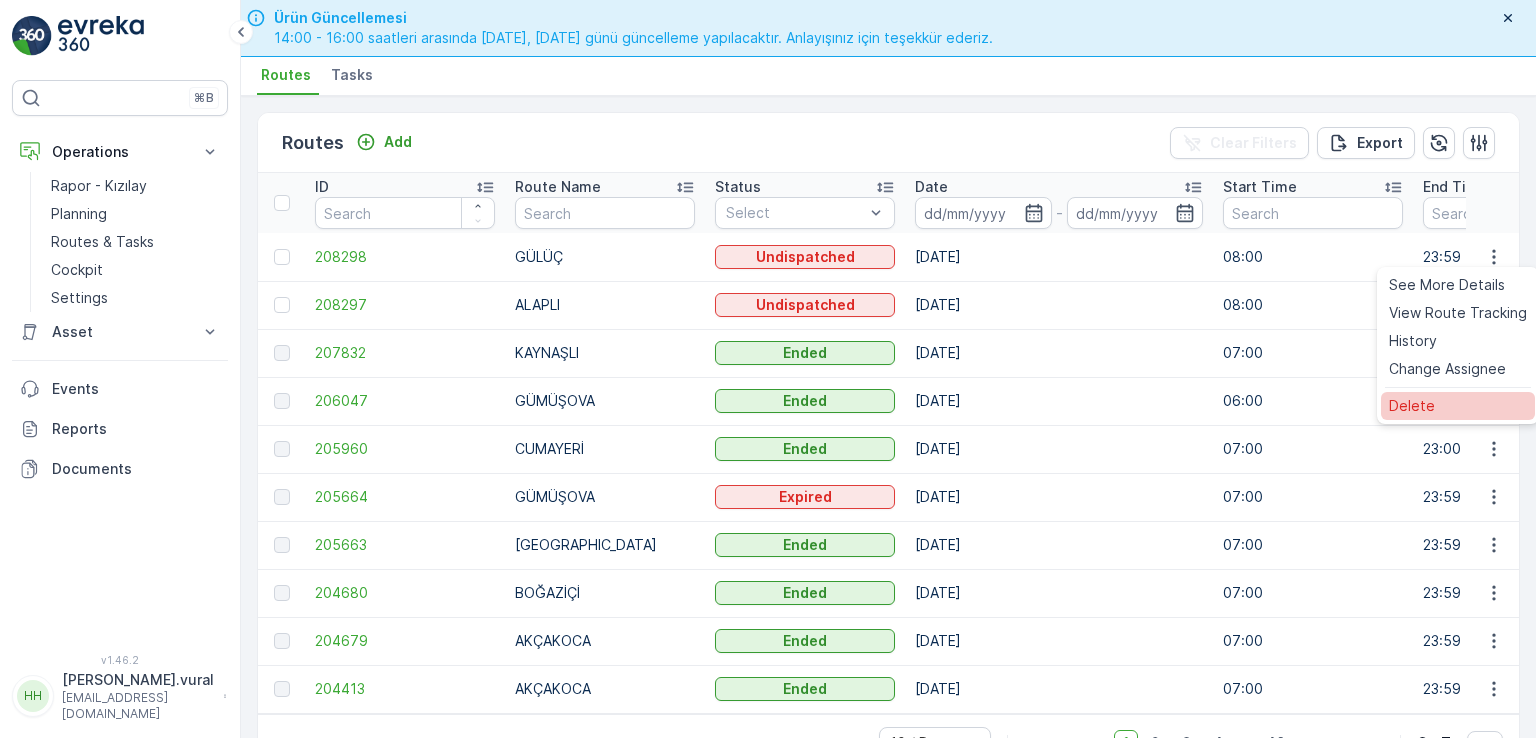 click on "Delete" at bounding box center (1412, 406) 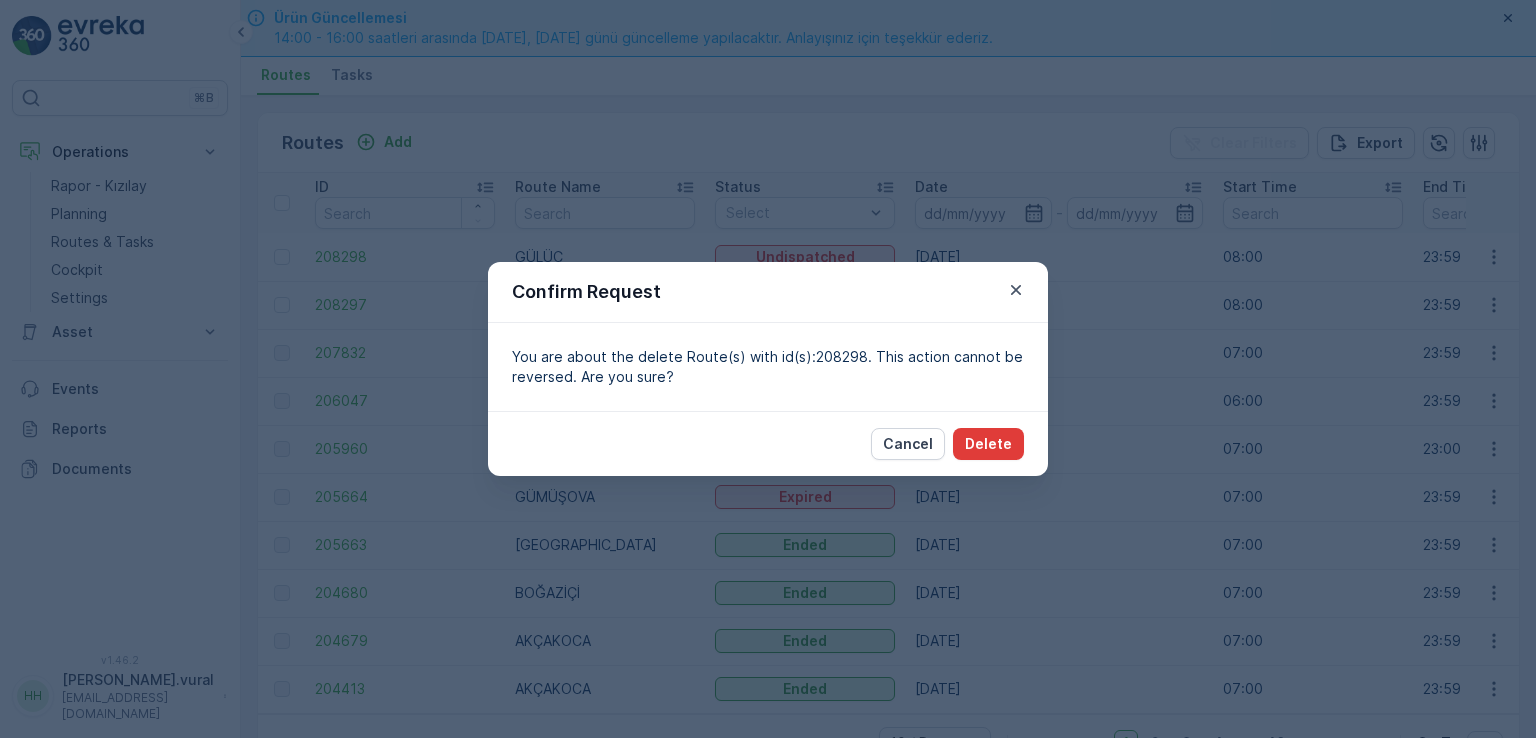 click on "Delete" at bounding box center (988, 444) 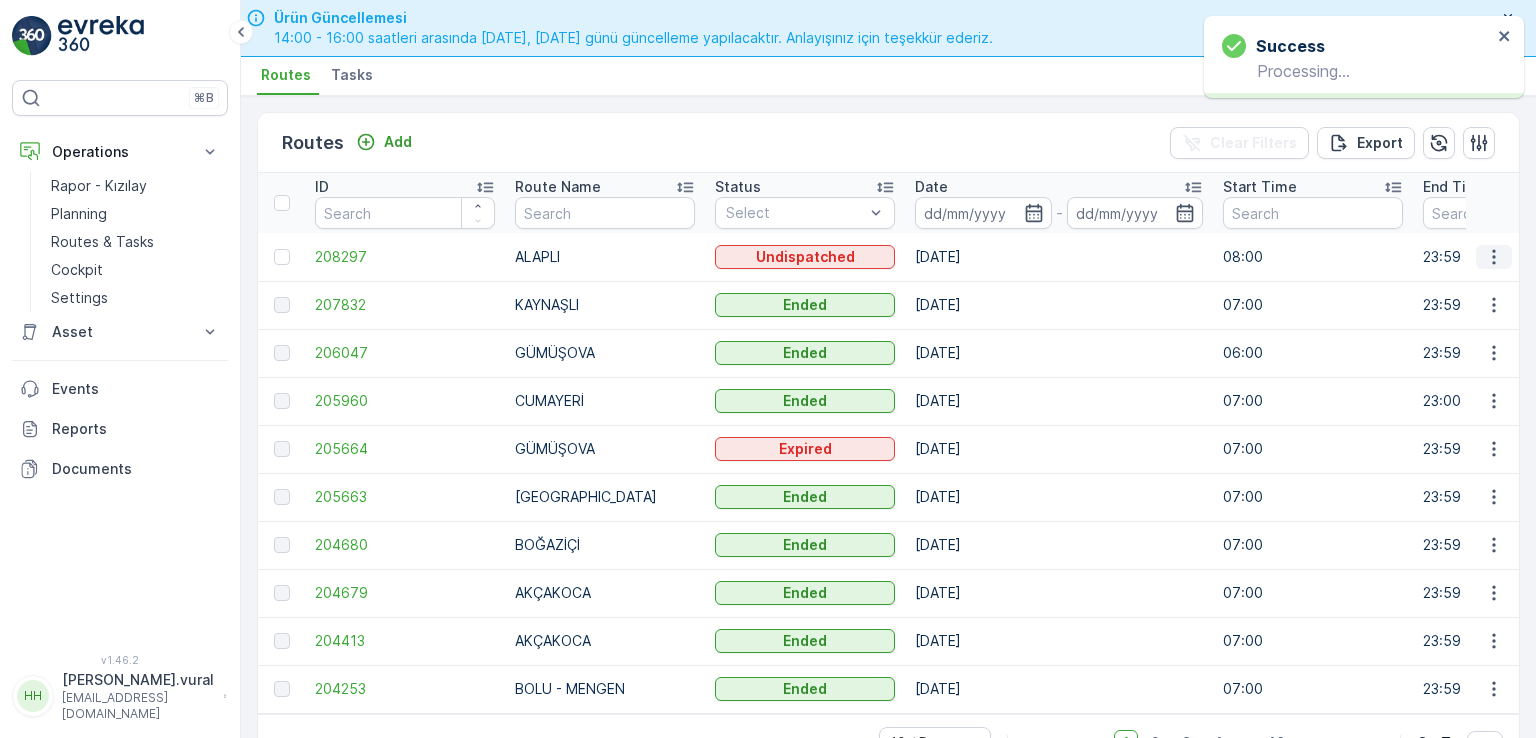 click 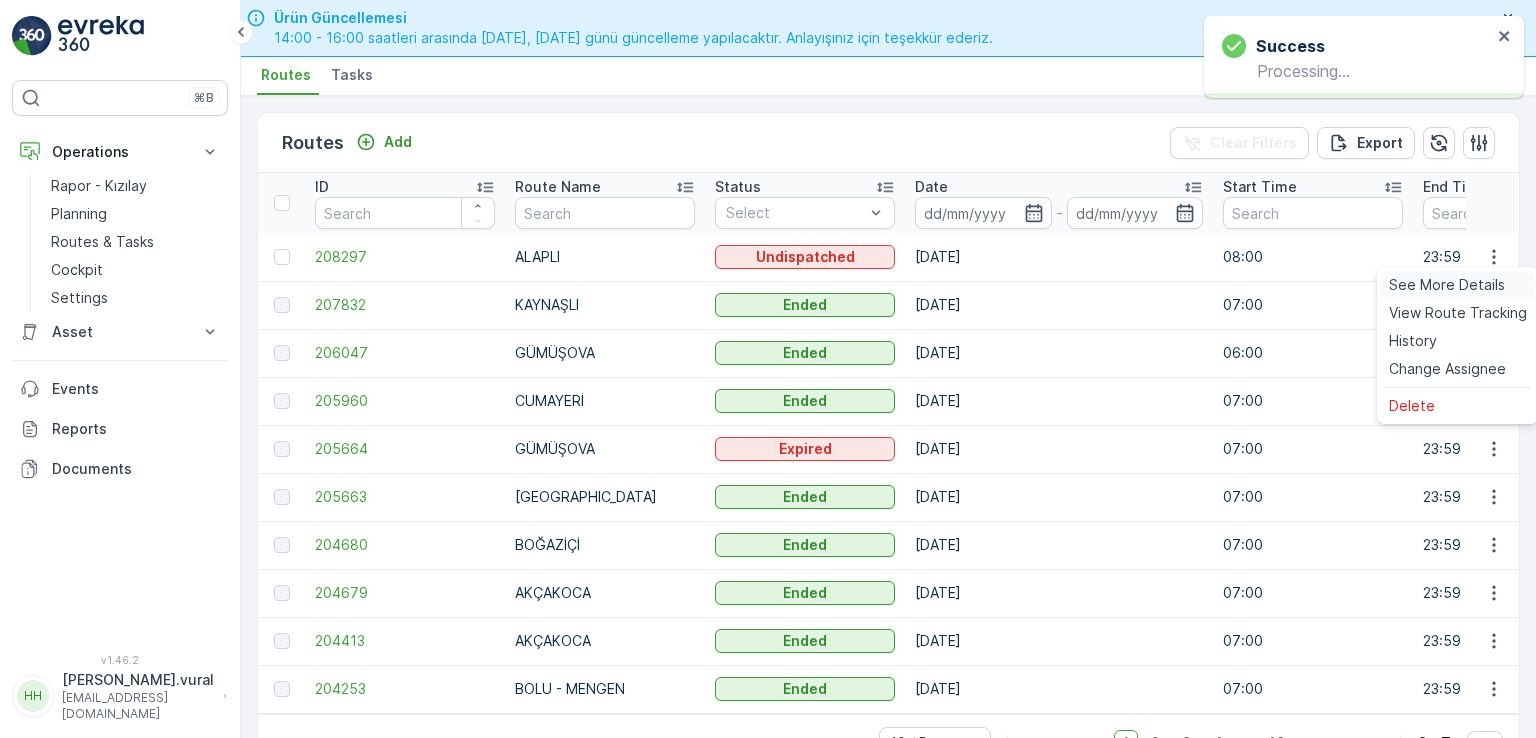 click on "See More Details" at bounding box center (1447, 285) 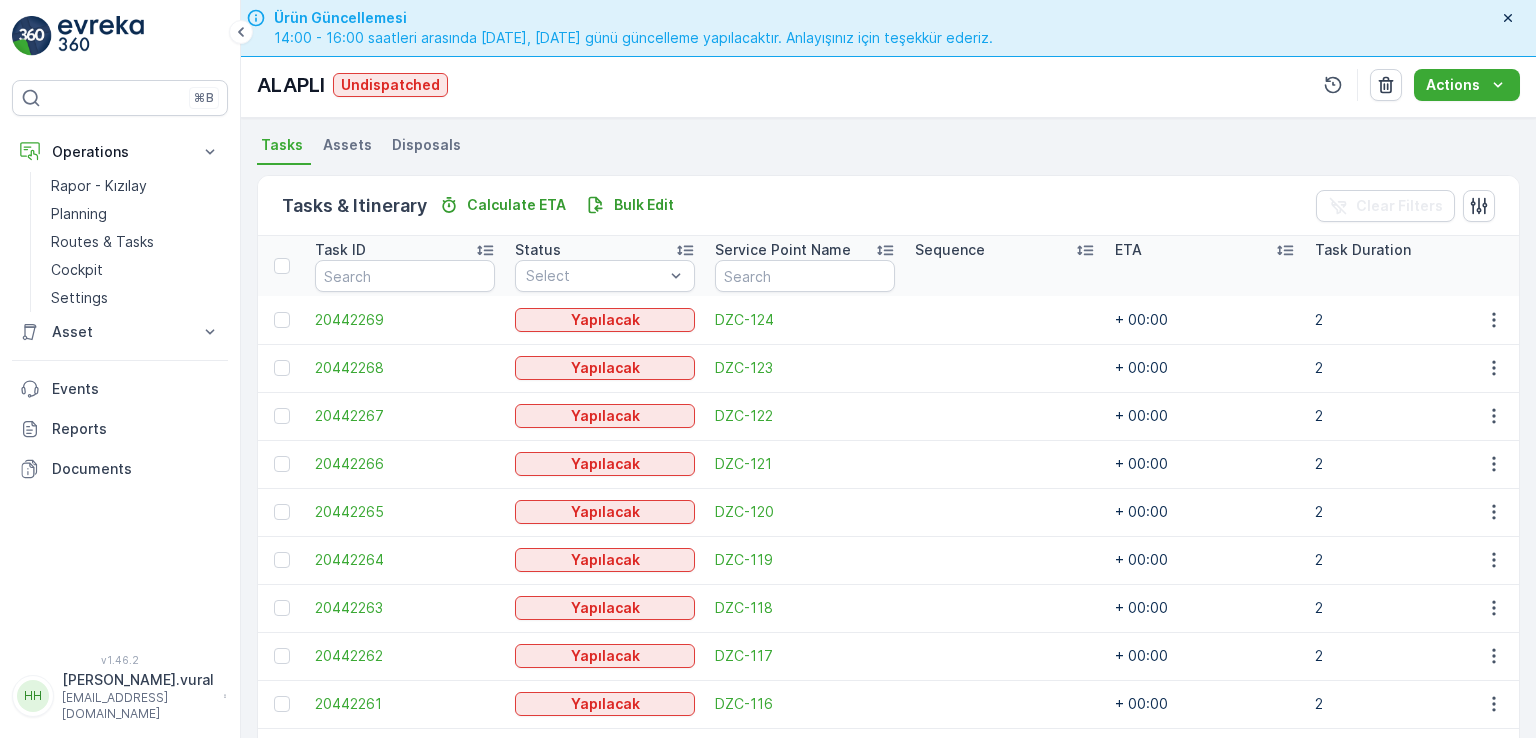 scroll, scrollTop: 556, scrollLeft: 0, axis: vertical 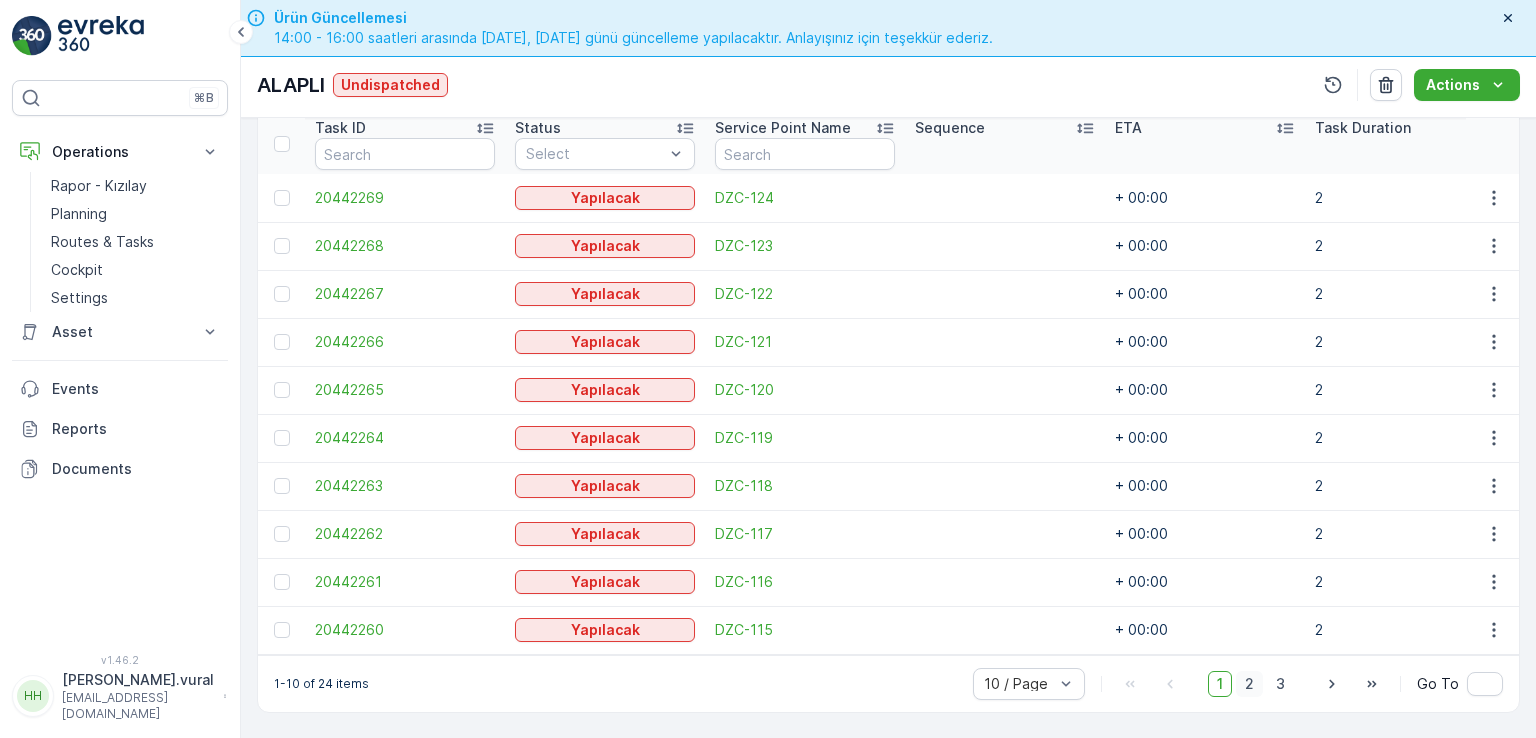 click on "2" at bounding box center [1249, 684] 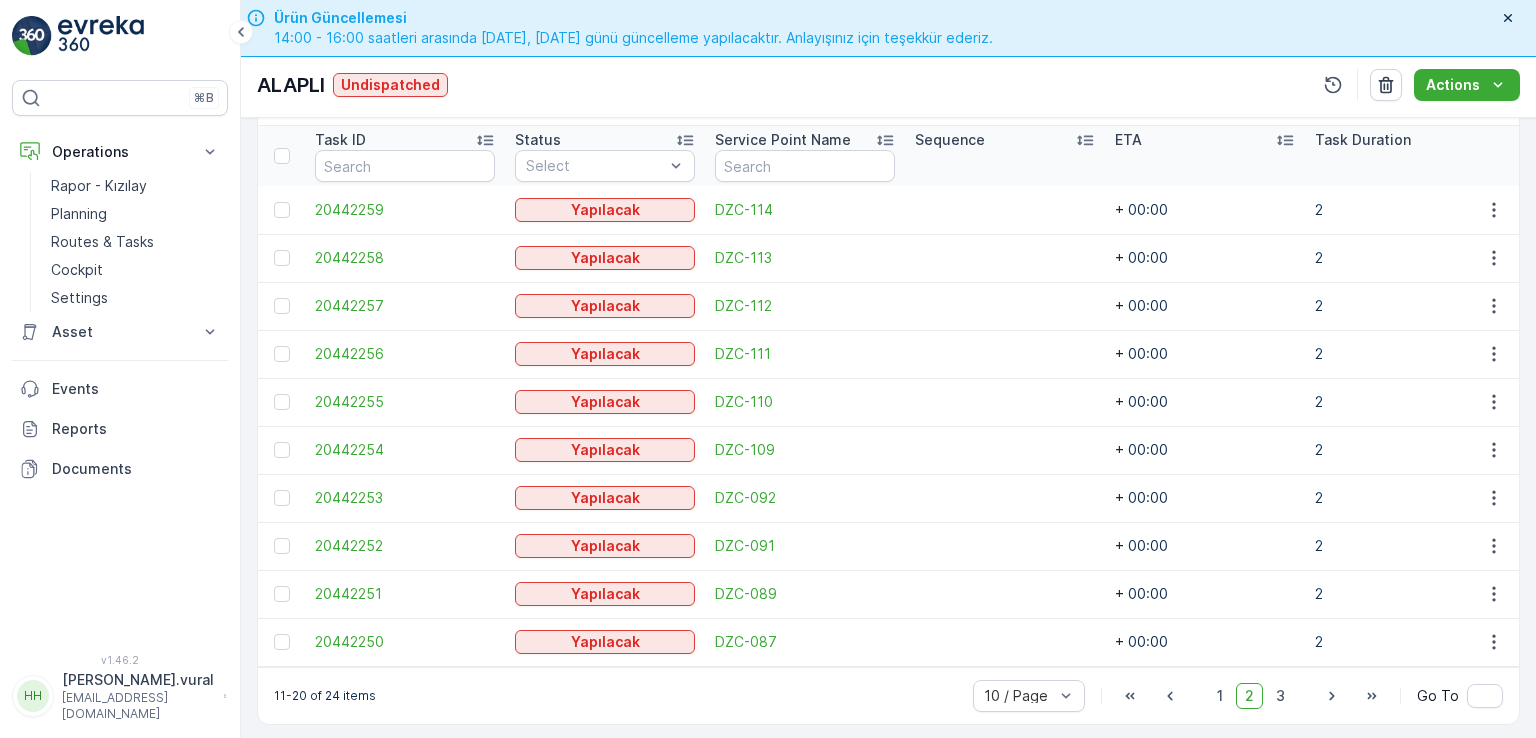 scroll, scrollTop: 556, scrollLeft: 0, axis: vertical 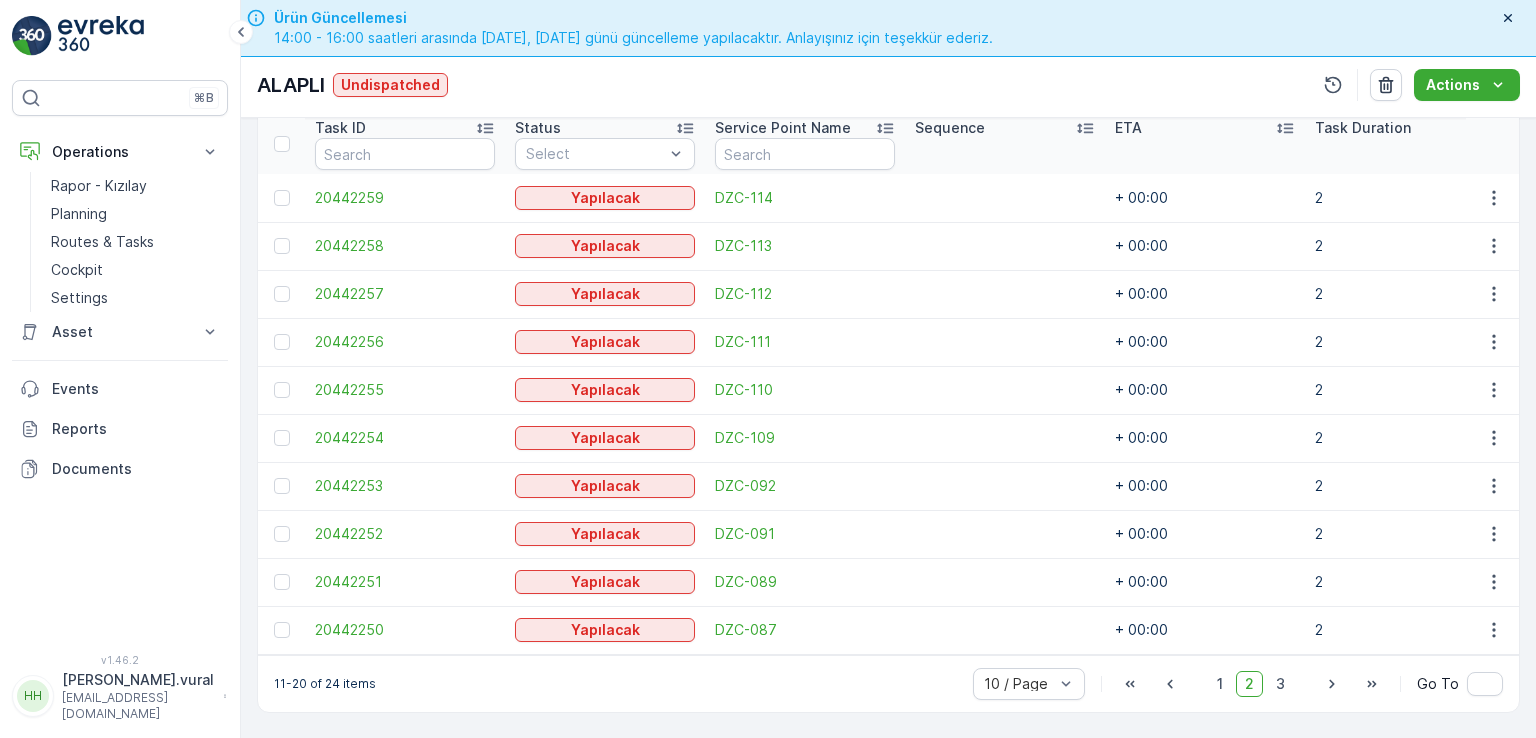 click on "1 2 3" at bounding box center [1251, 684] 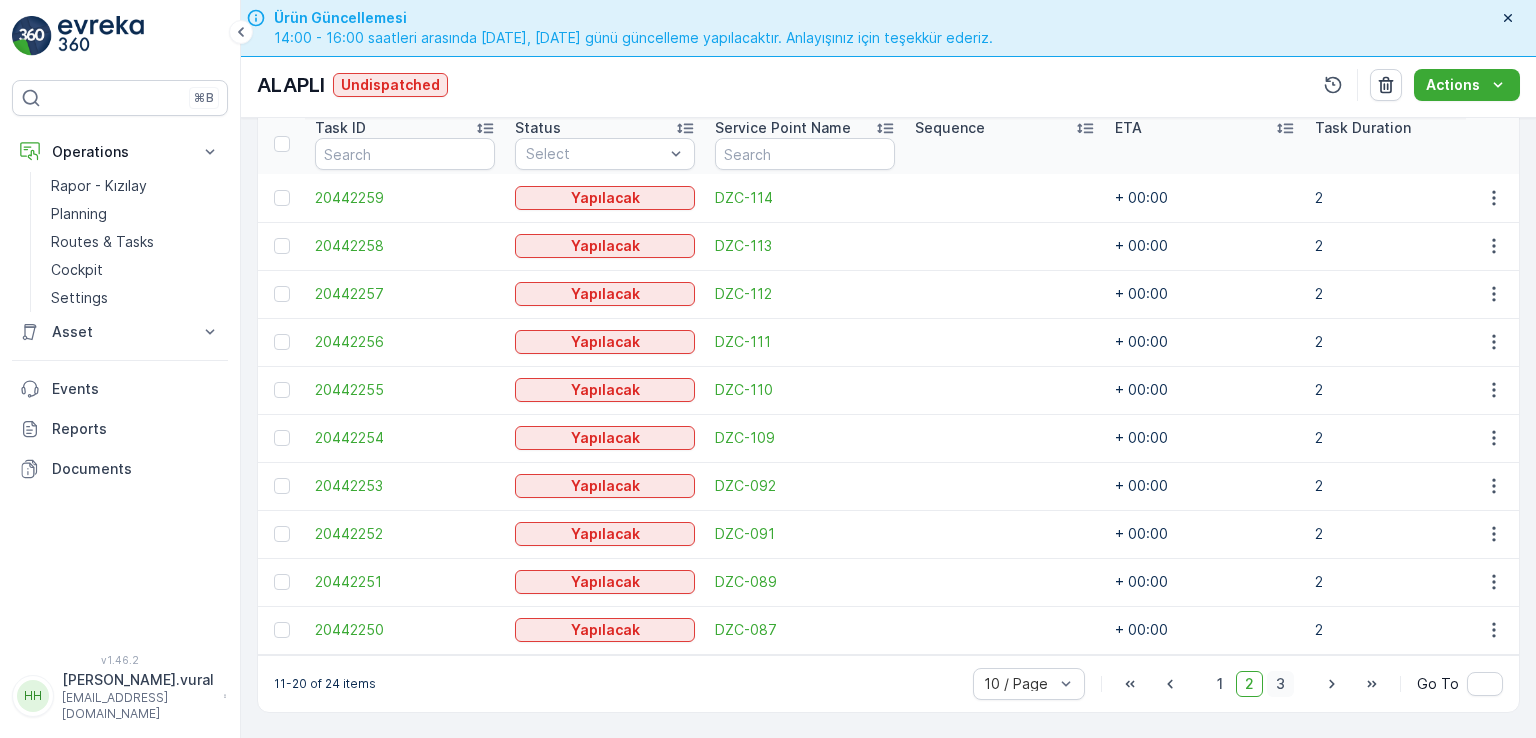 click on "3" at bounding box center (1280, 684) 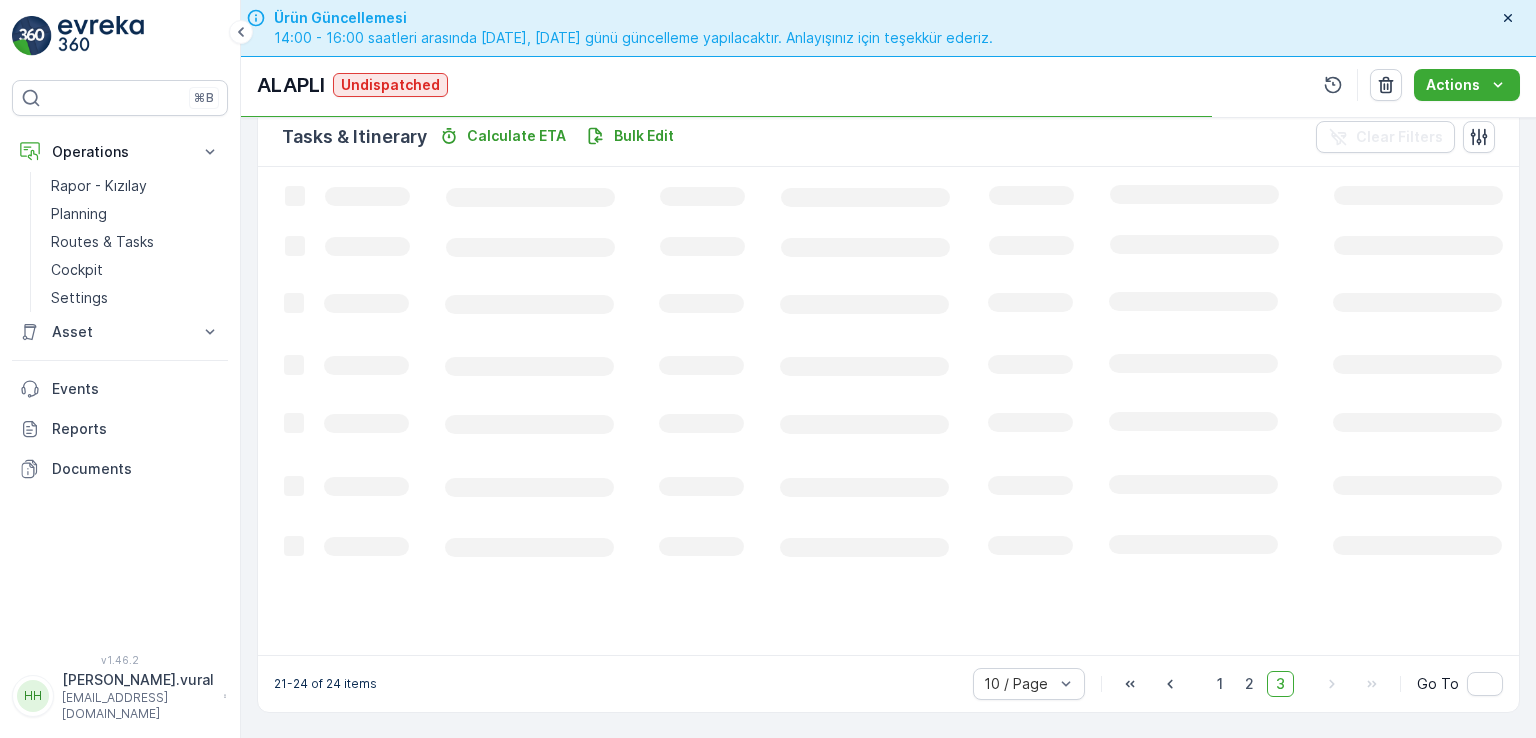 scroll, scrollTop: 495, scrollLeft: 0, axis: vertical 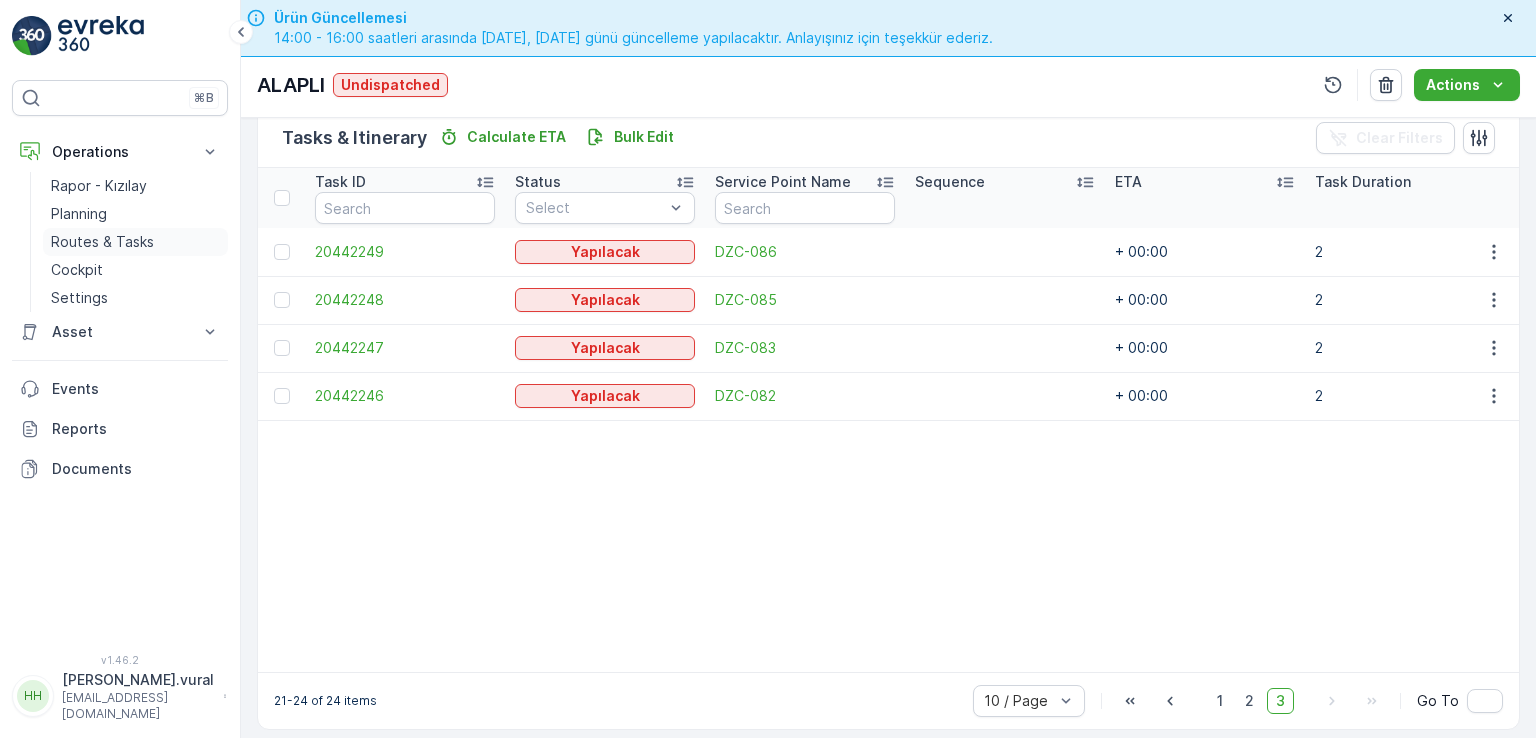 click on "Routes & Tasks" at bounding box center (135, 242) 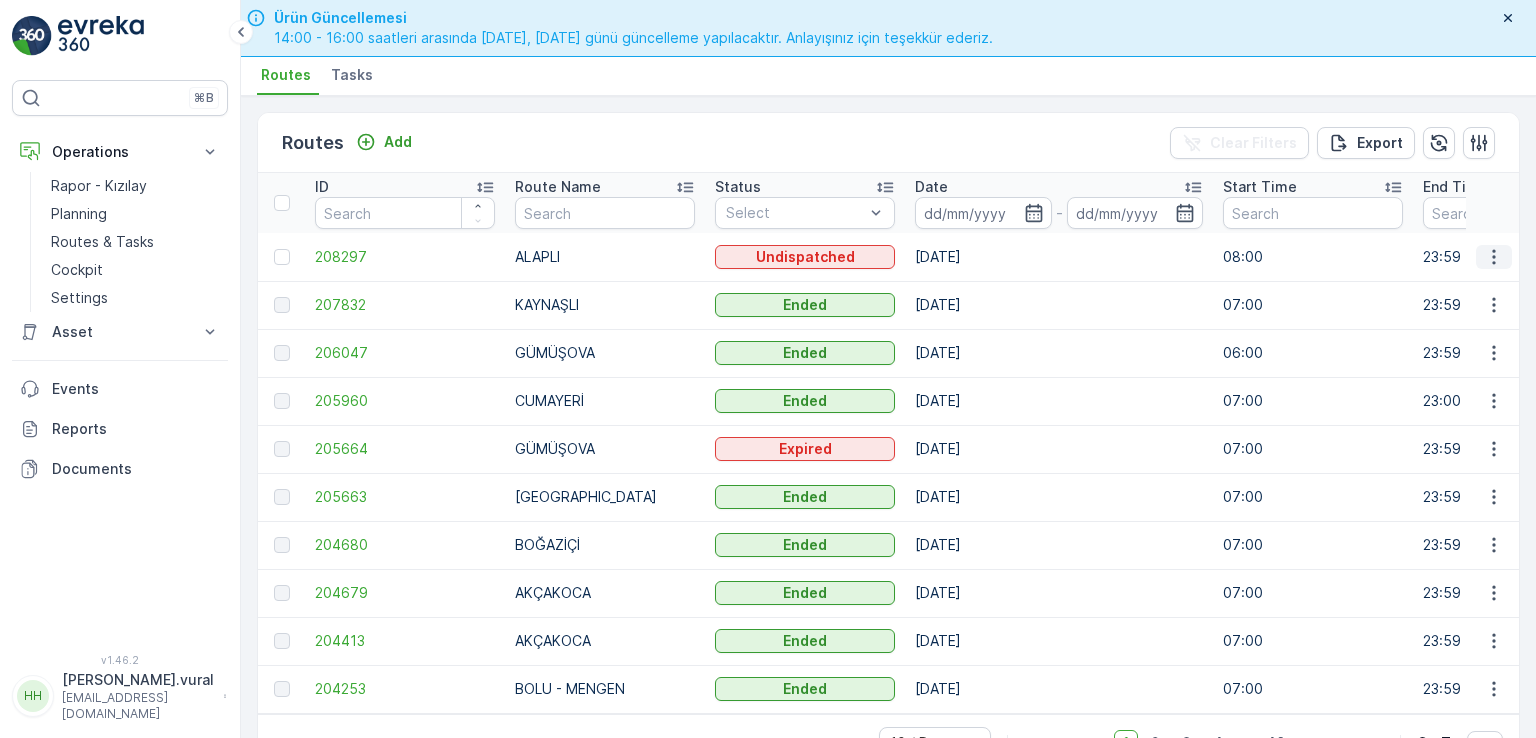 click 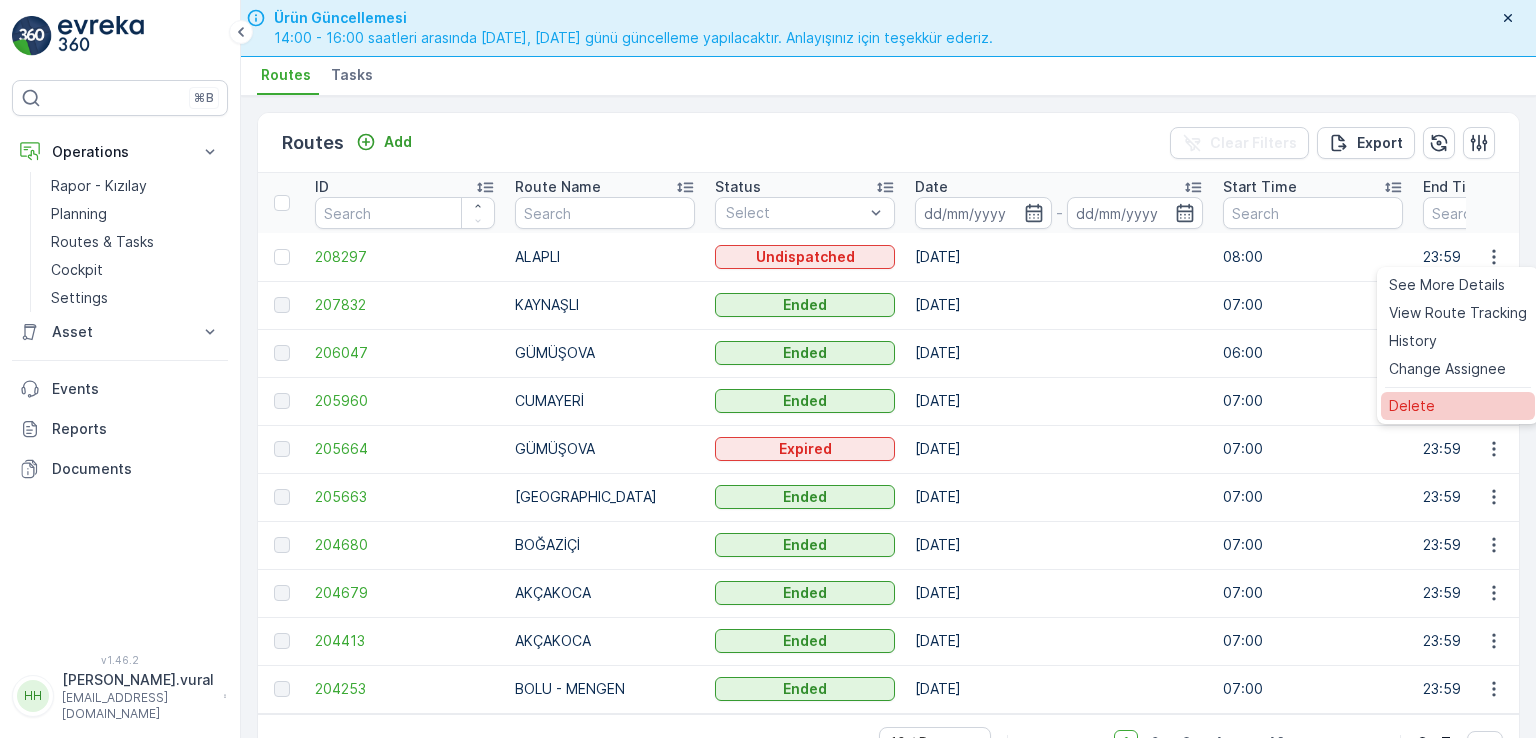 click on "Delete" at bounding box center [1458, 406] 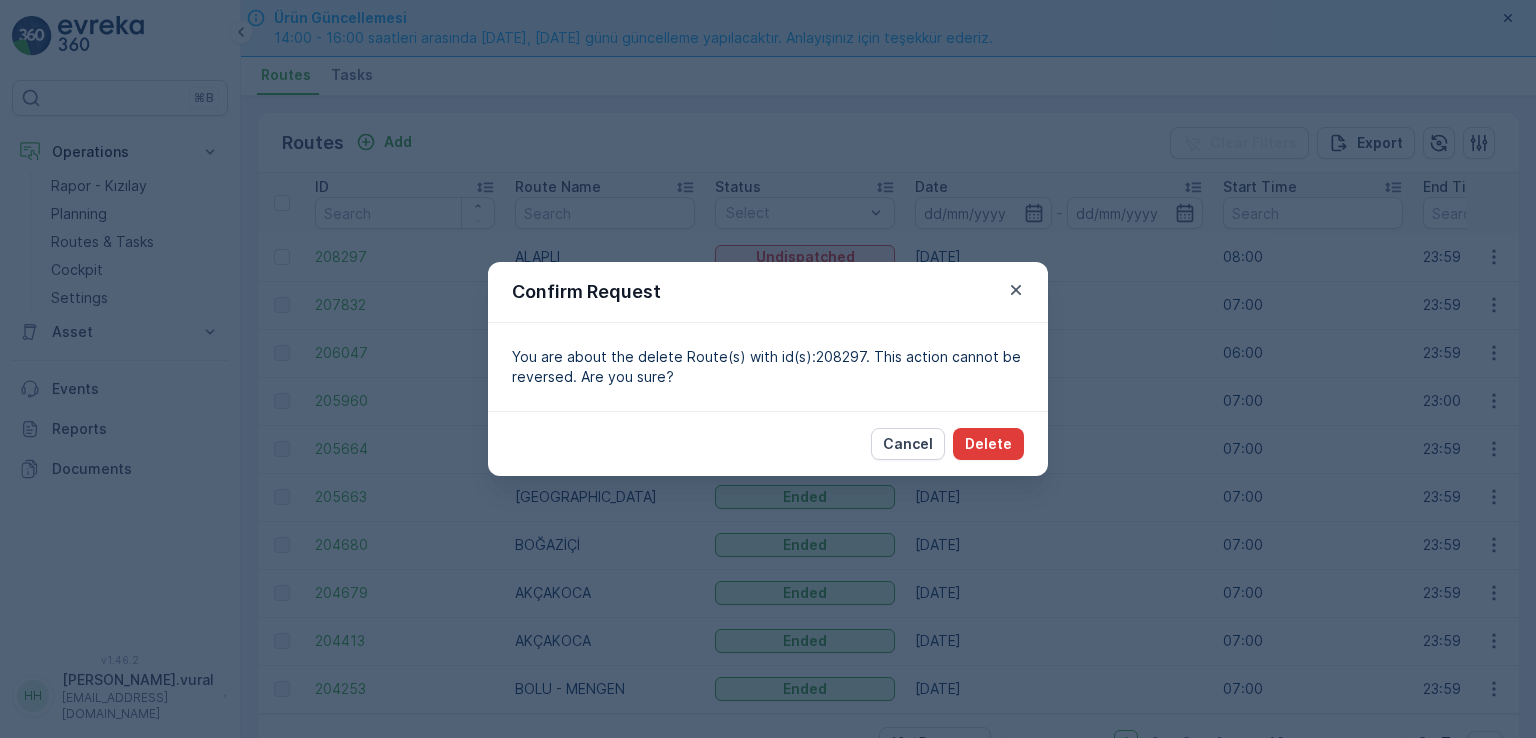 click on "Delete" at bounding box center [988, 444] 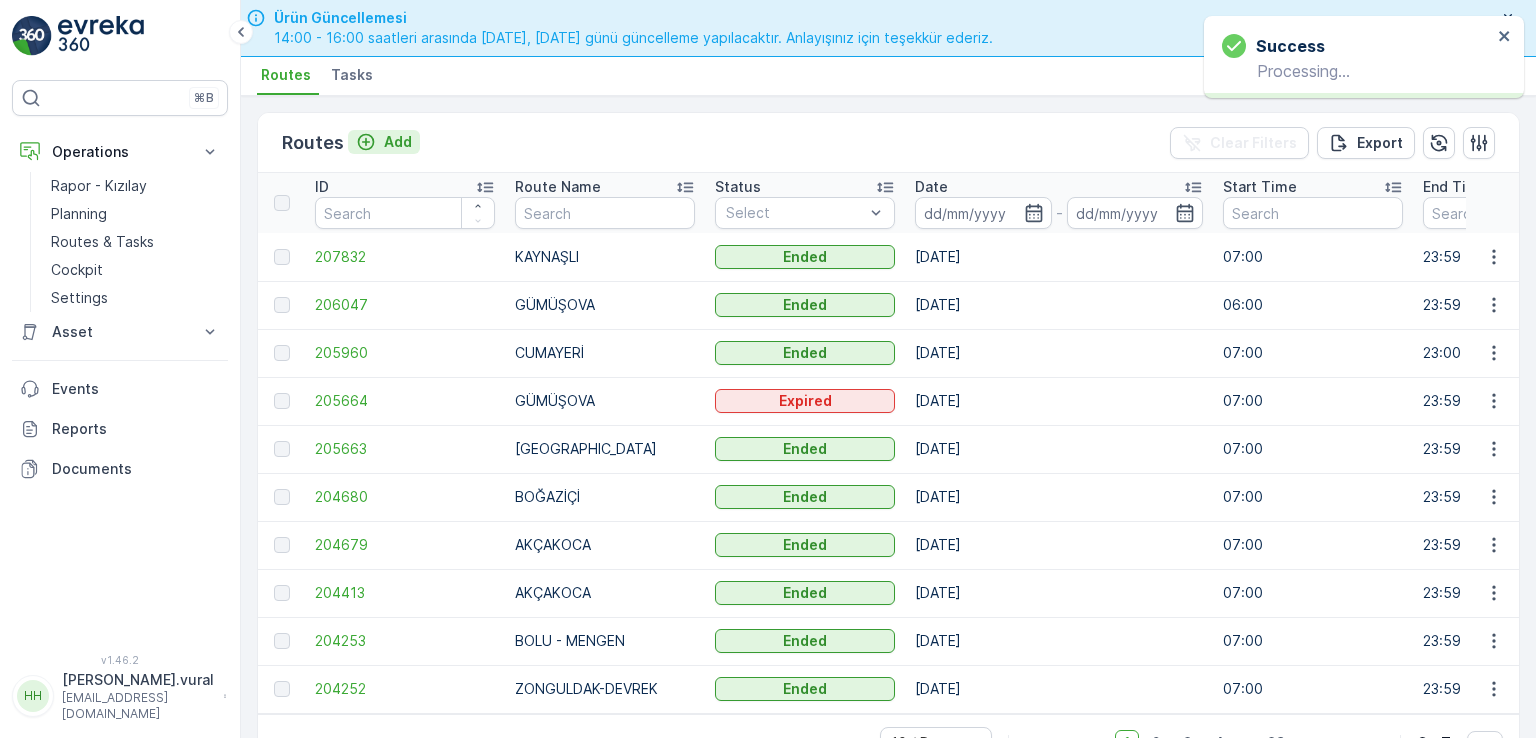 click on "Add" at bounding box center [384, 142] 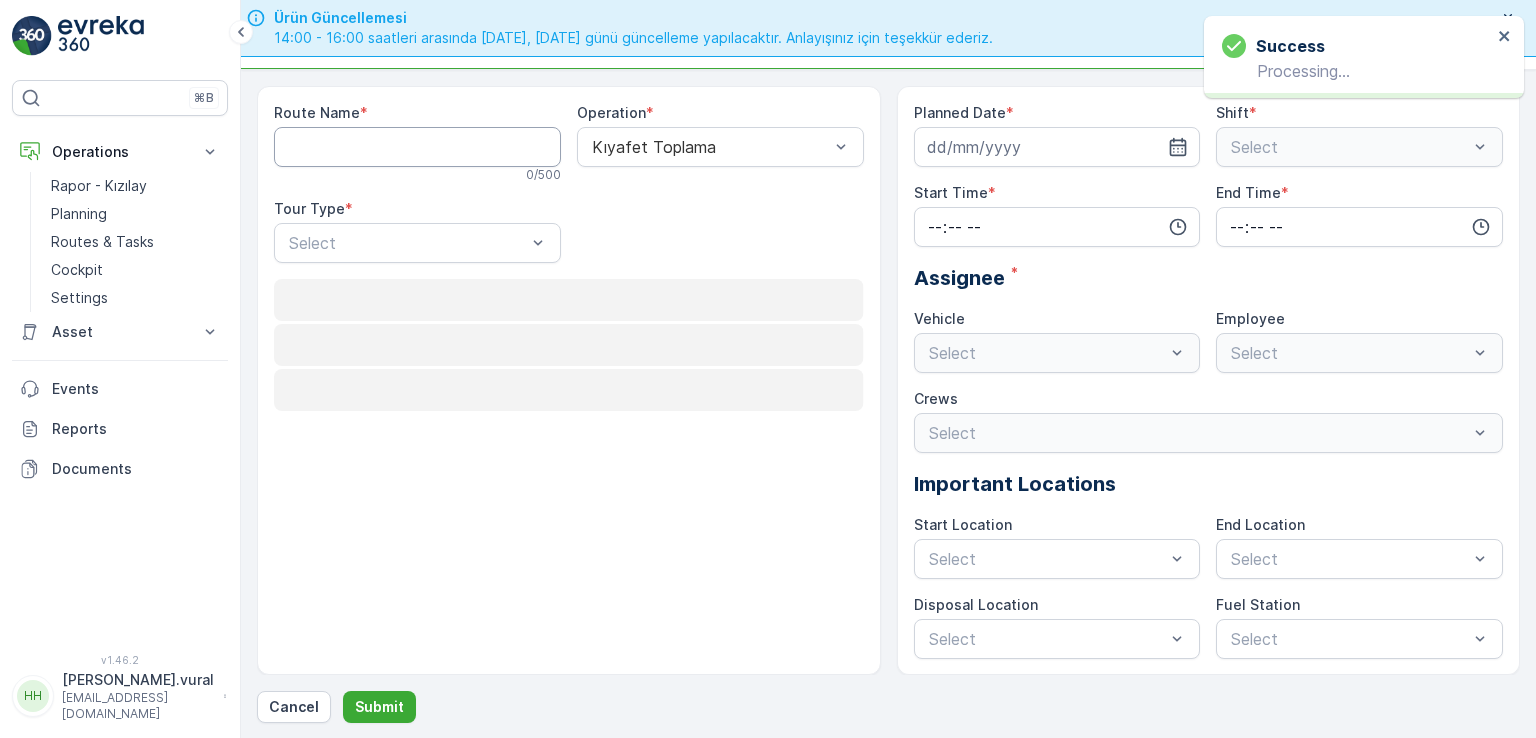click on "Route Name" at bounding box center [417, 147] 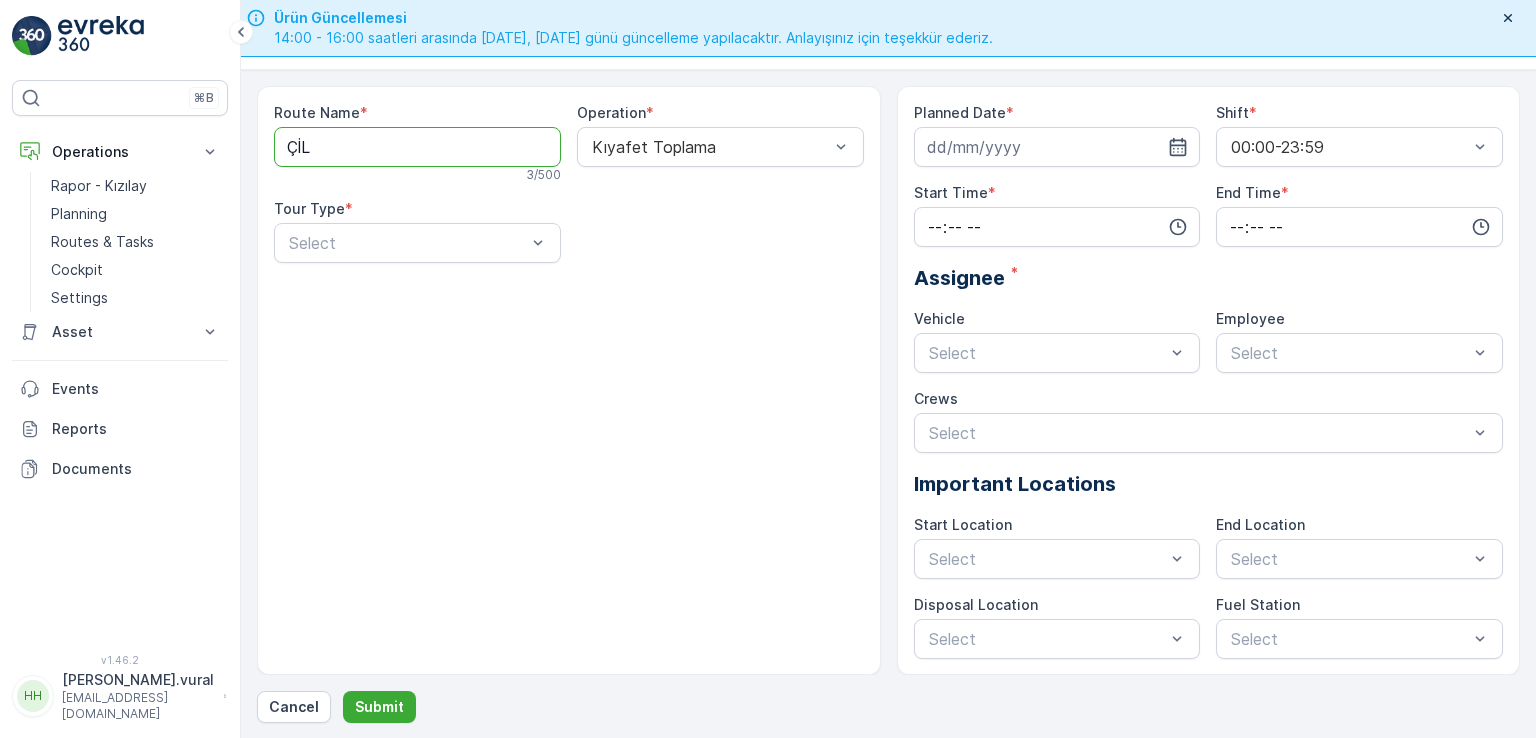 type on "ÇİLİMLİ" 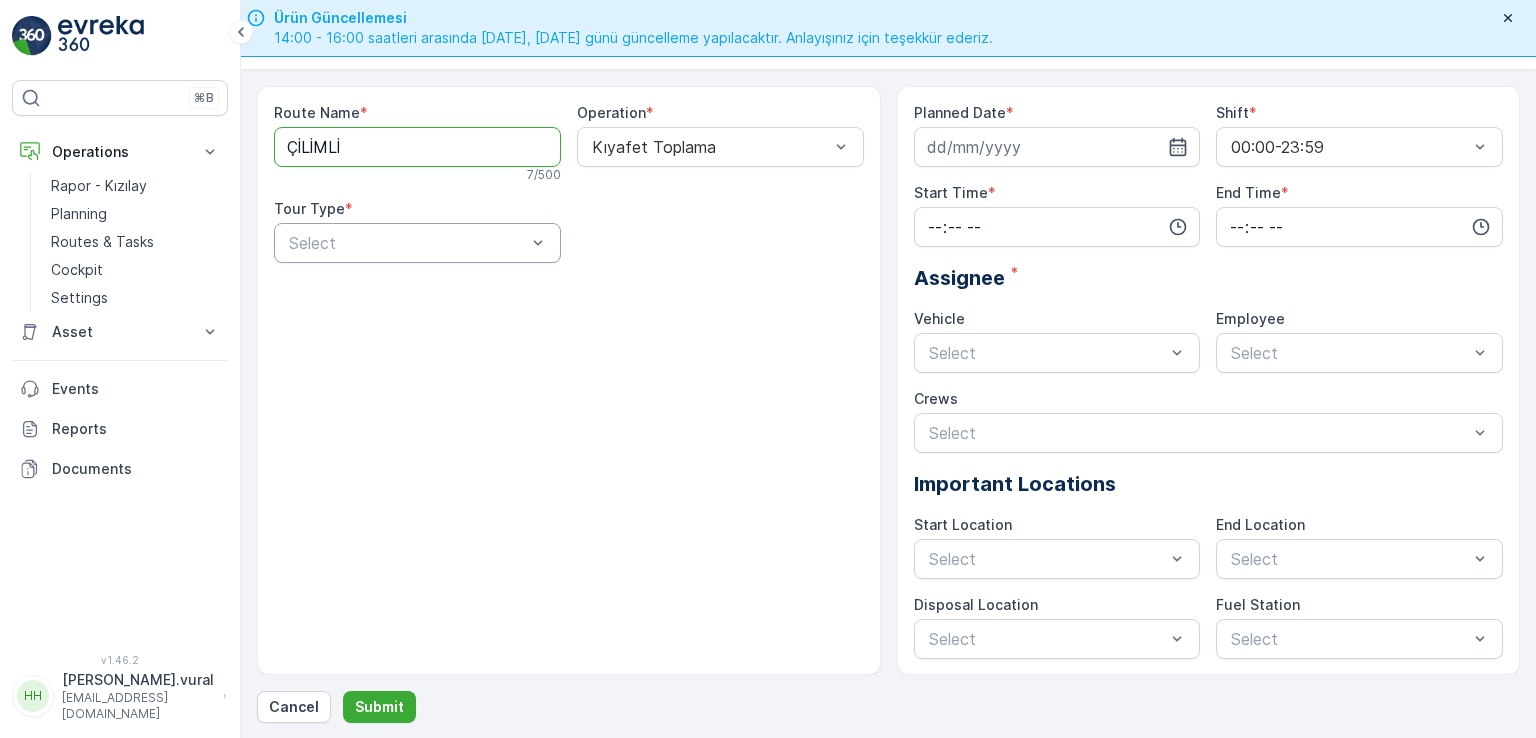 click at bounding box center [407, 243] 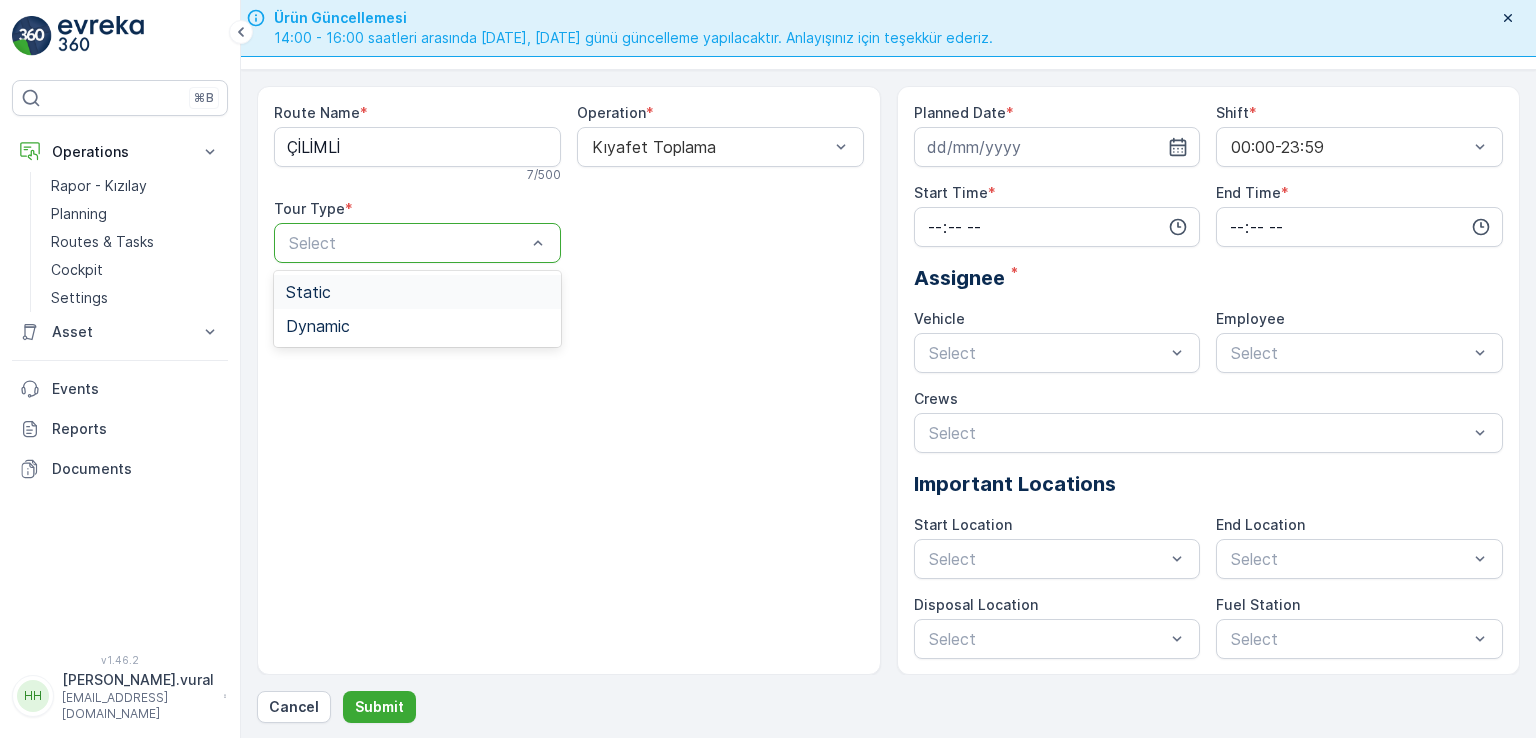 click on "Static" at bounding box center (417, 292) 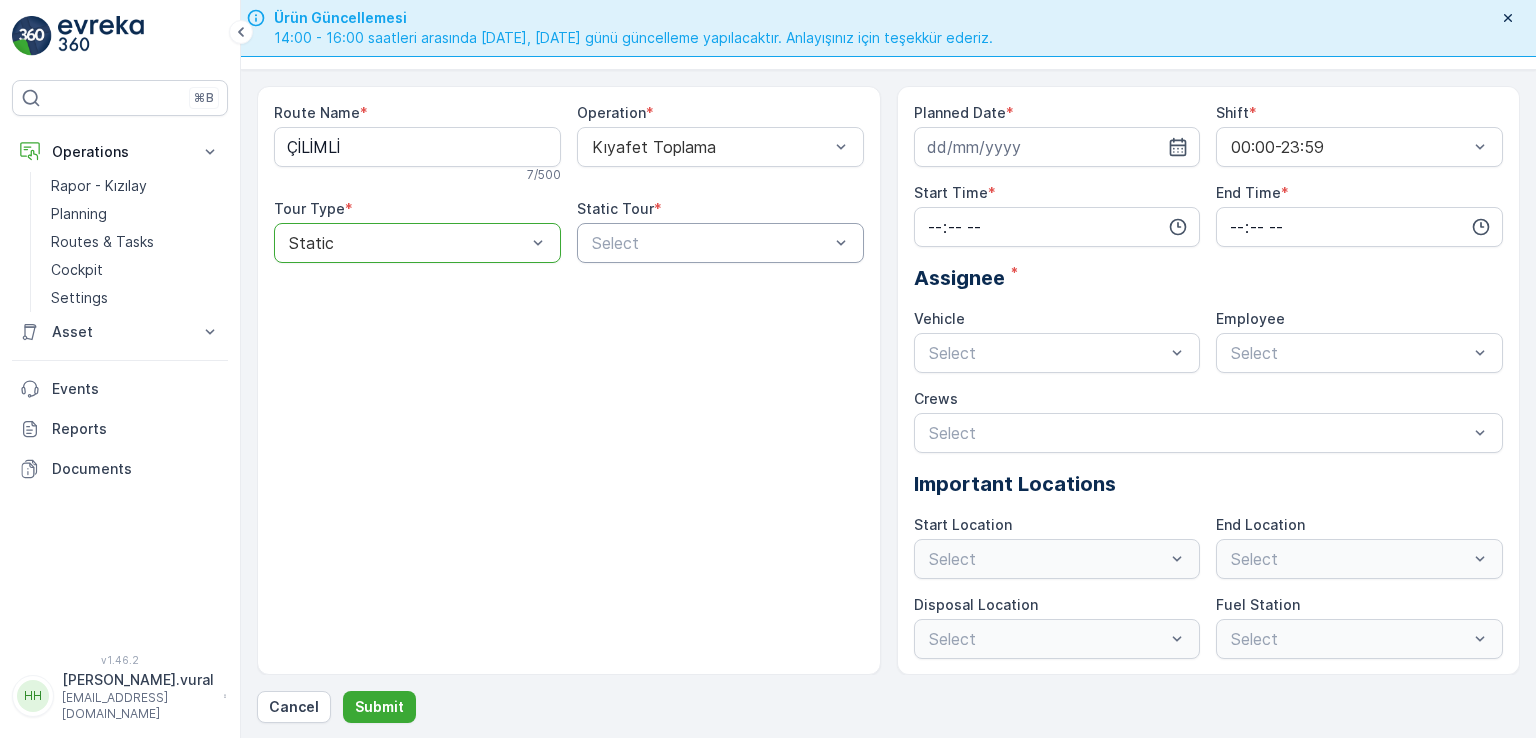click at bounding box center [710, 243] 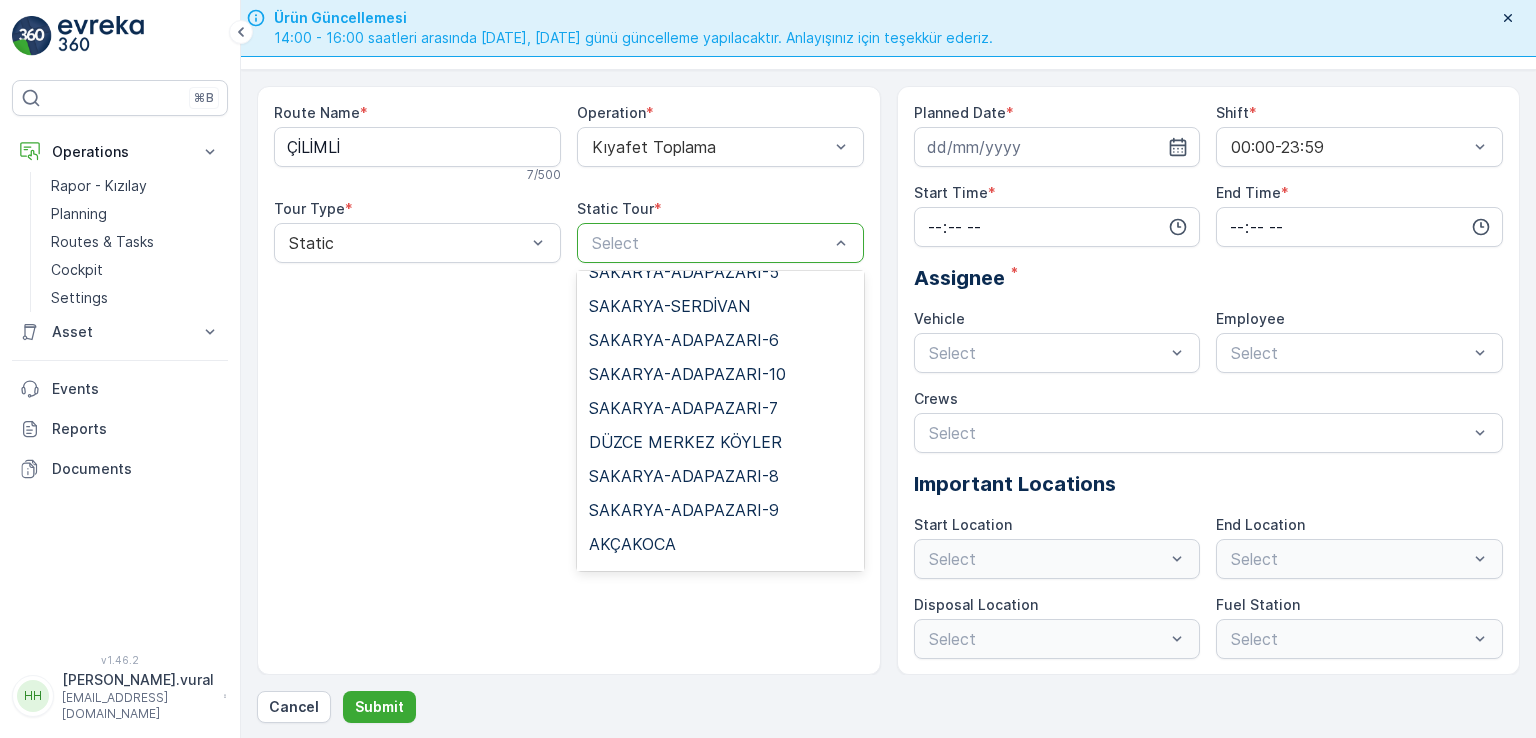 scroll, scrollTop: 796, scrollLeft: 0, axis: vertical 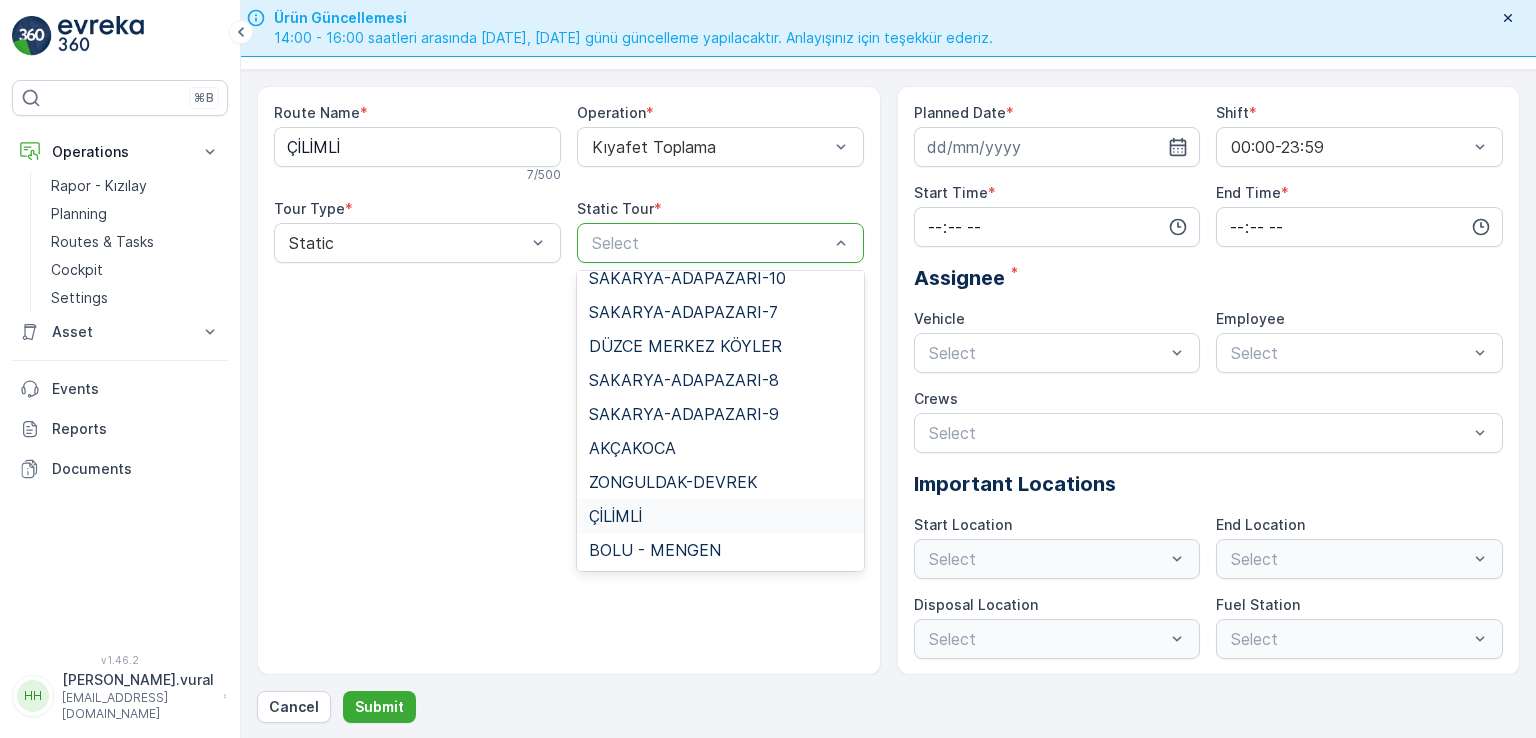 click on "ÇİLİMLİ" at bounding box center (615, 516) 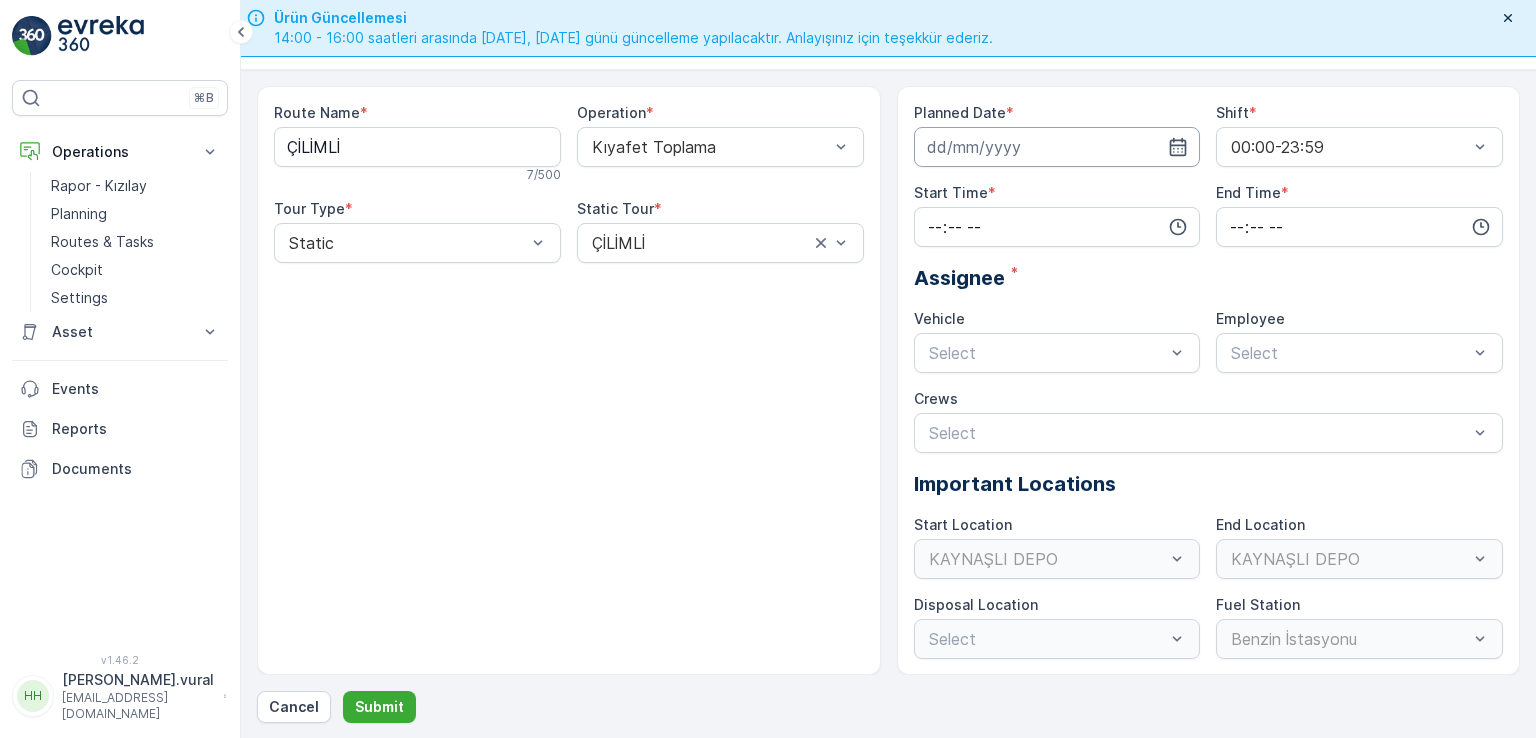 click on "Planned Date * Shift * 00:00-23:59 Start Time * End Time * Assignee   * Vehicle Select Employee Select Crews Select Important Locations Start Location [GEOGRAPHIC_DATA] Location [GEOGRAPHIC_DATA] DEPO Disposal Location Select Fuel Station Benzin İstasyonu" at bounding box center (1209, 381) 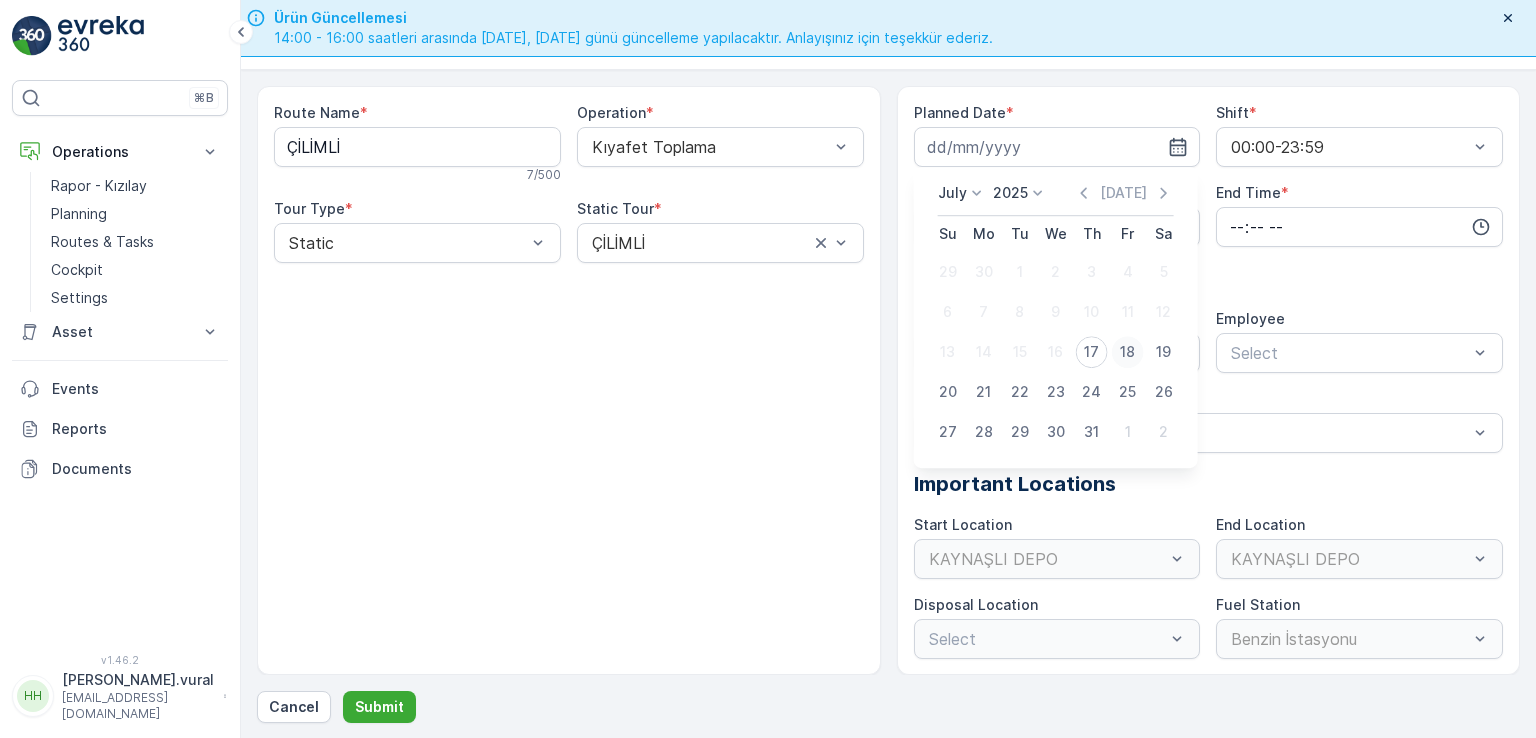 click on "18" at bounding box center (1128, 352) 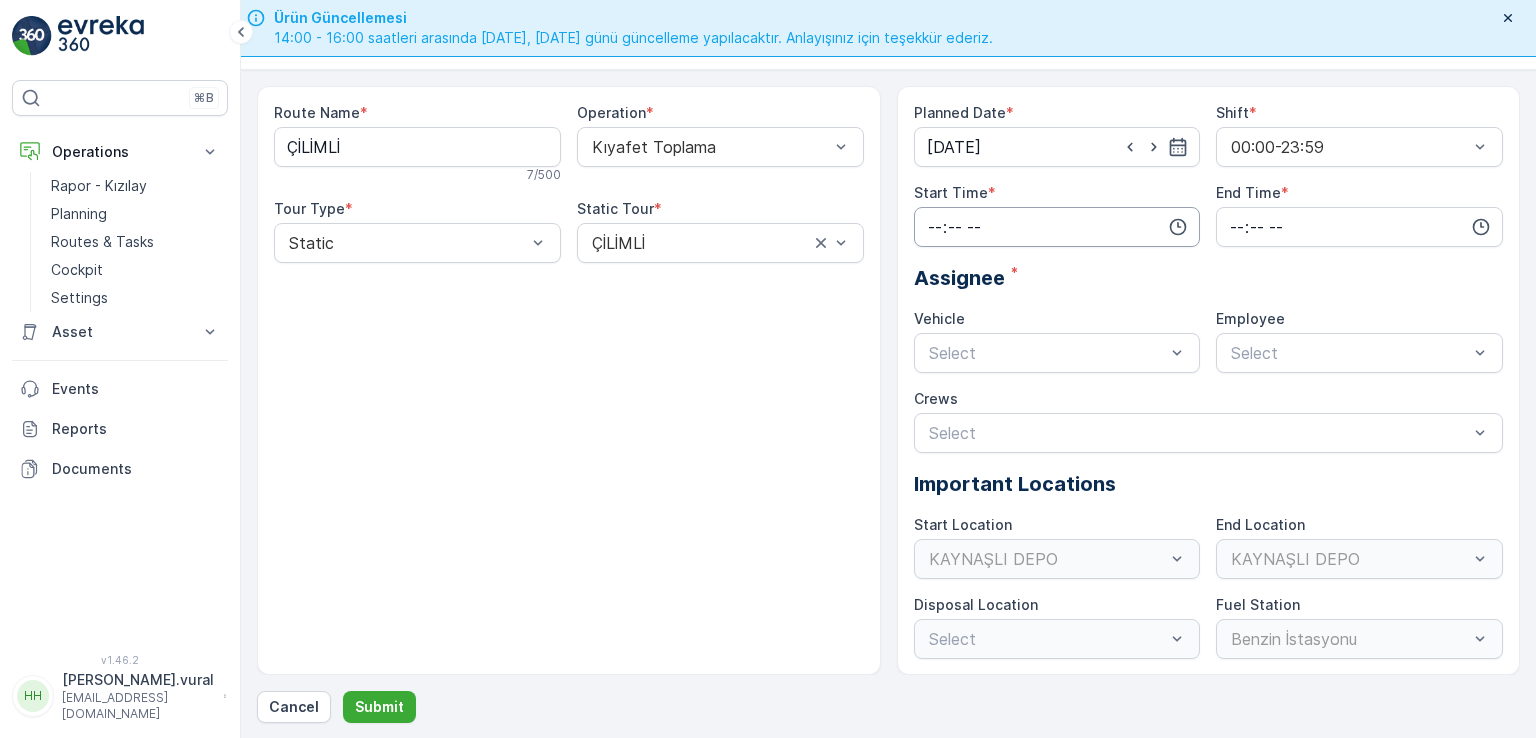 click at bounding box center (1057, 227) 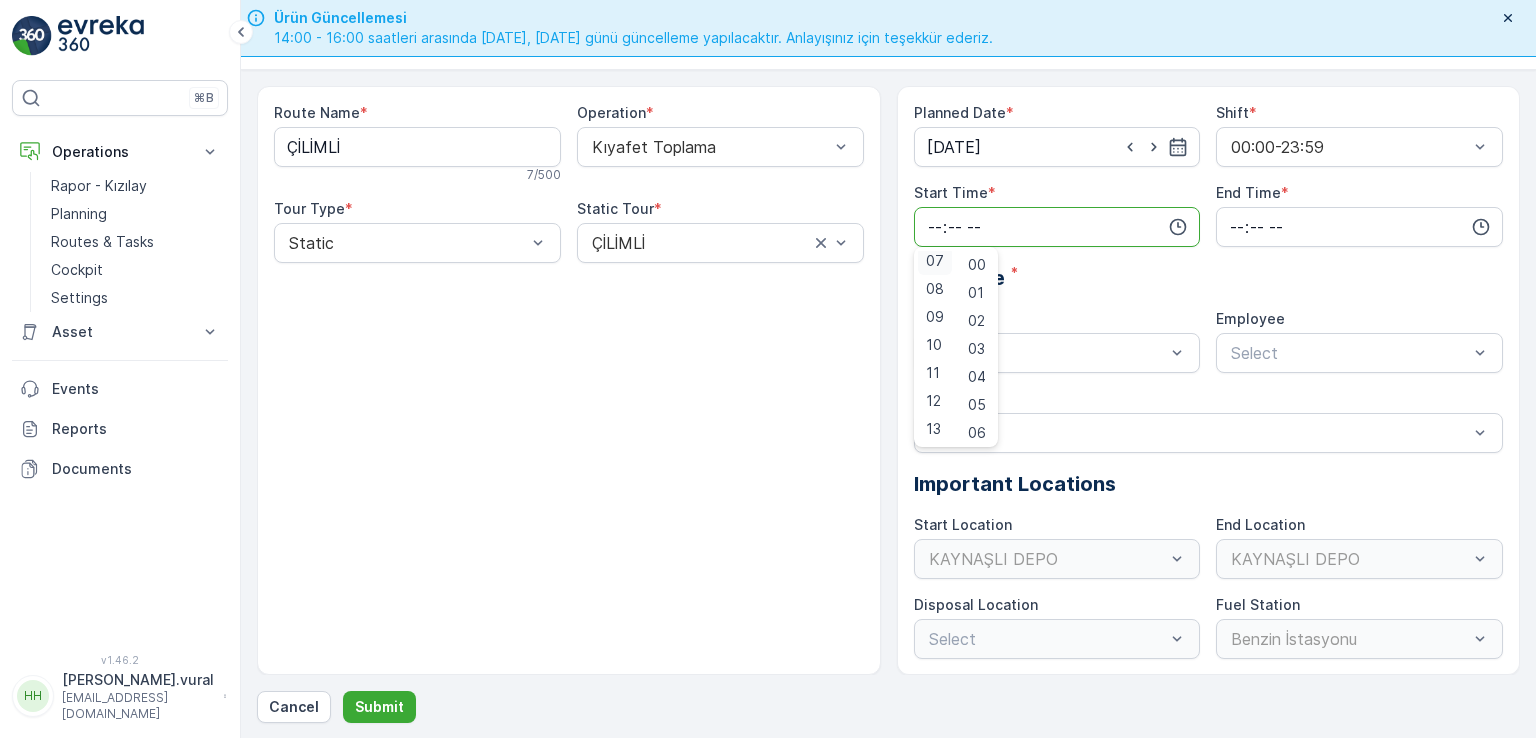 scroll, scrollTop: 196, scrollLeft: 0, axis: vertical 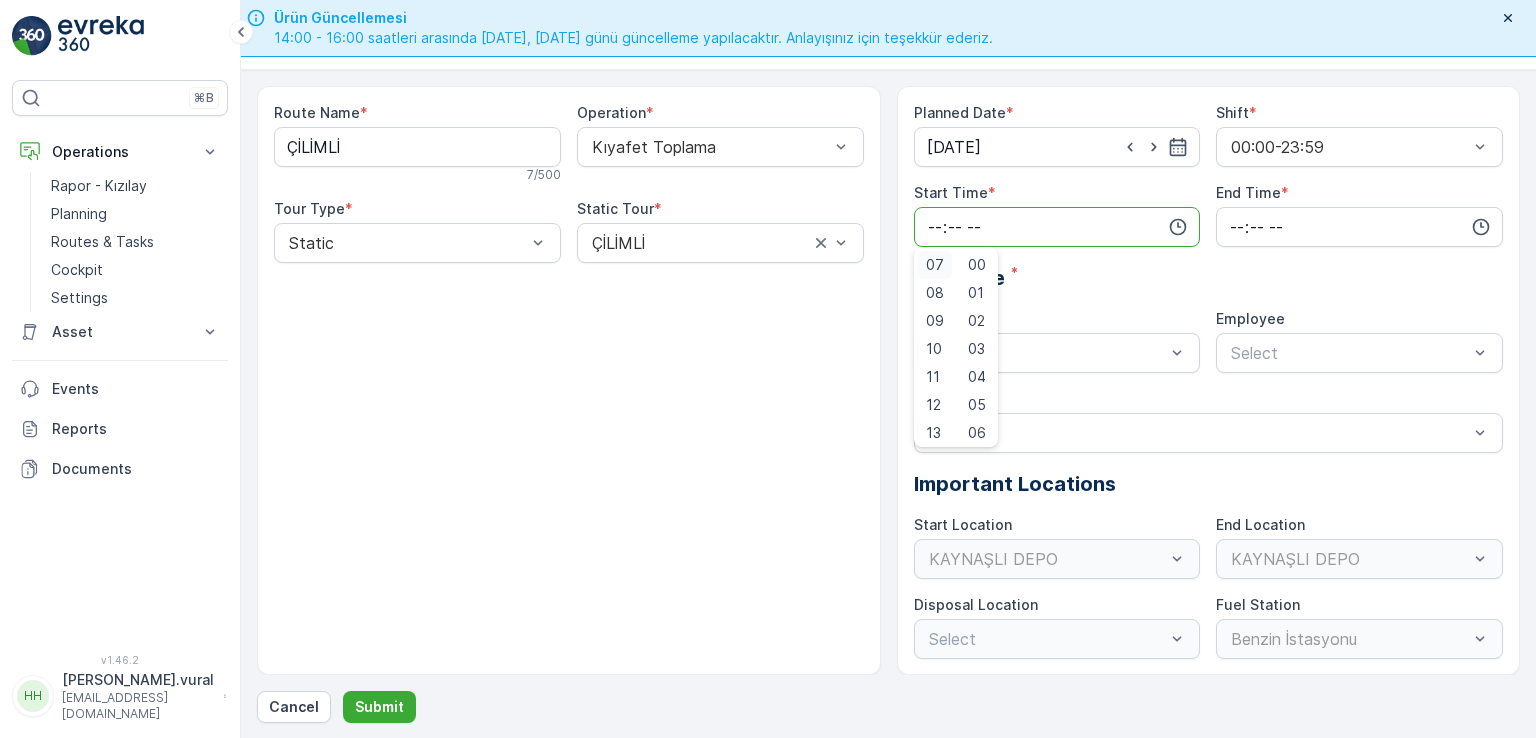 click on "07" at bounding box center (935, 265) 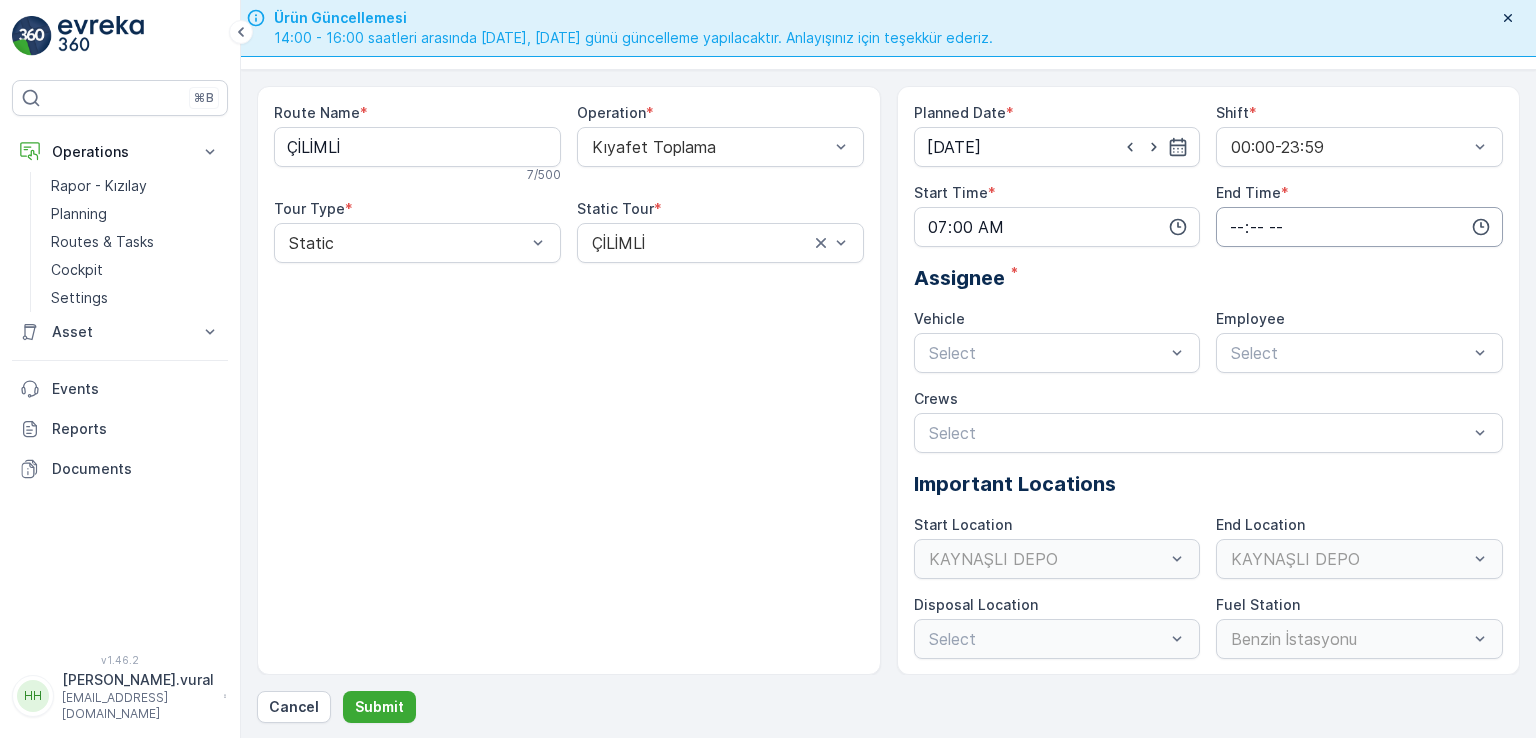 click at bounding box center [1359, 227] 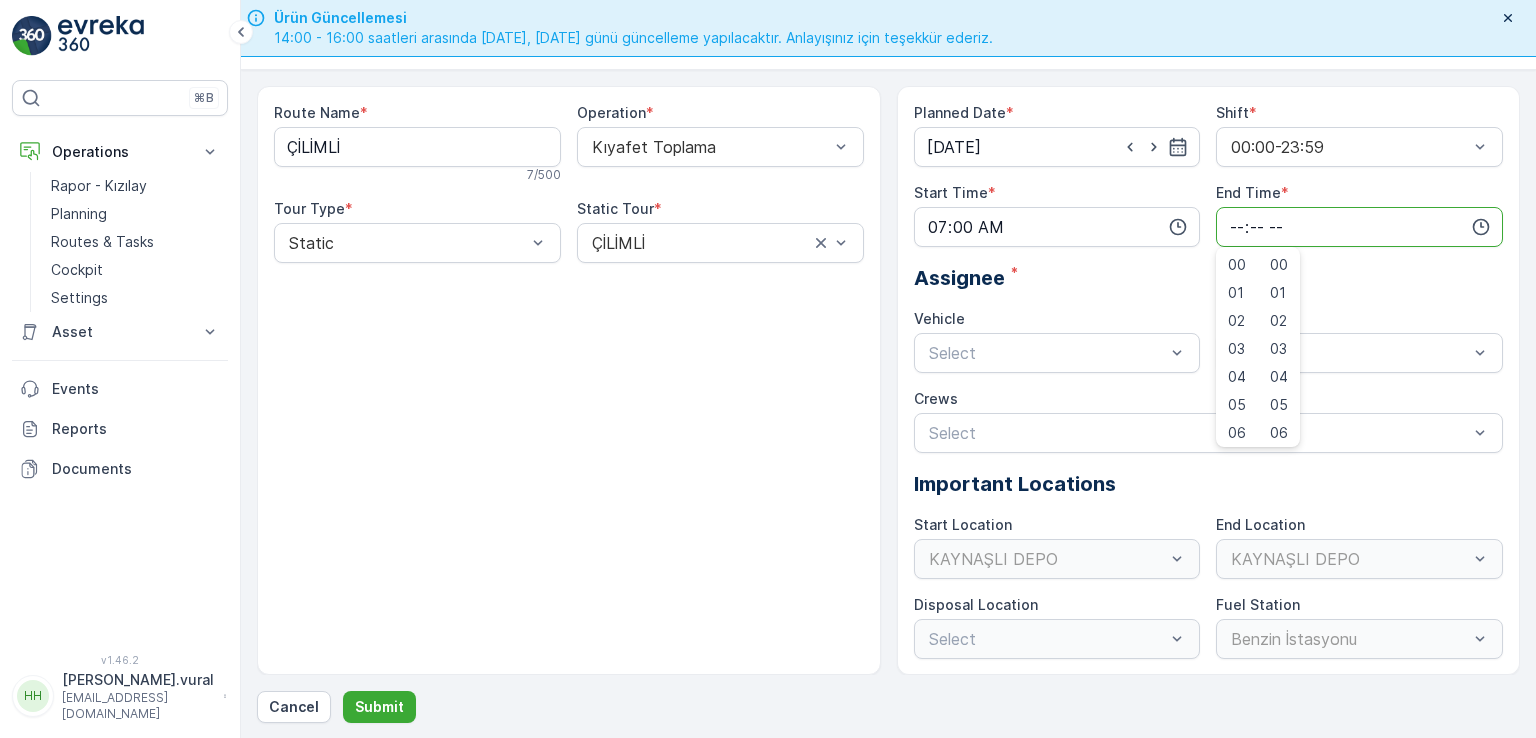 scroll, scrollTop: 480, scrollLeft: 0, axis: vertical 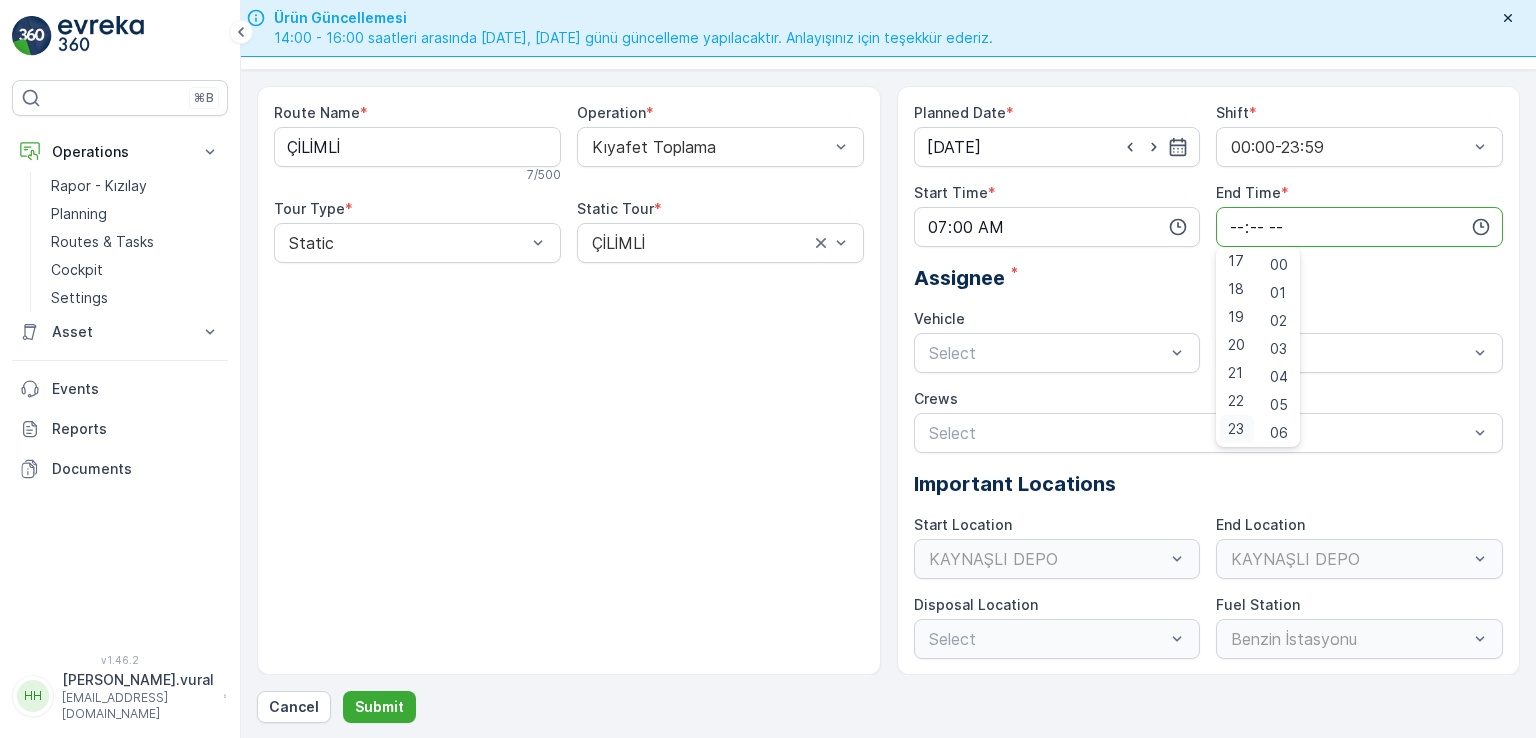 click on "23" at bounding box center [1237, 429] 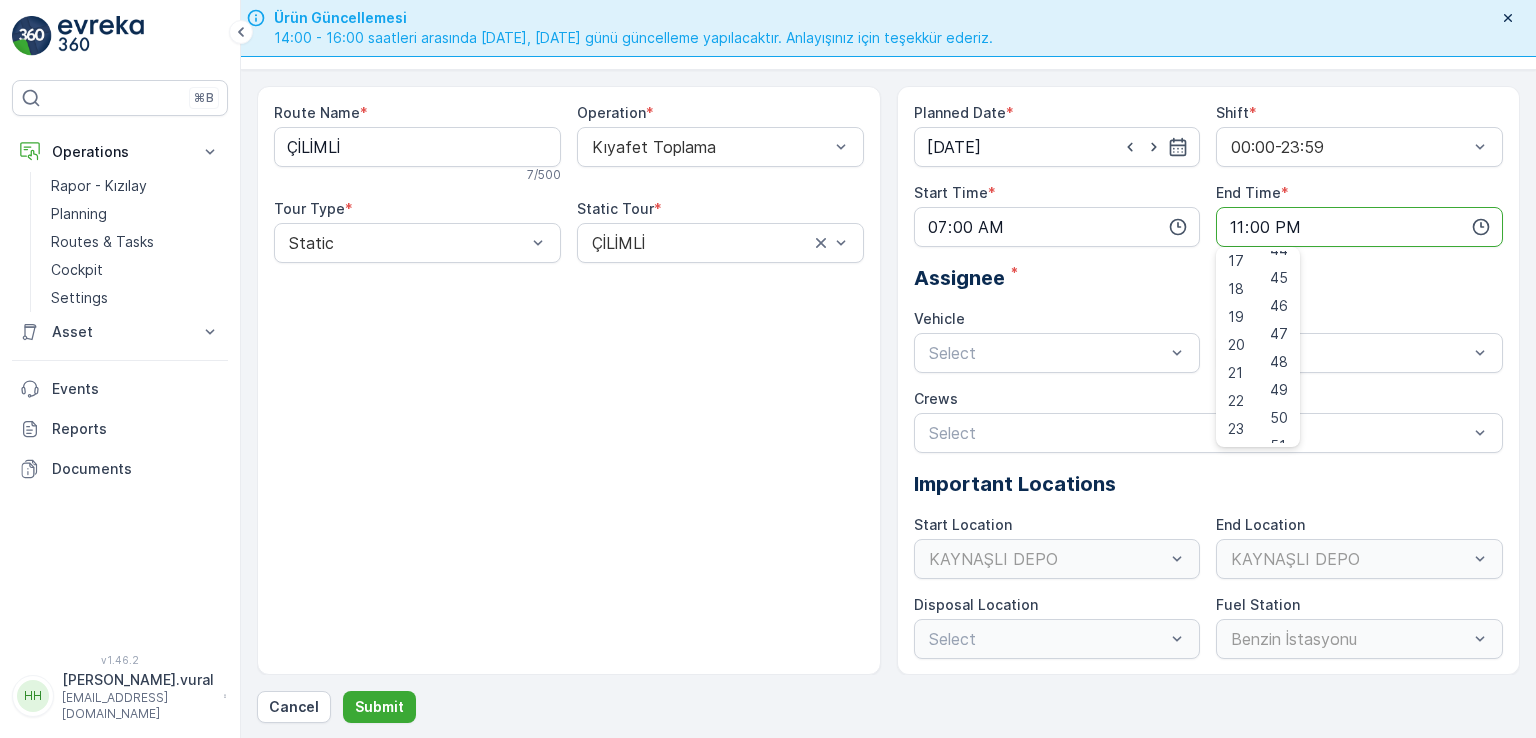 scroll, scrollTop: 1488, scrollLeft: 0, axis: vertical 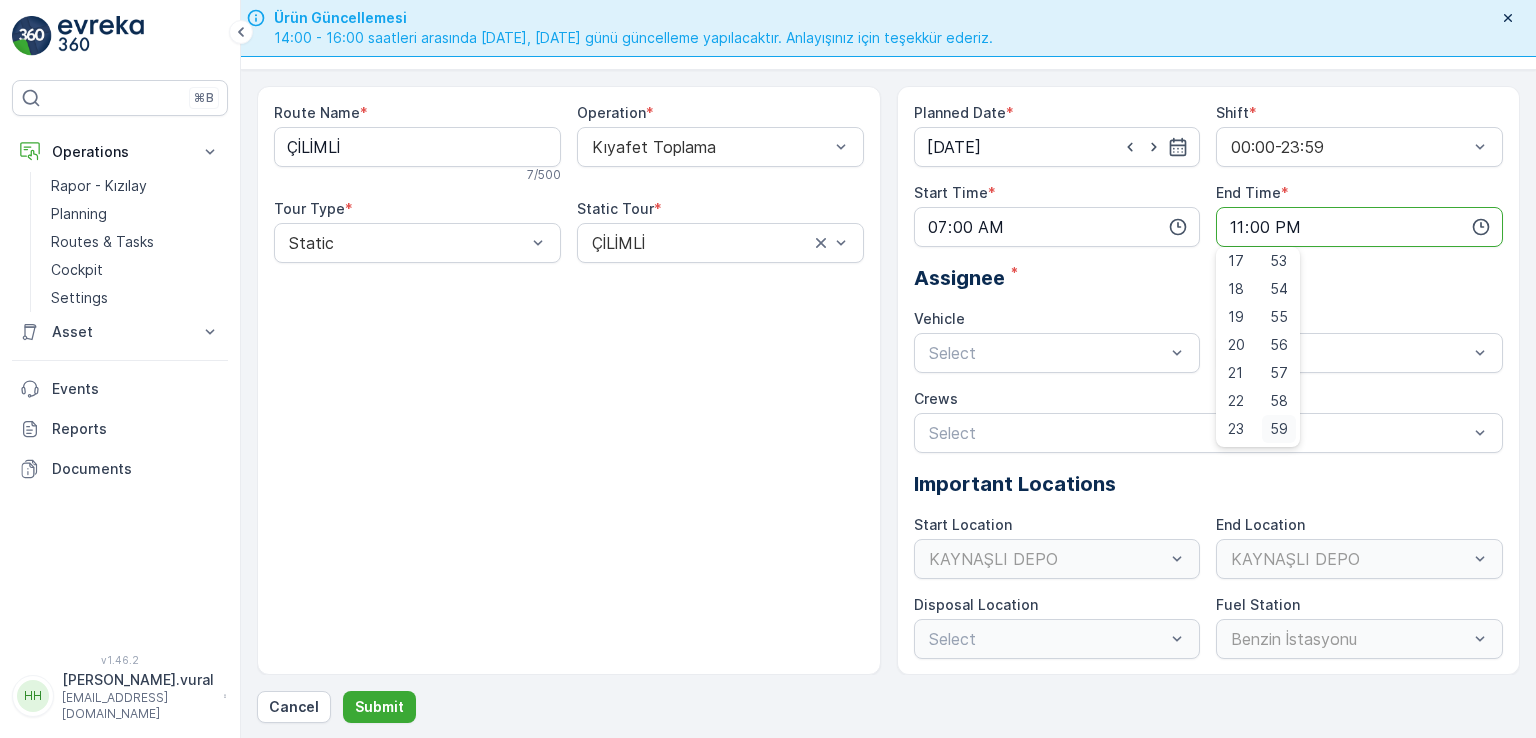 click on "59" at bounding box center (1279, 429) 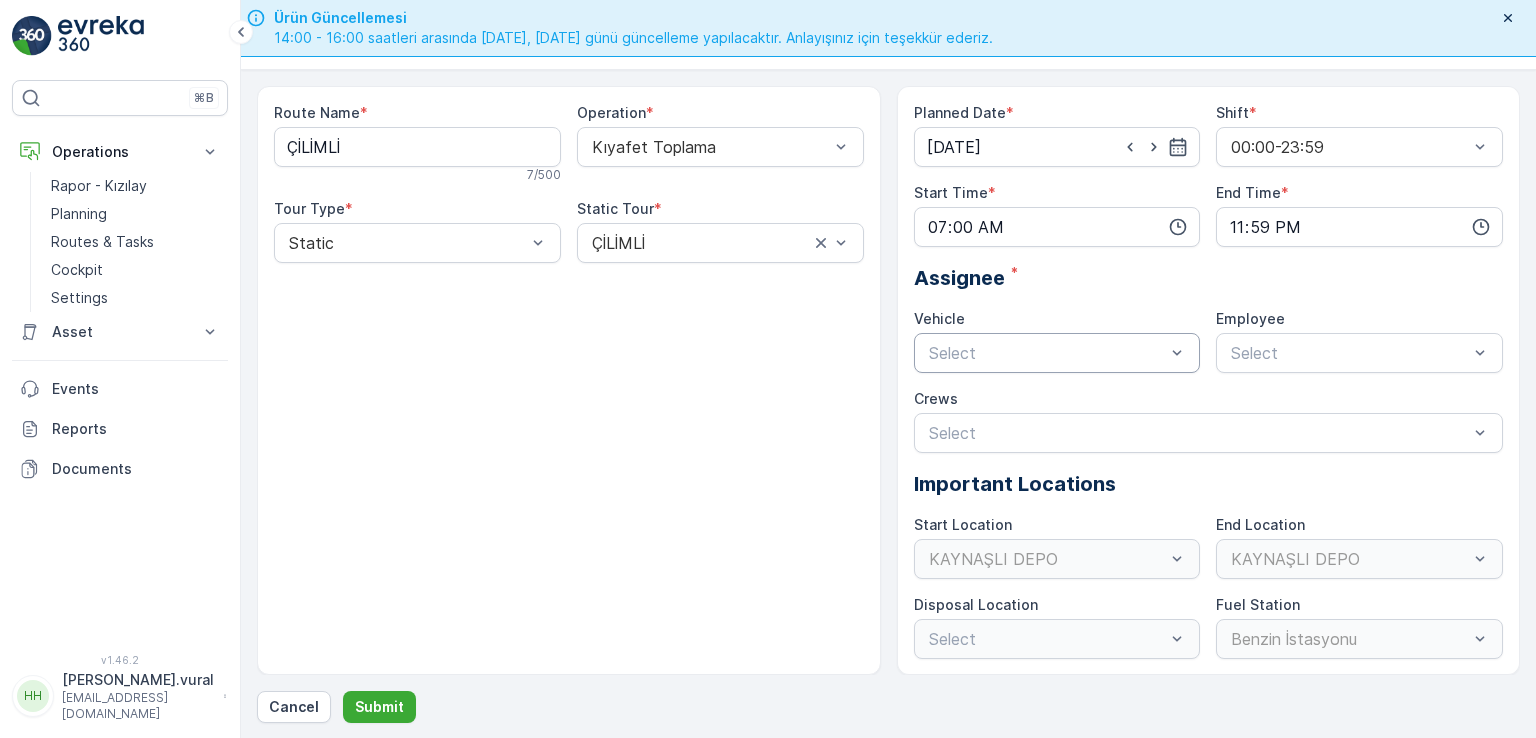click on "Select" at bounding box center (1057, 353) 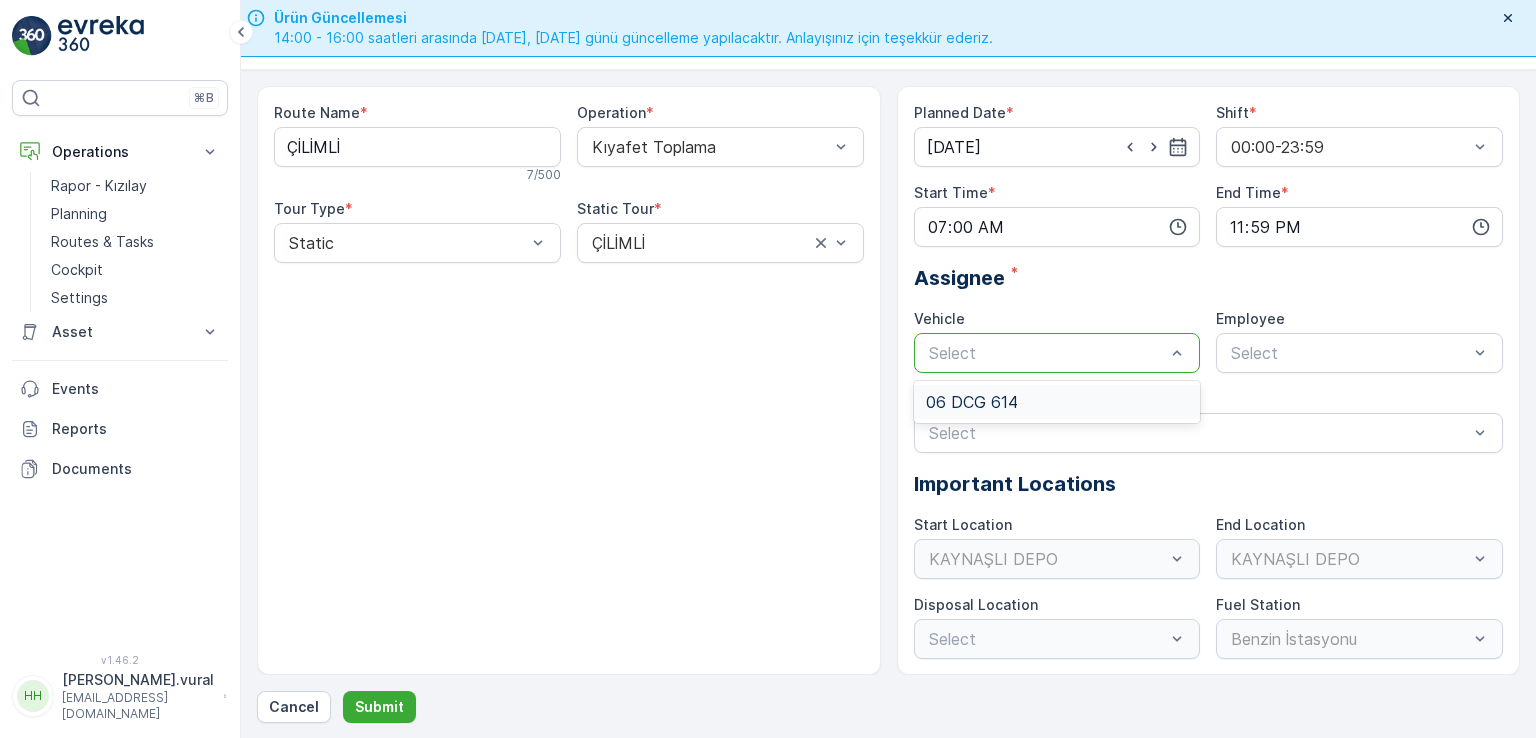 click on "06 DCG 614" at bounding box center (972, 402) 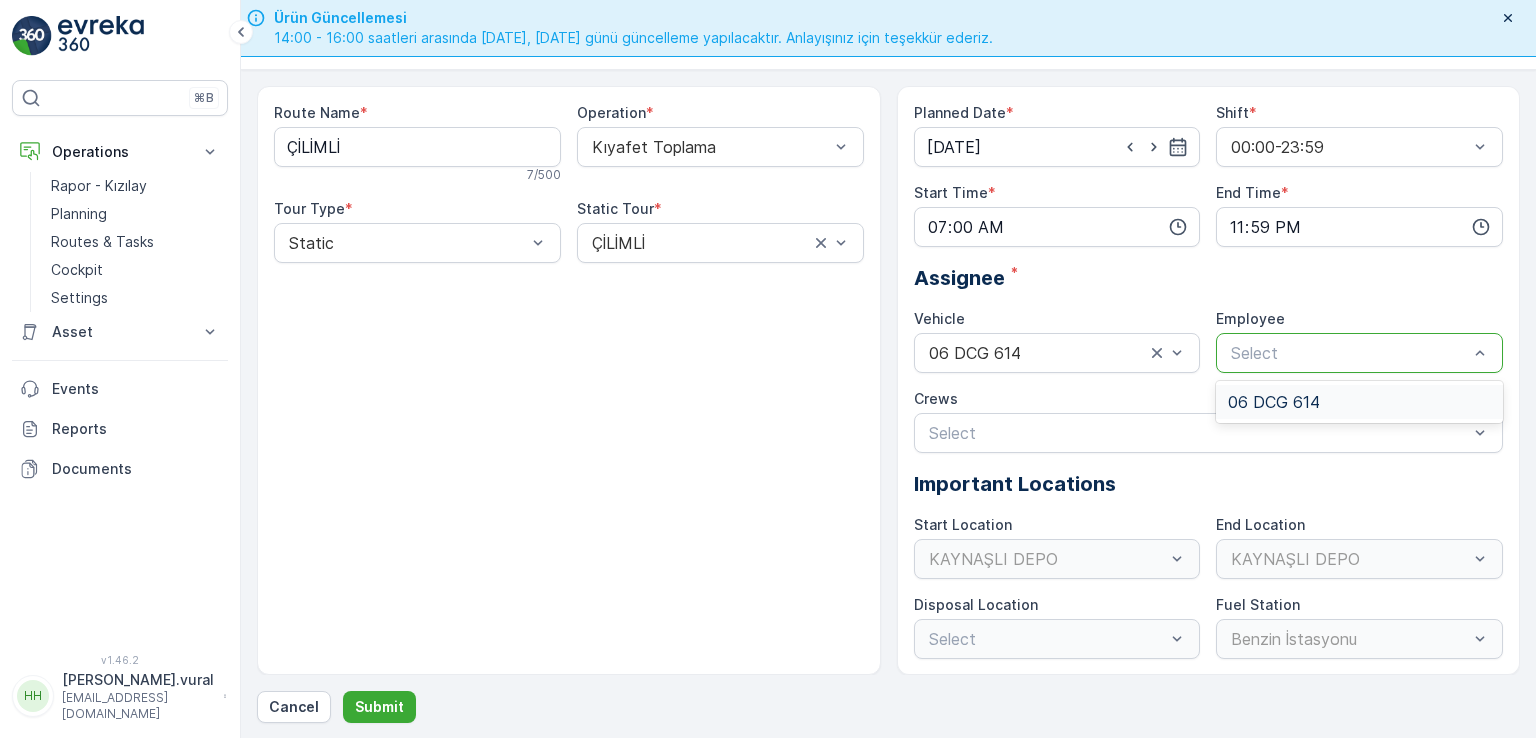 click on "Select" at bounding box center [1349, 353] 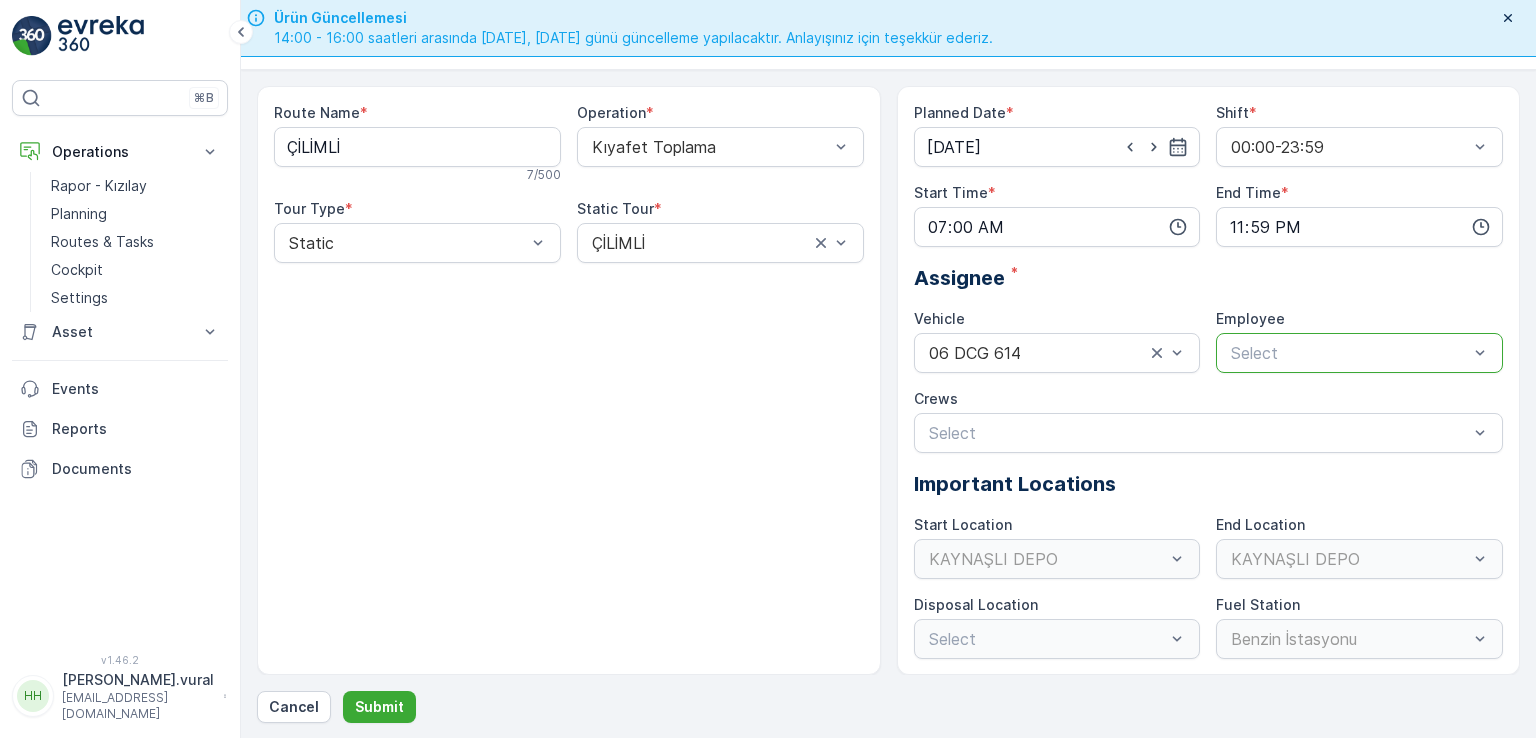 click on "Select" at bounding box center (1359, 353) 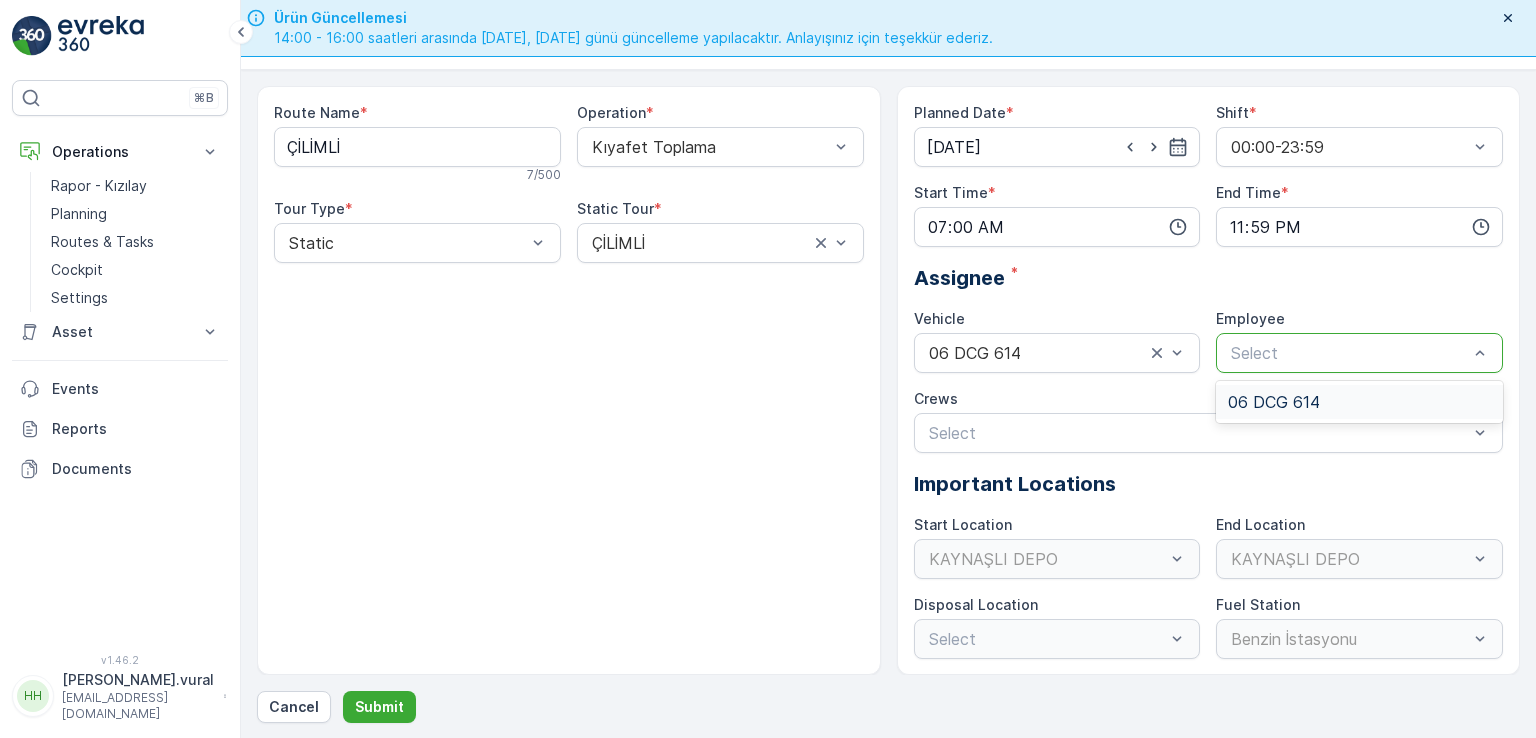 click on "06 DCG 614" at bounding box center [1274, 402] 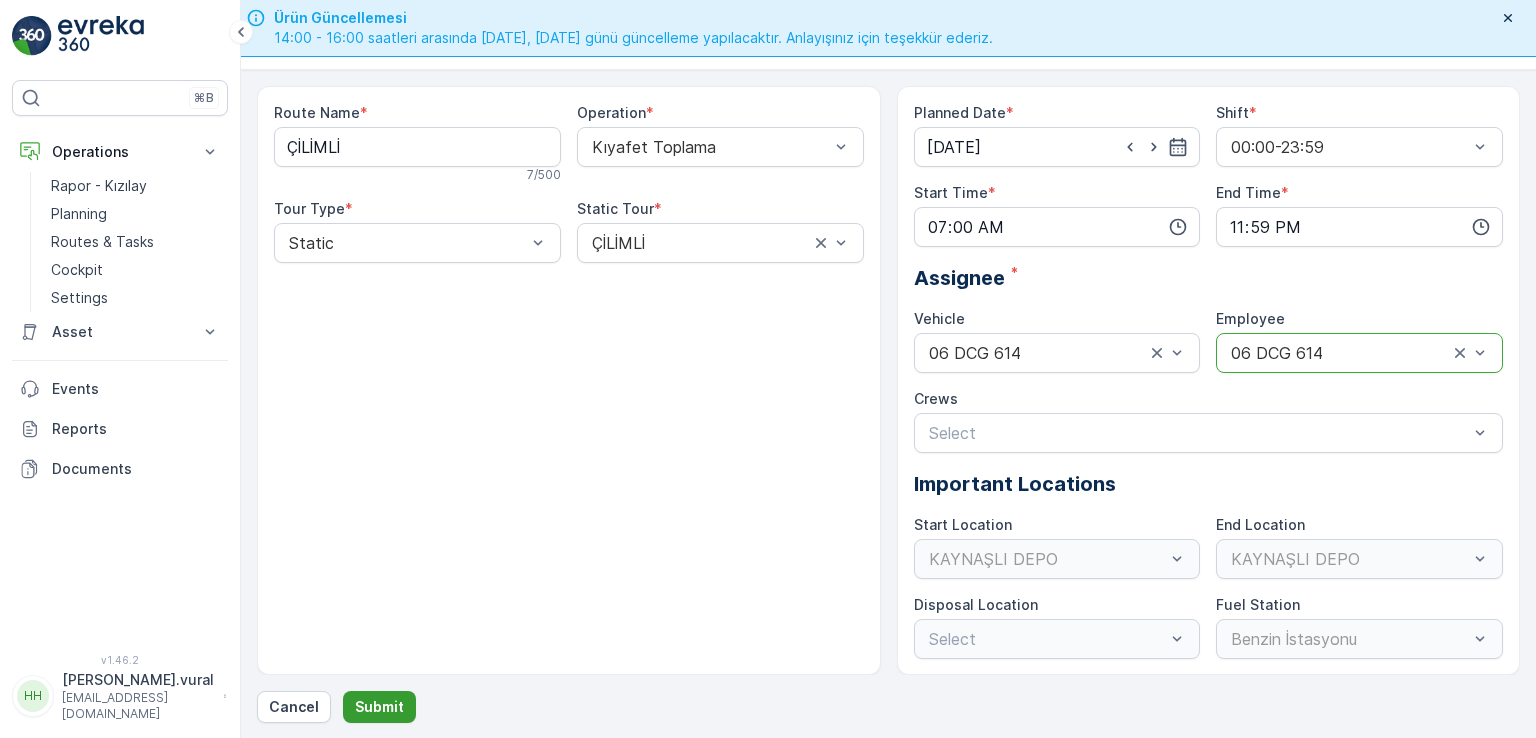 click on "Submit" at bounding box center [379, 707] 